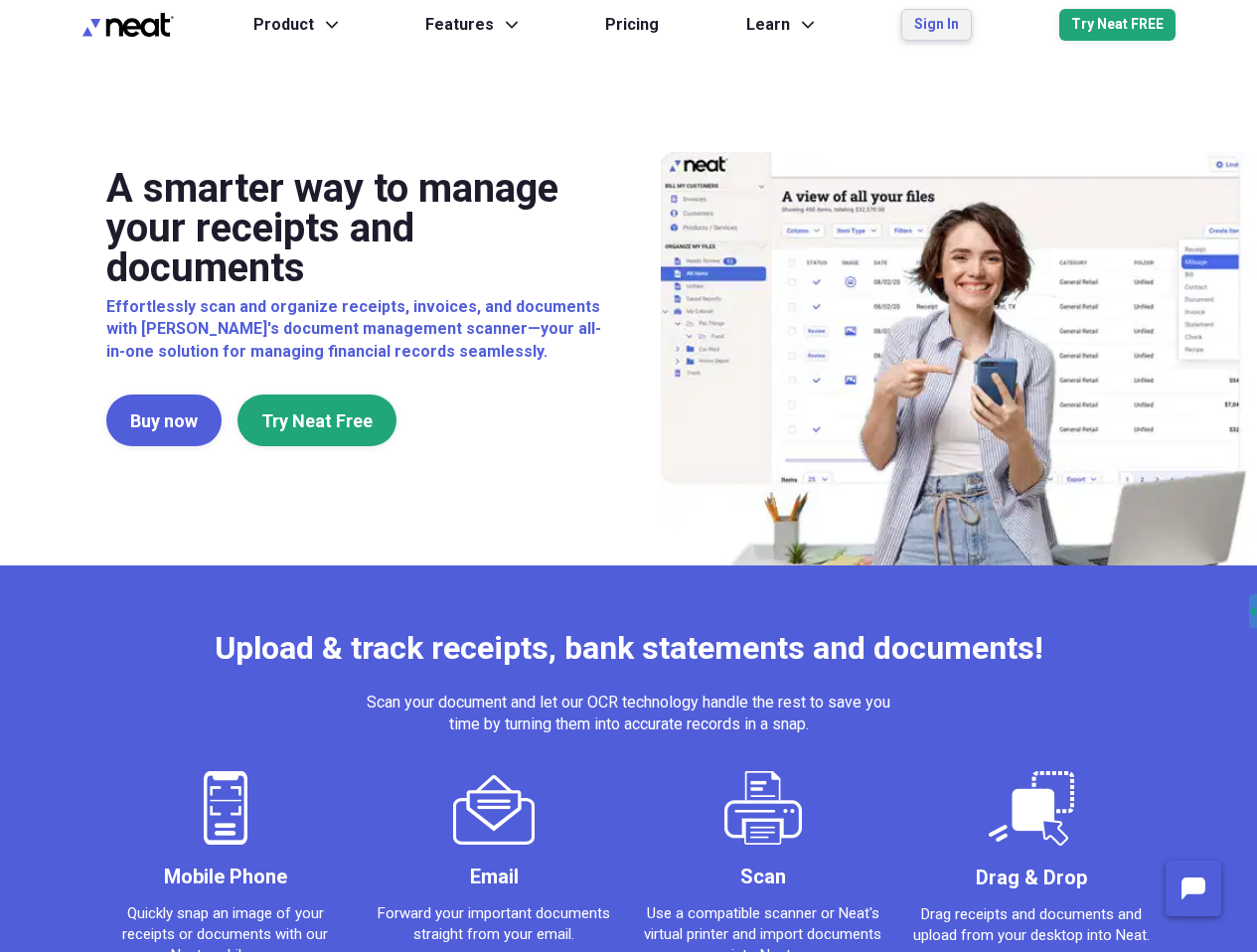 scroll, scrollTop: 0, scrollLeft: 0, axis: both 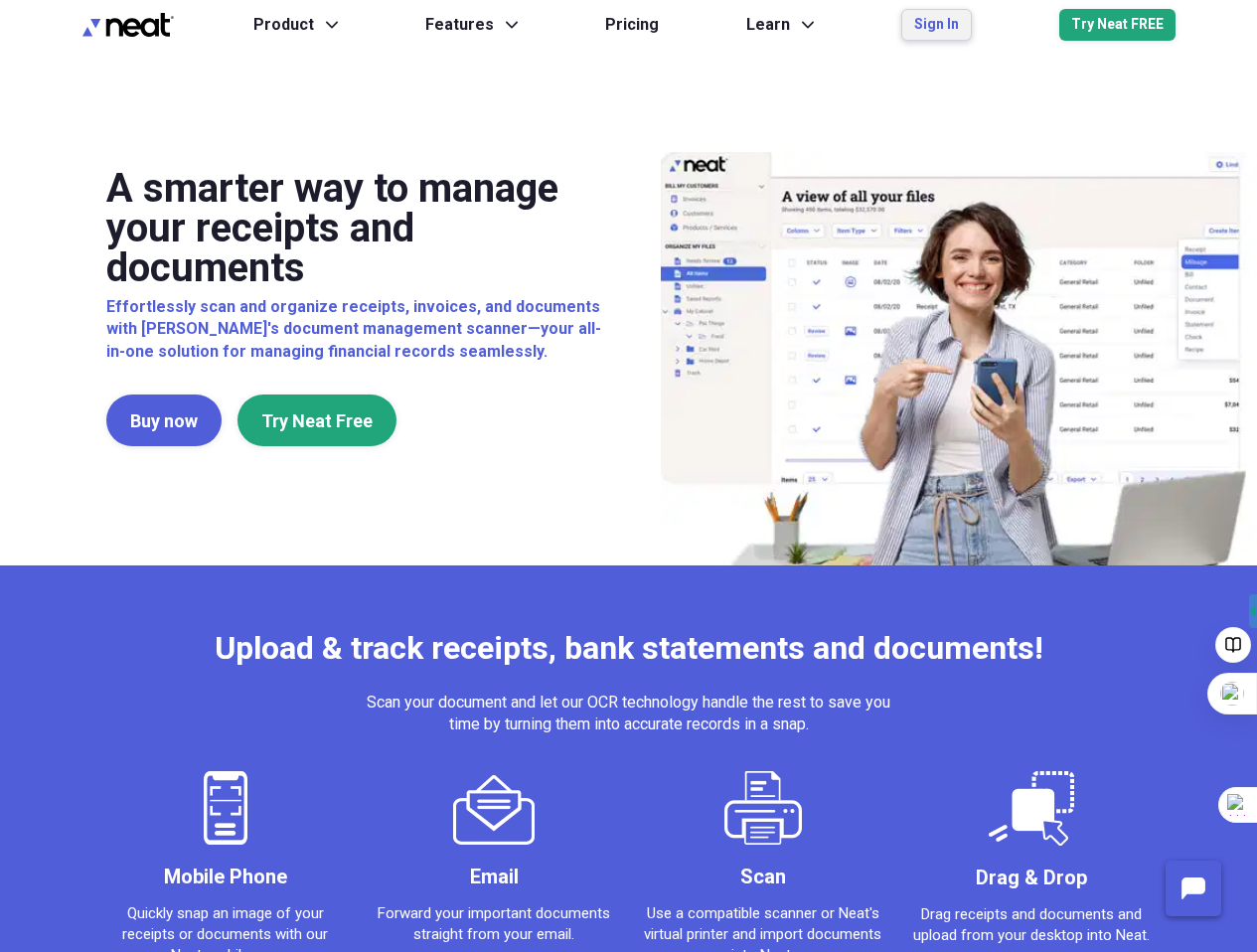 click on "Sign In" at bounding box center [936, 25] 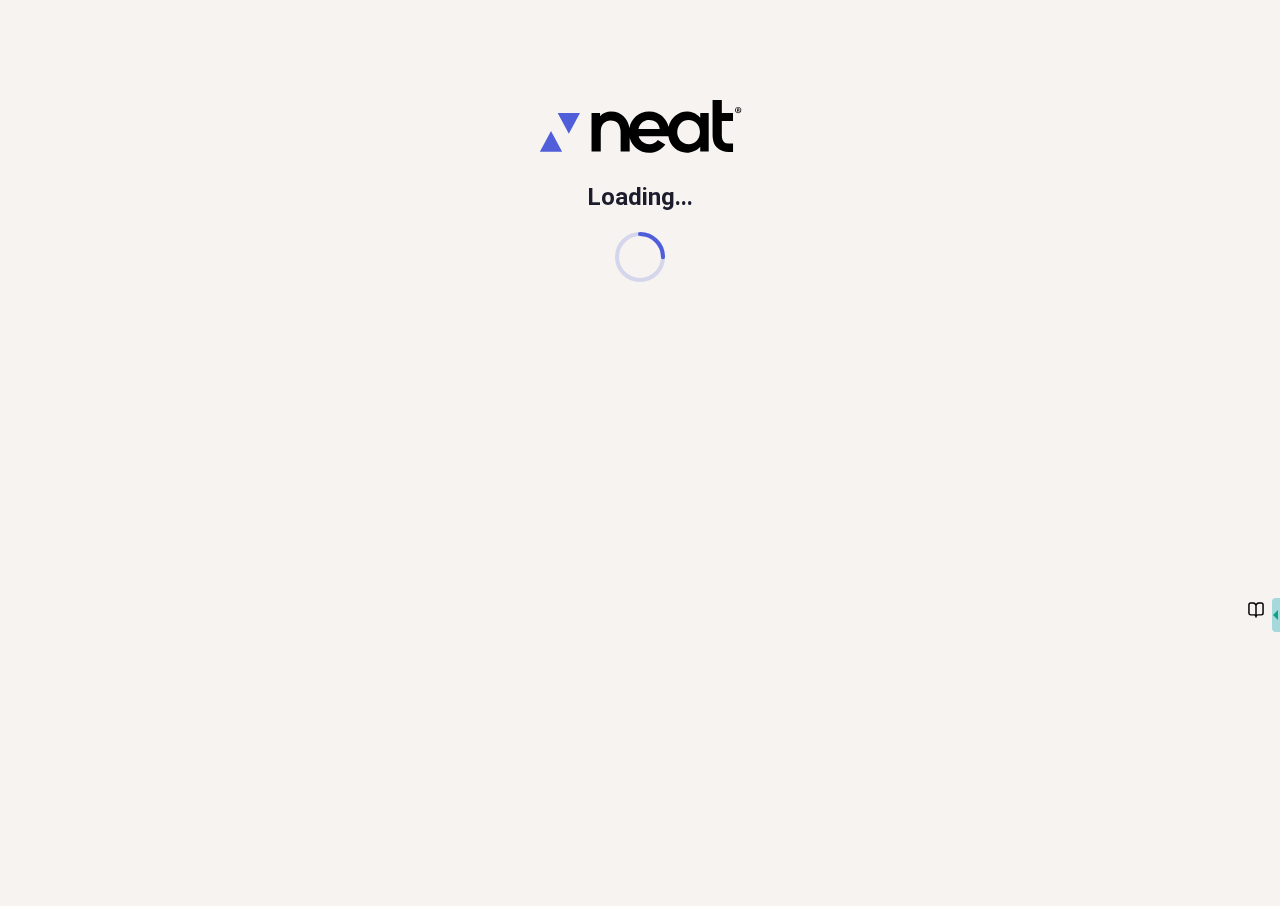 scroll, scrollTop: 0, scrollLeft: 0, axis: both 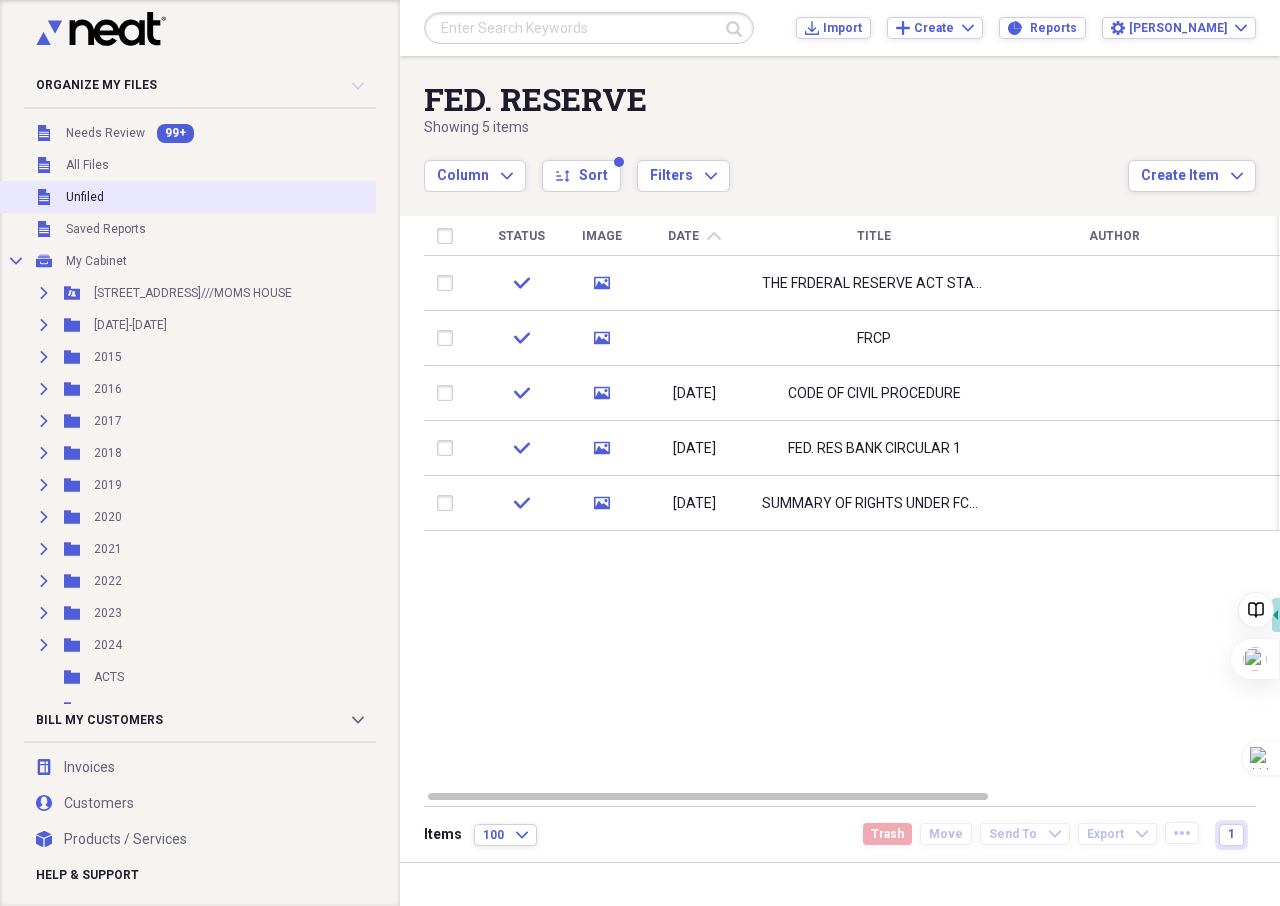 click on "Unfiled Unfiled" at bounding box center (220, 197) 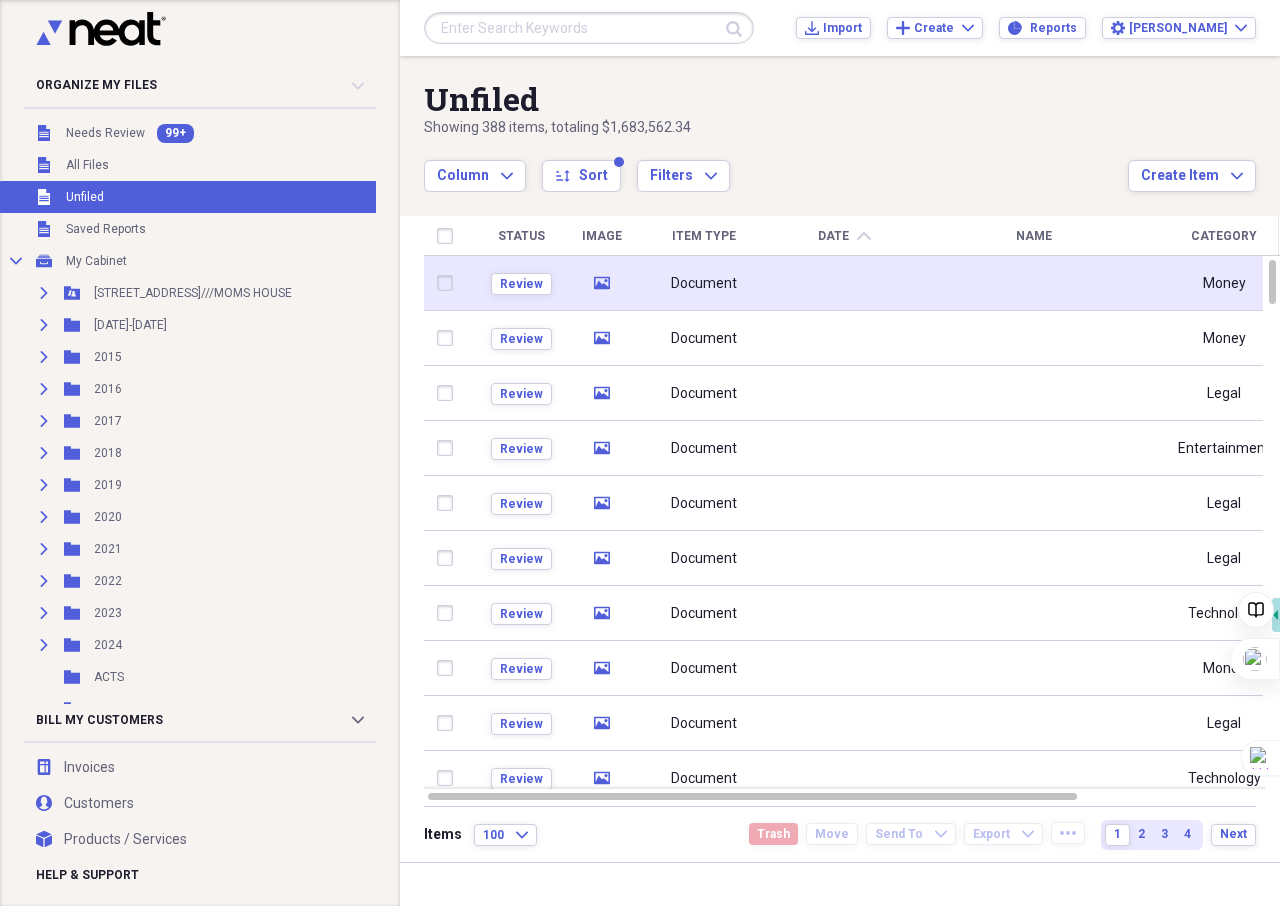 click at bounding box center [844, 283] 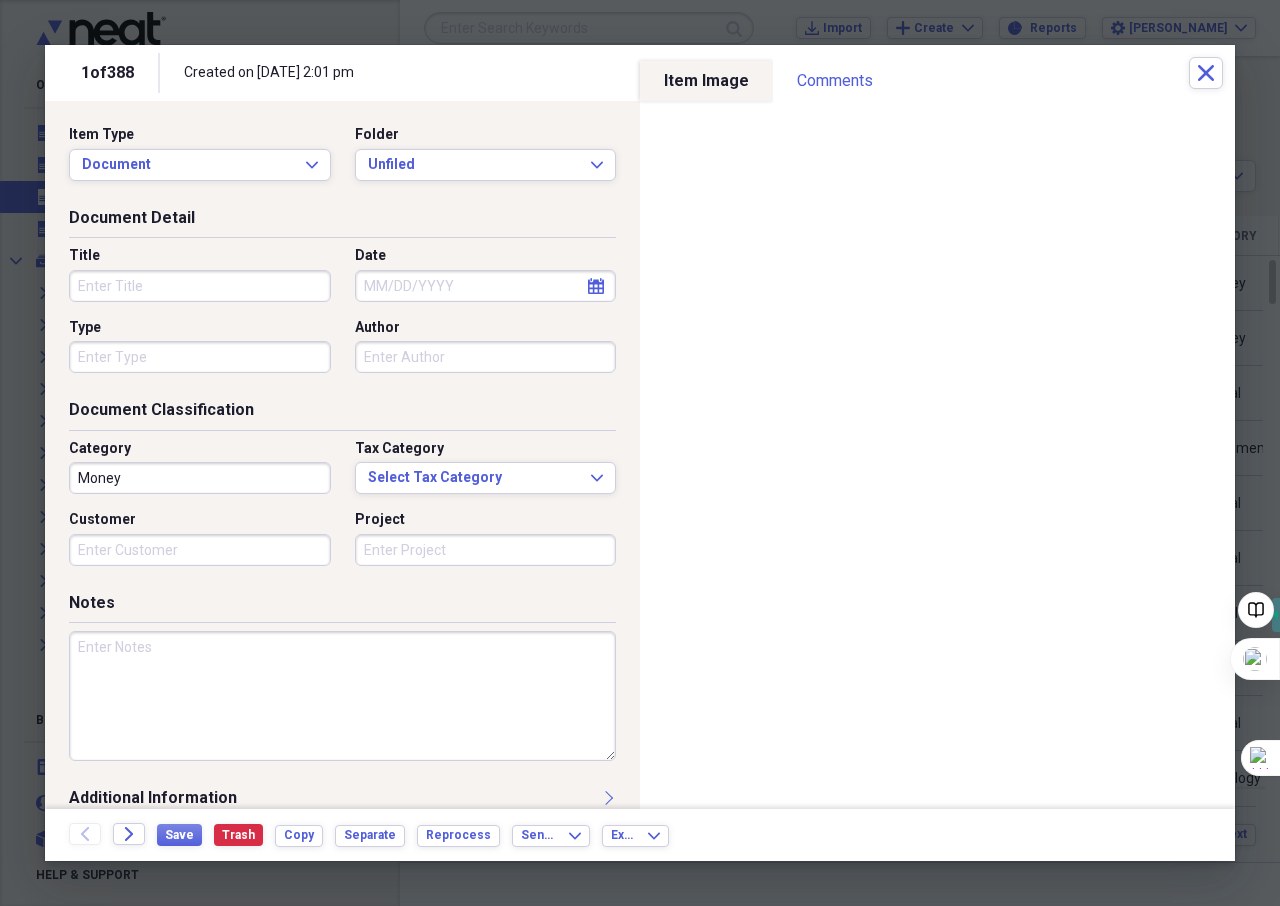 click on "Money" at bounding box center [200, 478] 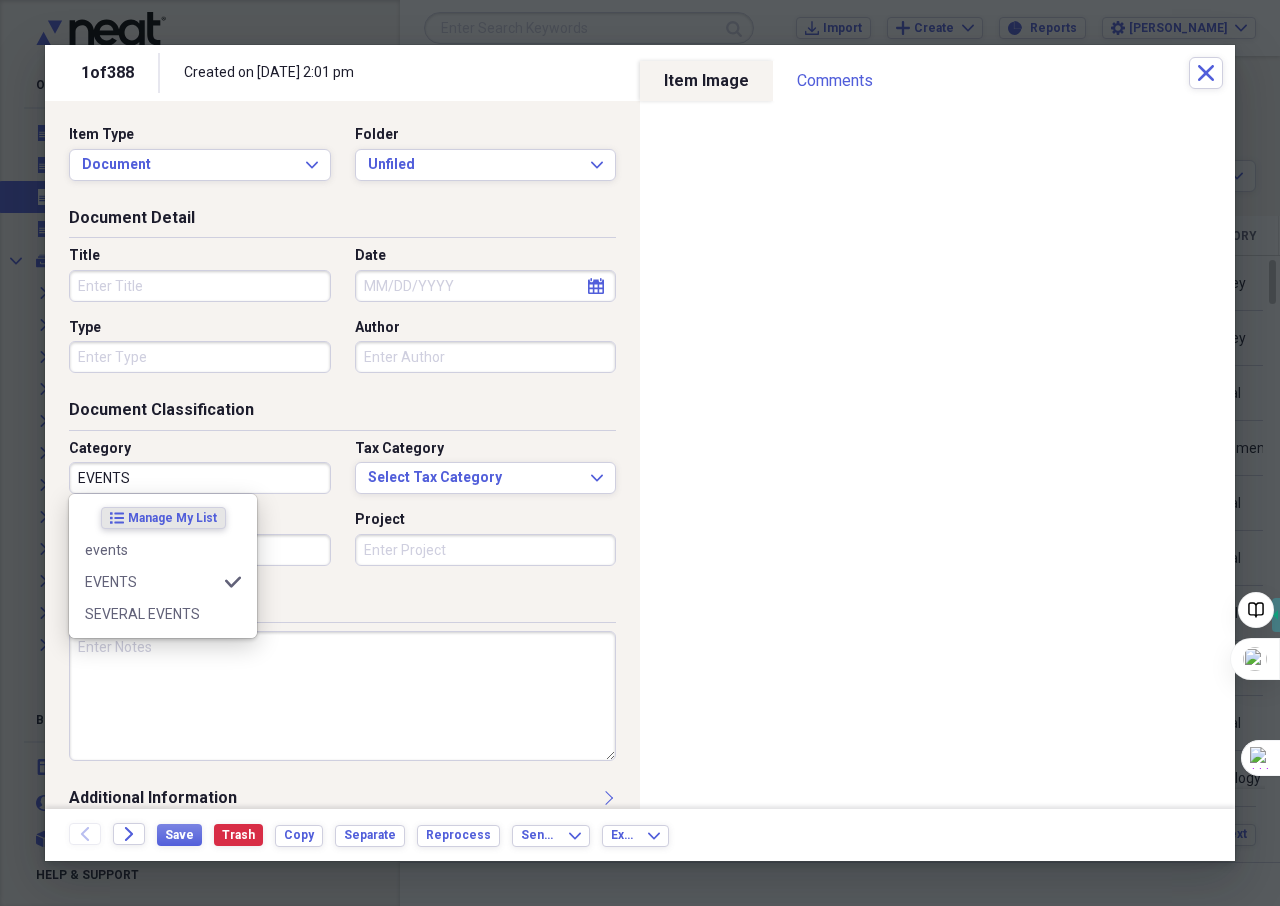 type on "EVENTS" 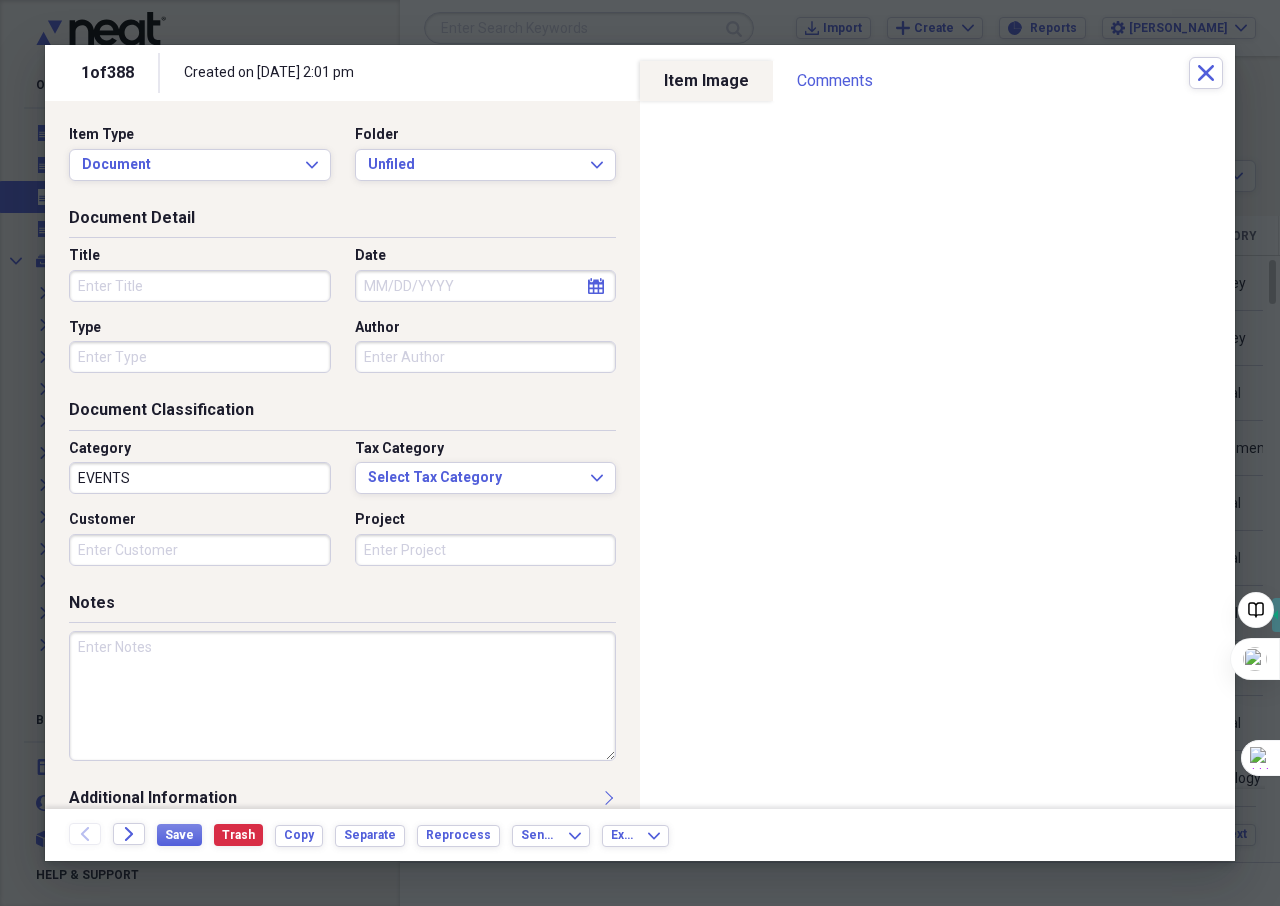 click on "Title" at bounding box center [200, 286] 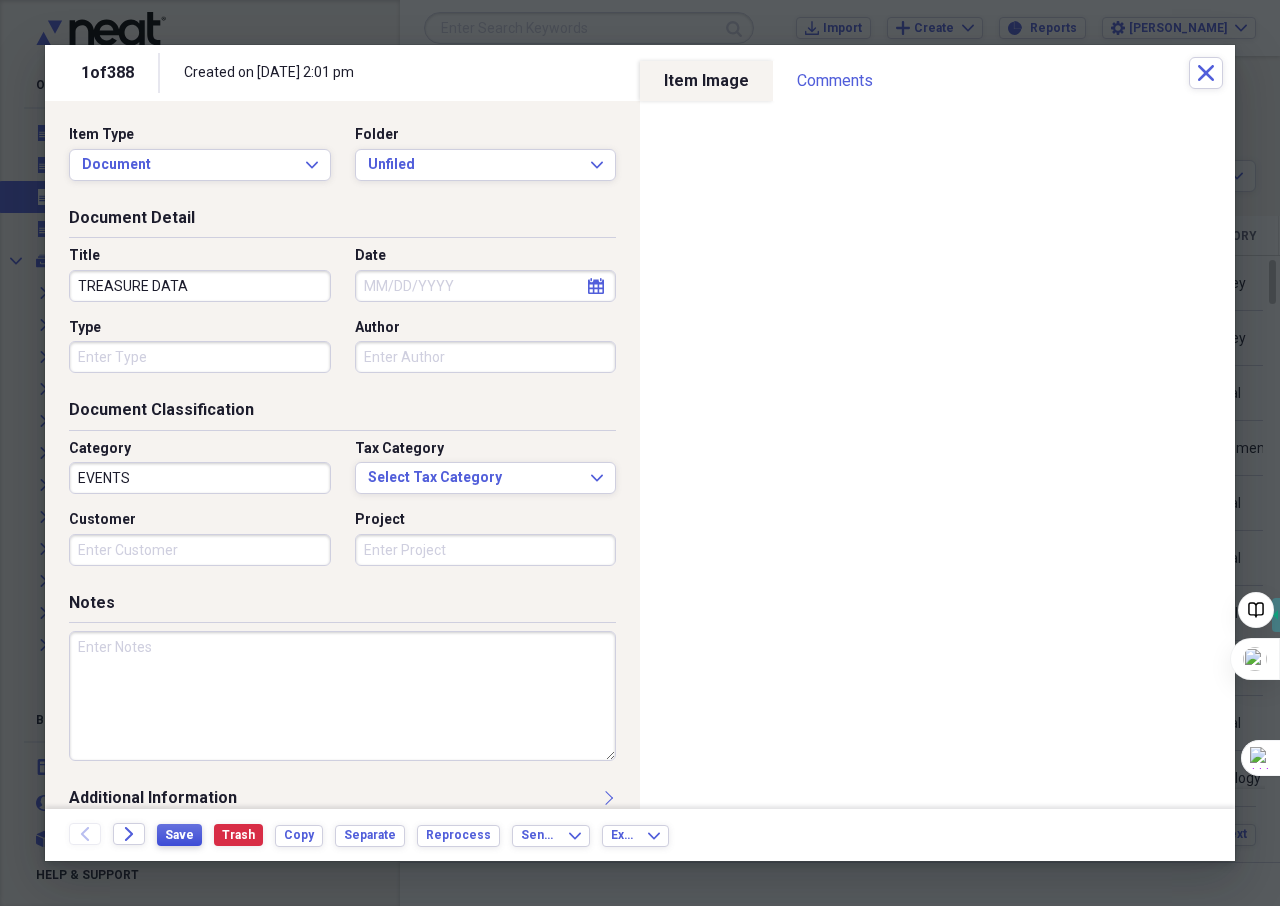 type on "TREASURE DATA" 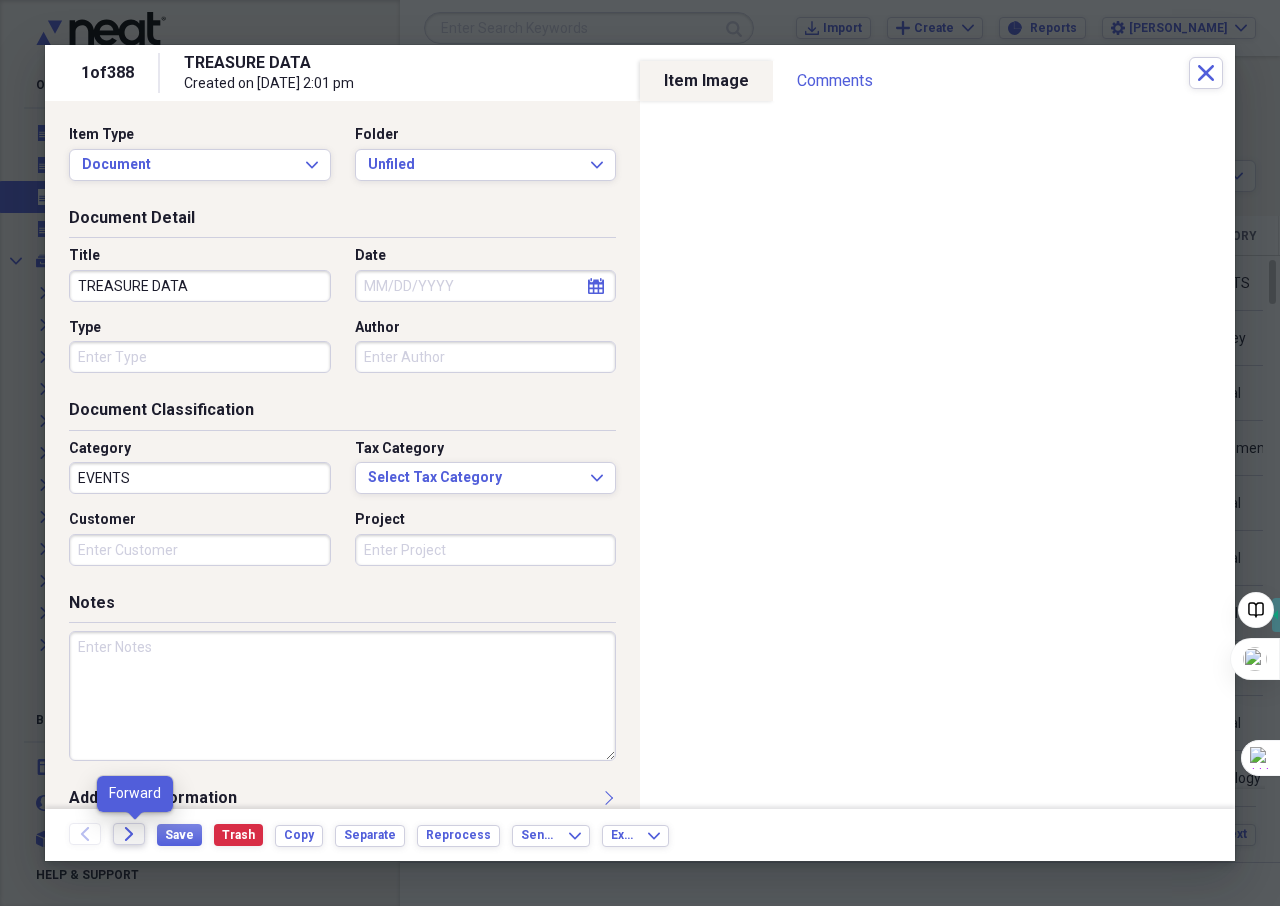 click on "Forward" 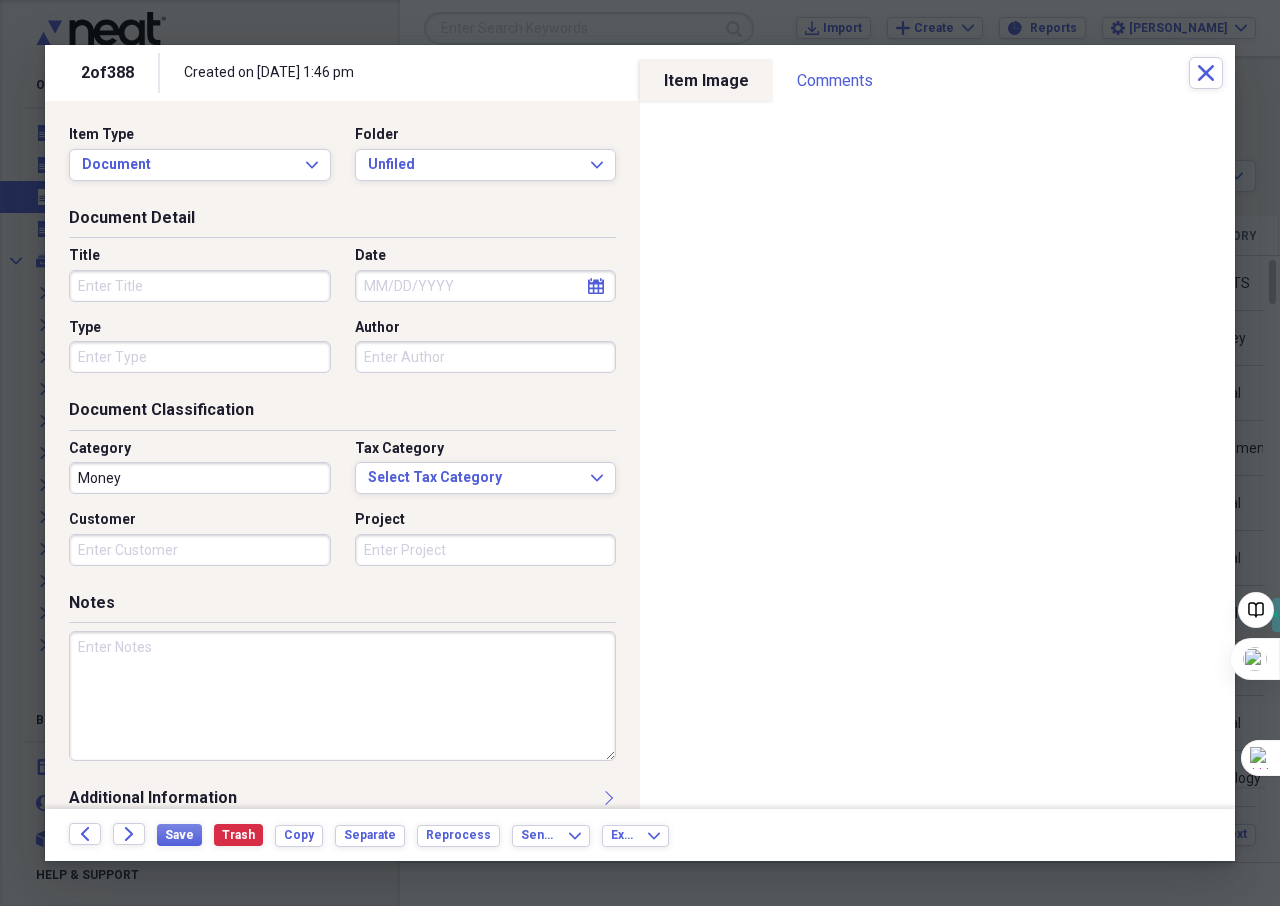 click on "Title" at bounding box center [200, 286] 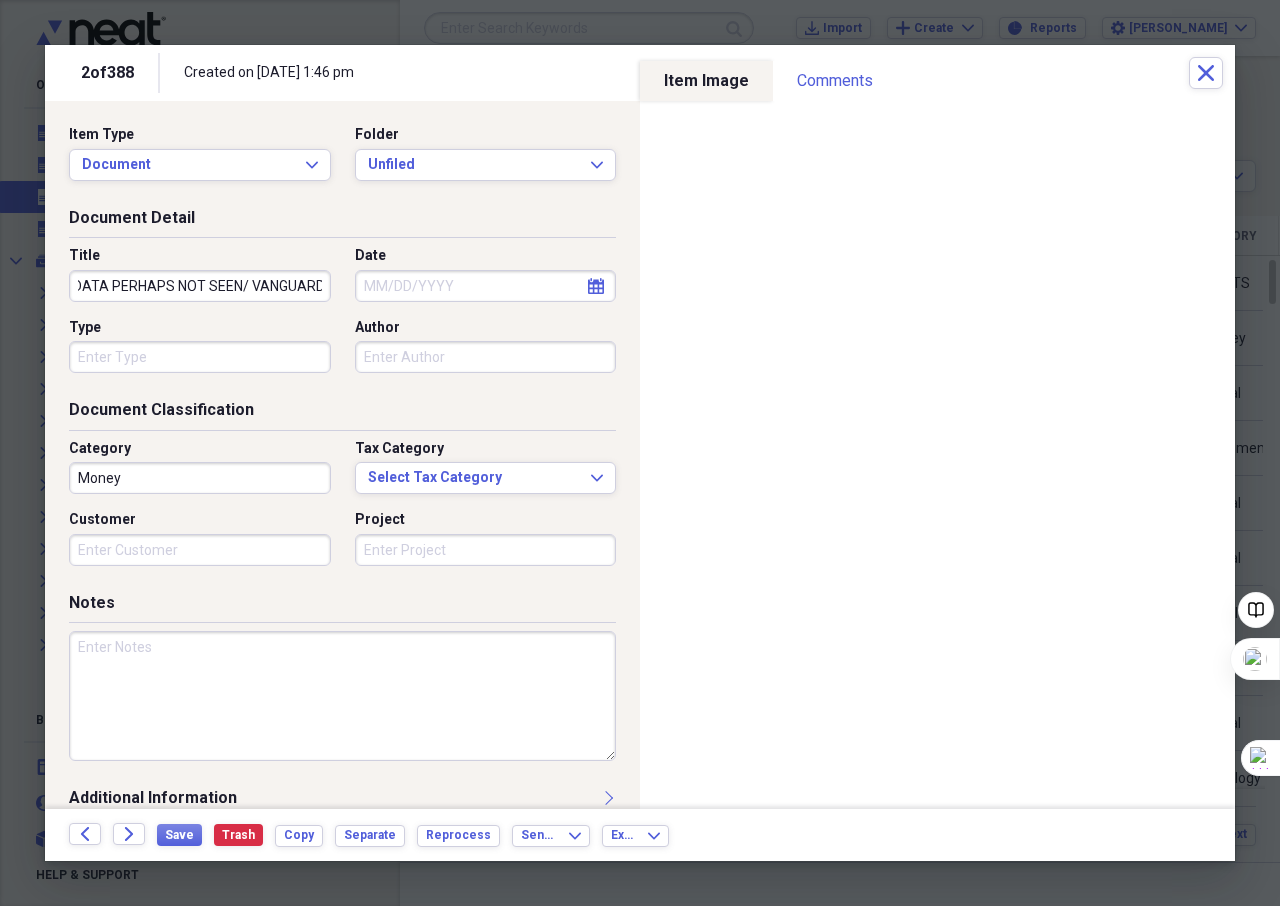 scroll, scrollTop: 0, scrollLeft: 14, axis: horizontal 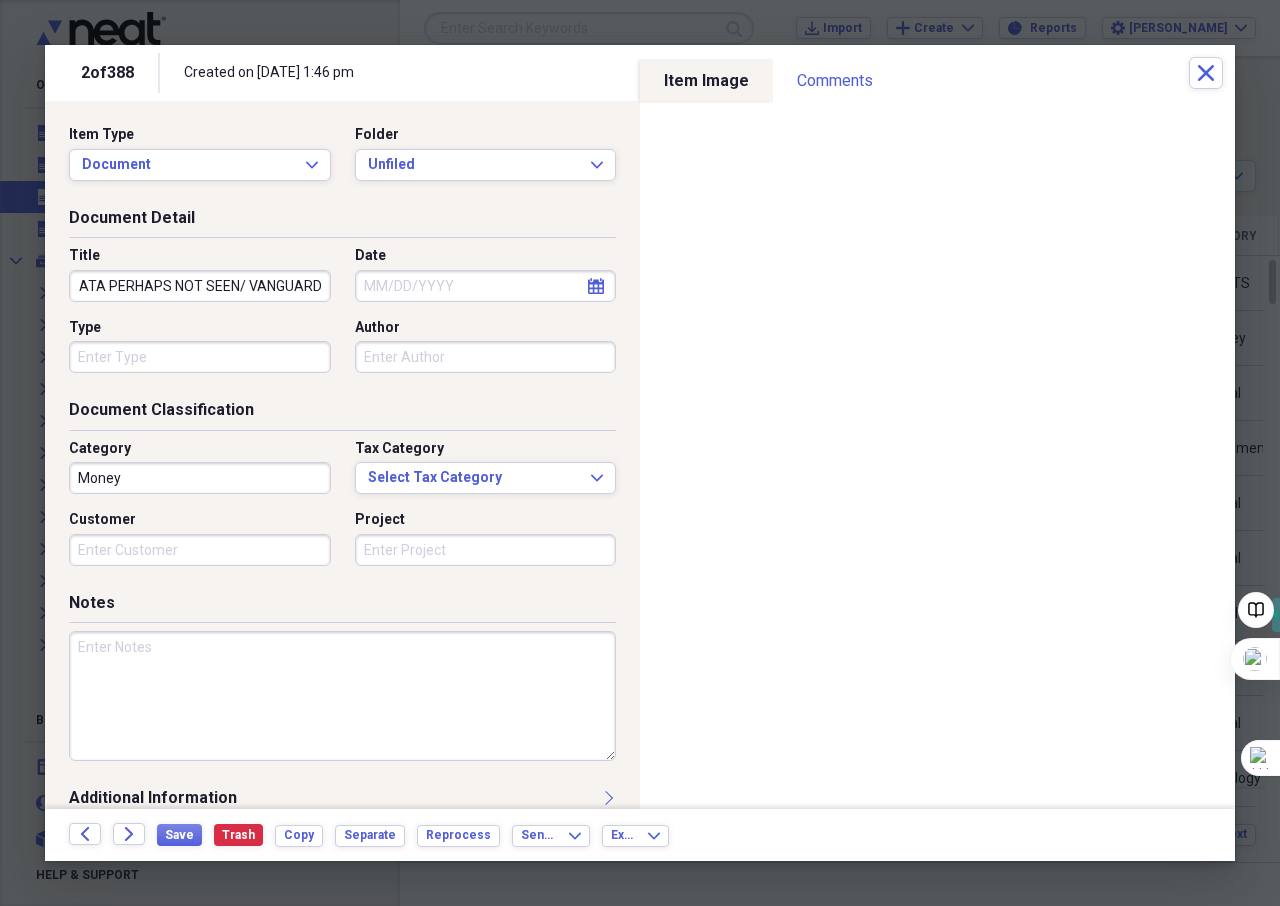 type on "DATA PERHAPS NOT SEEN/ VANGUARD" 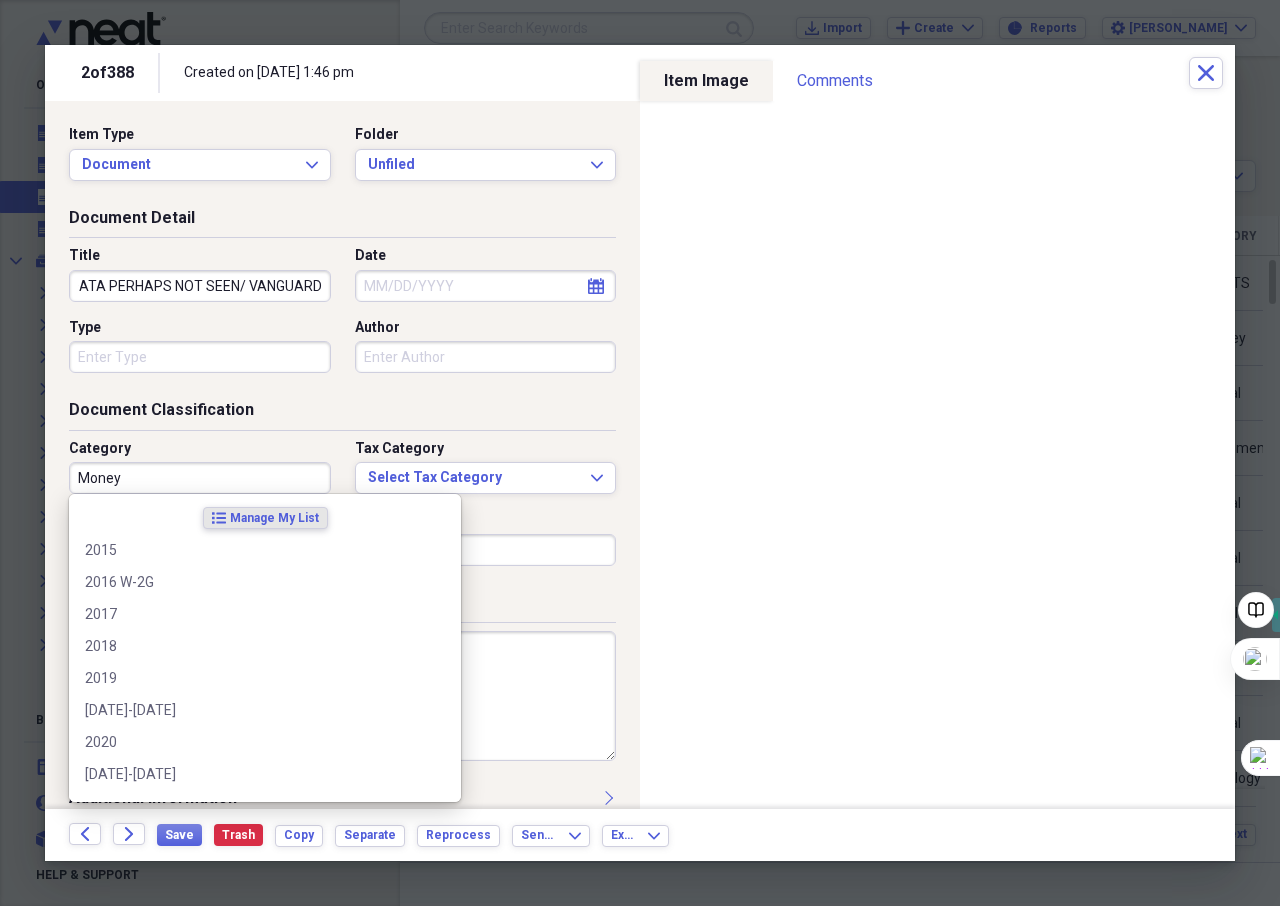 scroll, scrollTop: 0, scrollLeft: 0, axis: both 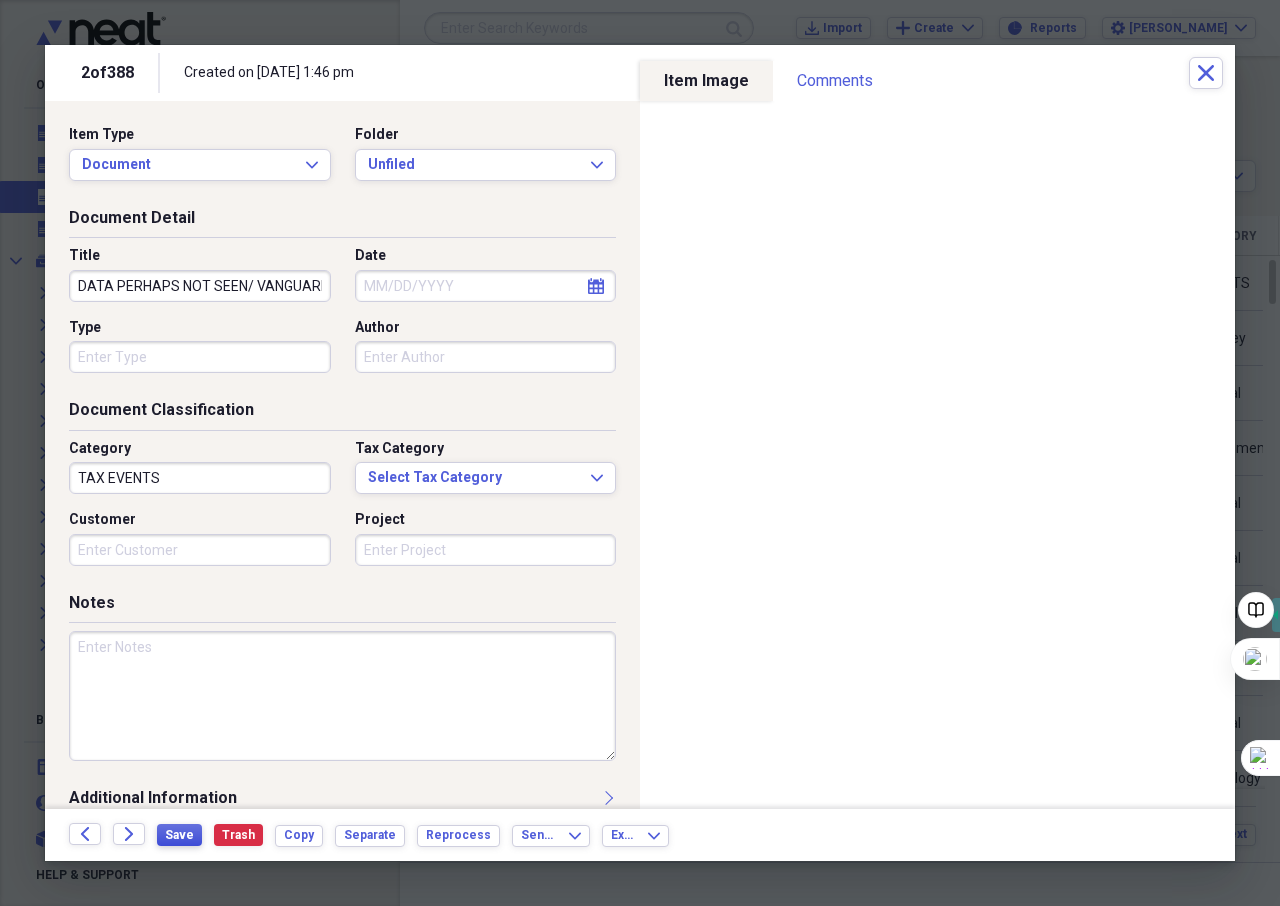 type on "TAX EVENTS" 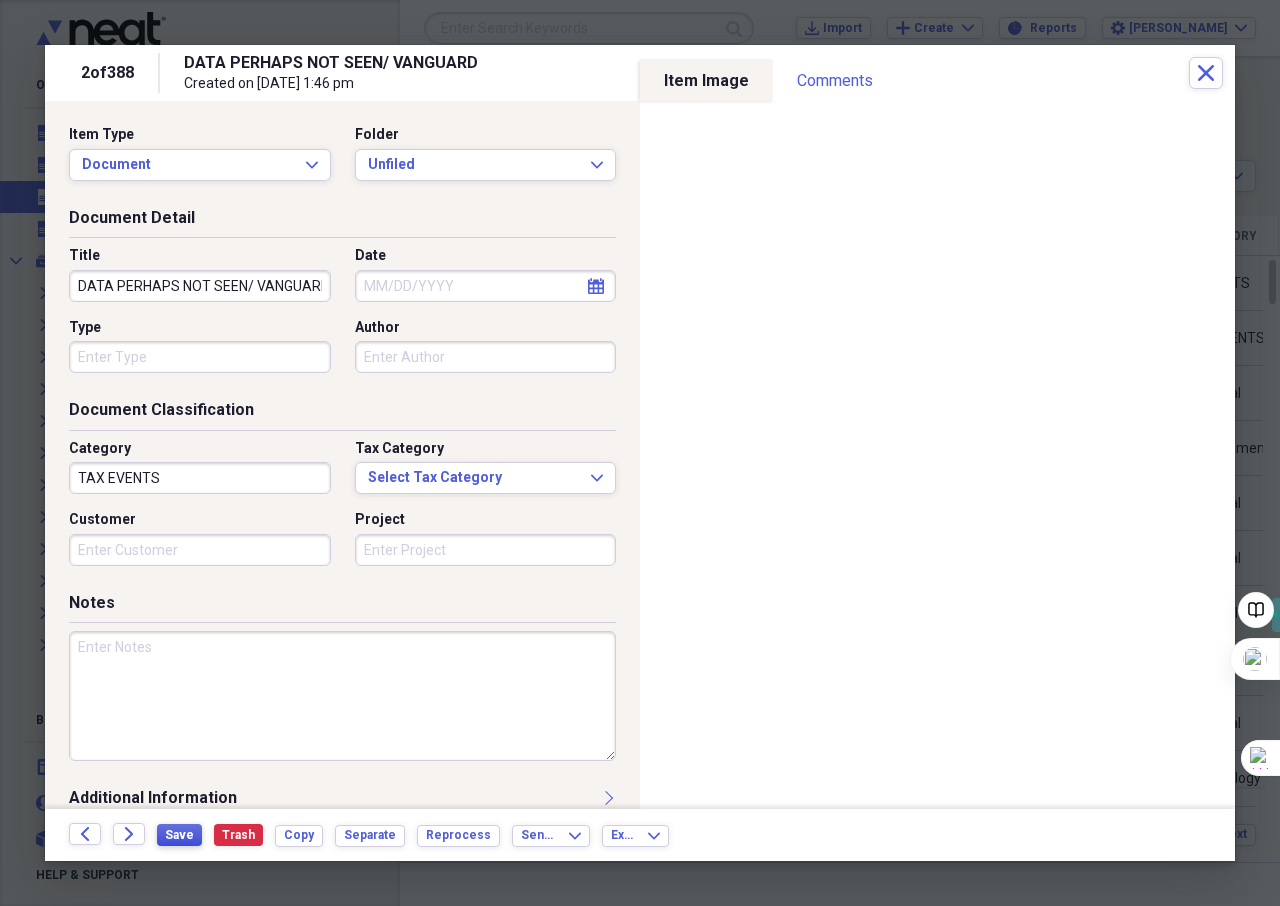 click on "Save" at bounding box center [179, 835] 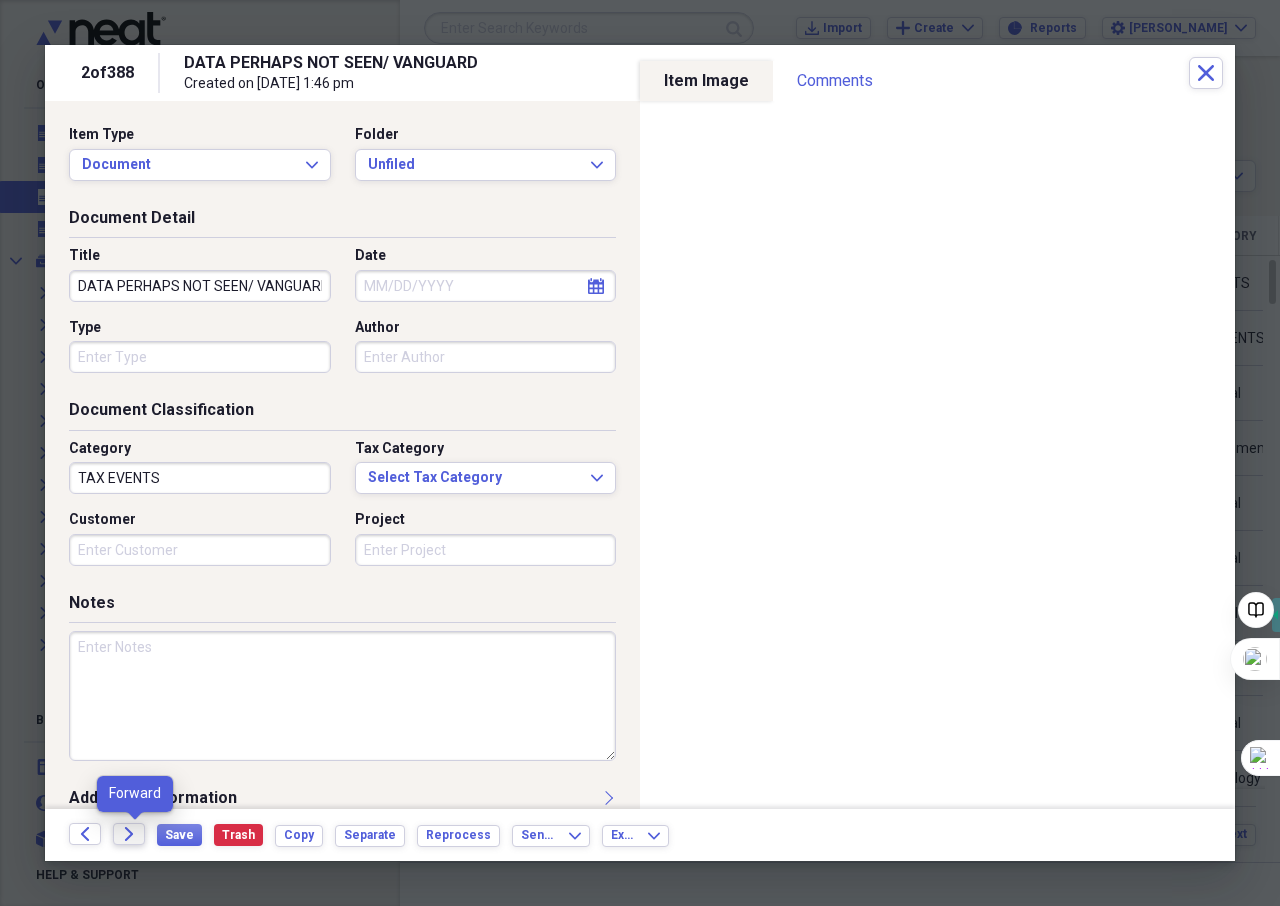 click on "Forward" 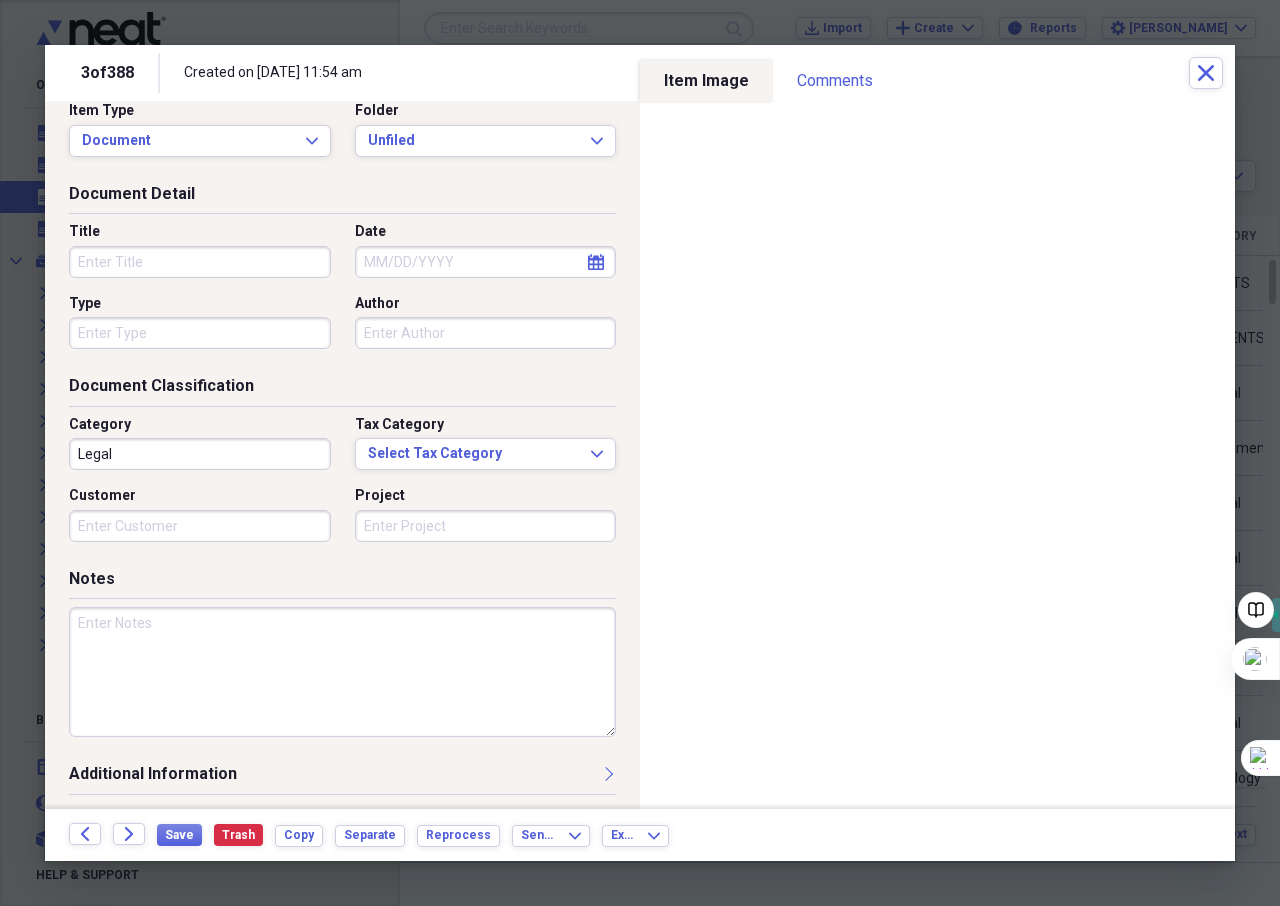 scroll, scrollTop: 28, scrollLeft: 0, axis: vertical 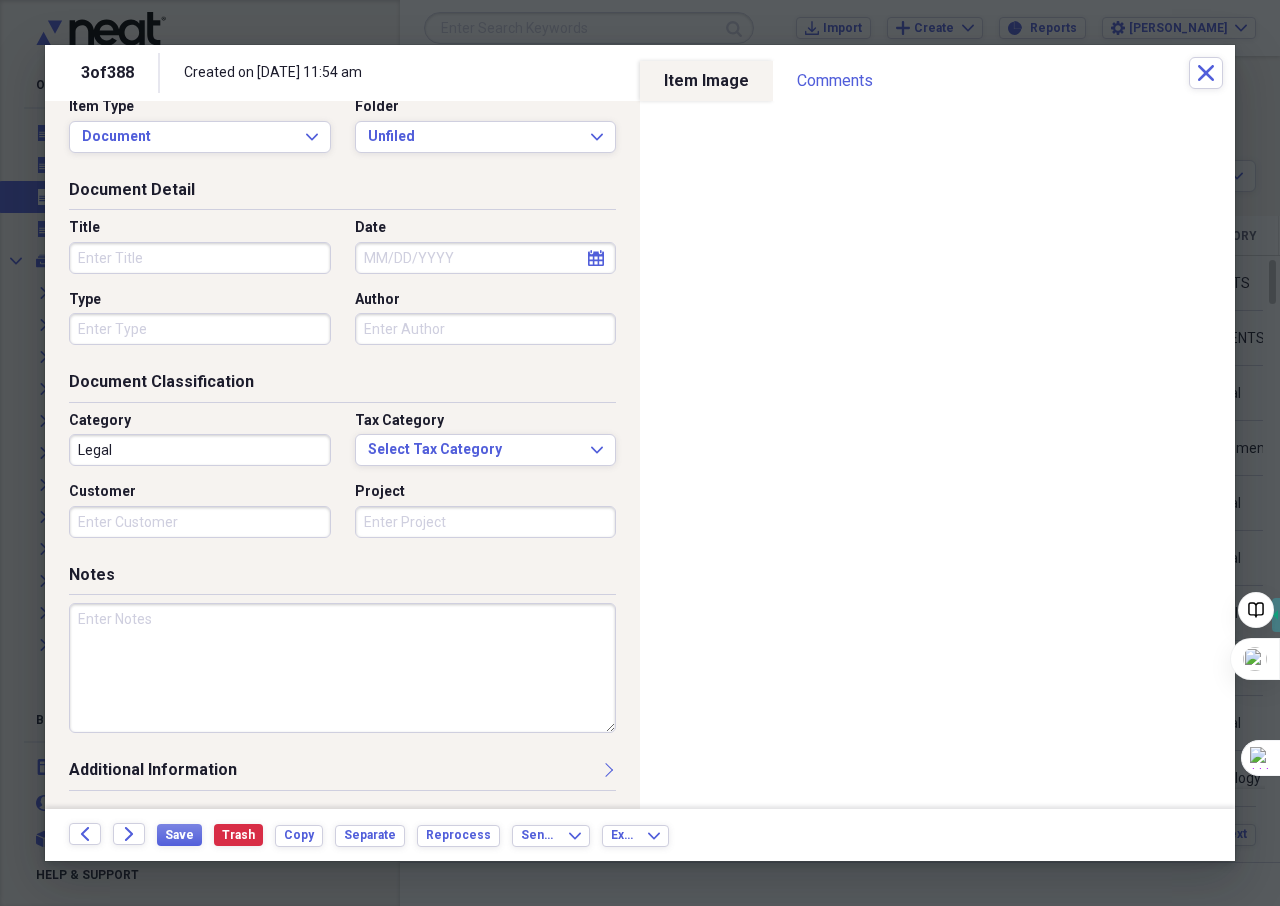 click on "Title" at bounding box center [200, 258] 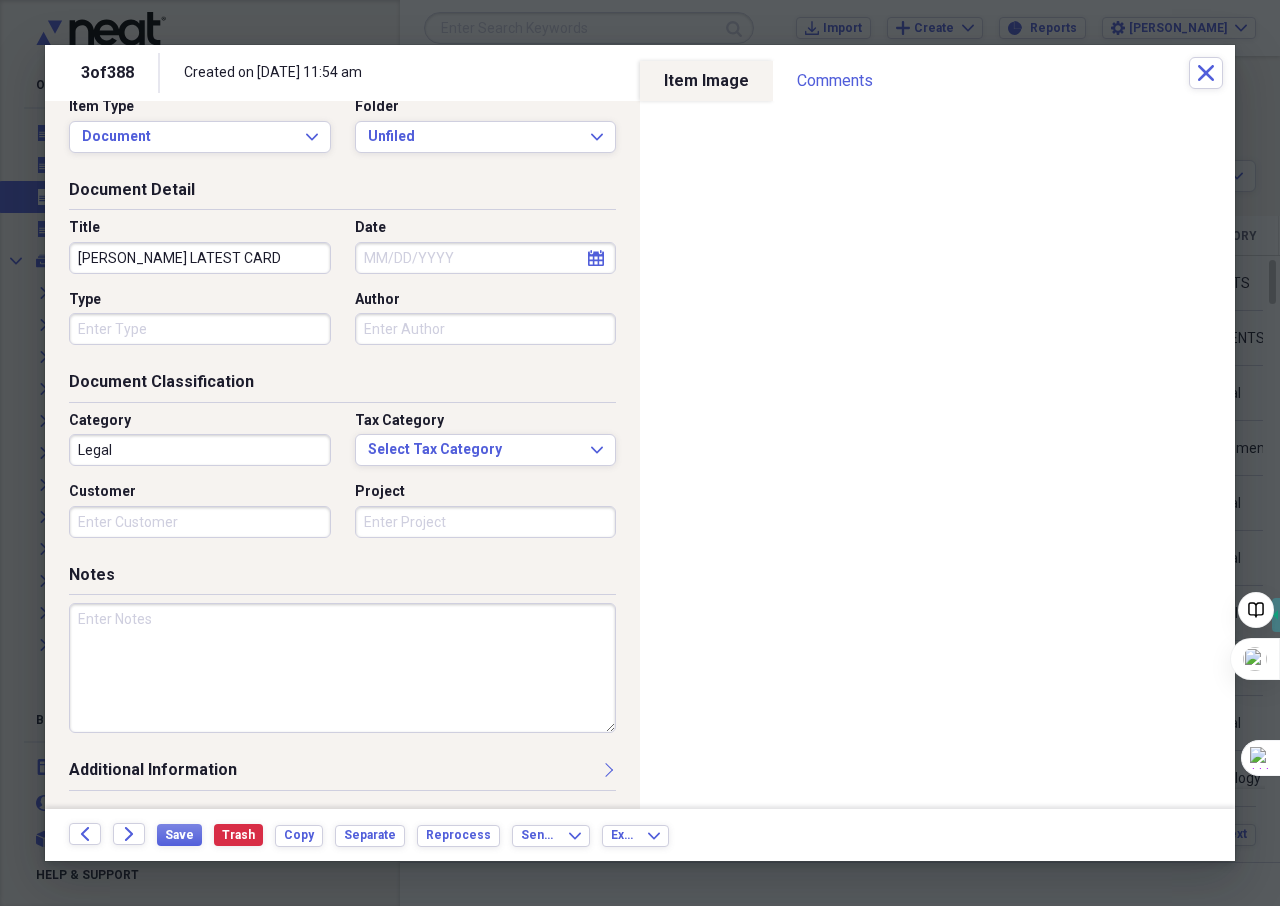 type on "[PERSON_NAME] LATEST CARD" 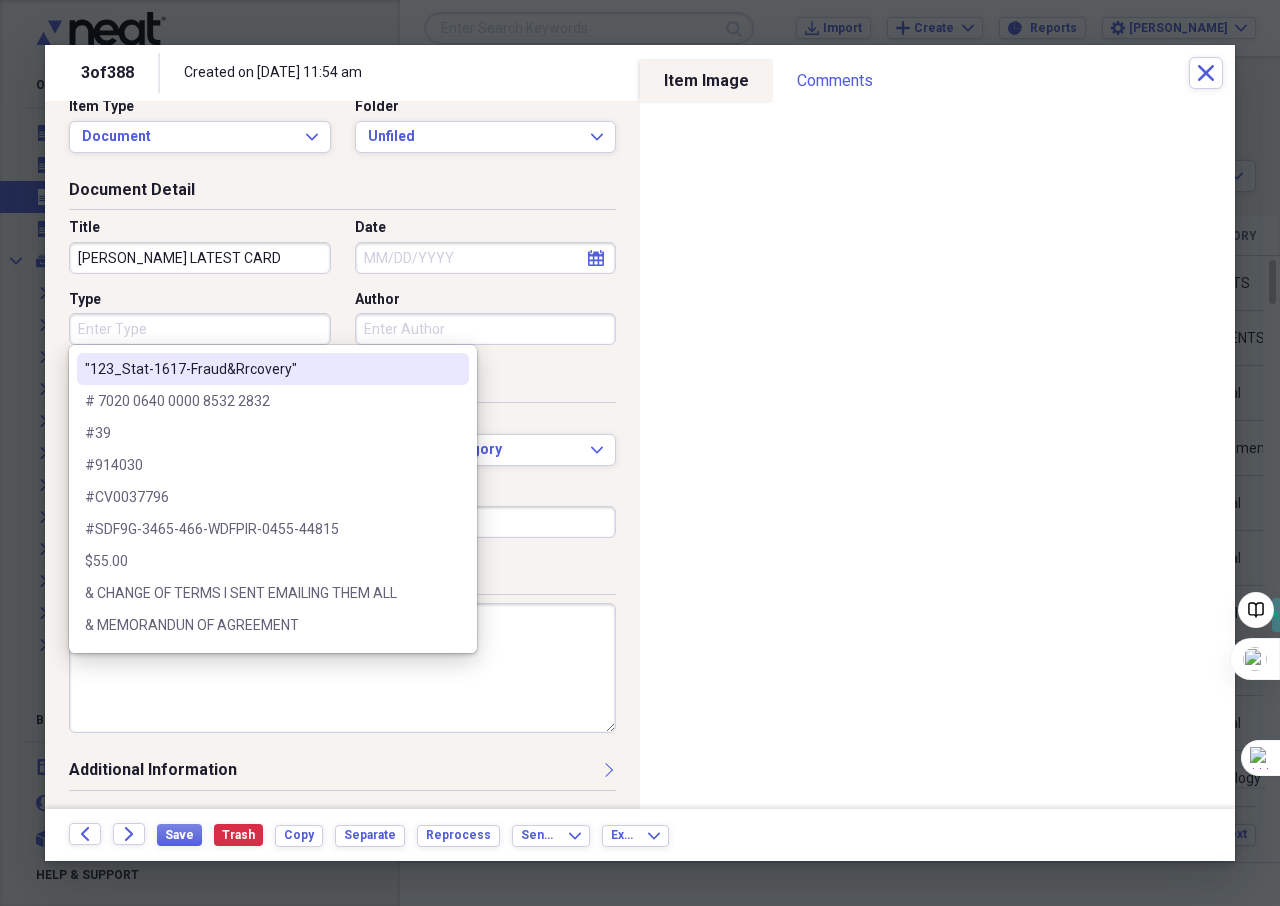 click on "Type" at bounding box center [200, 329] 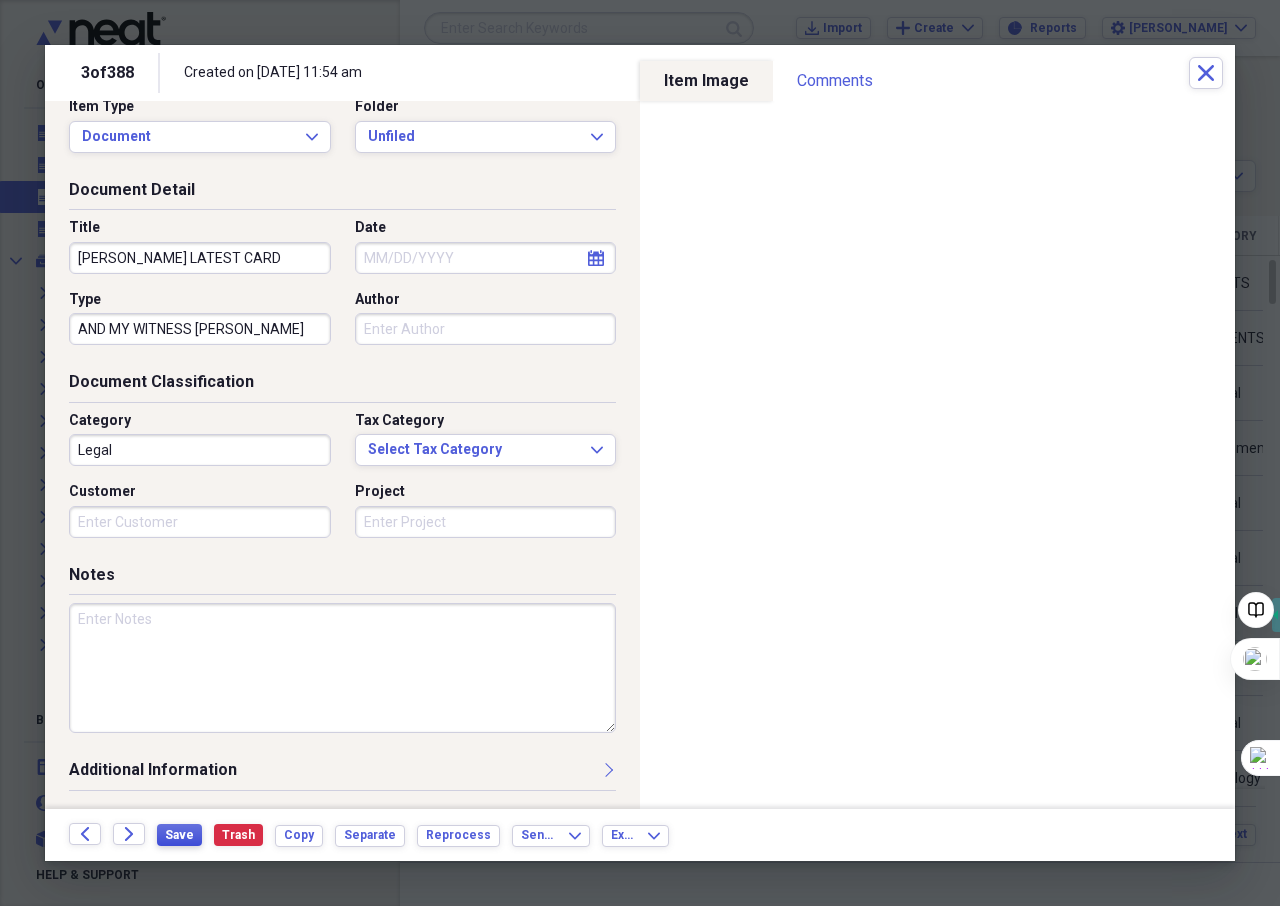 type on "AND MY WITNESS [PERSON_NAME]" 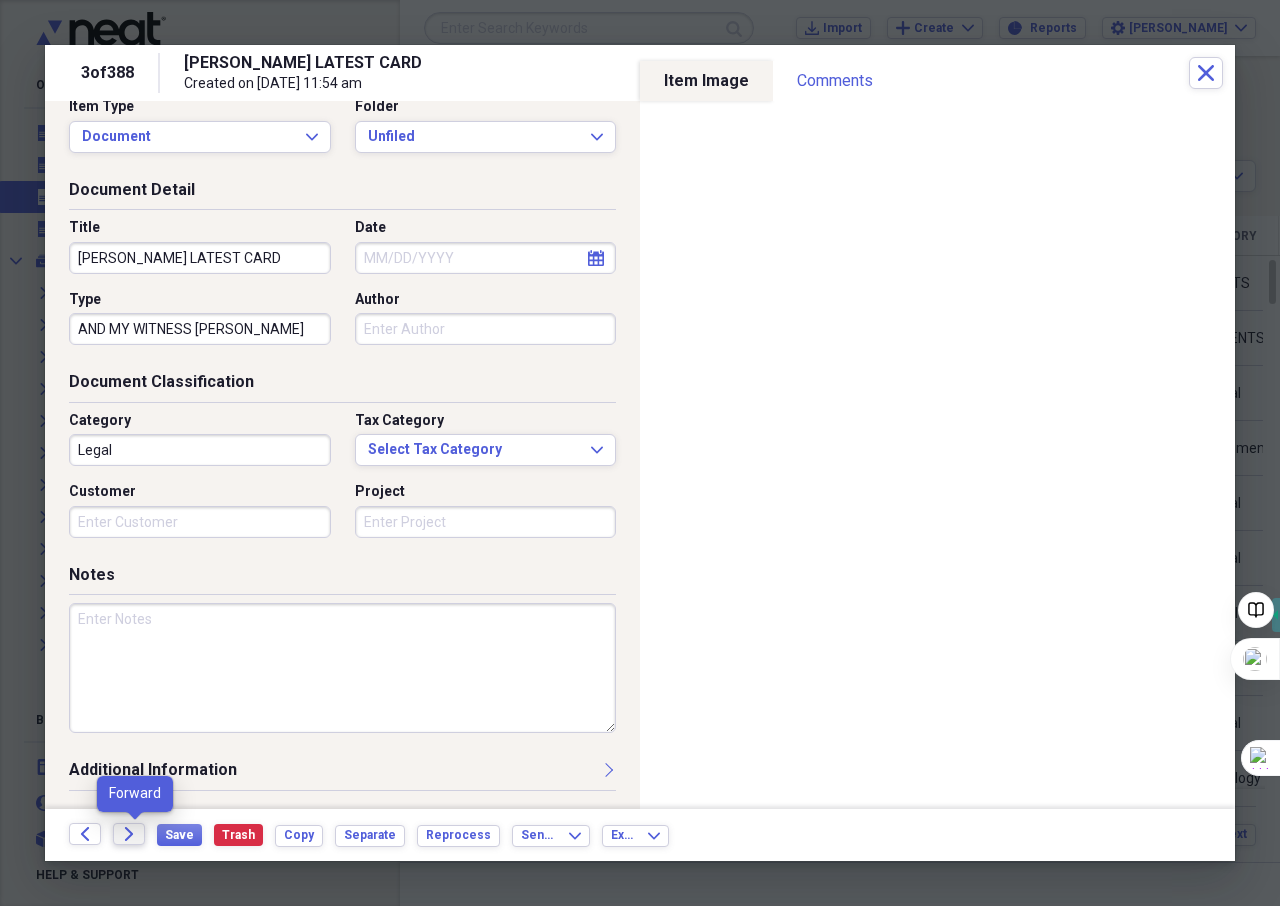 click 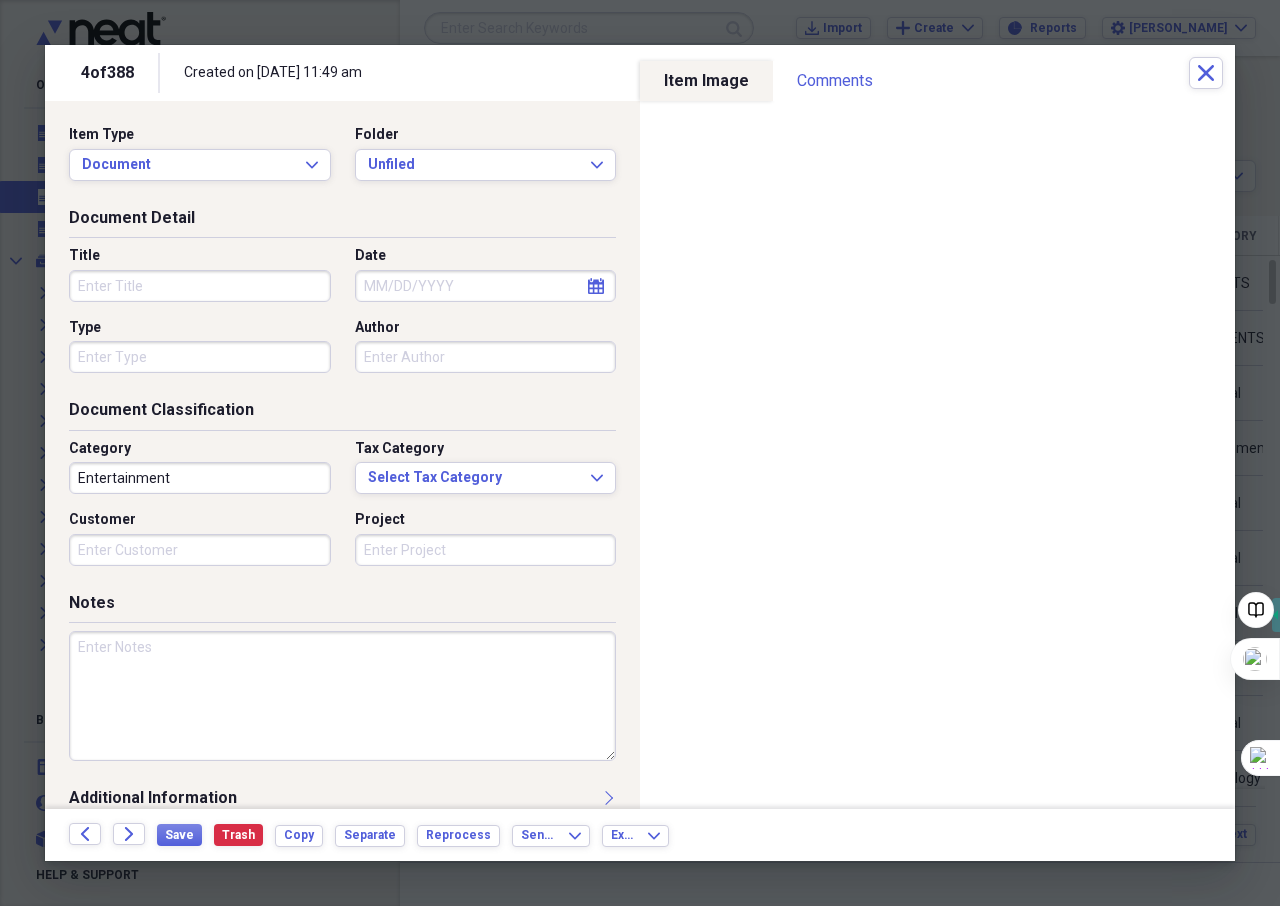 click on "Title" at bounding box center [200, 286] 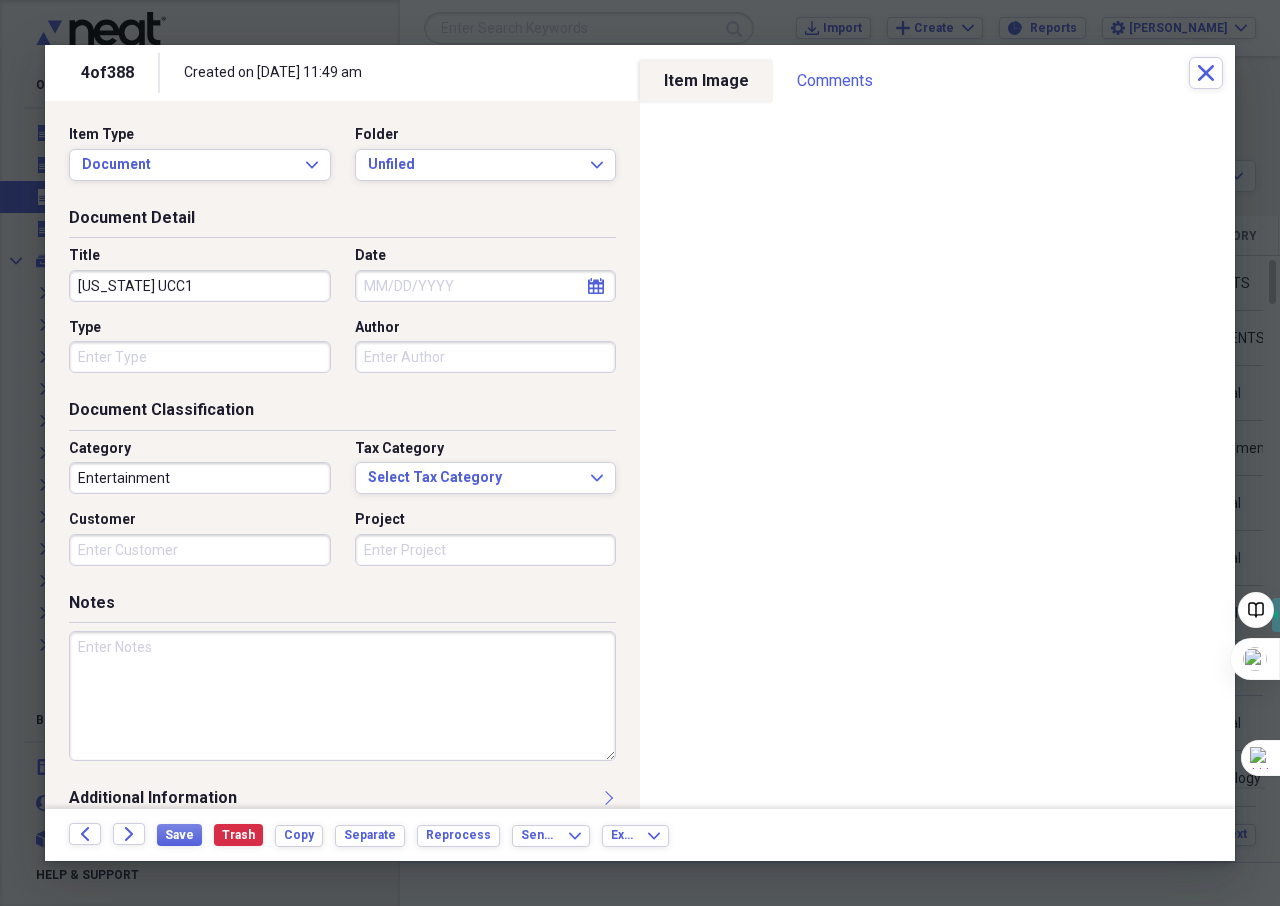 type on "[US_STATE] UCC1" 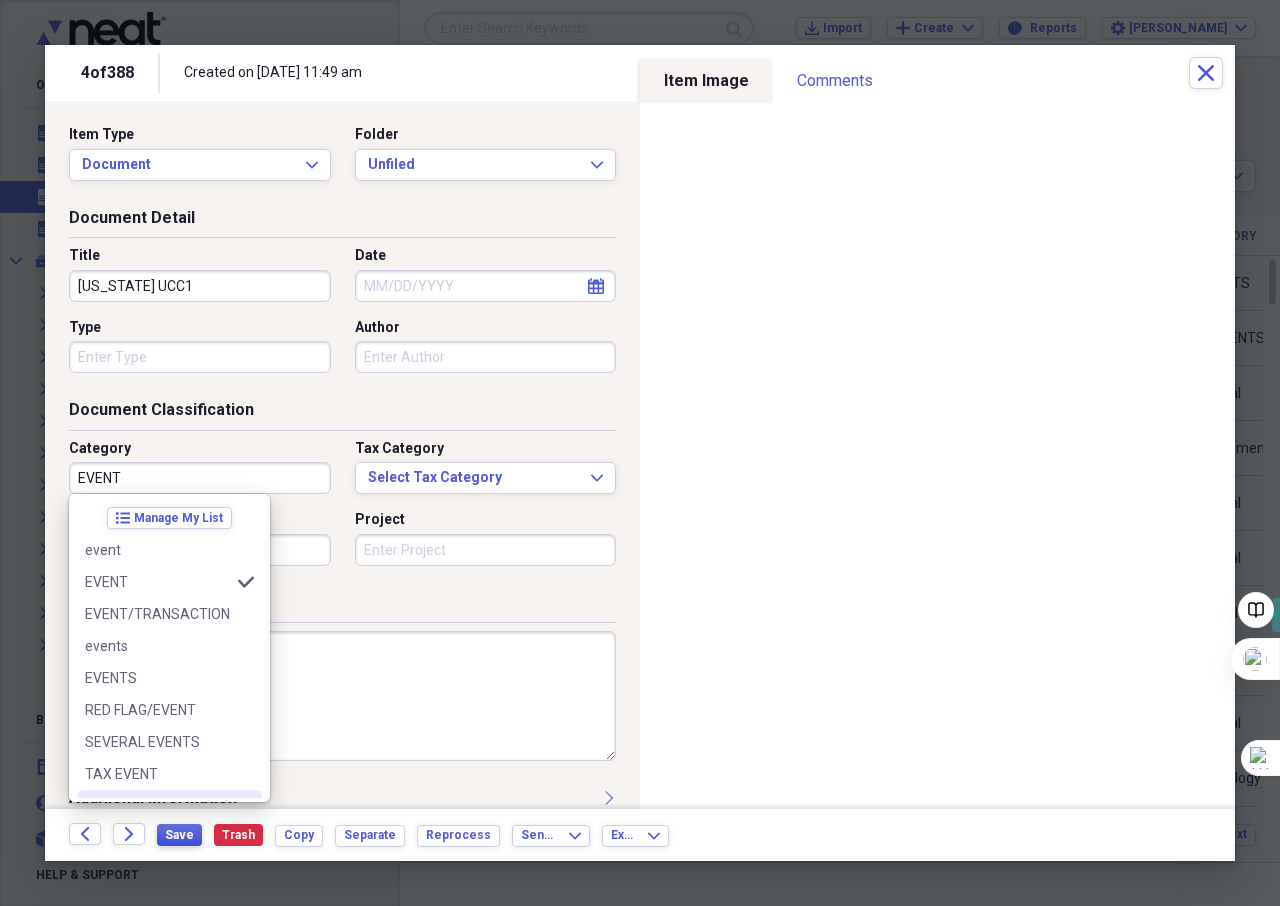 type on "EVENT" 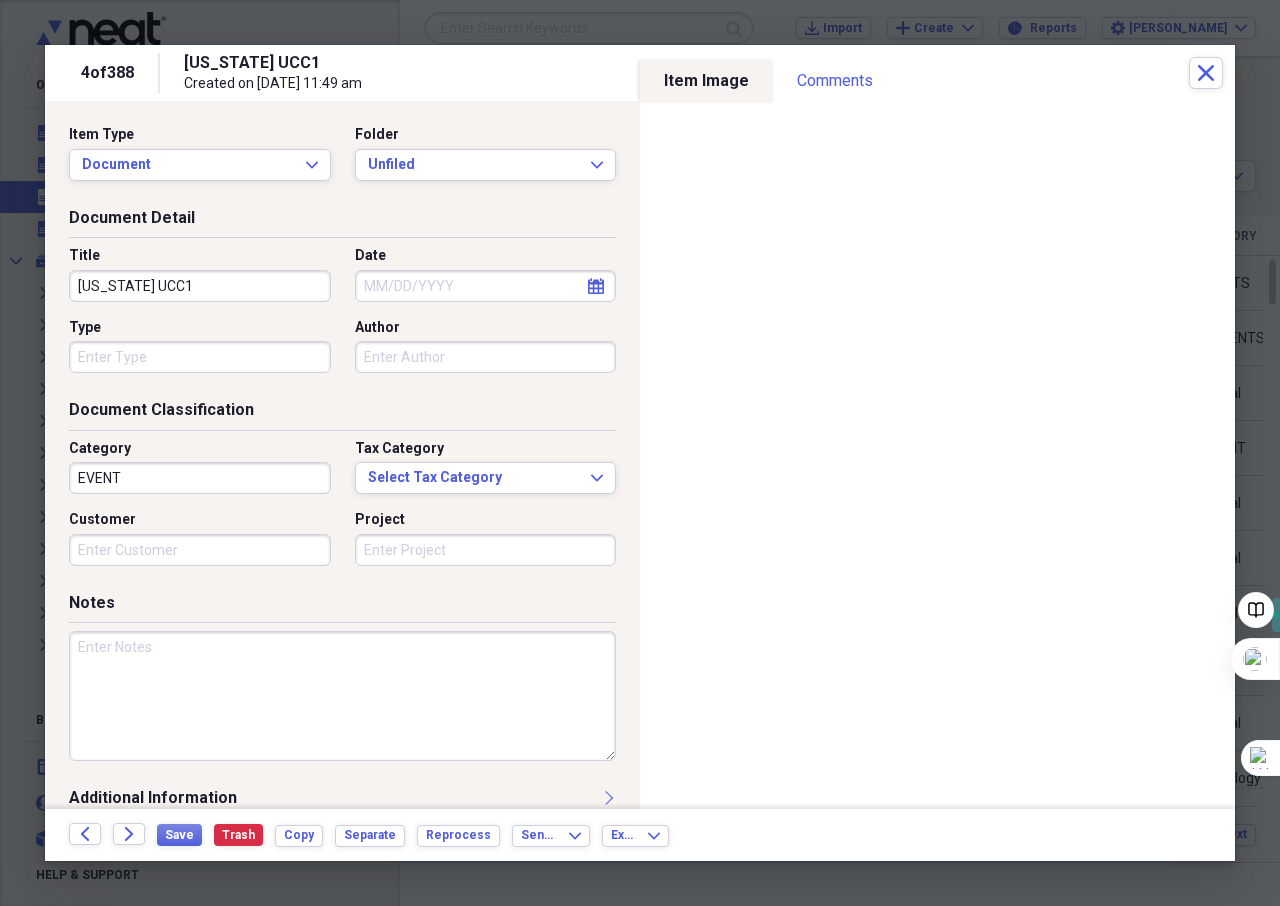 click on "[US_STATE] UCC1" at bounding box center (200, 286) 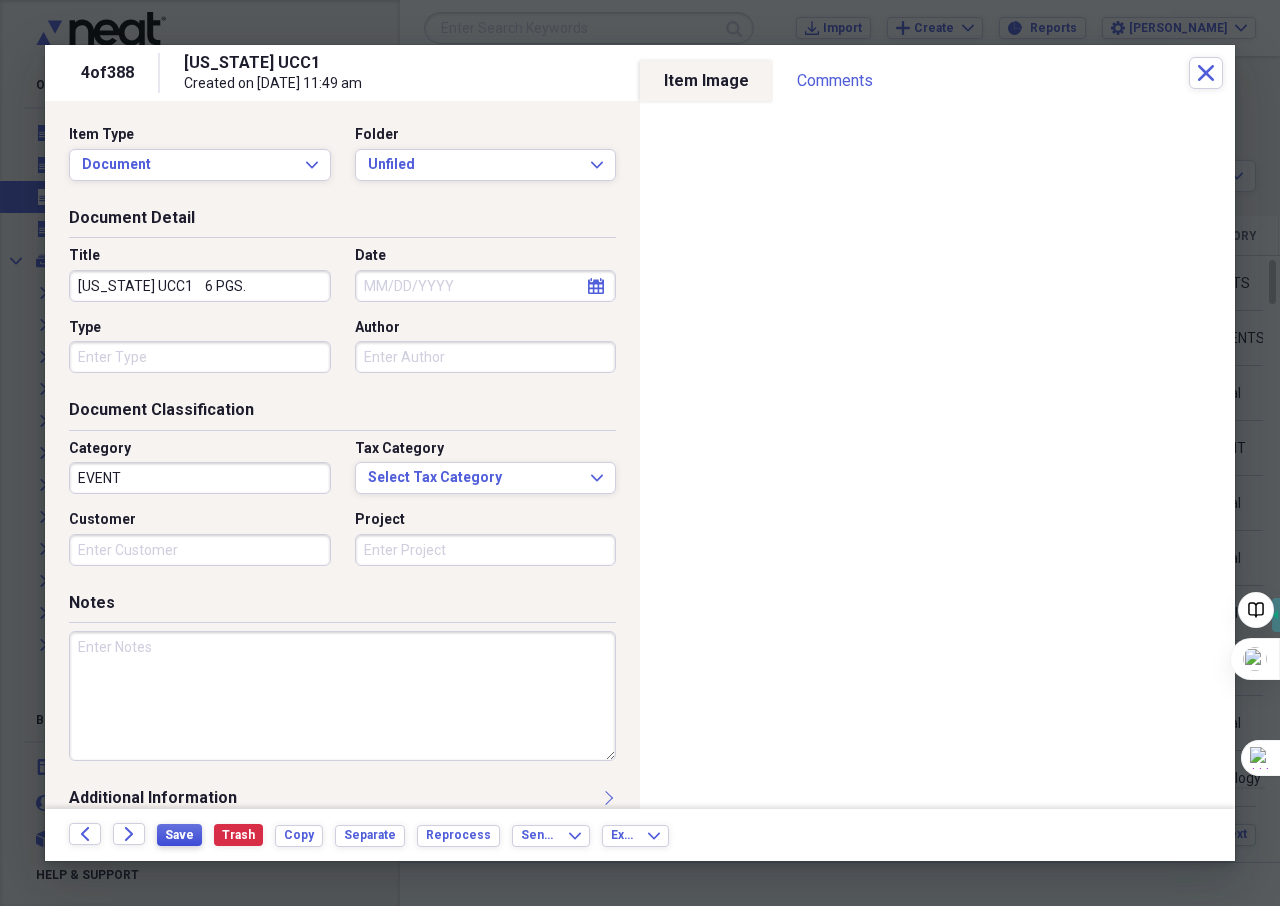 type on "[US_STATE] UCC1    6 PGS." 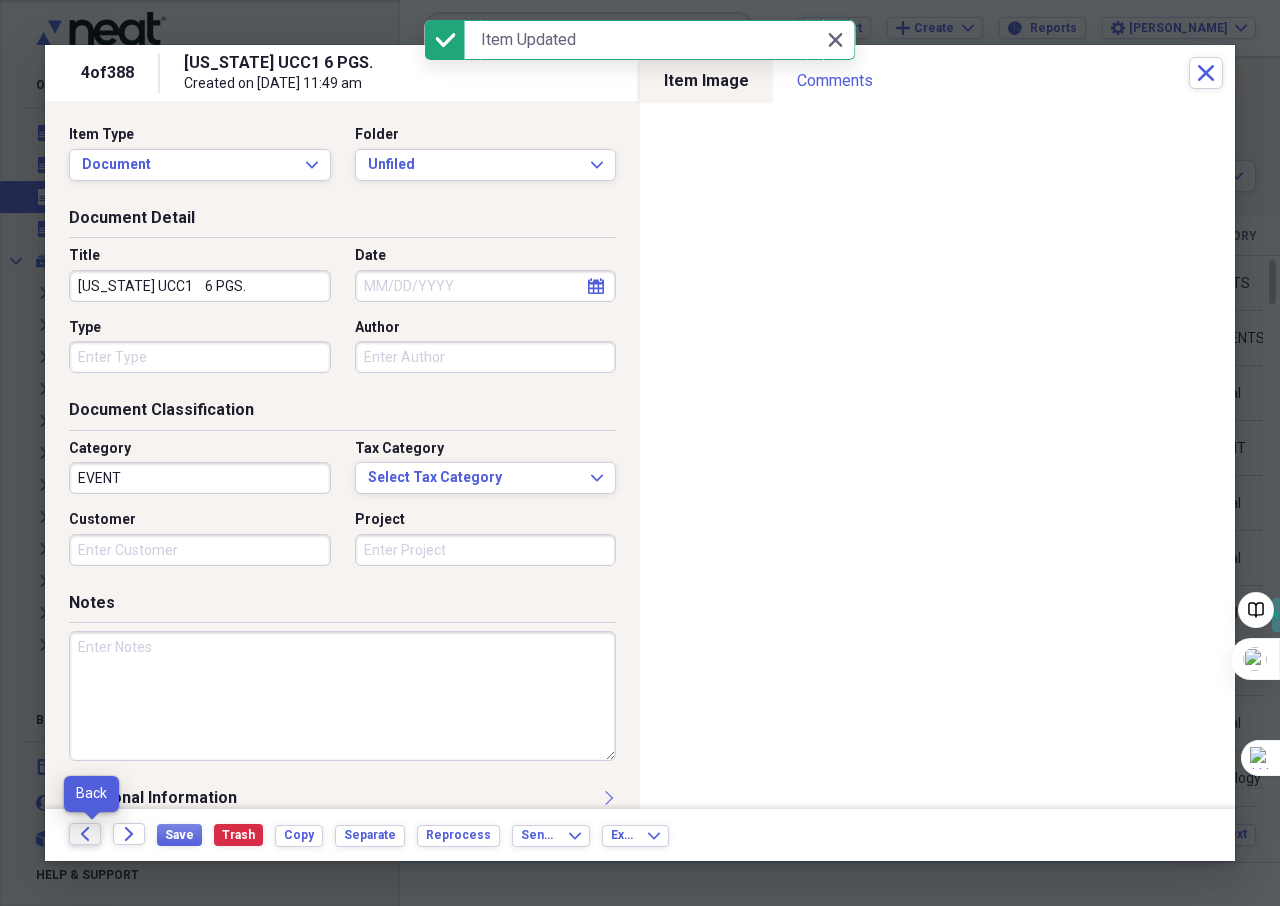 click on "Back" 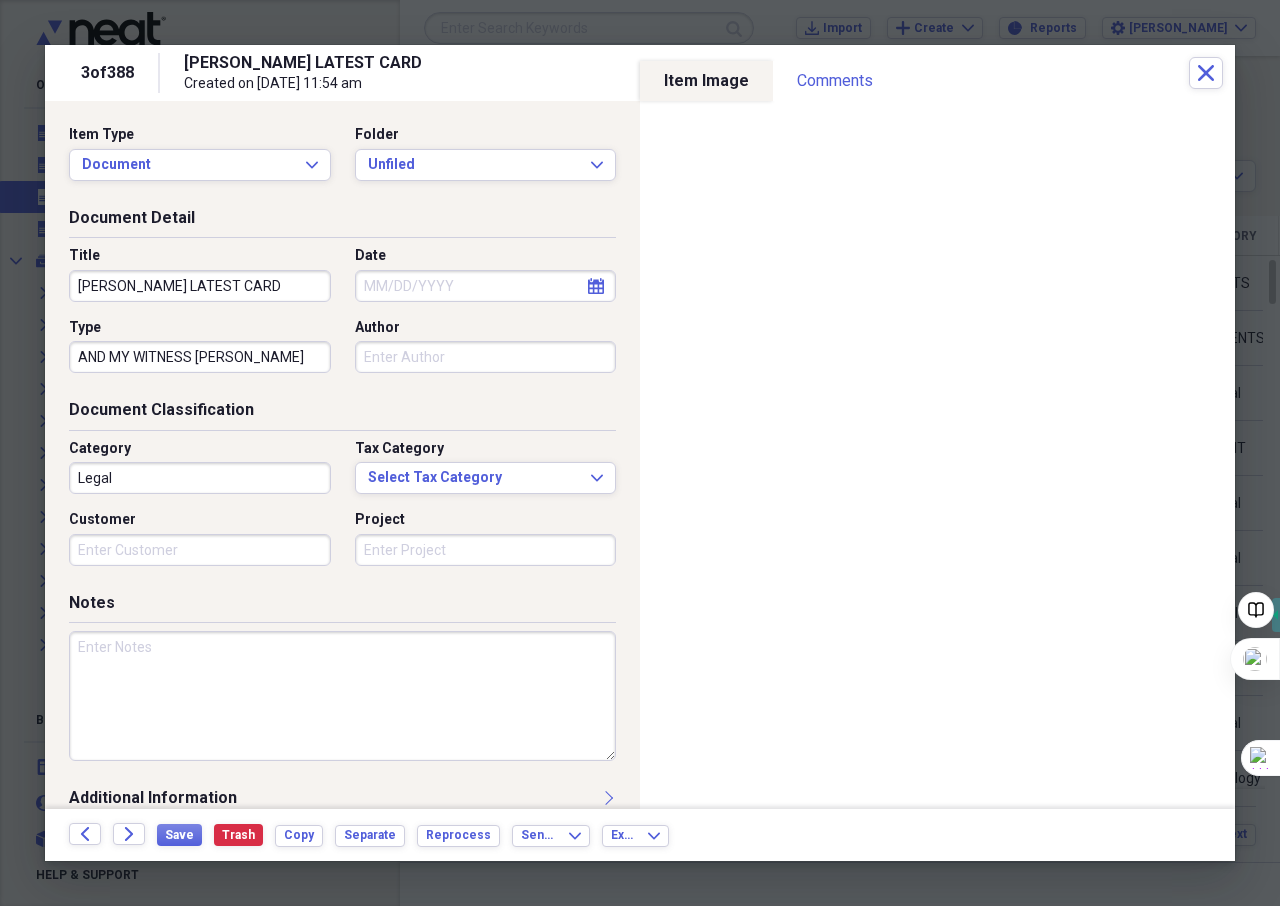 click on "[PERSON_NAME] LATEST CARD" at bounding box center (200, 286) 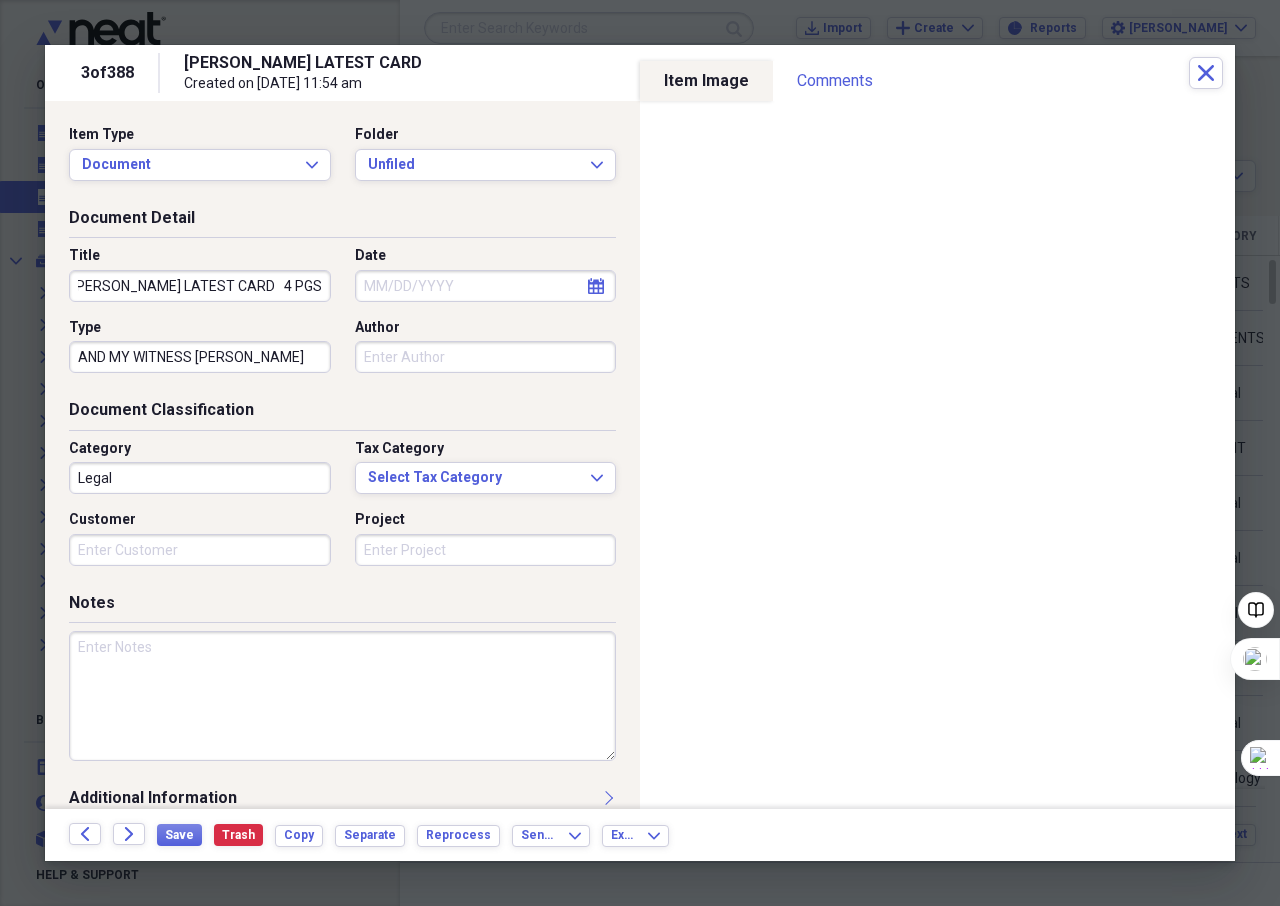 scroll, scrollTop: 0, scrollLeft: 0, axis: both 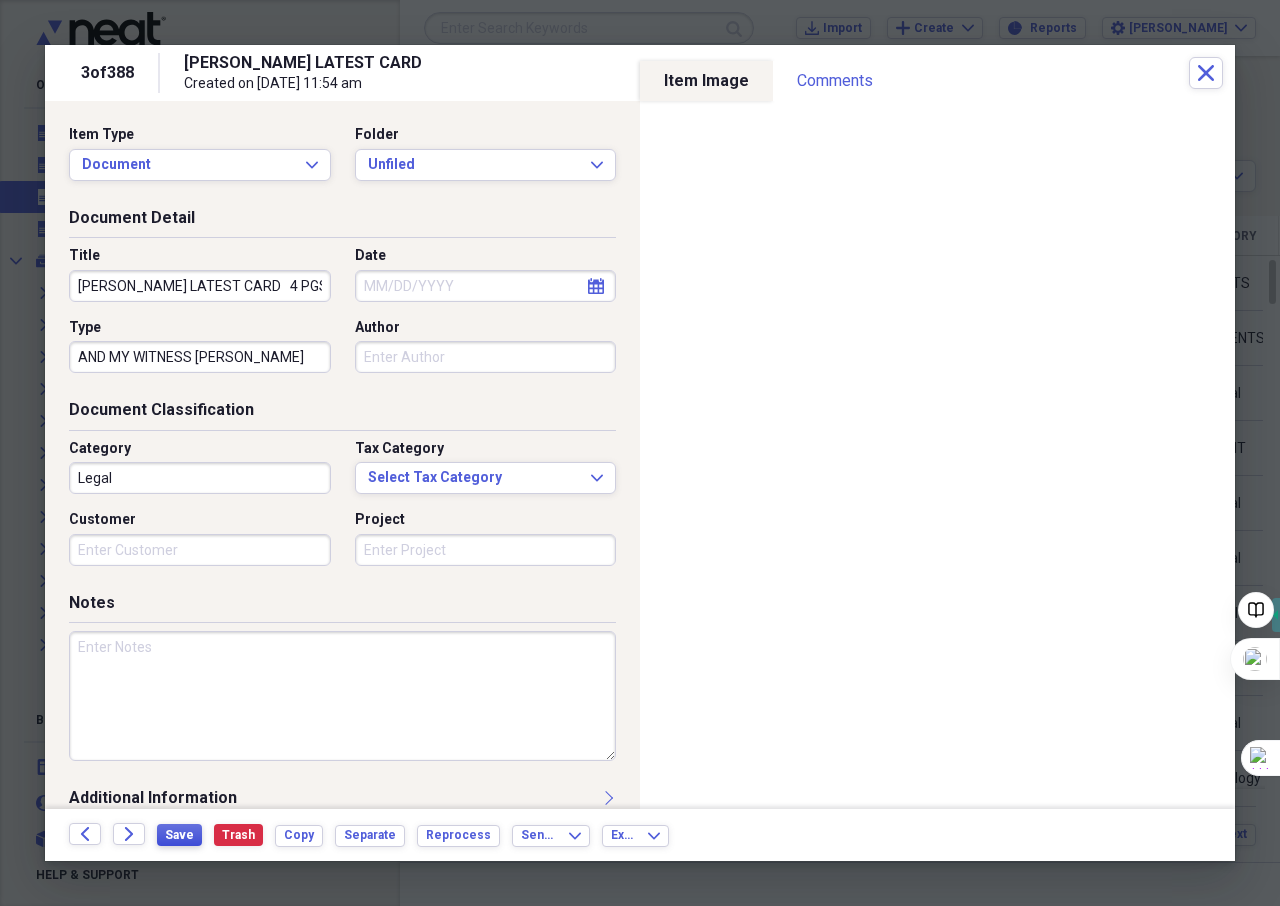 type on "[PERSON_NAME] LATEST CARD   4 PGS" 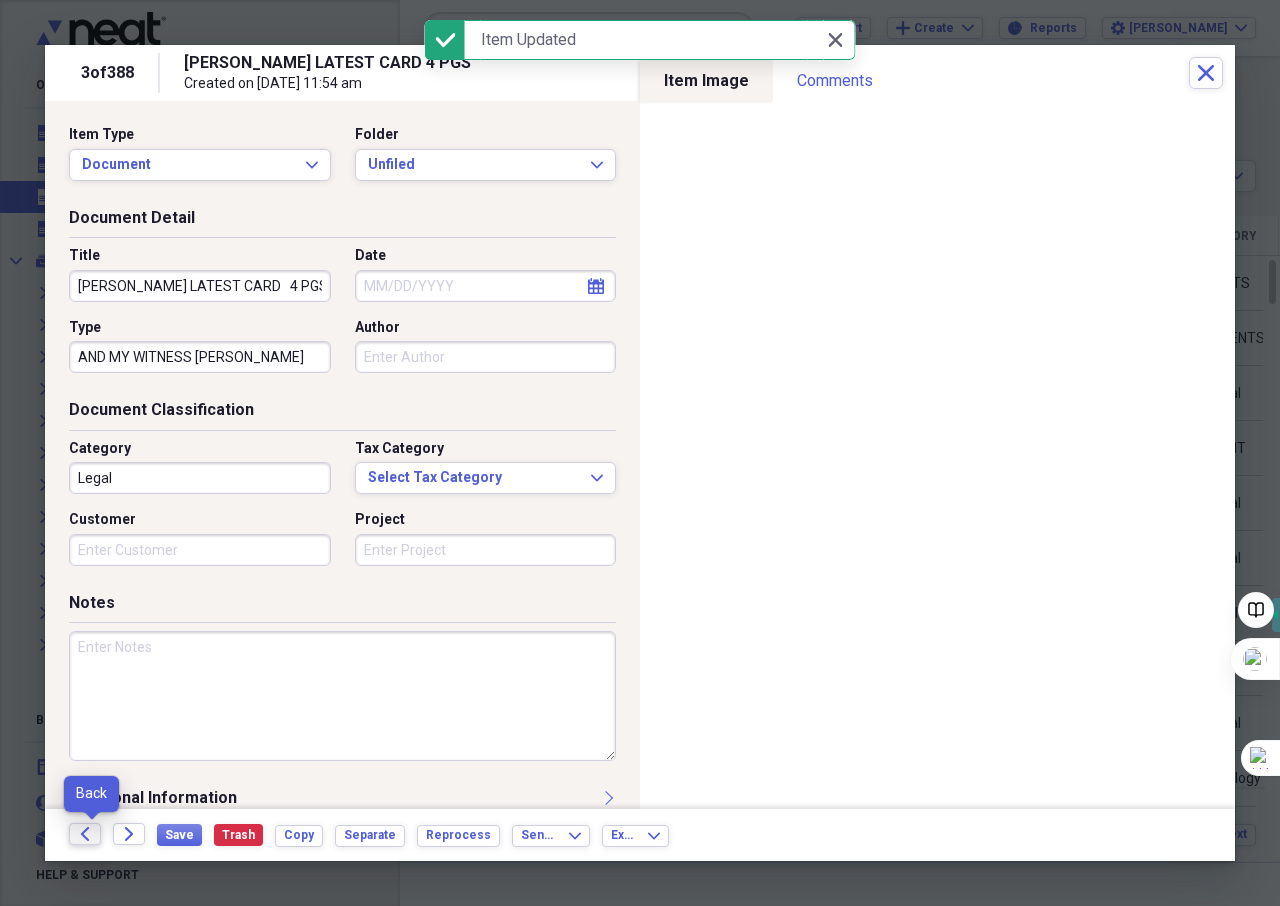 click on "Back" 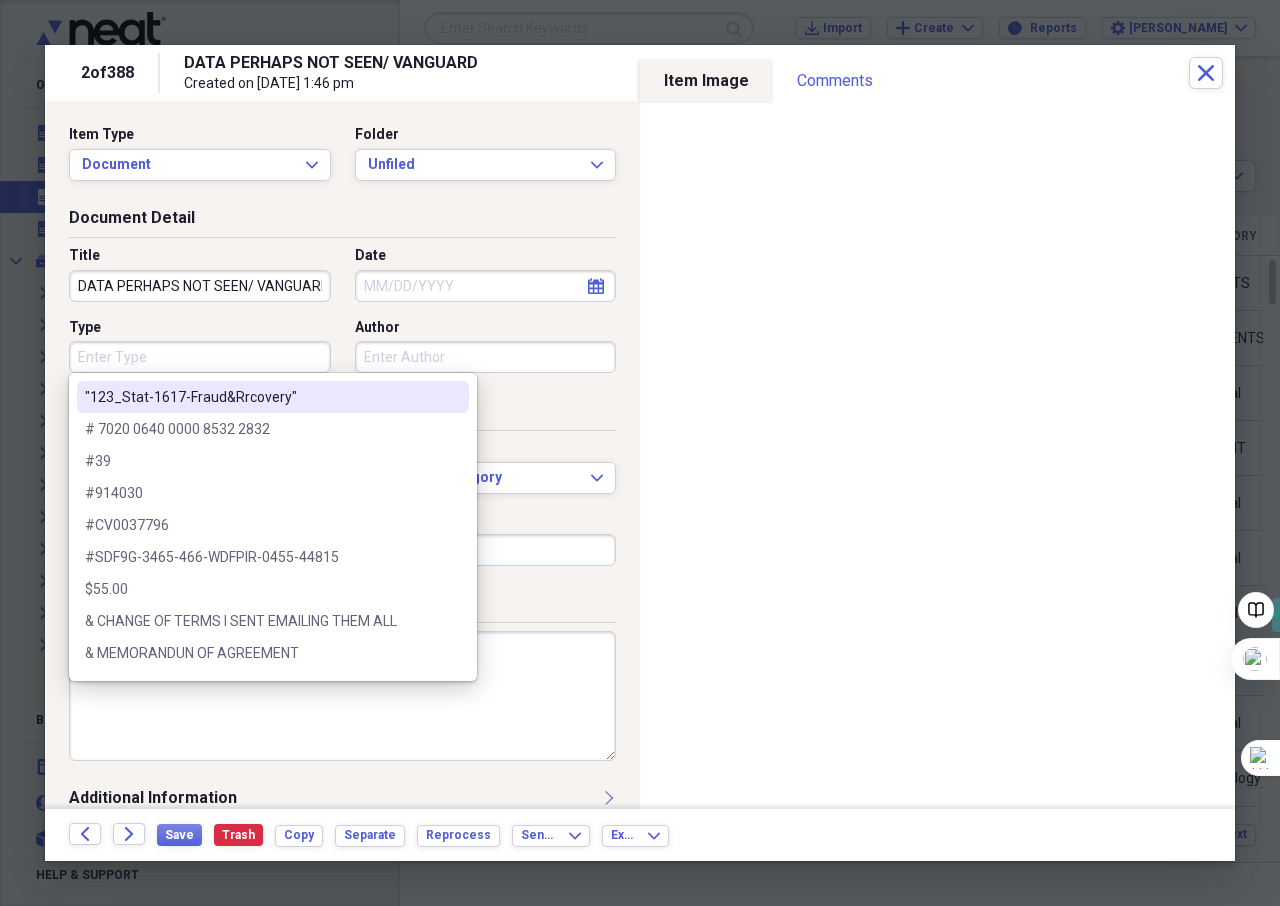 click on "Type" at bounding box center [200, 357] 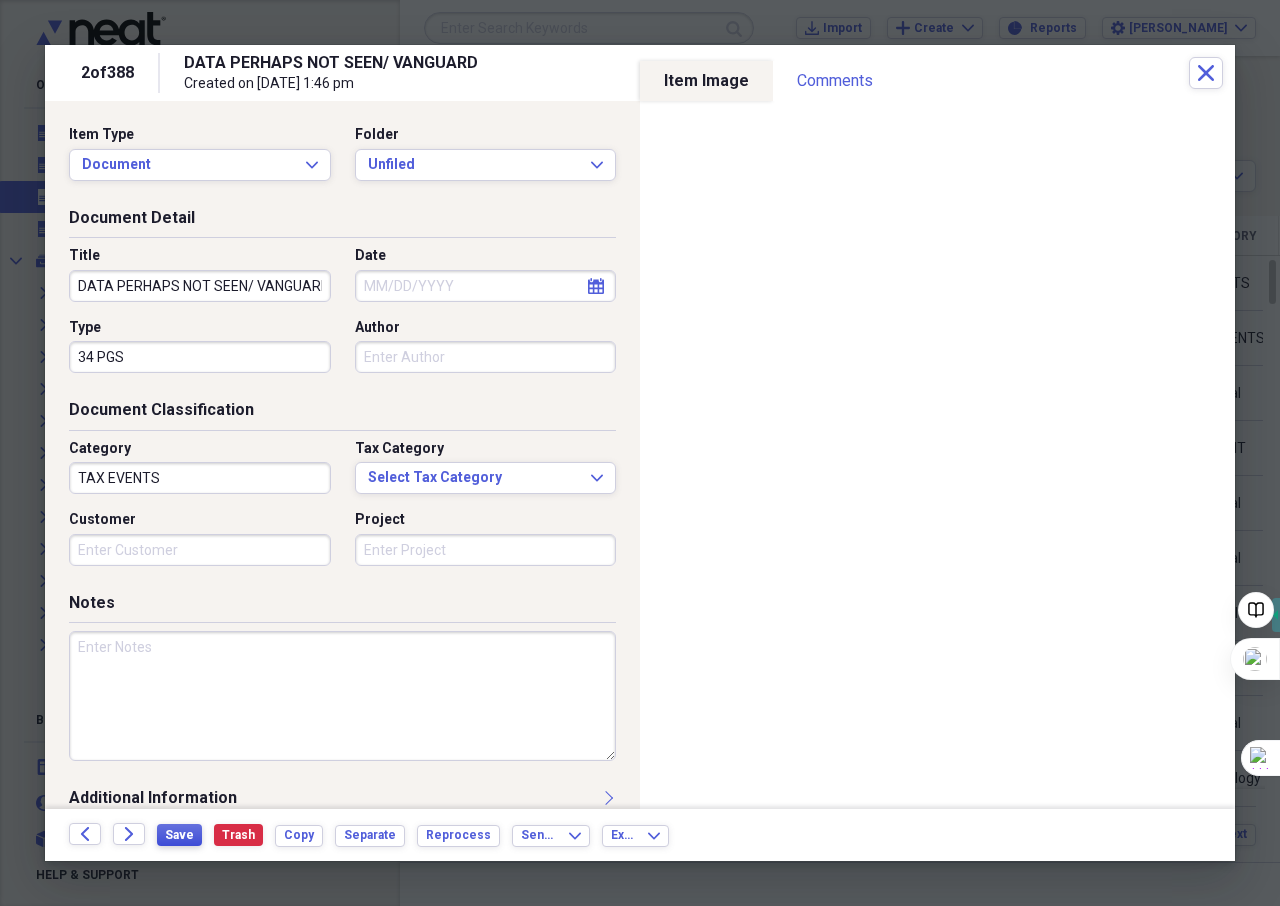 type on "34 PGS" 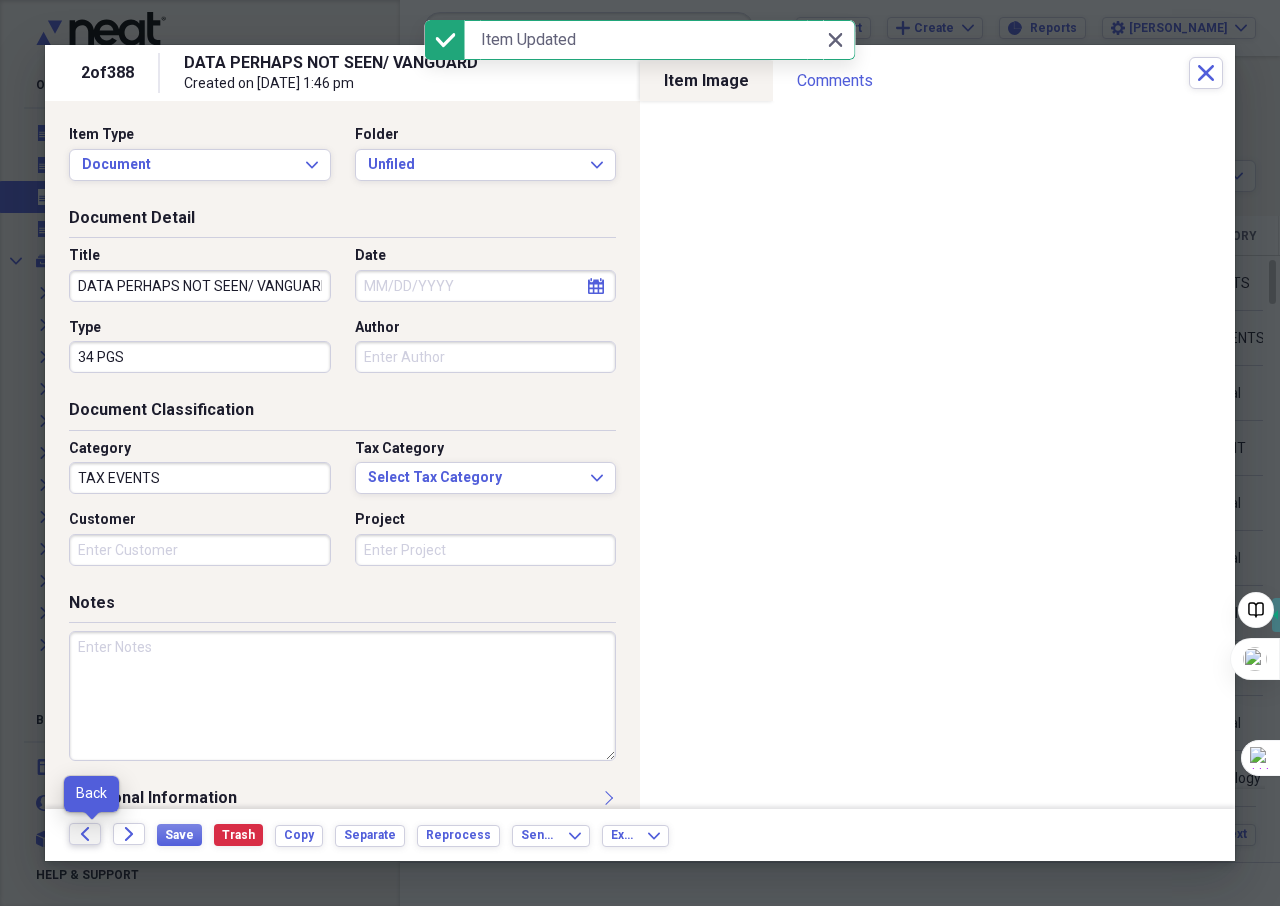 click 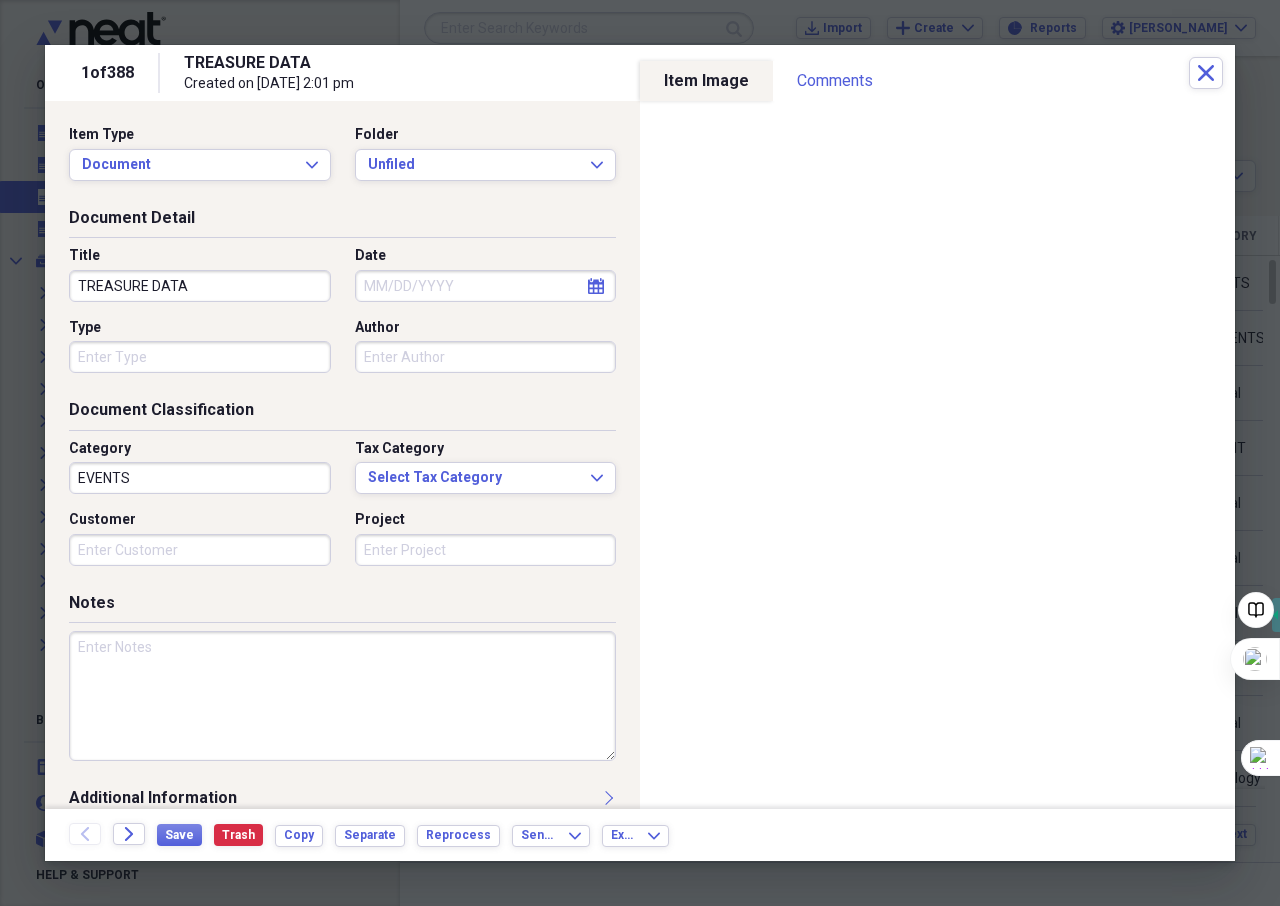 click on "TREASURE DATA" at bounding box center (200, 286) 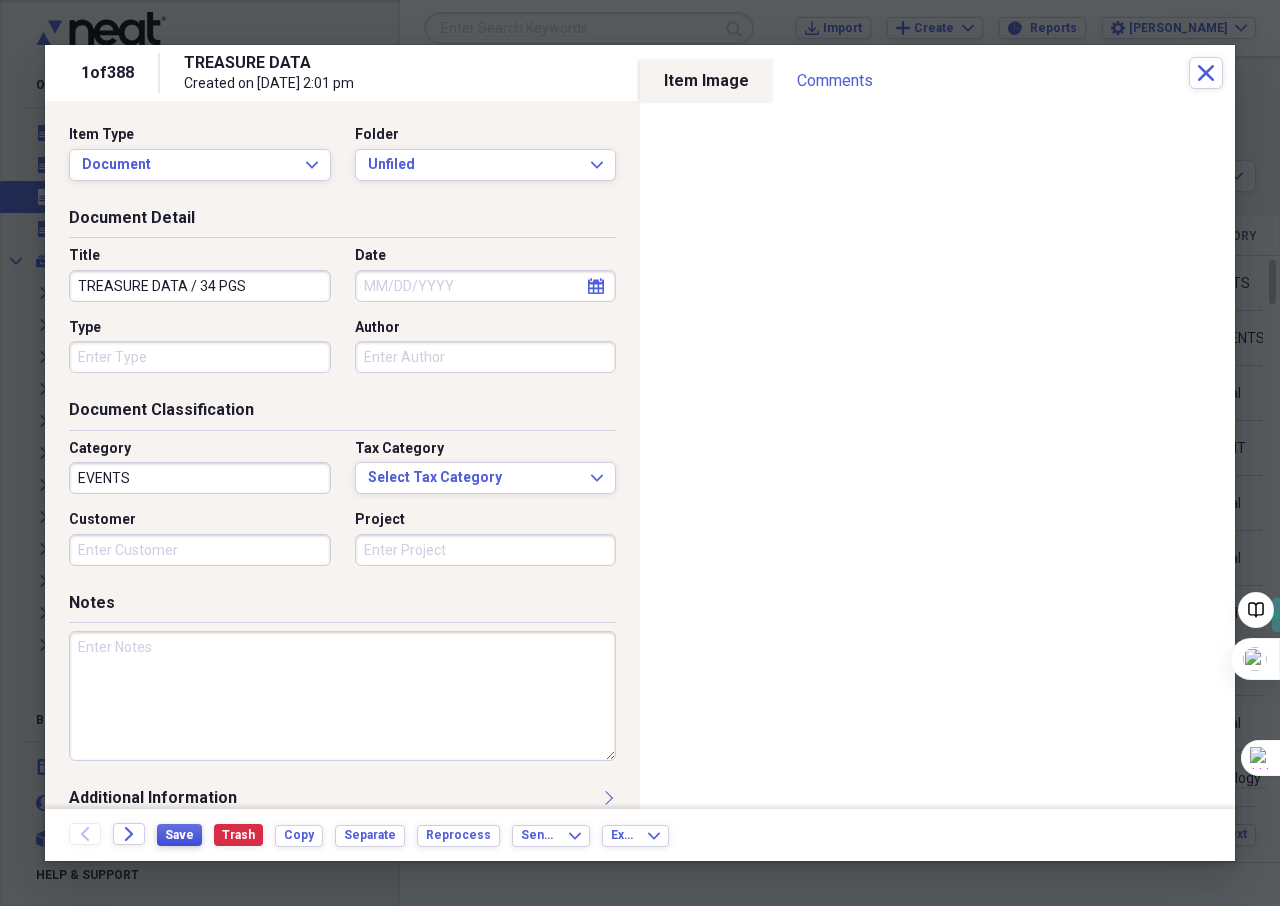 type on "TREASURE DATA / 34 PGS" 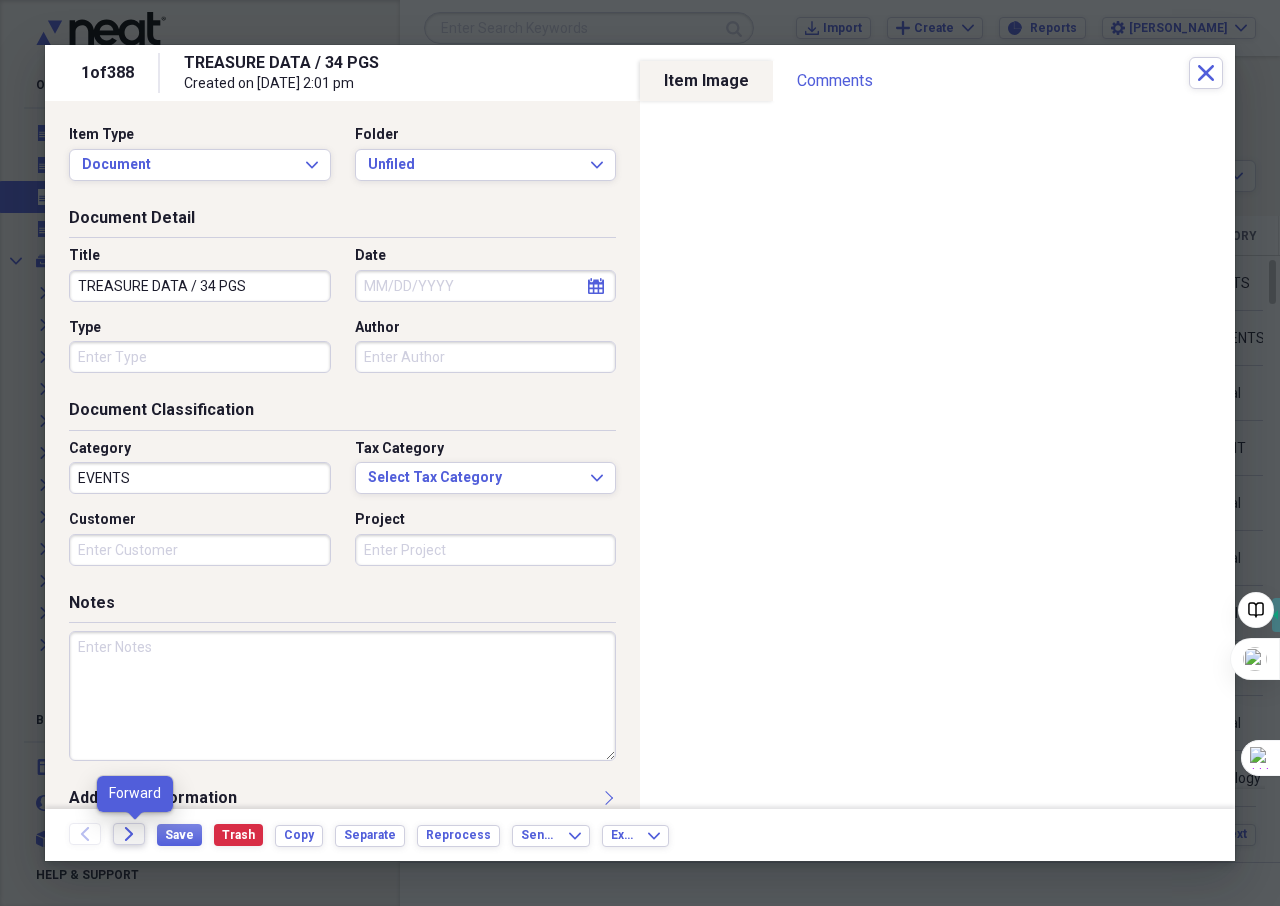 click on "Forward" 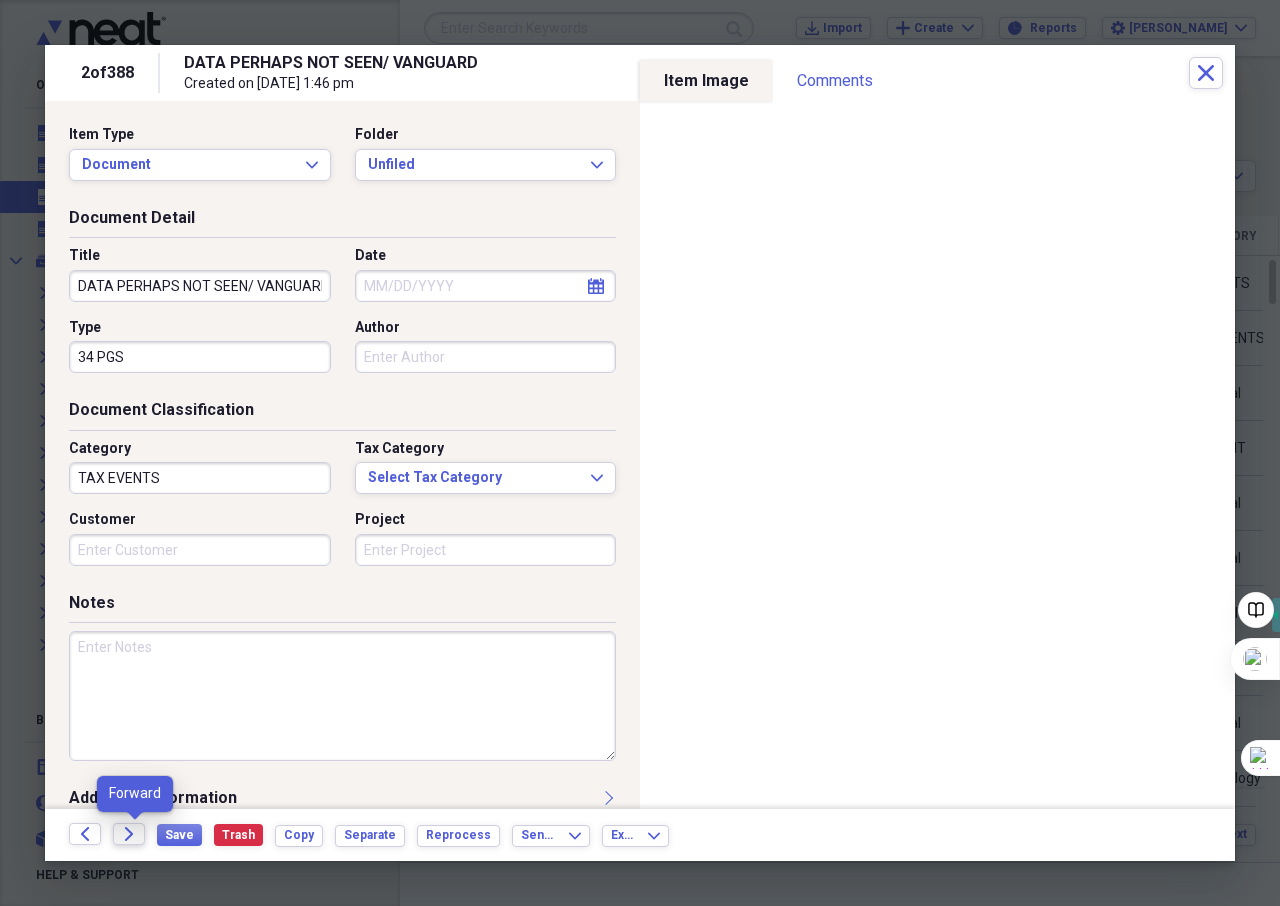 click on "Forward" 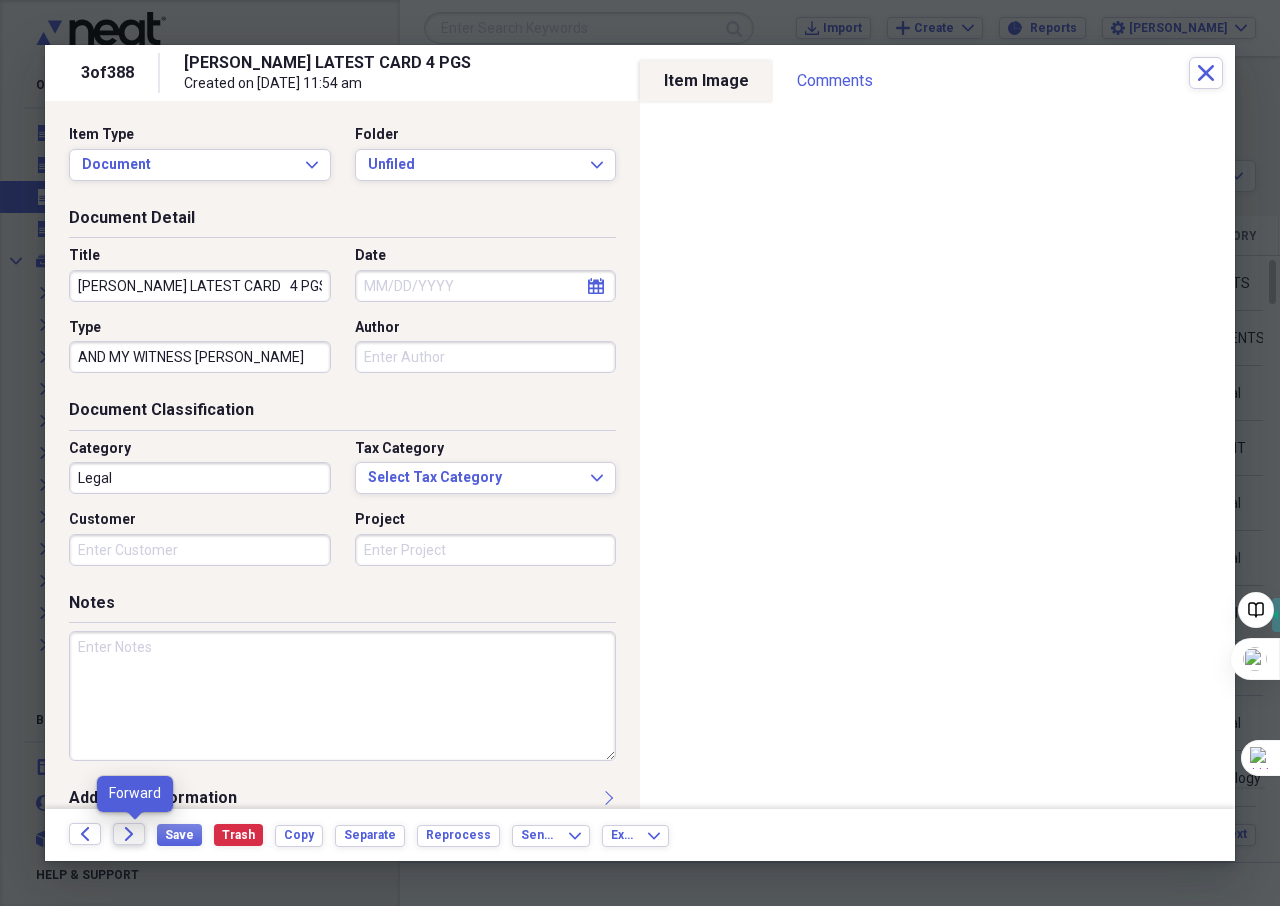 click on "Forward" 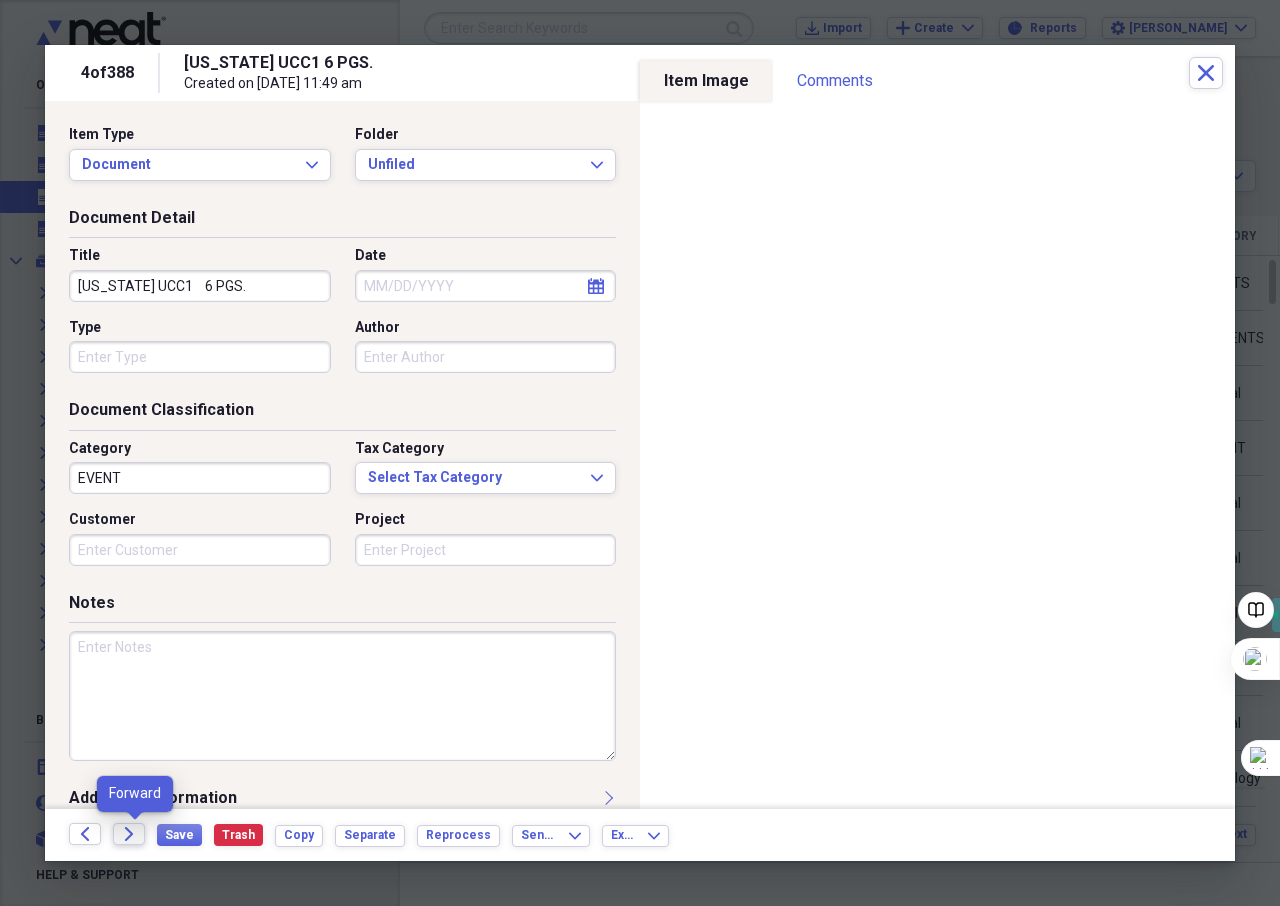click on "Forward" 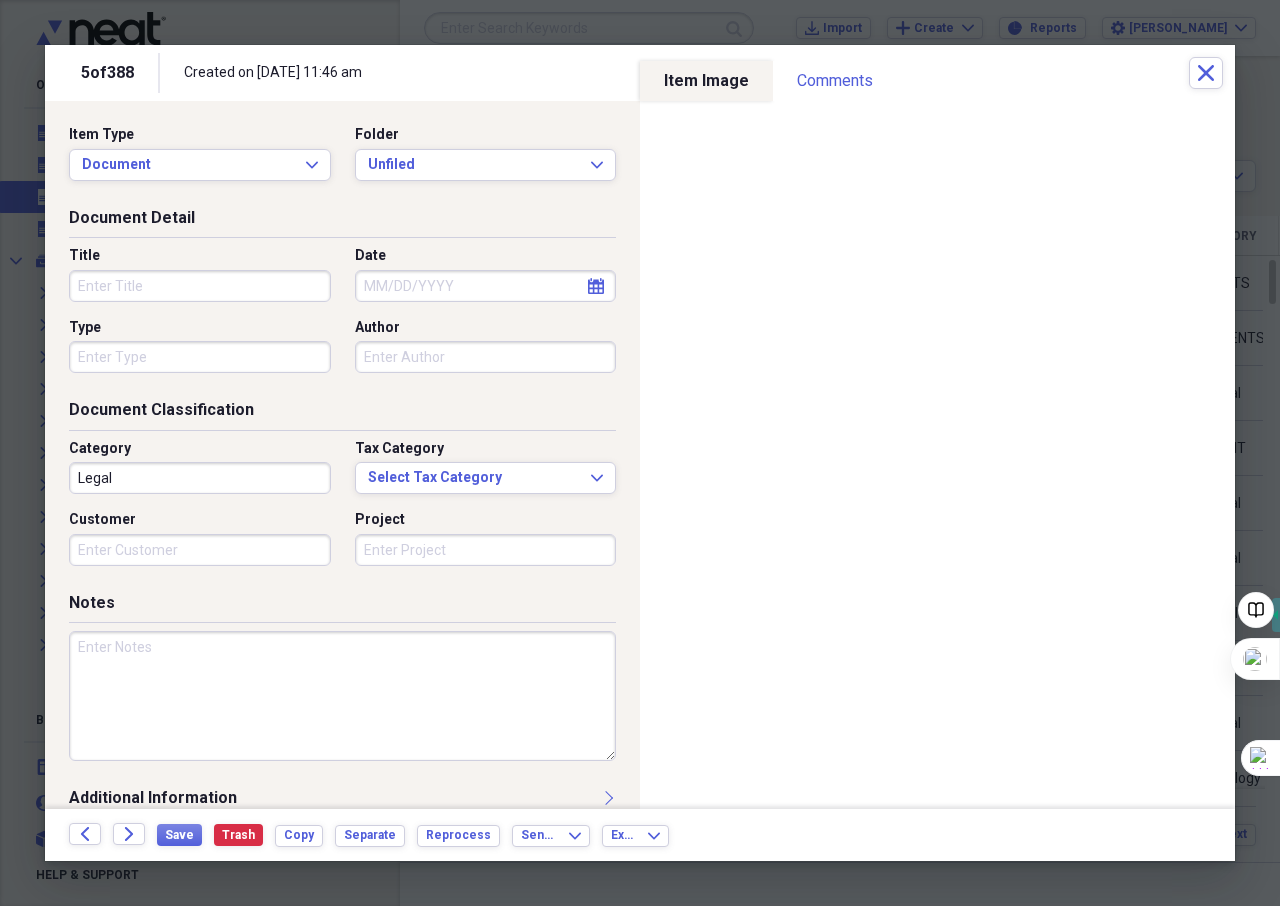 click on "Title" at bounding box center [200, 286] 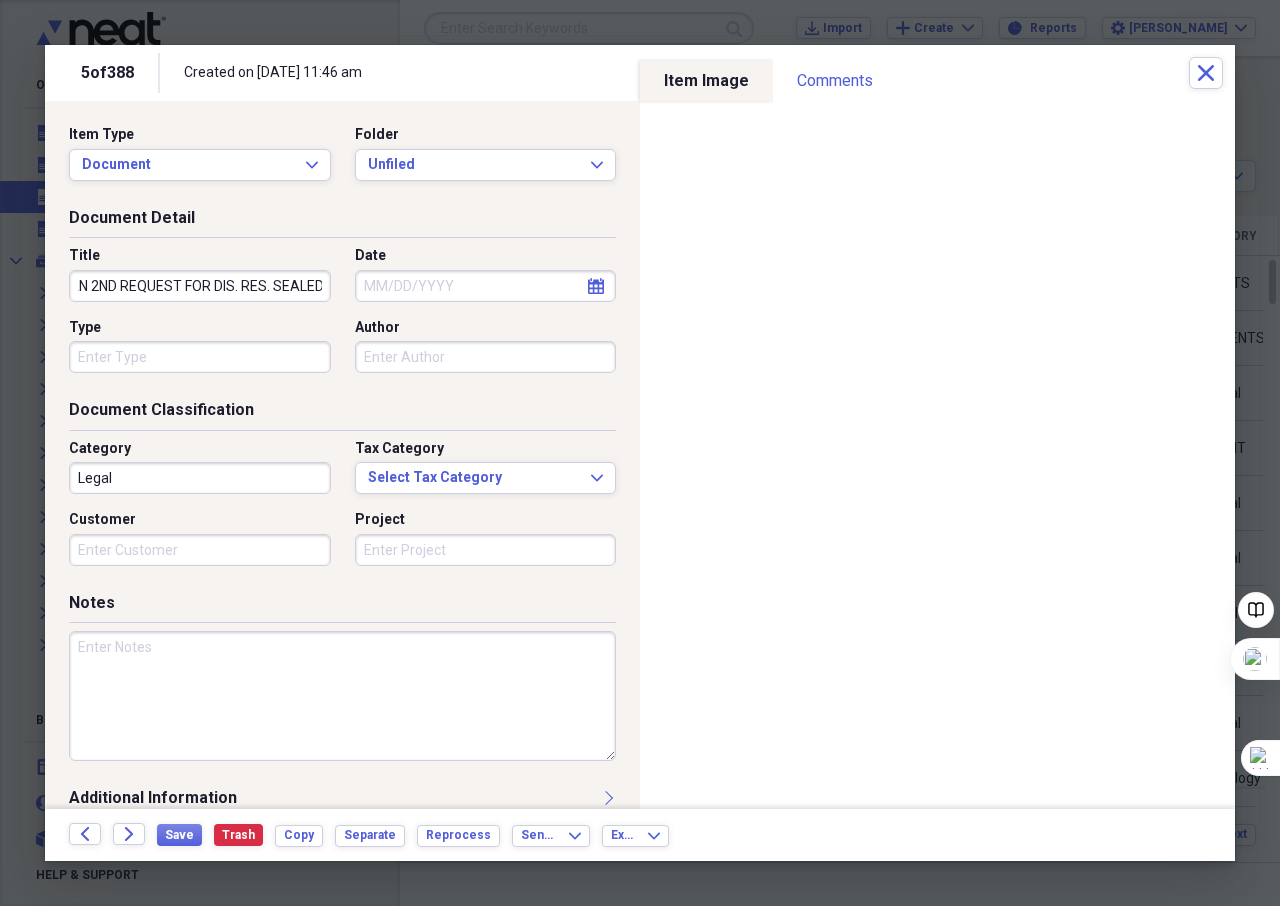 scroll, scrollTop: 0, scrollLeft: 48, axis: horizontal 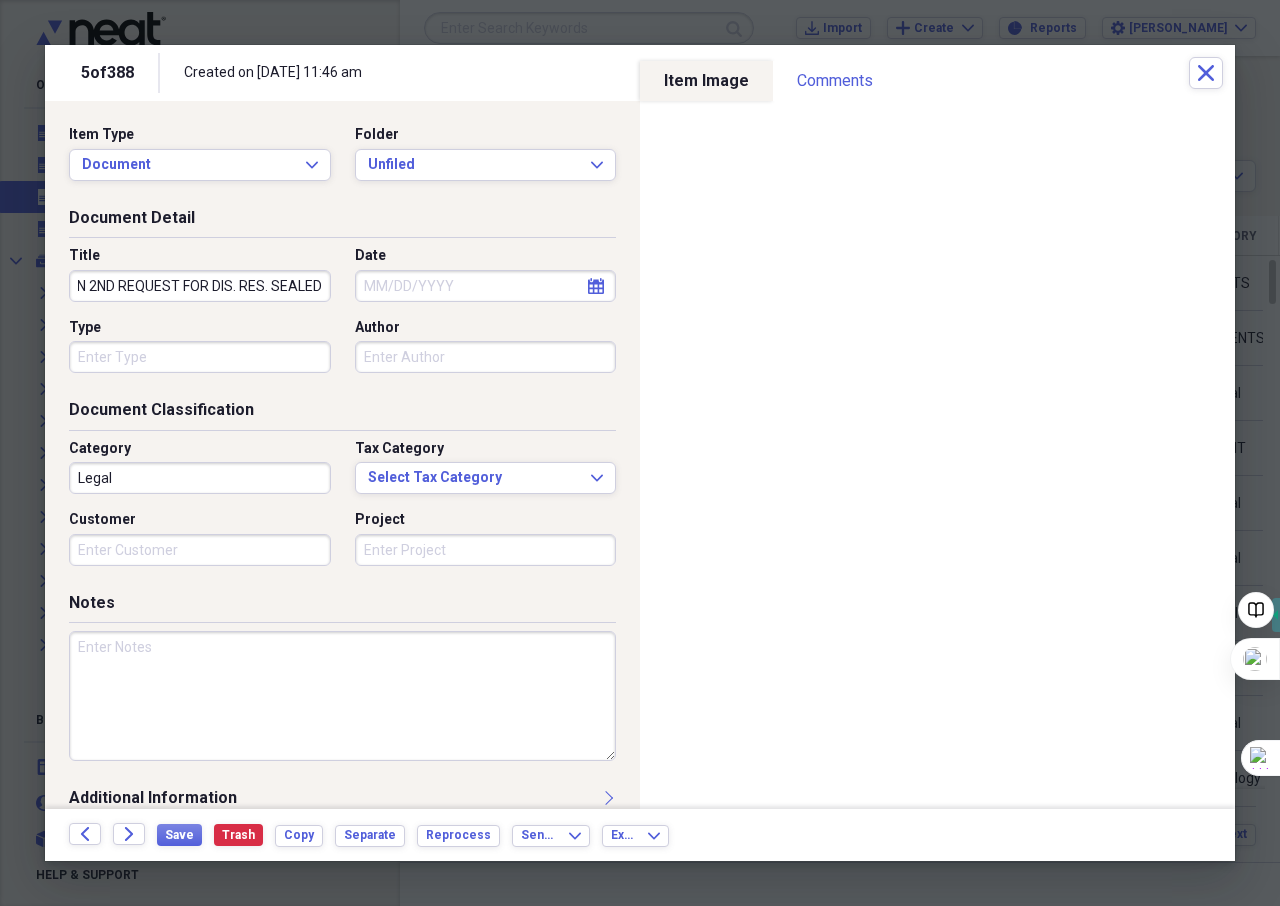 type on "1ST AN 2ND REQUEST FOR DIS. RES. SEALED" 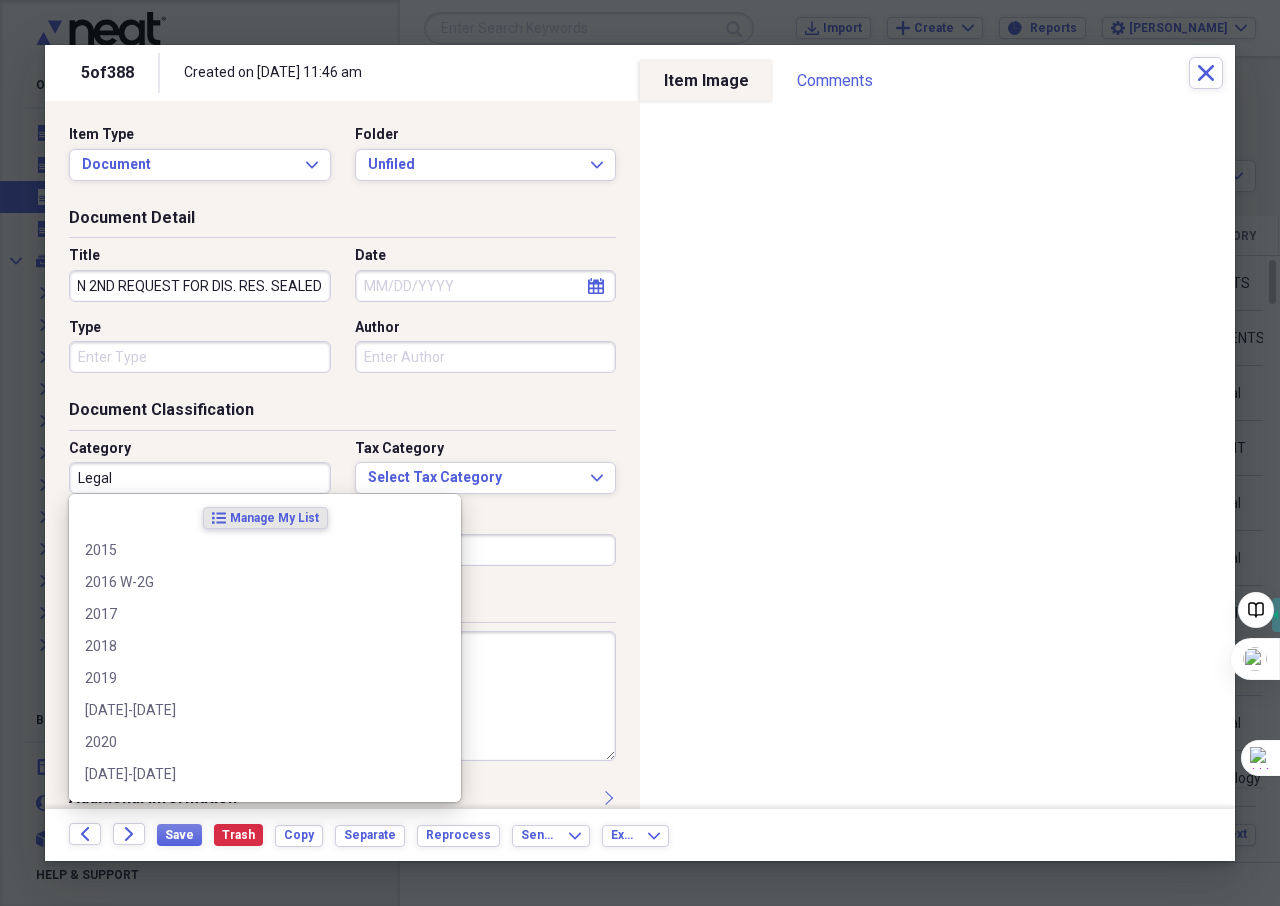scroll, scrollTop: 0, scrollLeft: 0, axis: both 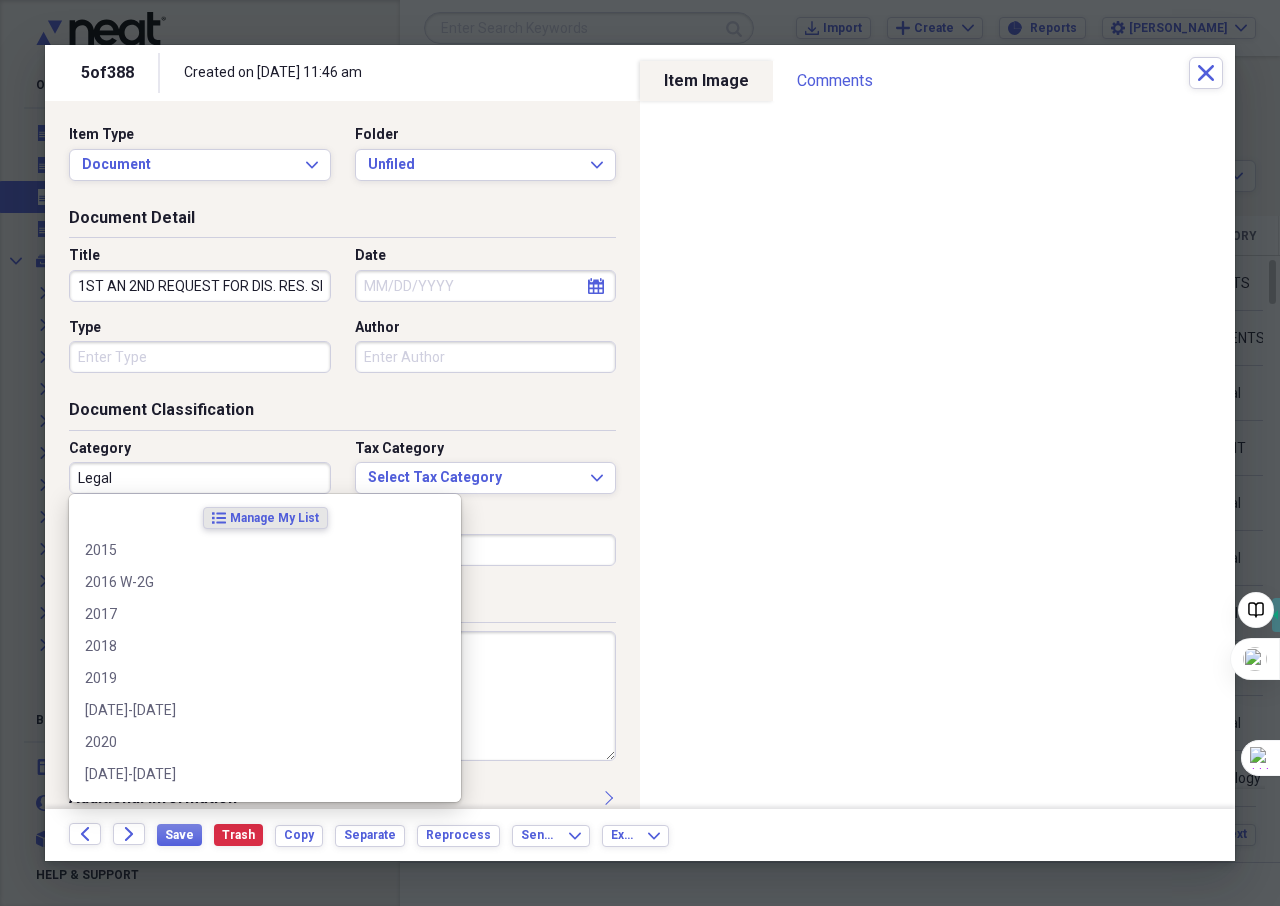 click on "Legal" at bounding box center [200, 478] 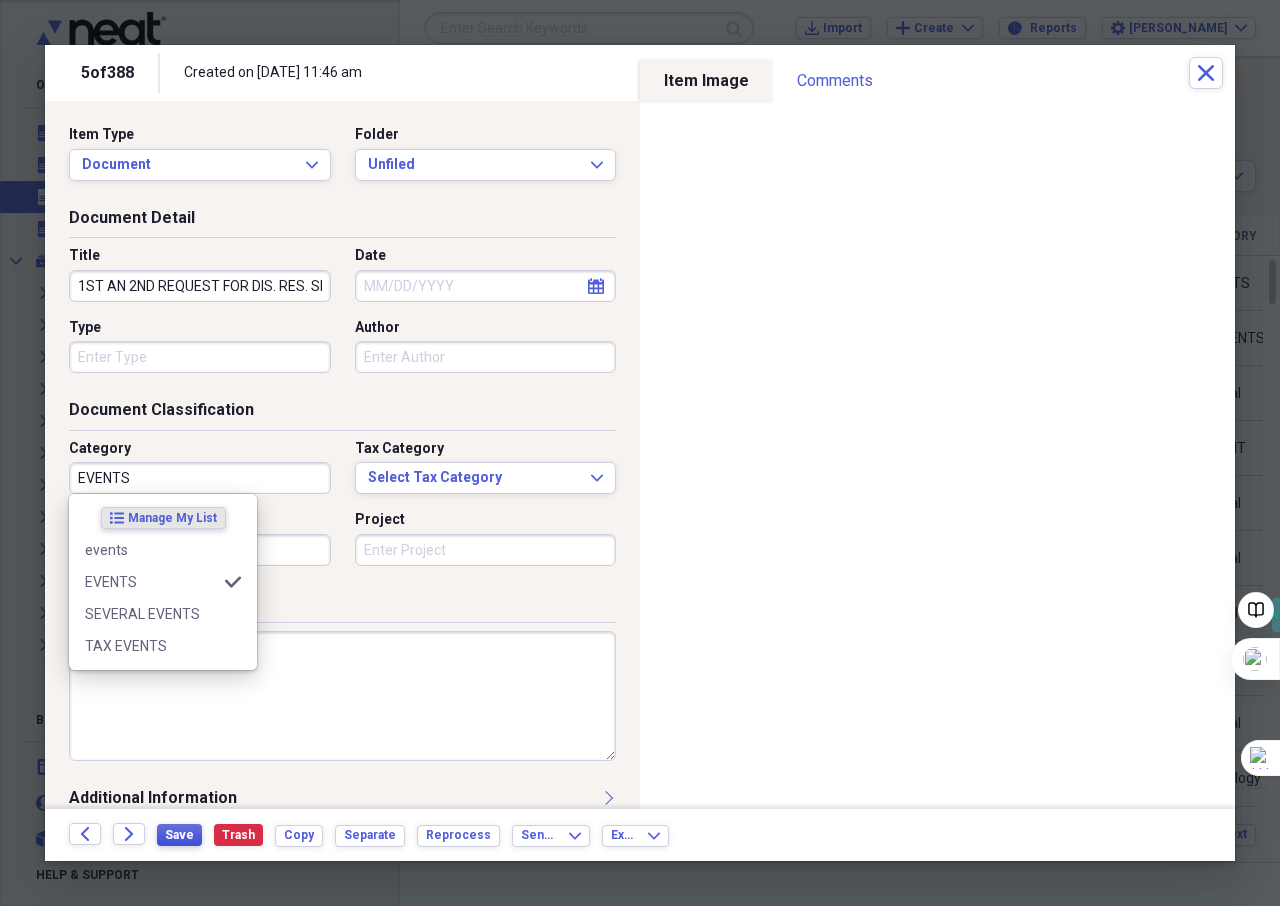 type on "EVENTS" 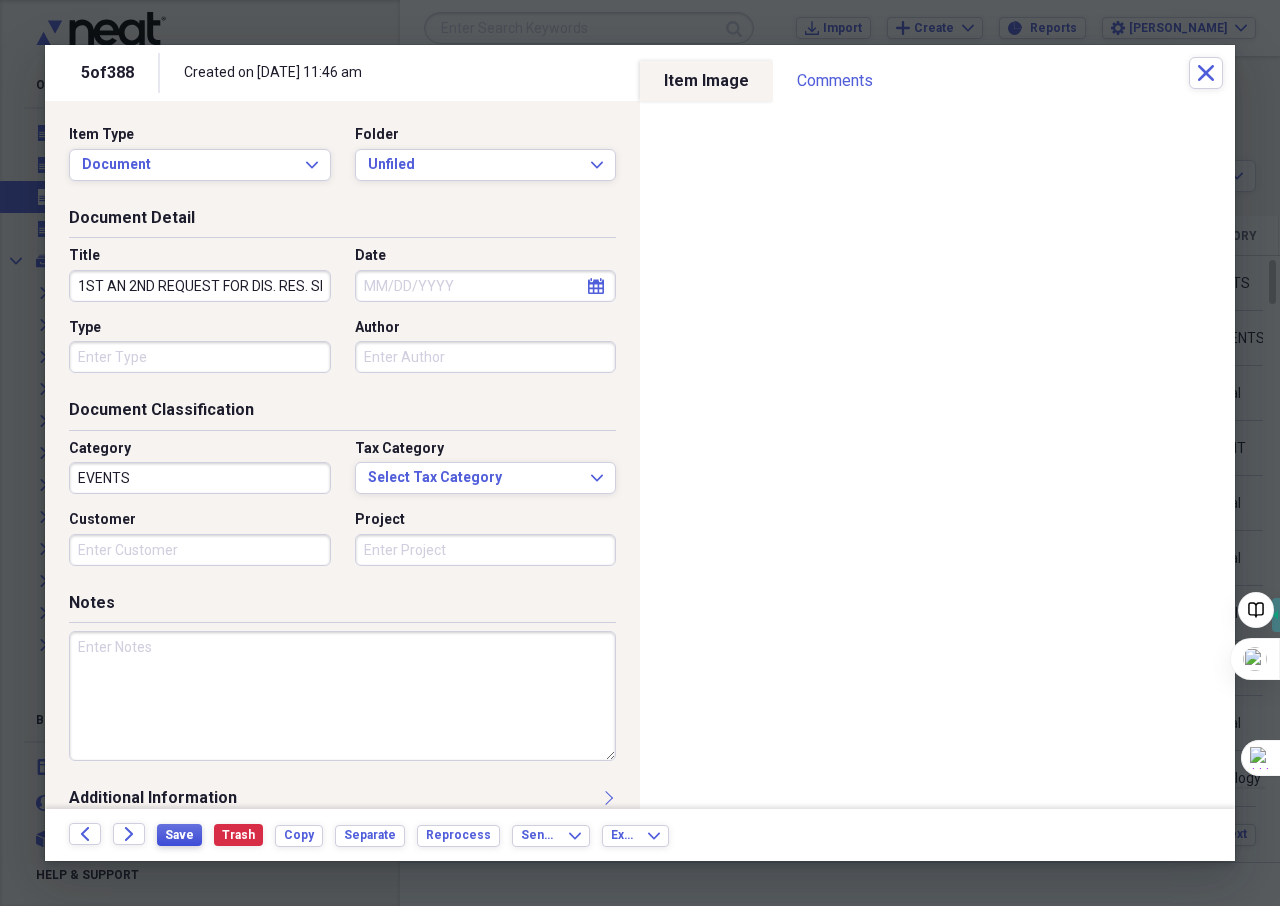 click on "Save" at bounding box center (179, 835) 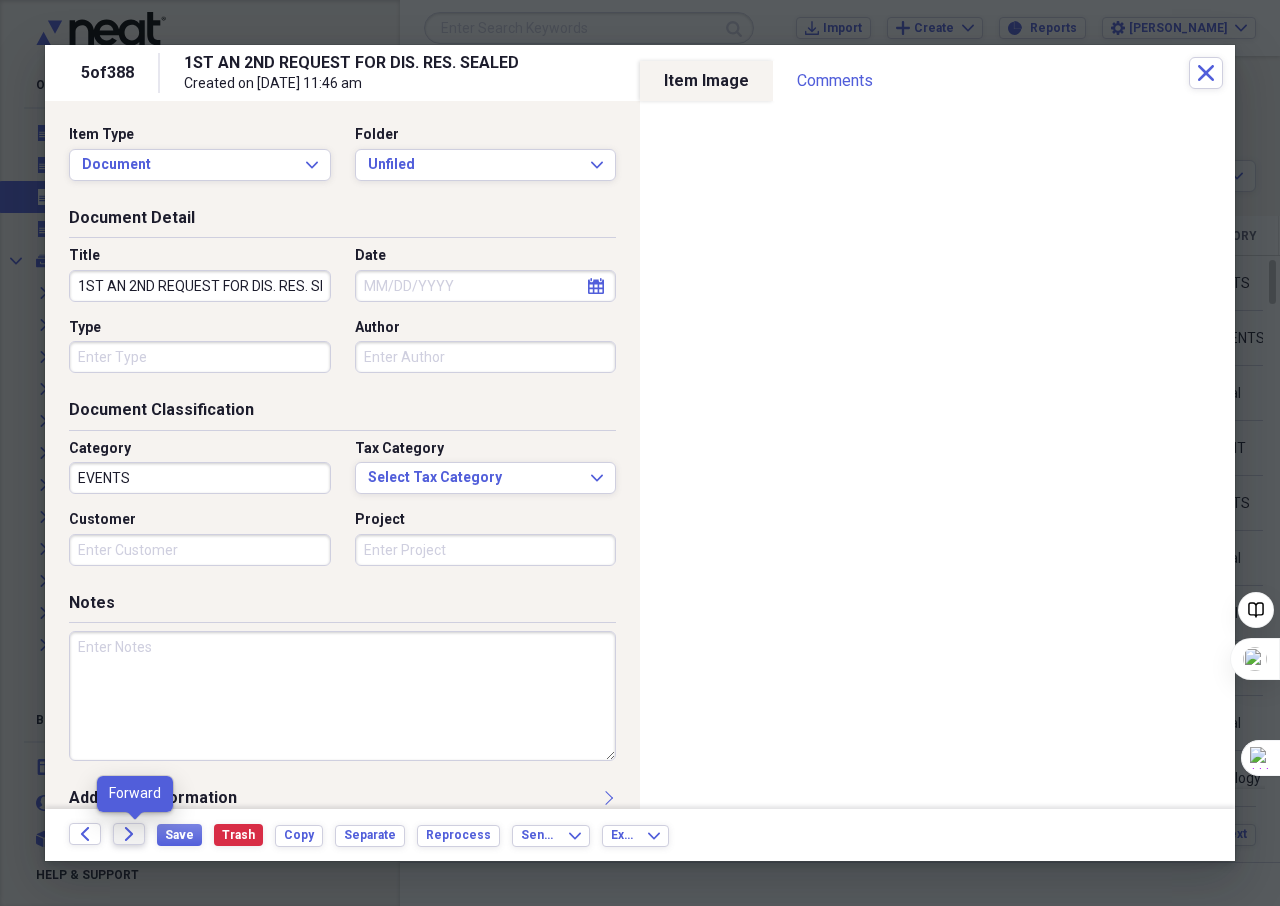 click 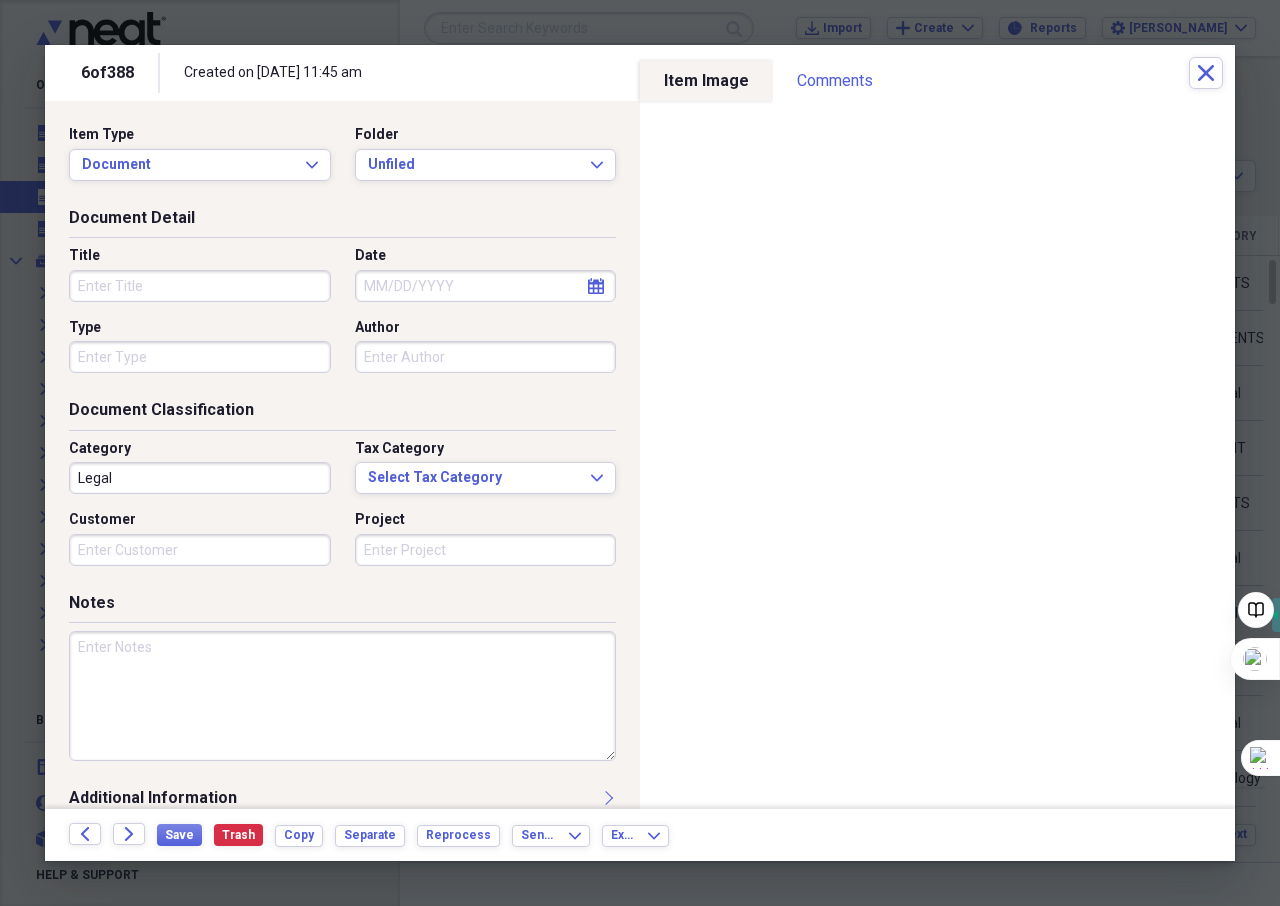 click on "Title" at bounding box center (200, 286) 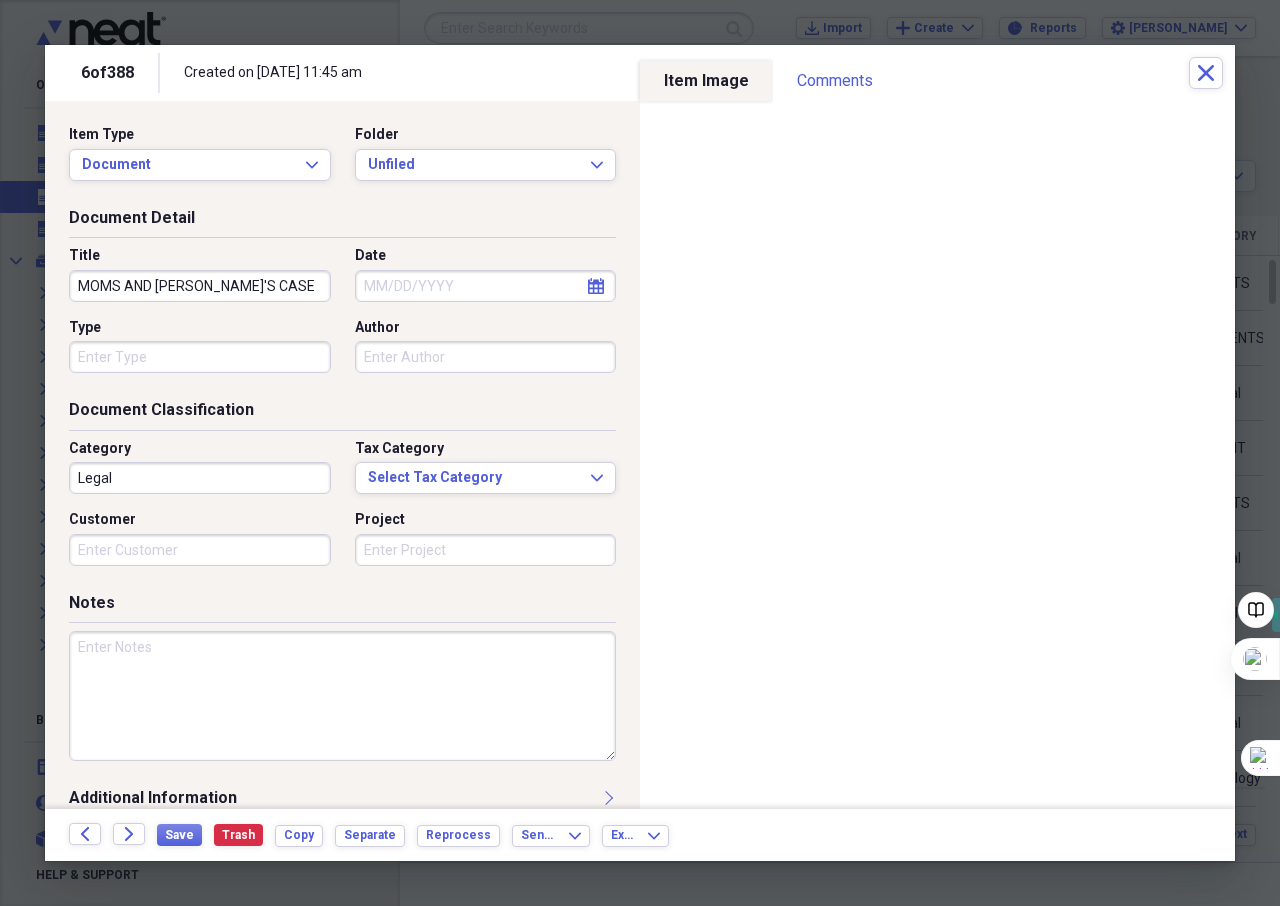 type on "MOMS AND [PERSON_NAME]'S CASE" 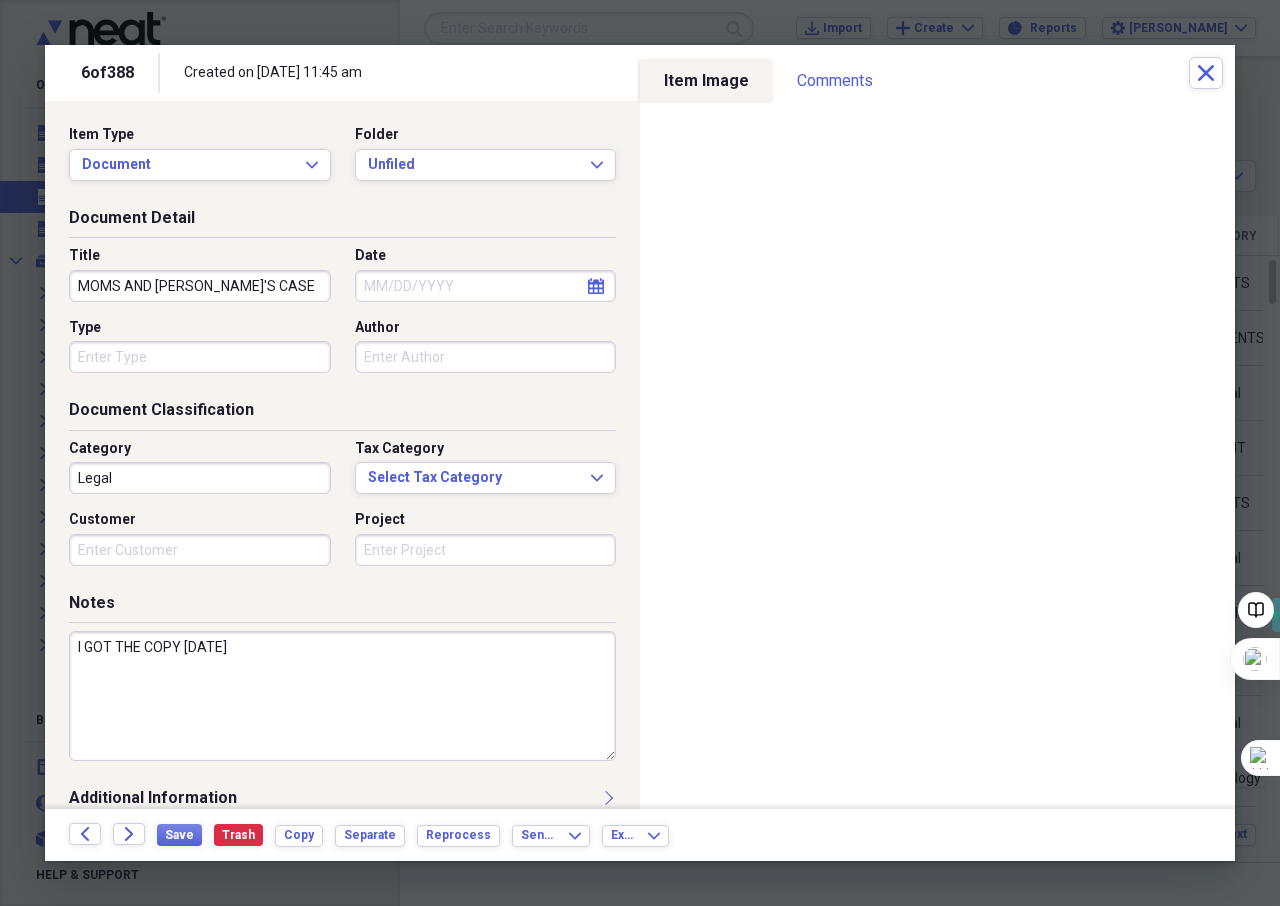 type on "I GOT THE COPY [DATE]" 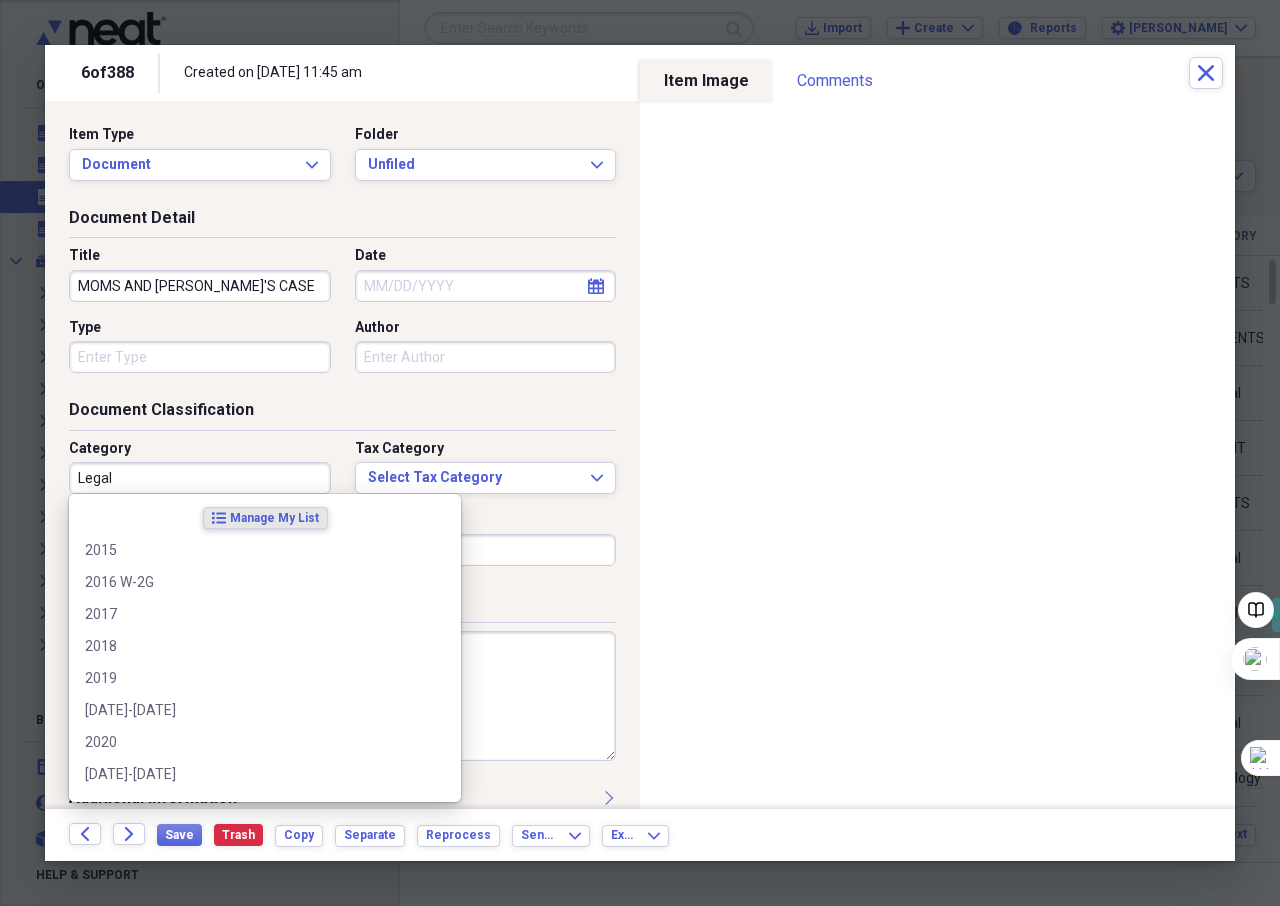 click on "Legal" at bounding box center [200, 478] 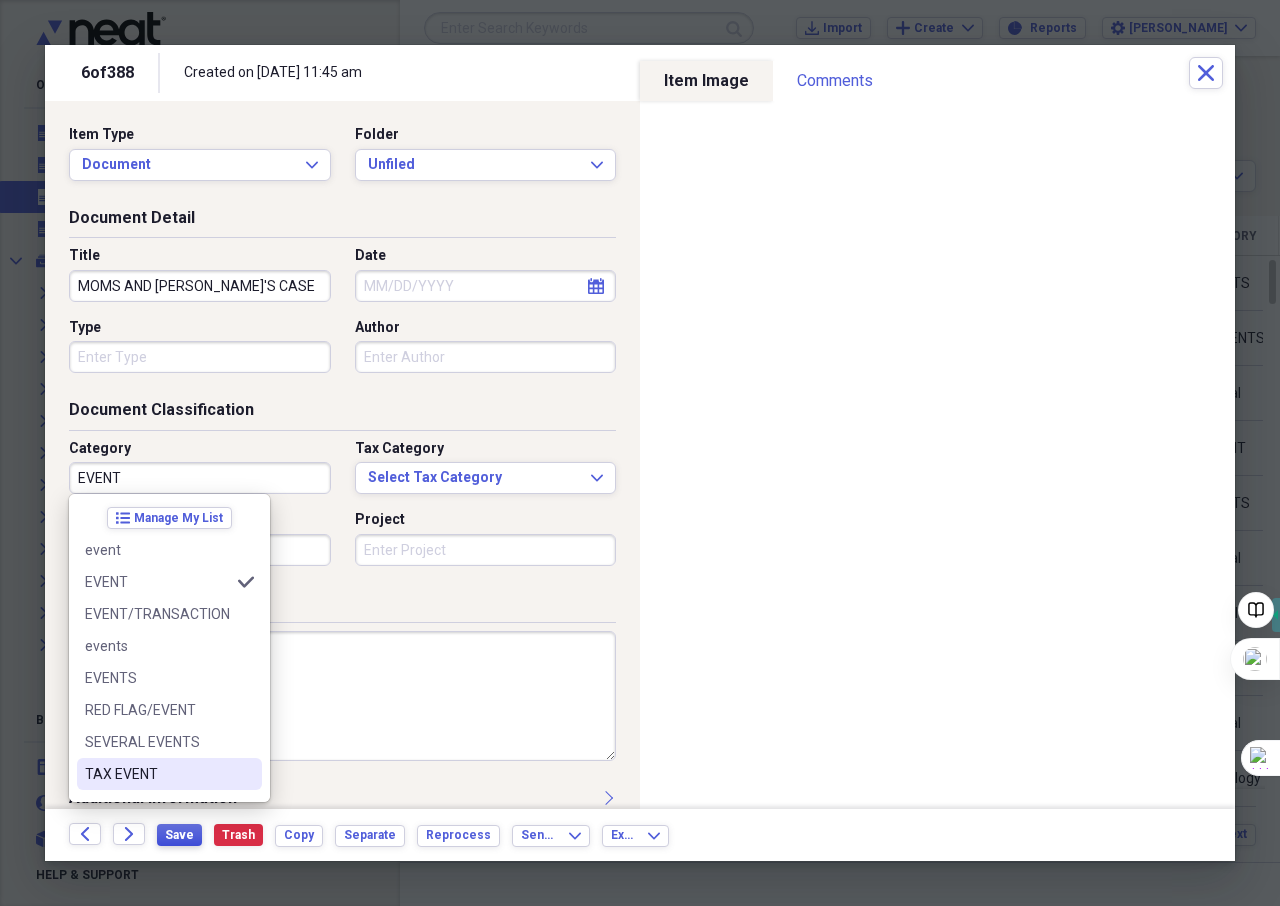type on "EVENT" 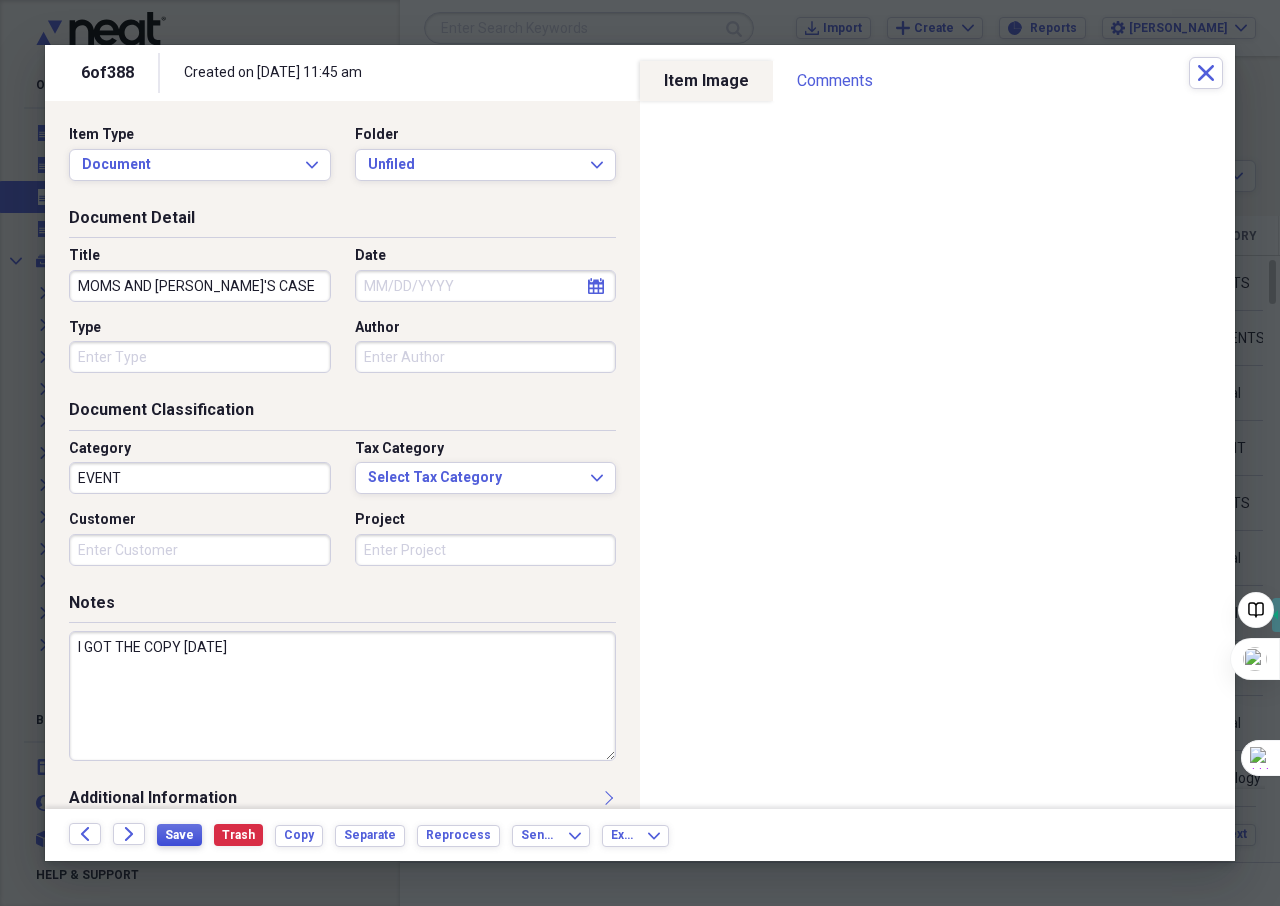click on "Save" at bounding box center (179, 835) 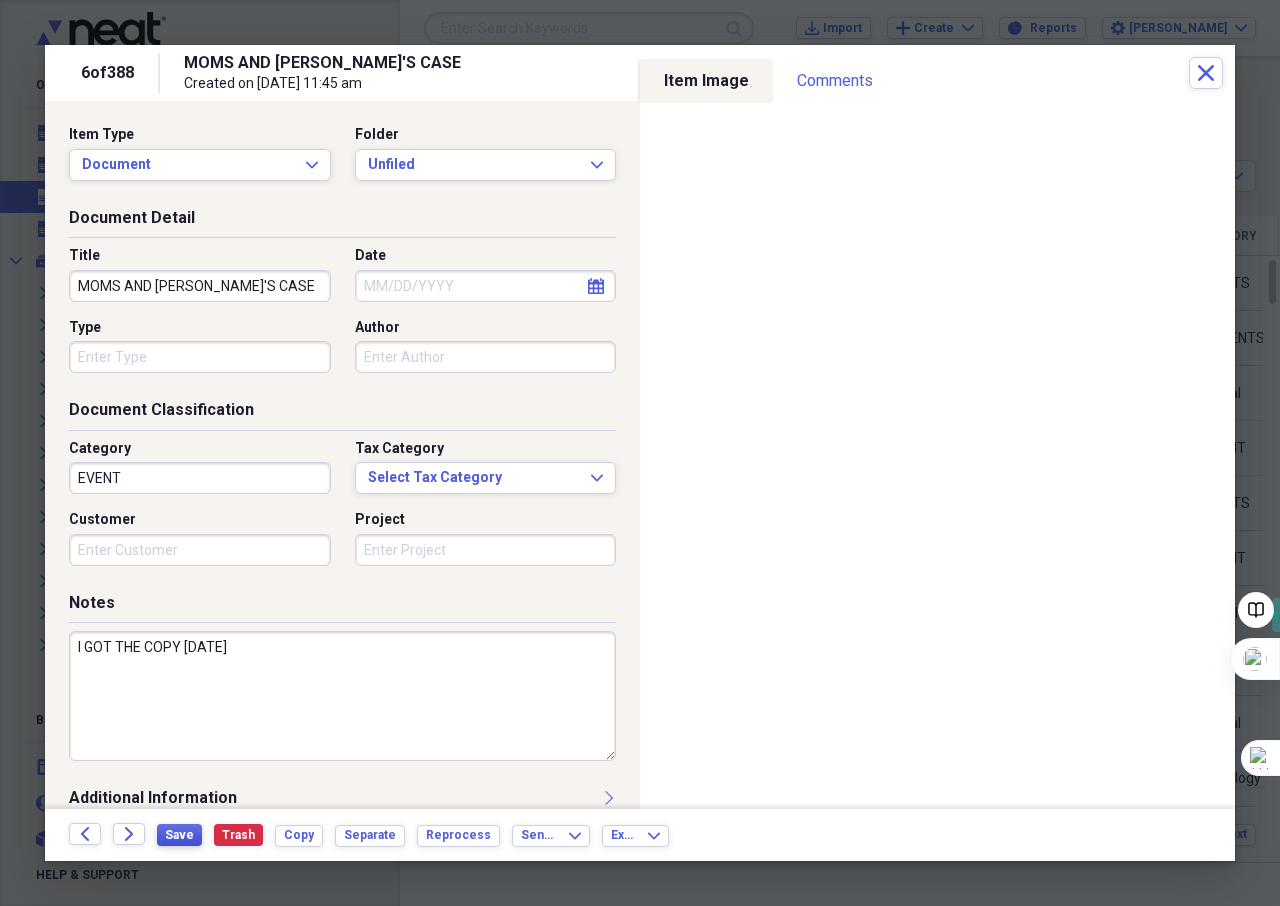 click on "Save" at bounding box center (179, 835) 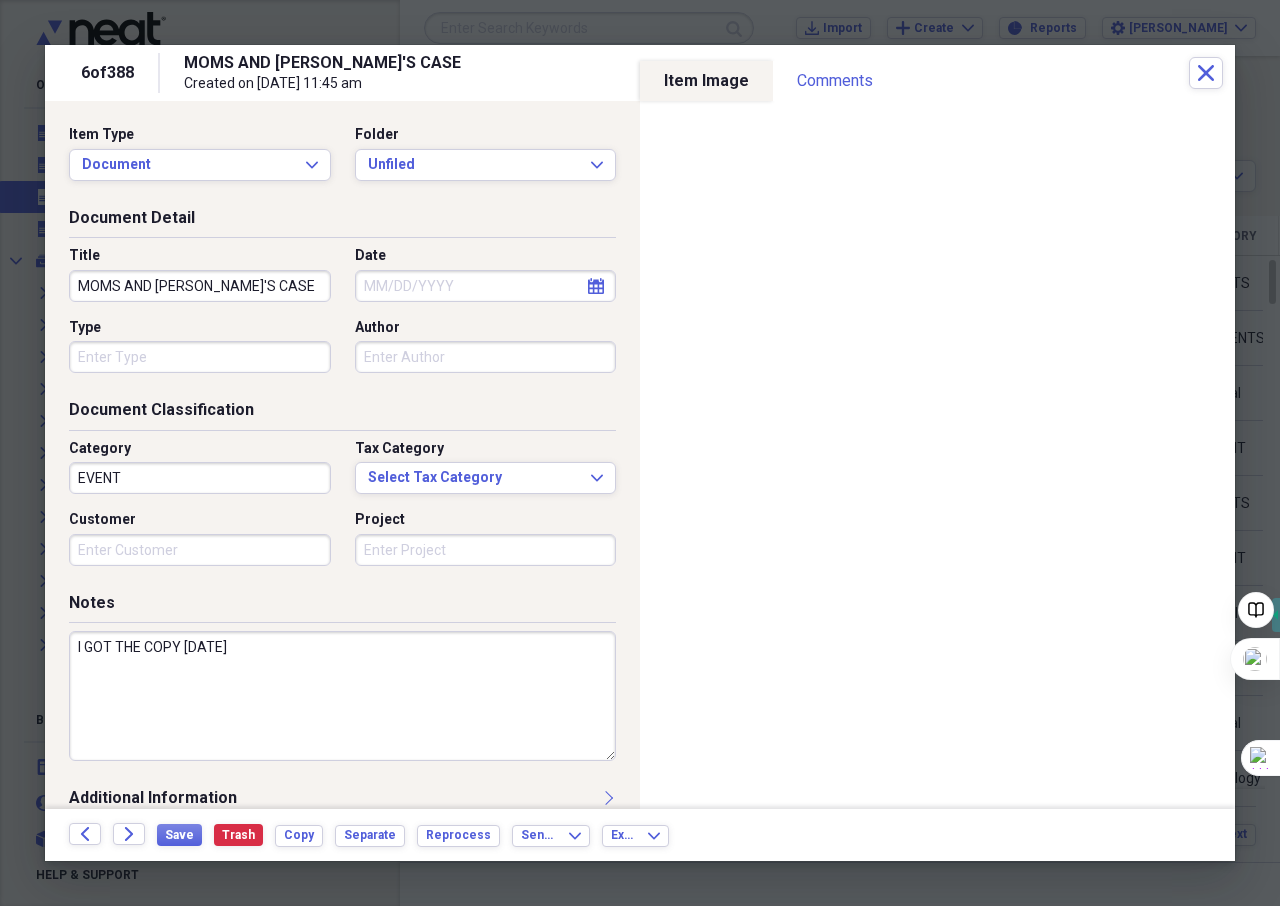 click on "MOMS AND [PERSON_NAME]'S CASE" at bounding box center [200, 286] 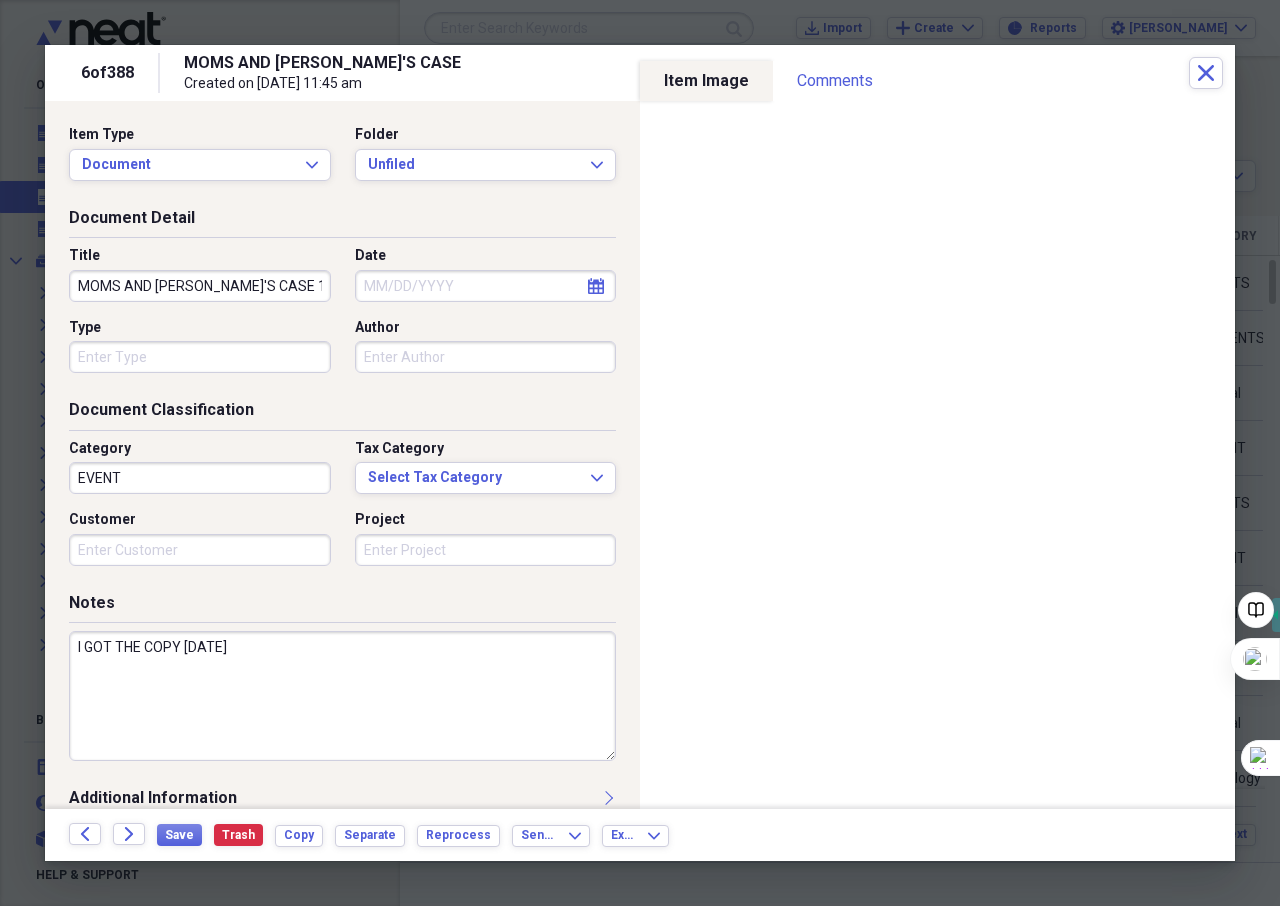 scroll, scrollTop: 0, scrollLeft: 7, axis: horizontal 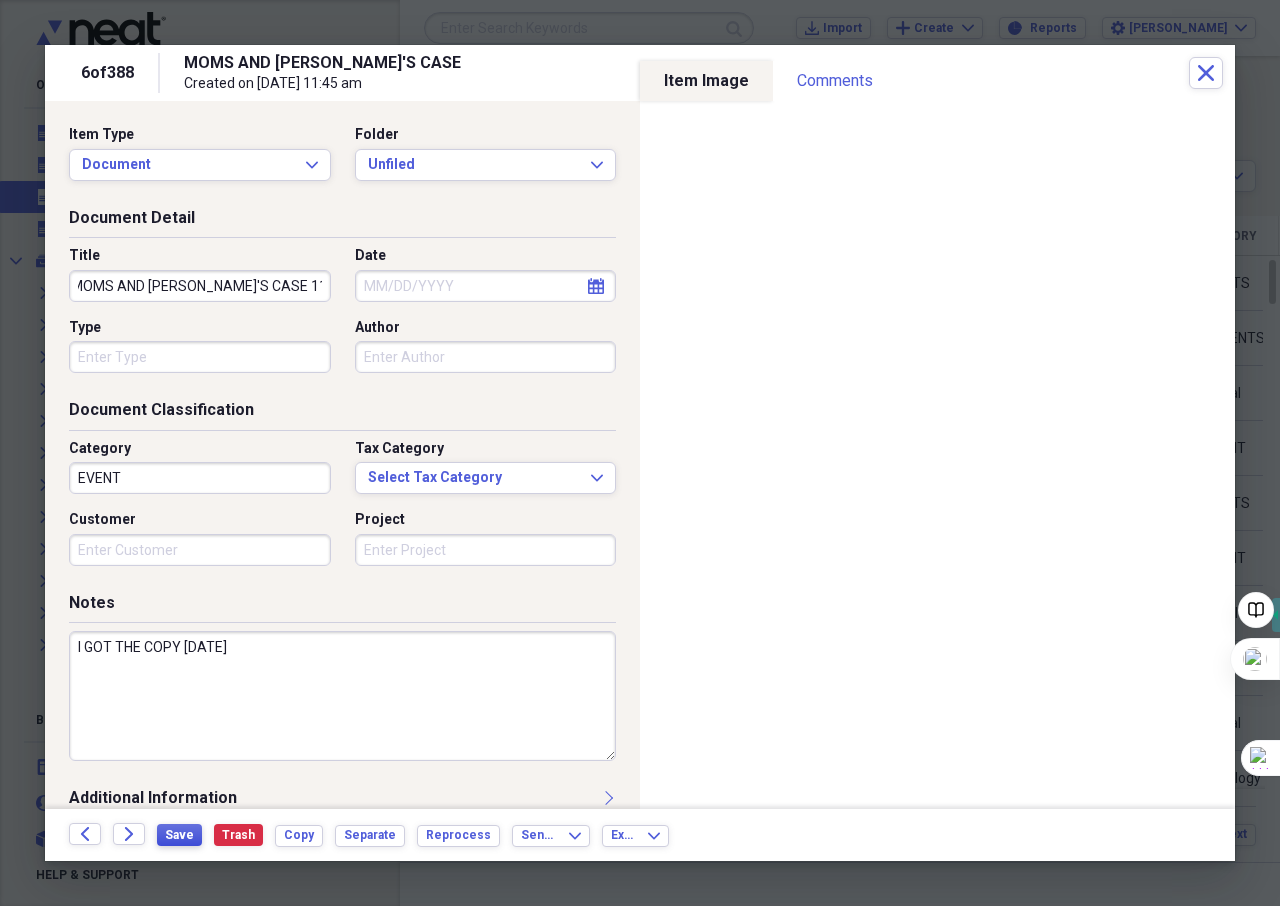 type on "MOMS AND [PERSON_NAME]'S CASE 11 PAGES" 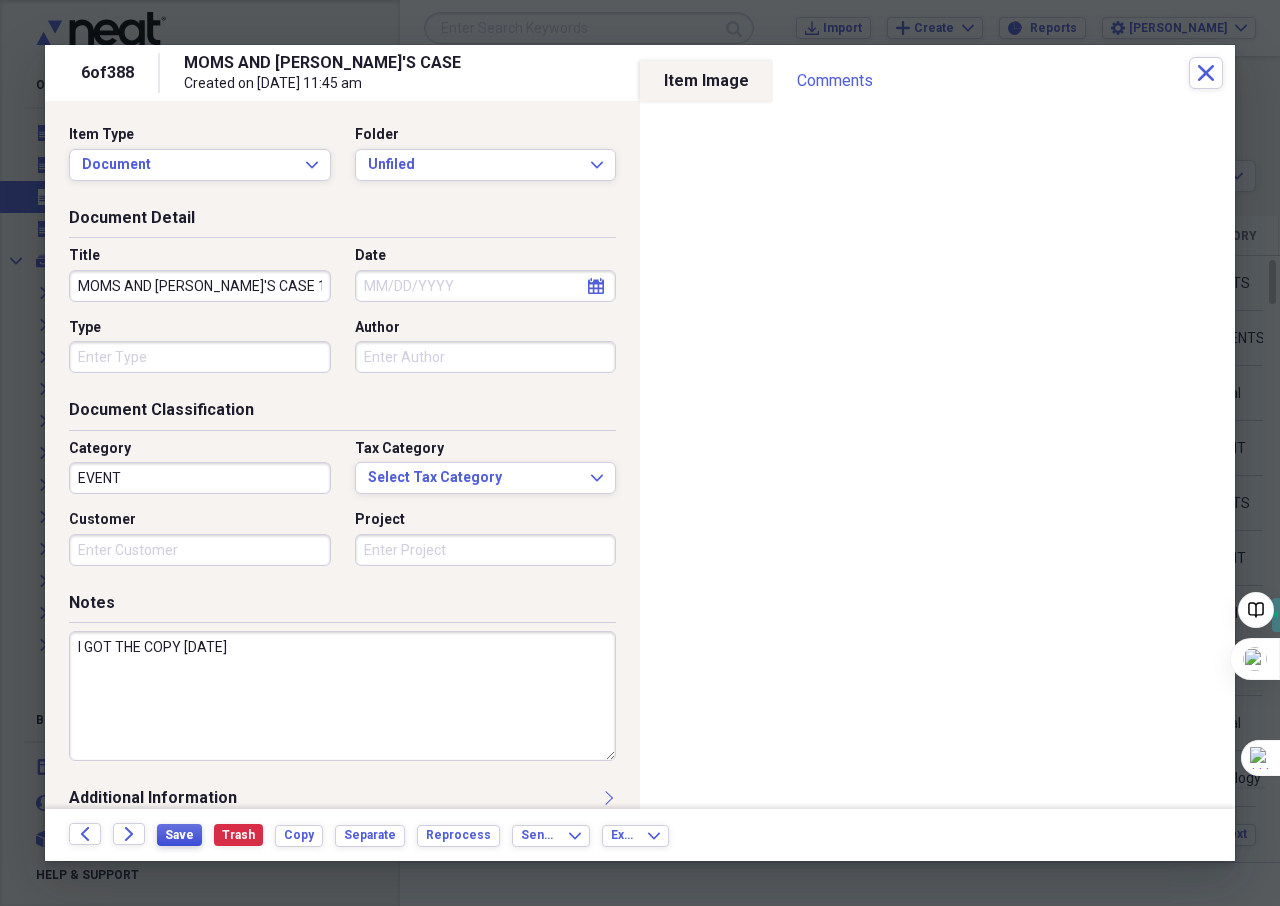 click on "Save" at bounding box center (179, 835) 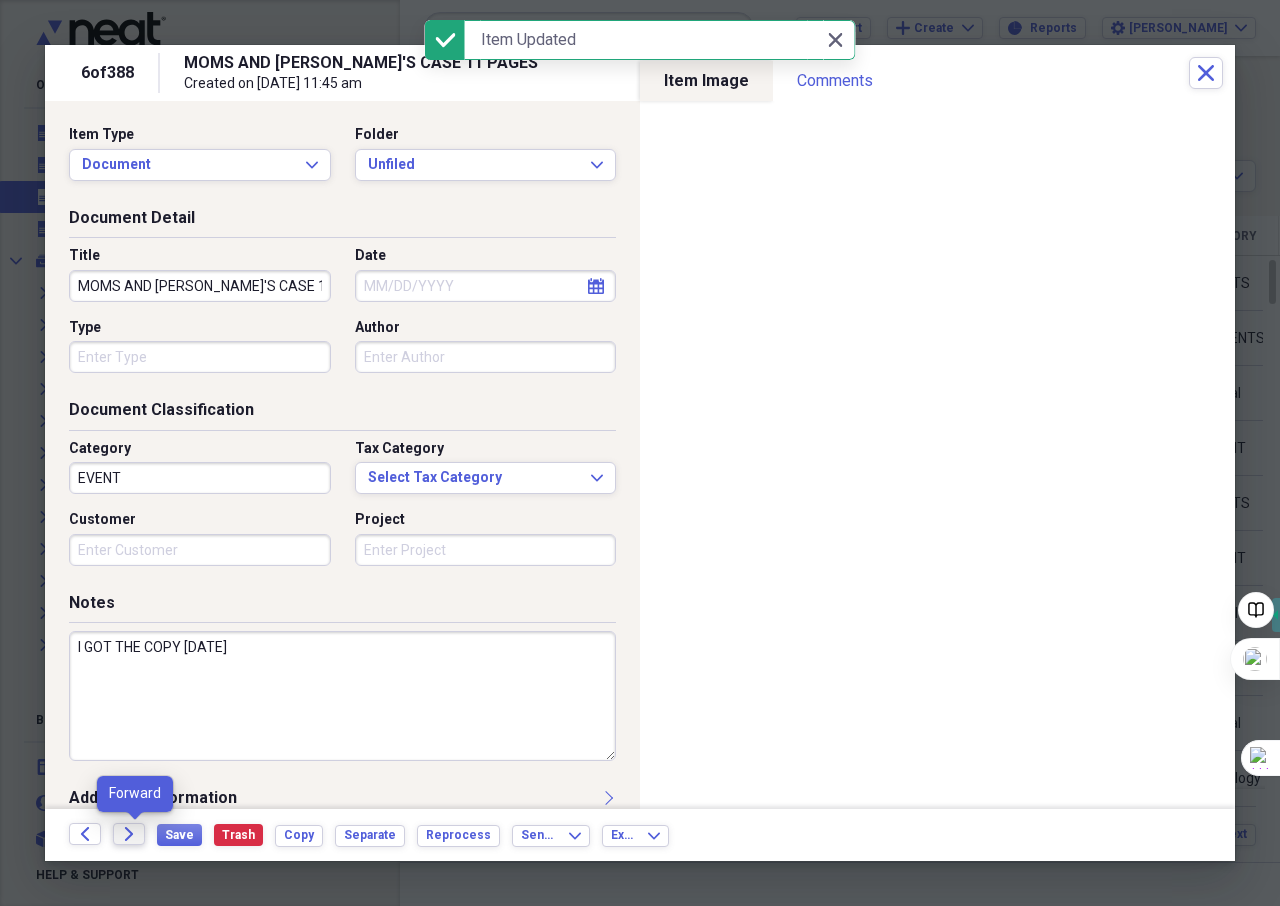 click 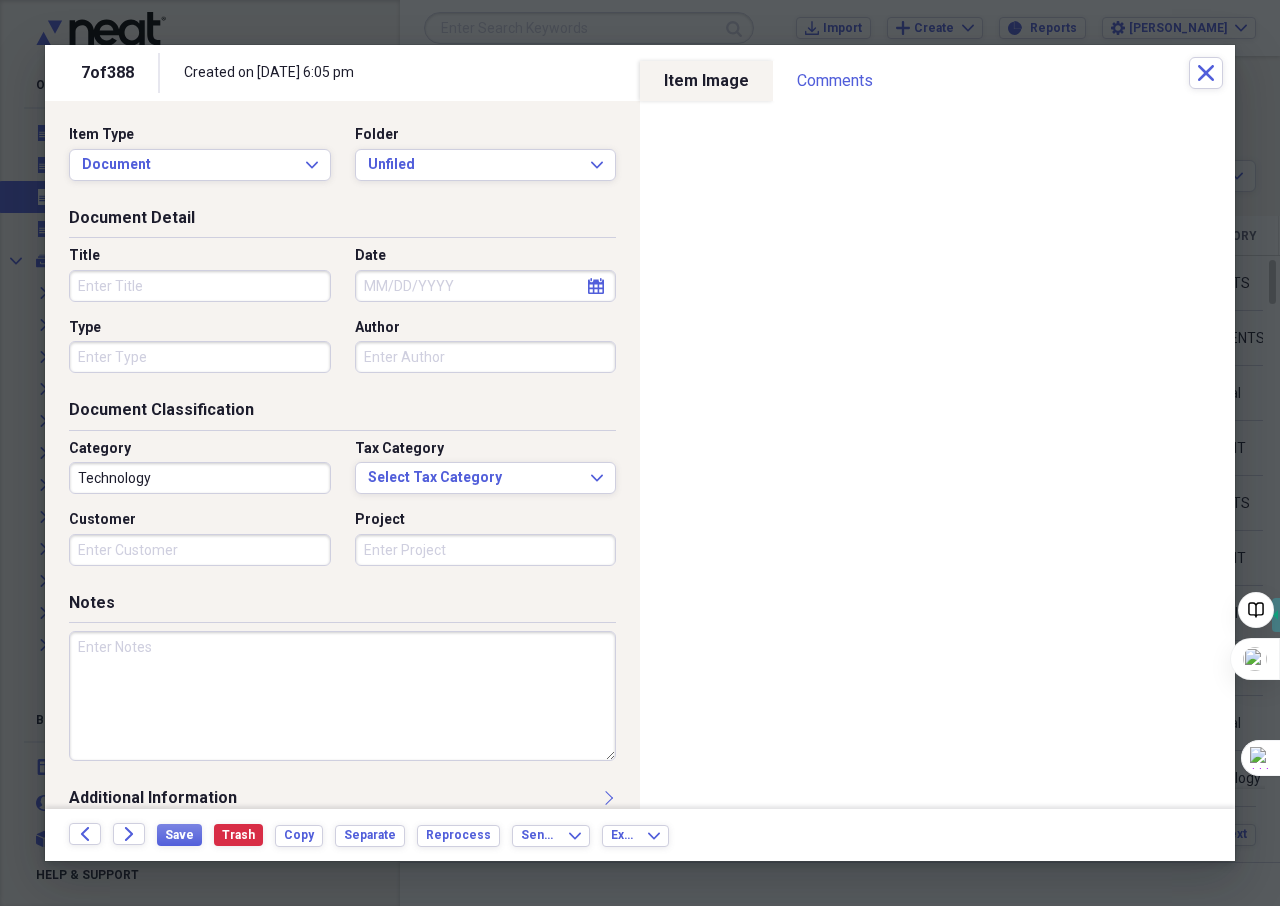 click on "Title" at bounding box center (200, 286) 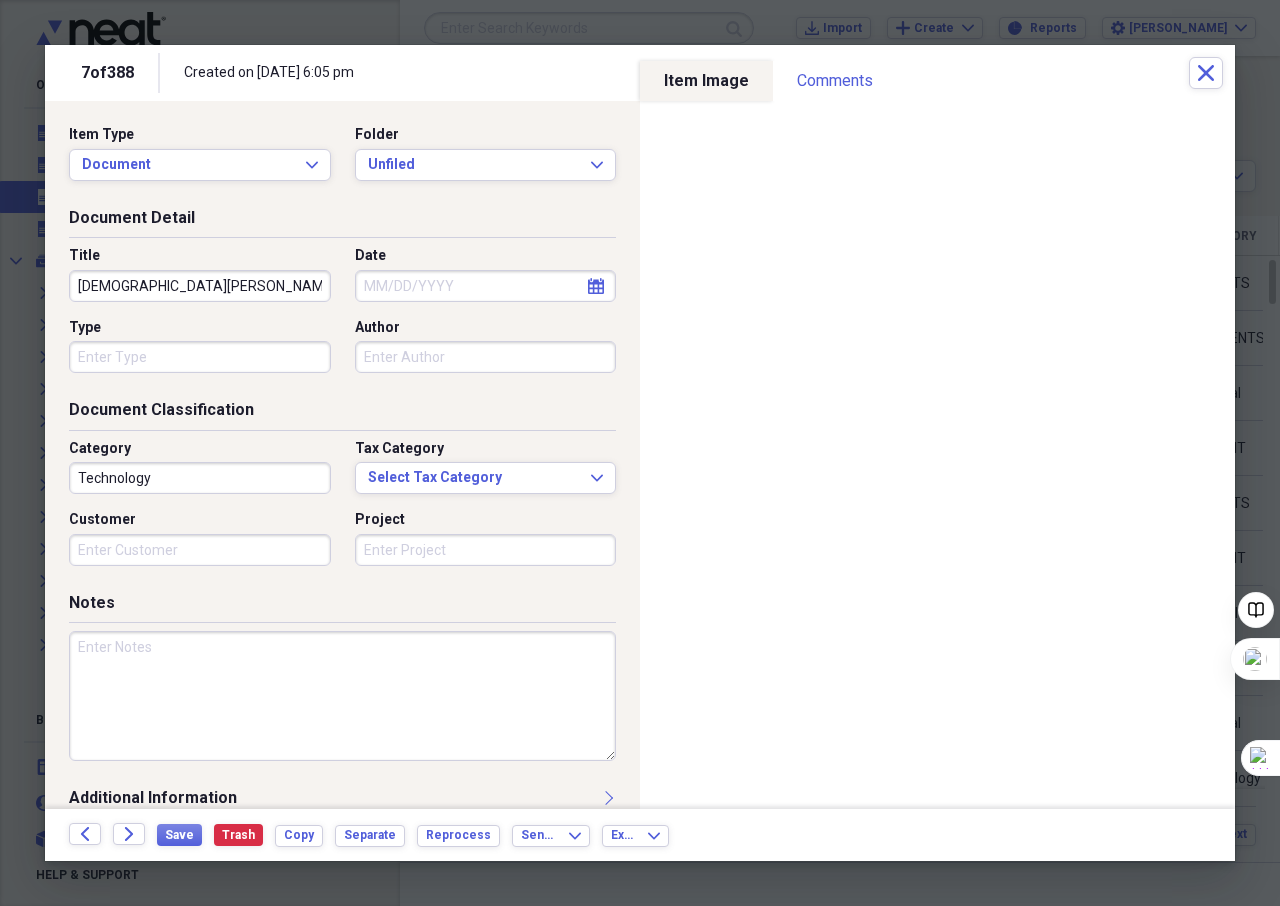 type on "[DEMOGRAPHIC_DATA][PERSON_NAME] NOTIFICATION" 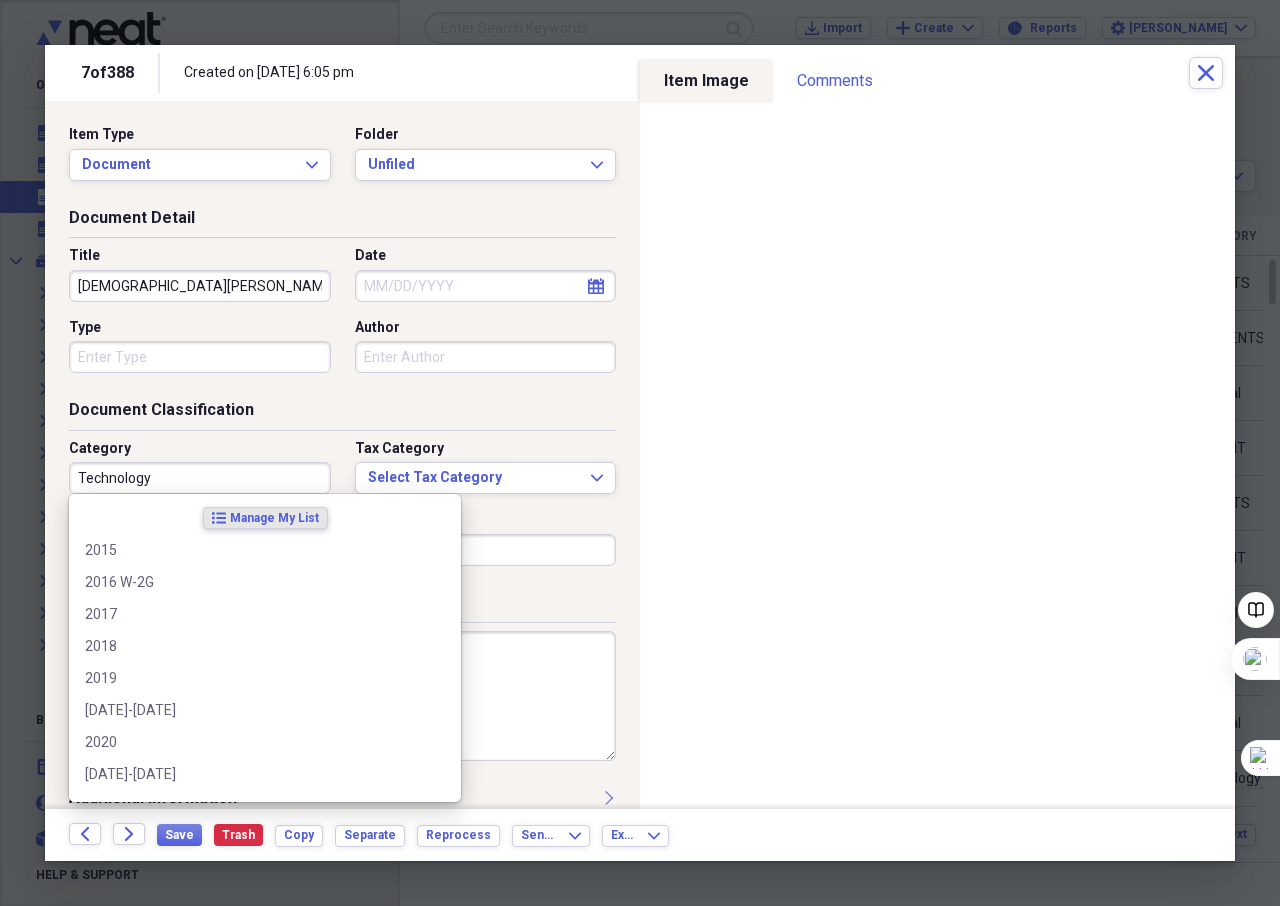 click on "Technology" at bounding box center (200, 478) 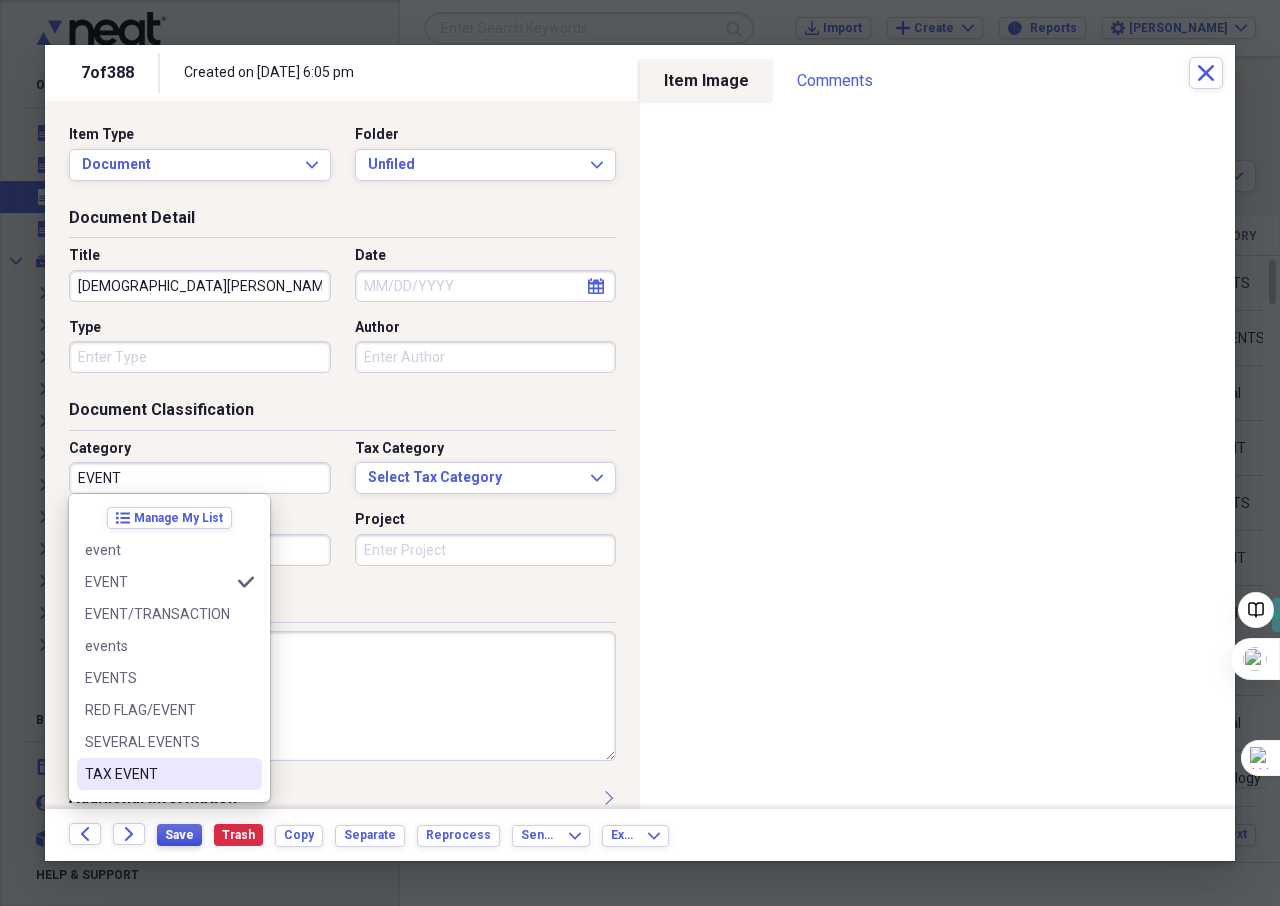 type on "EVENT" 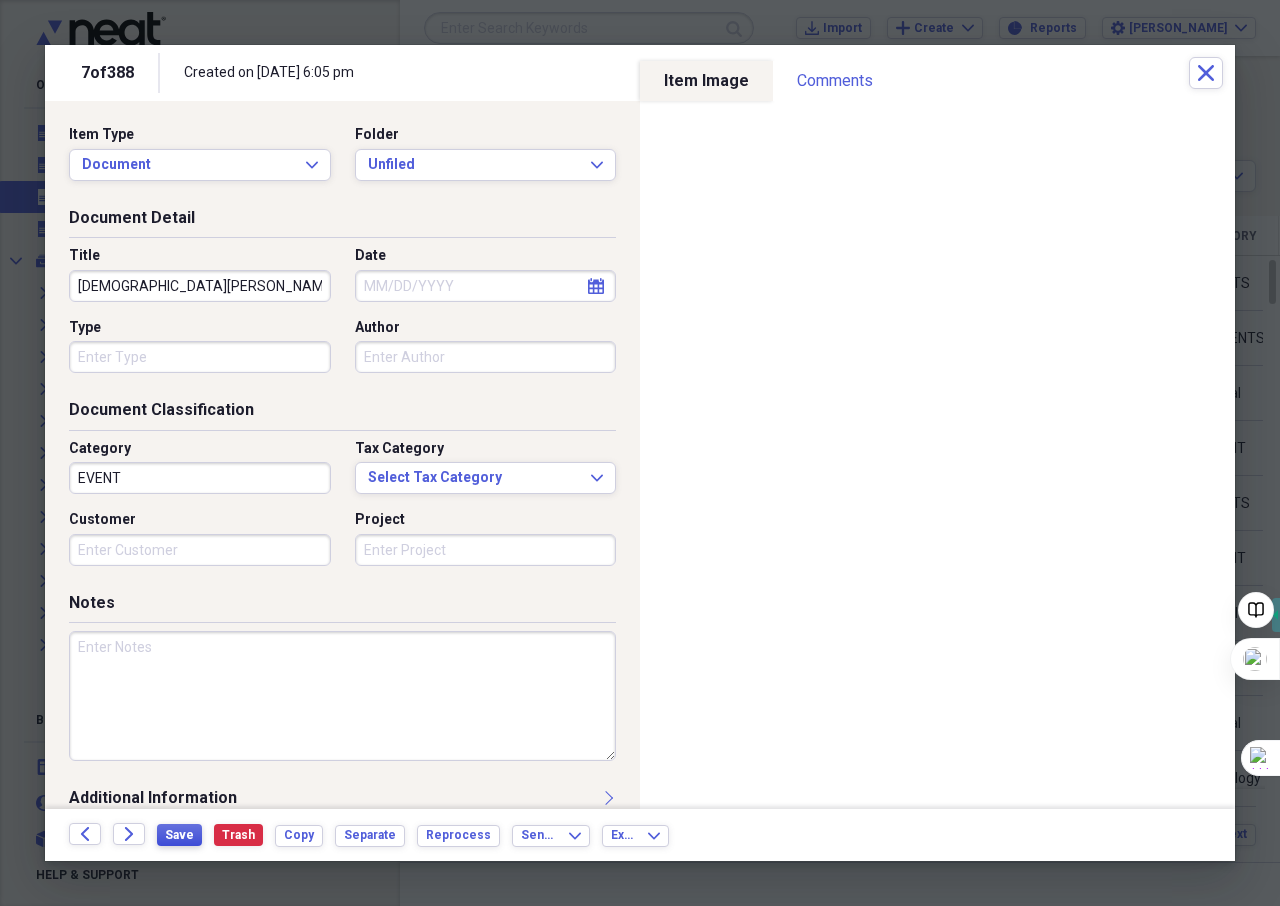 click on "Save" at bounding box center [179, 835] 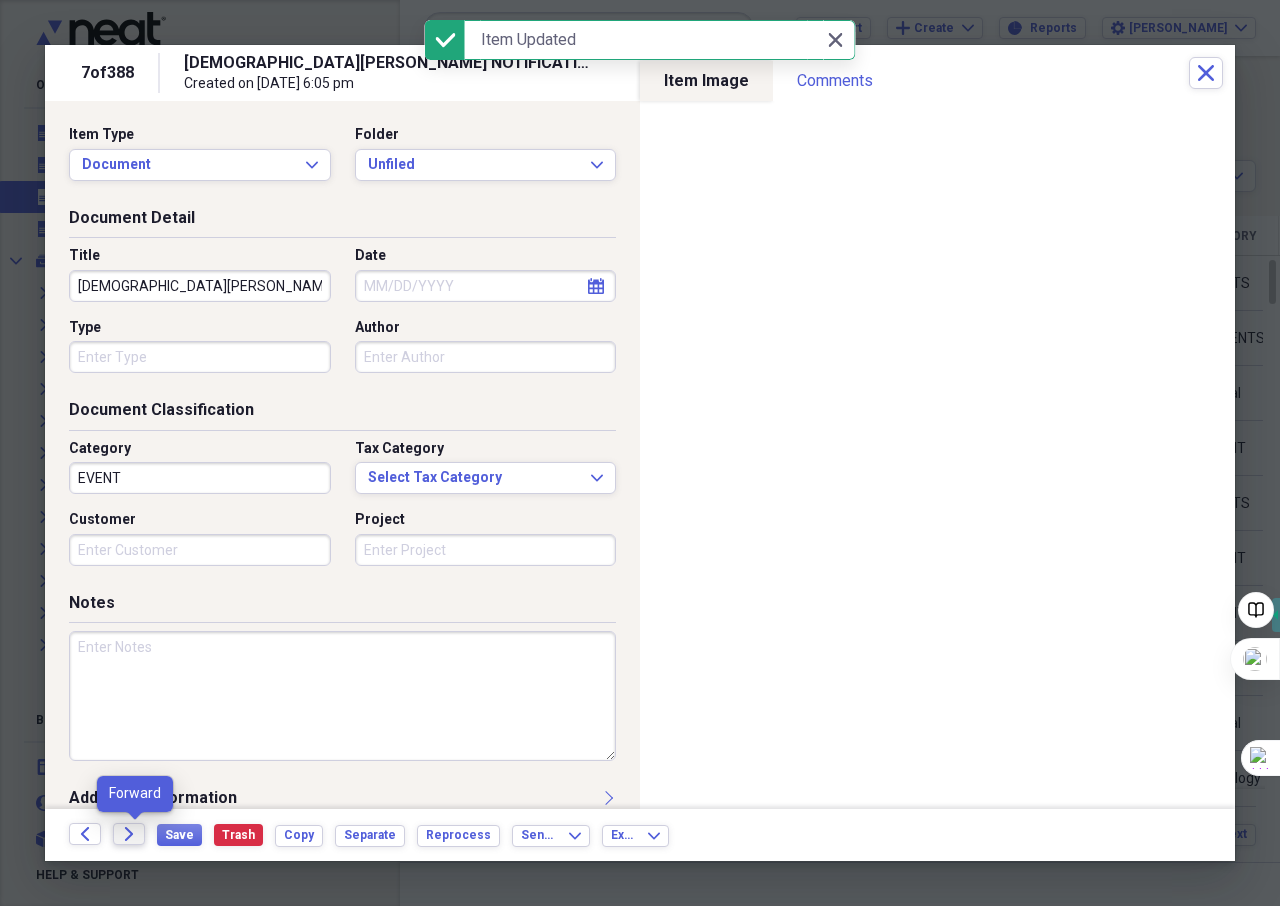 click on "Forward" 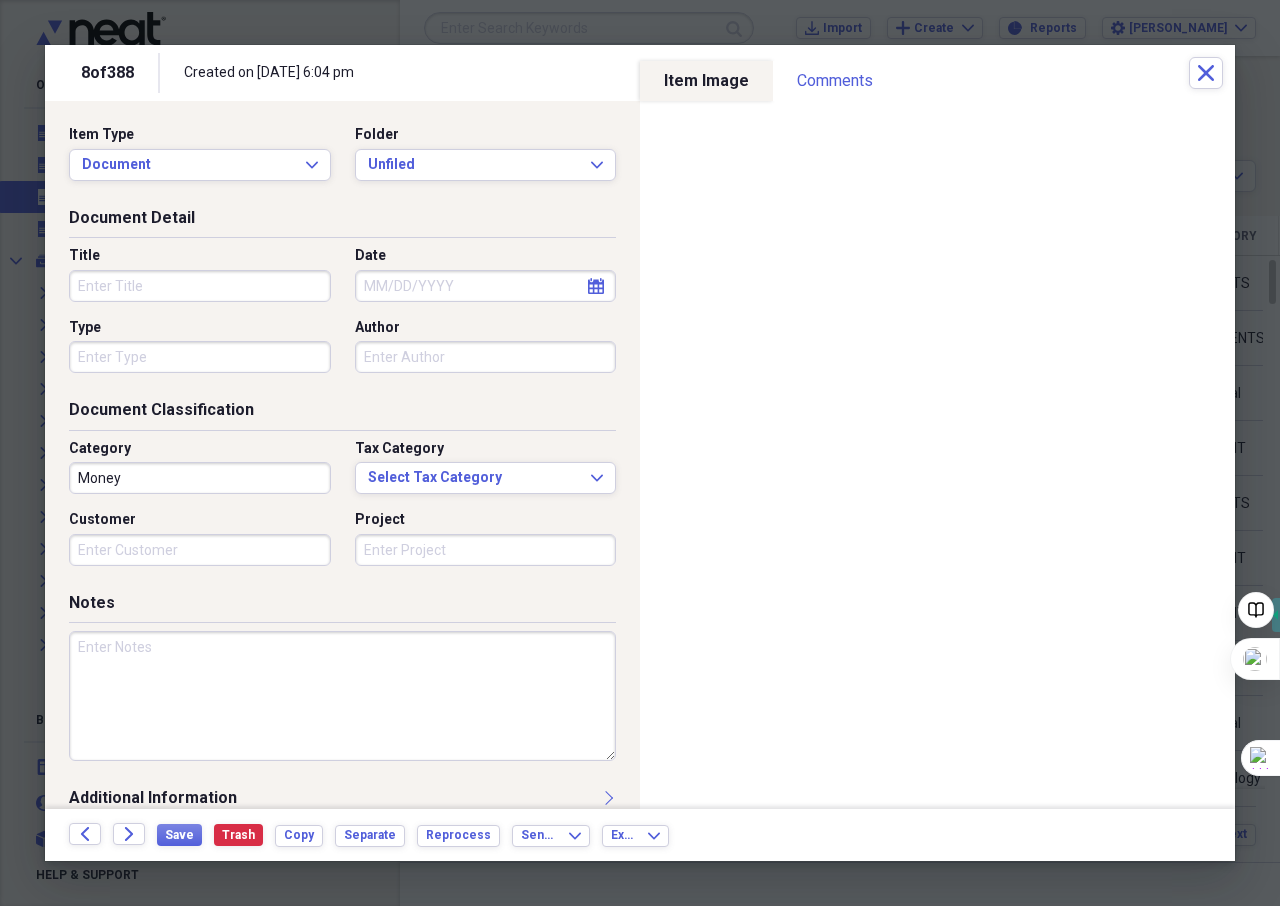 click on "Title" at bounding box center [200, 286] 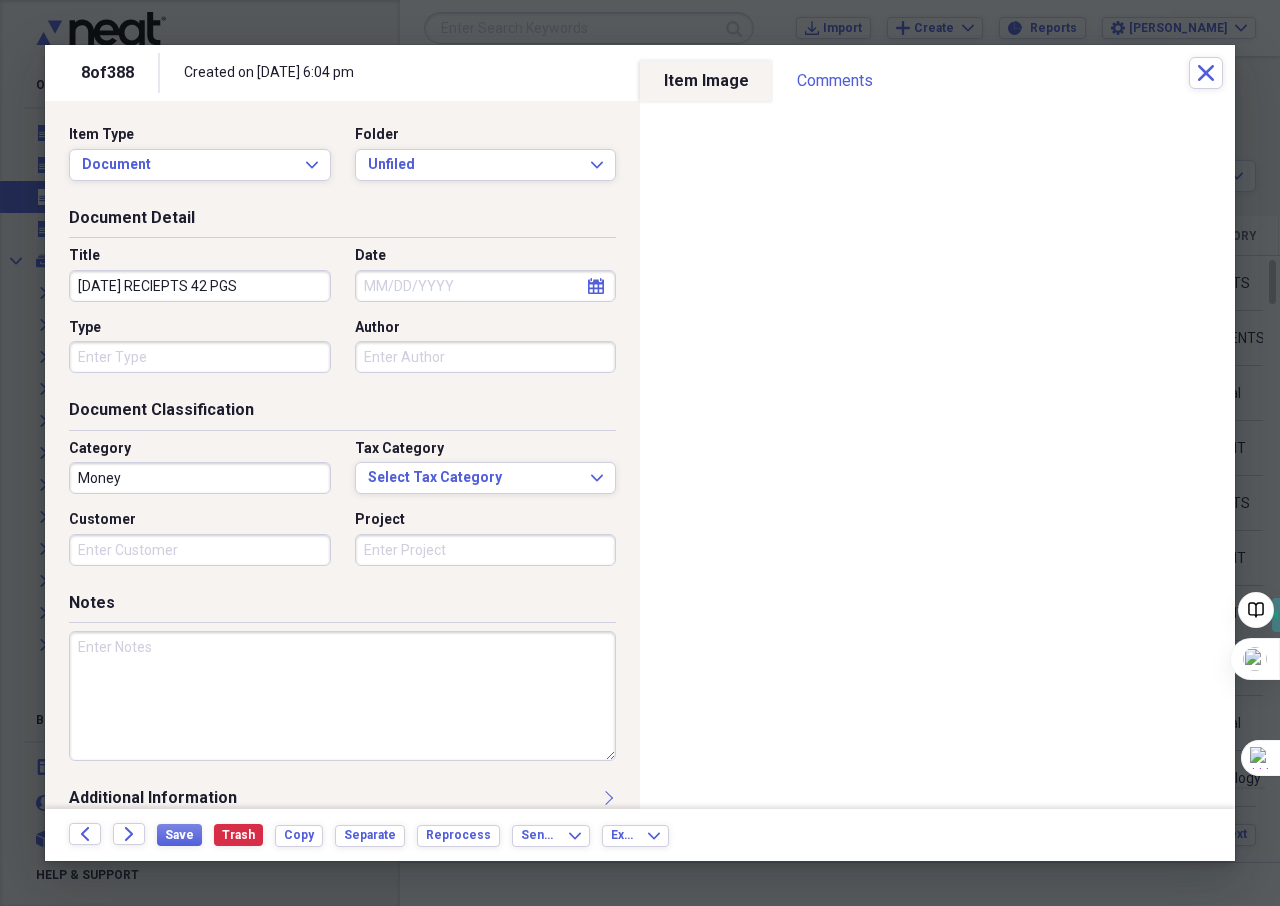 type on "[DATE] RECIEPTS 42 PGS" 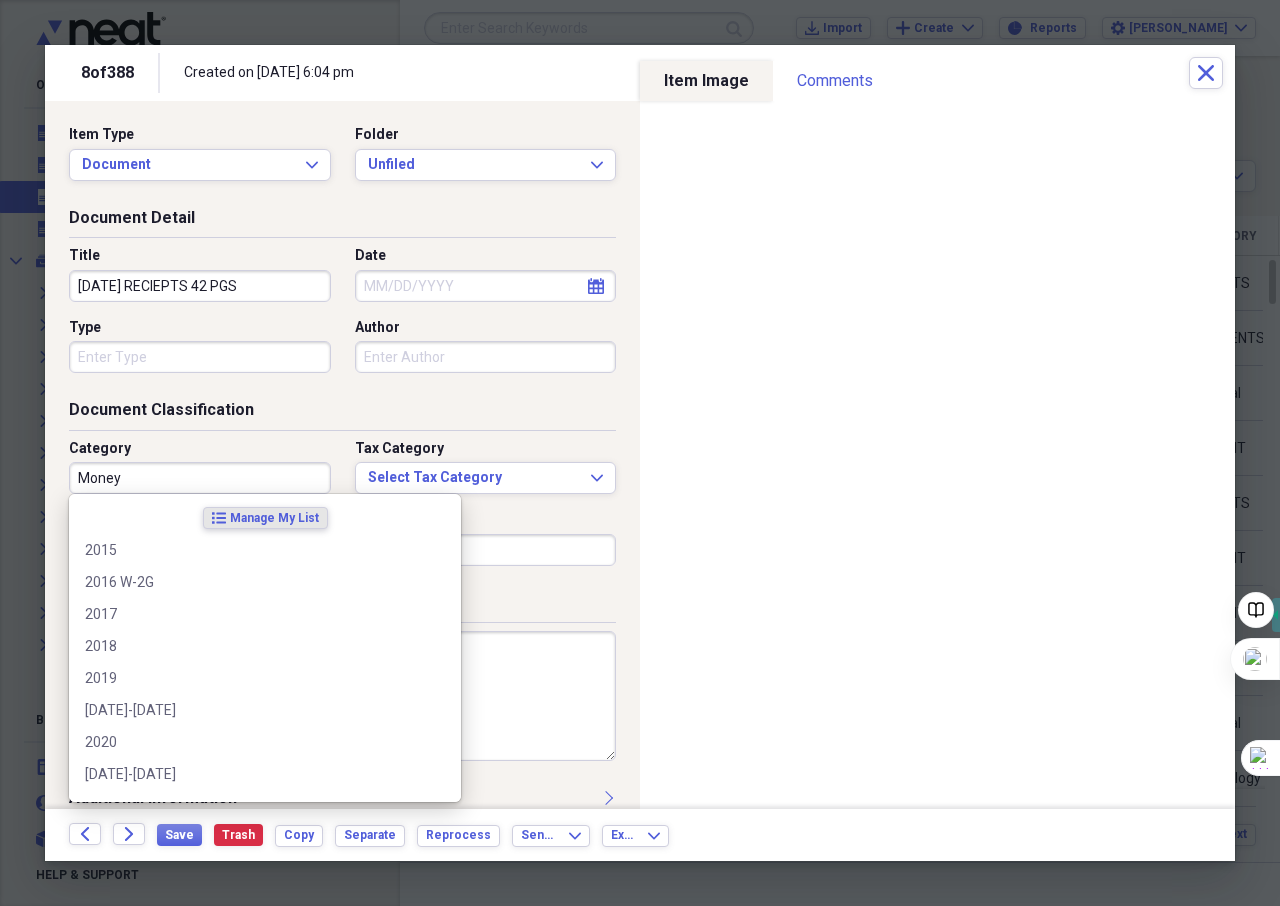 click on "Money" at bounding box center [200, 478] 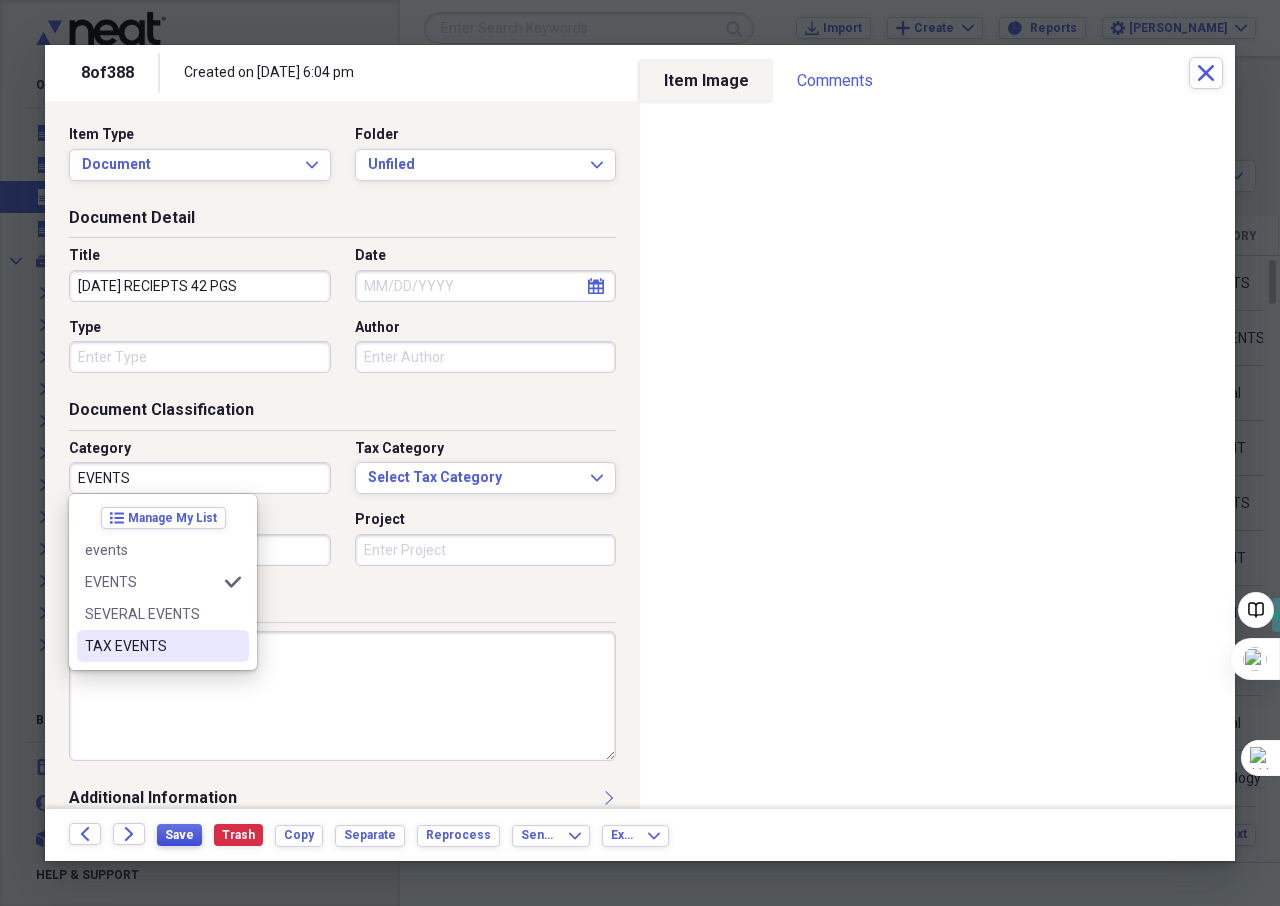 type on "EVENTS" 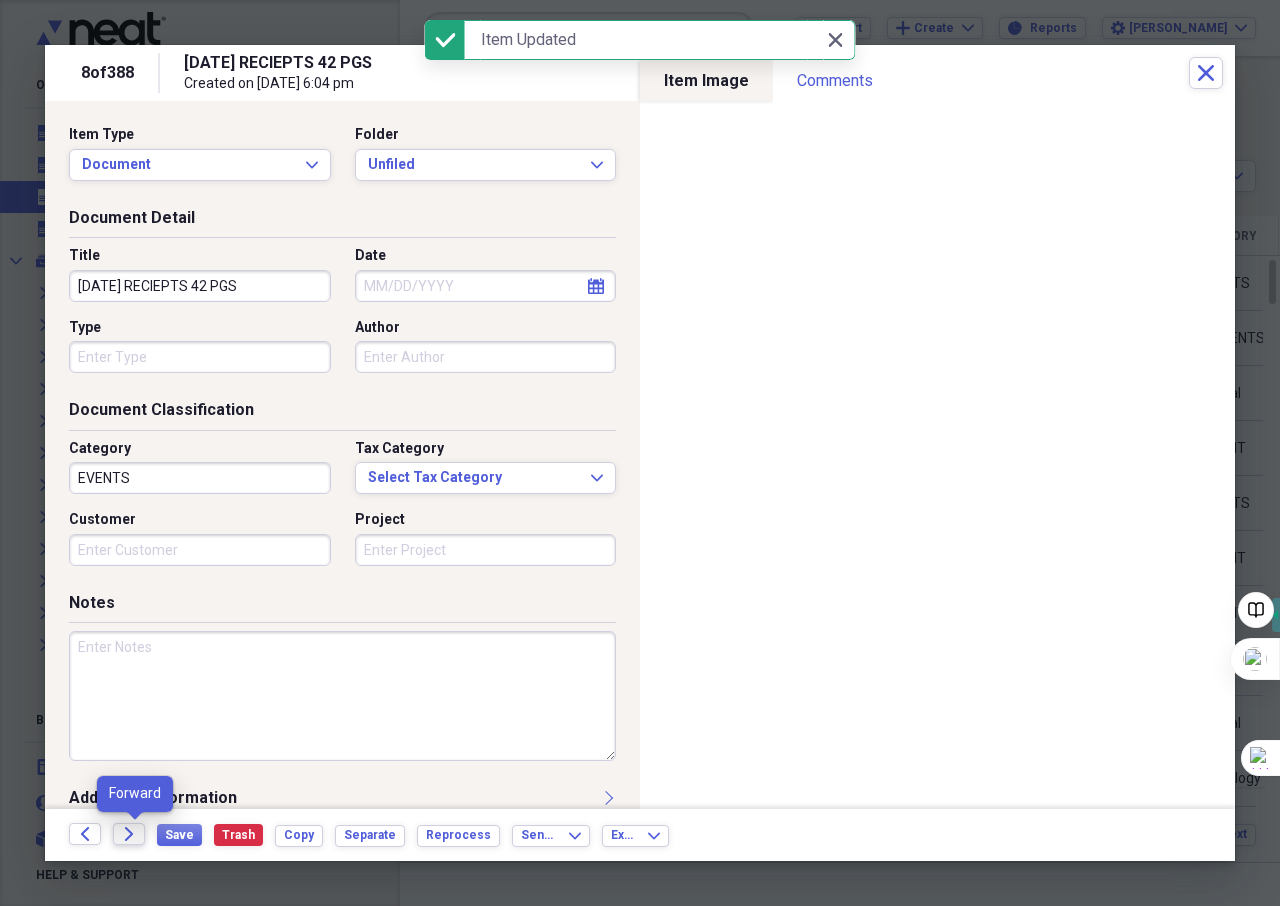 click 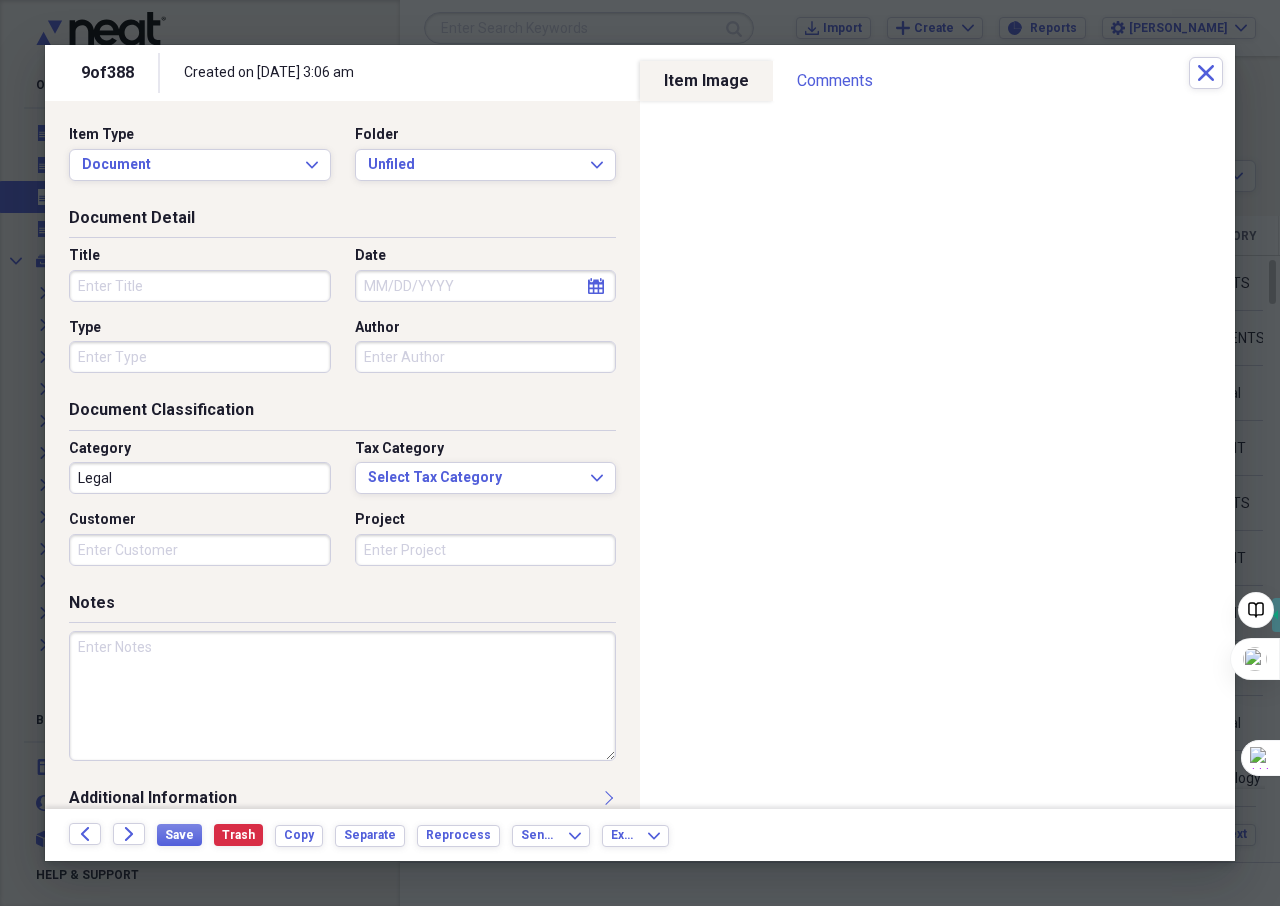 drag, startPoint x: 179, startPoint y: 284, endPoint x: 166, endPoint y: 293, distance: 15.811388 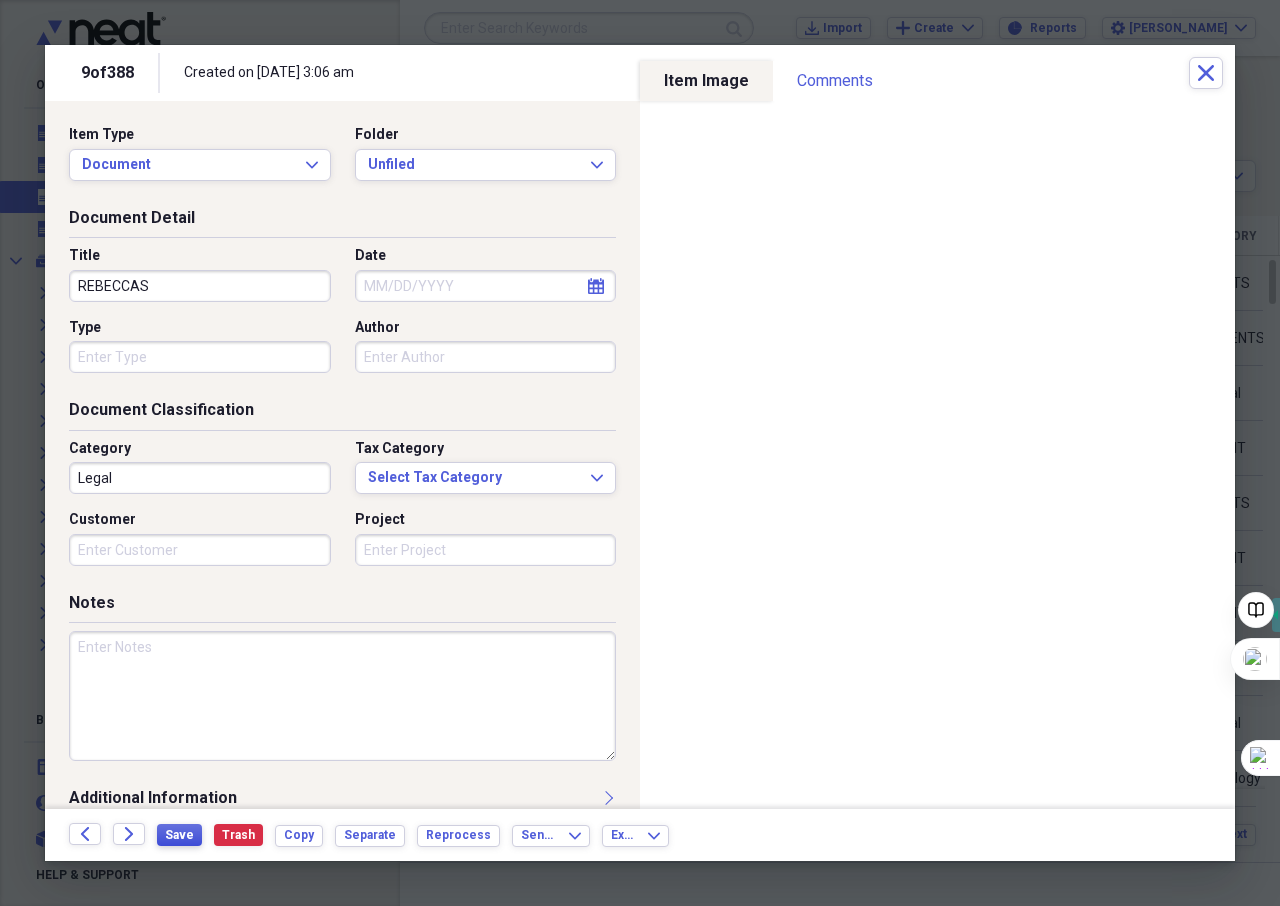 type on "REBECCAS" 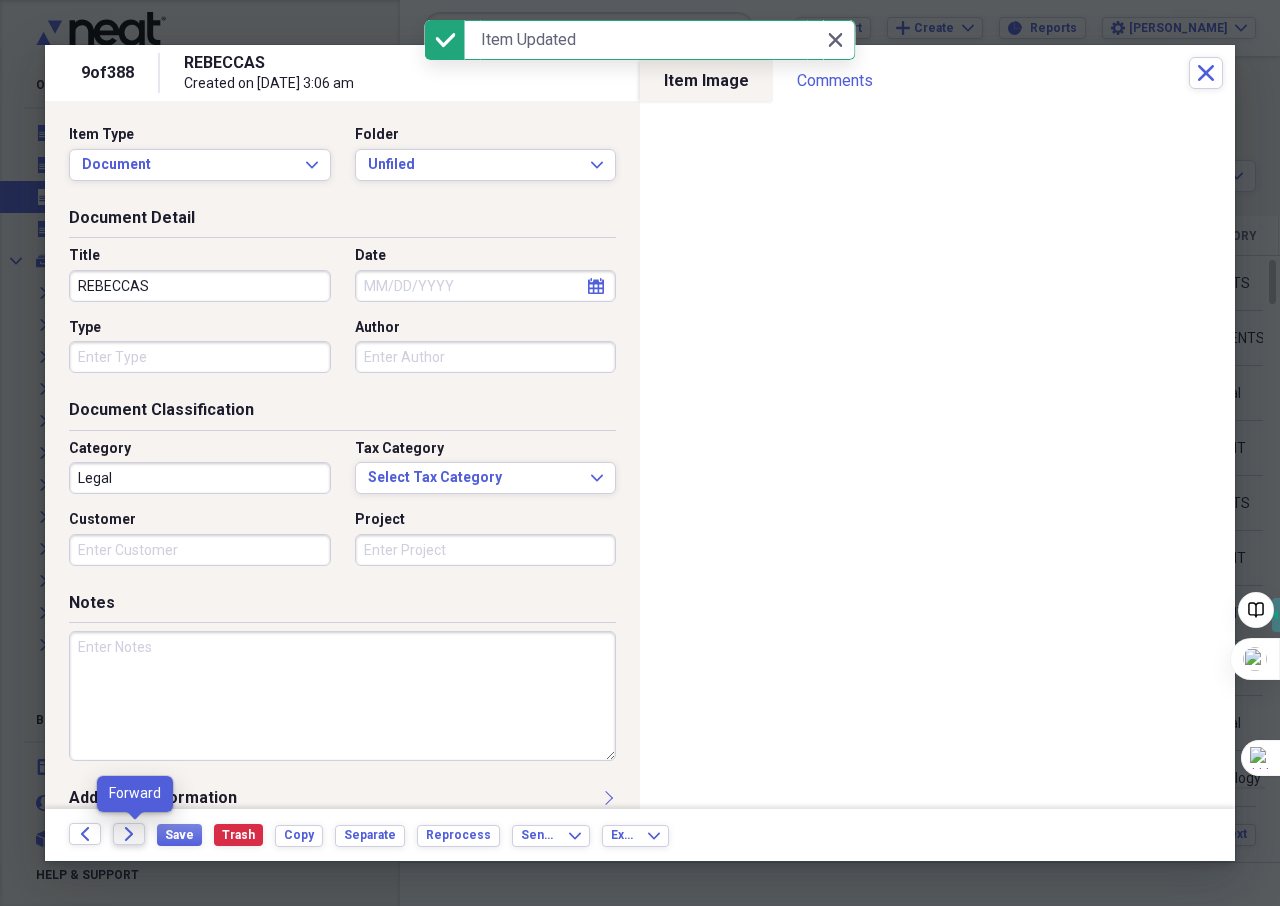 click 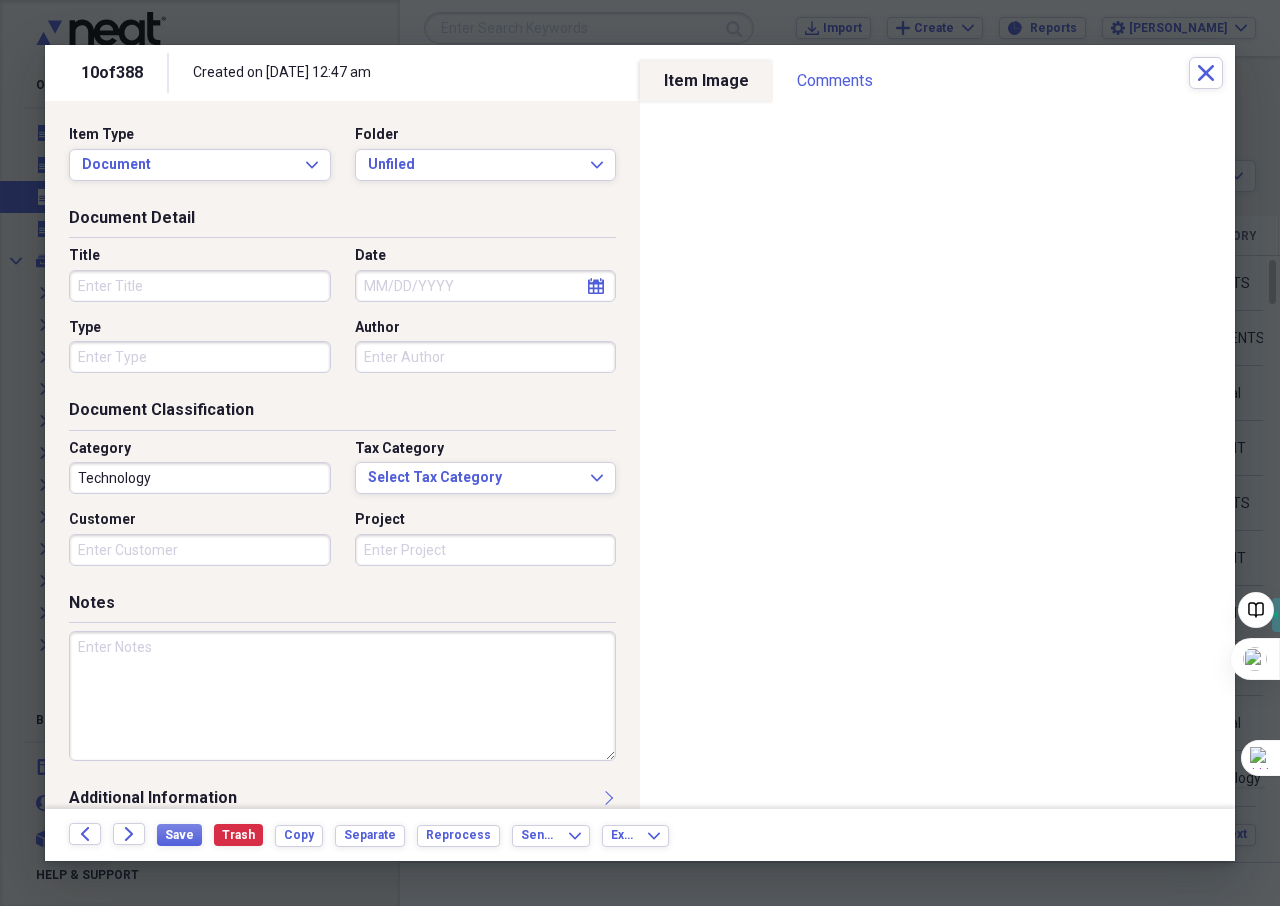 click on "Title" at bounding box center (200, 286) 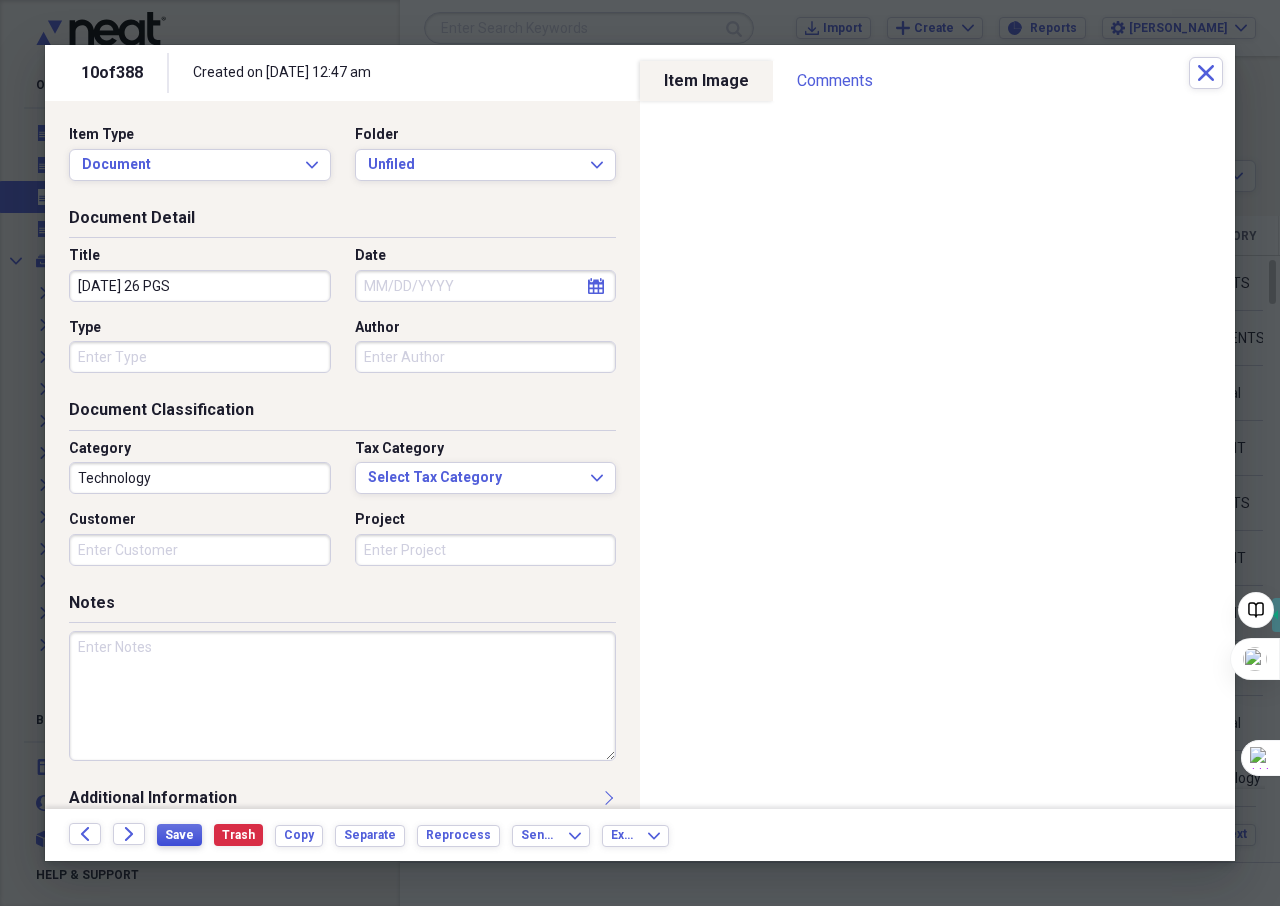type on "[DATE] 26 PGS" 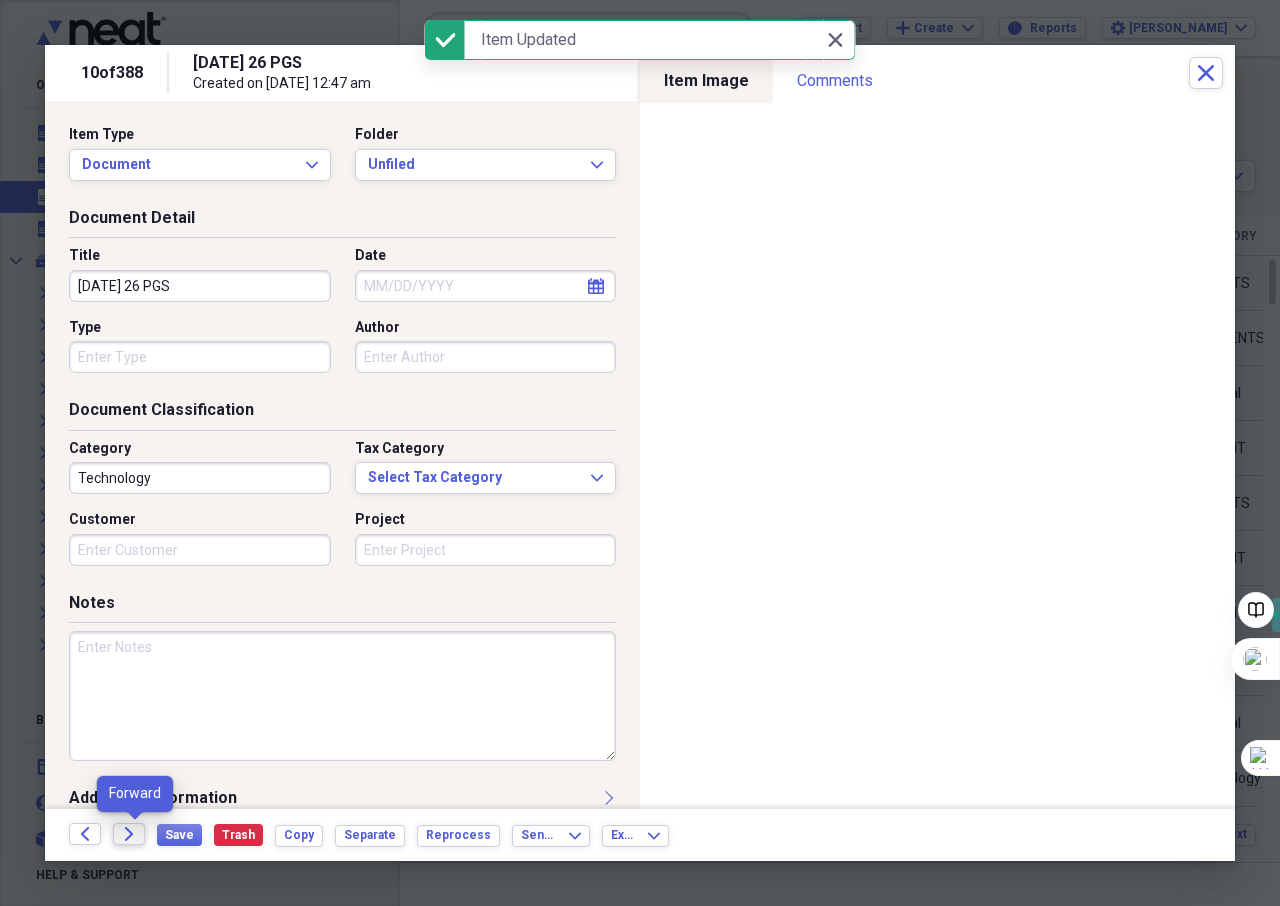 click on "Forward" 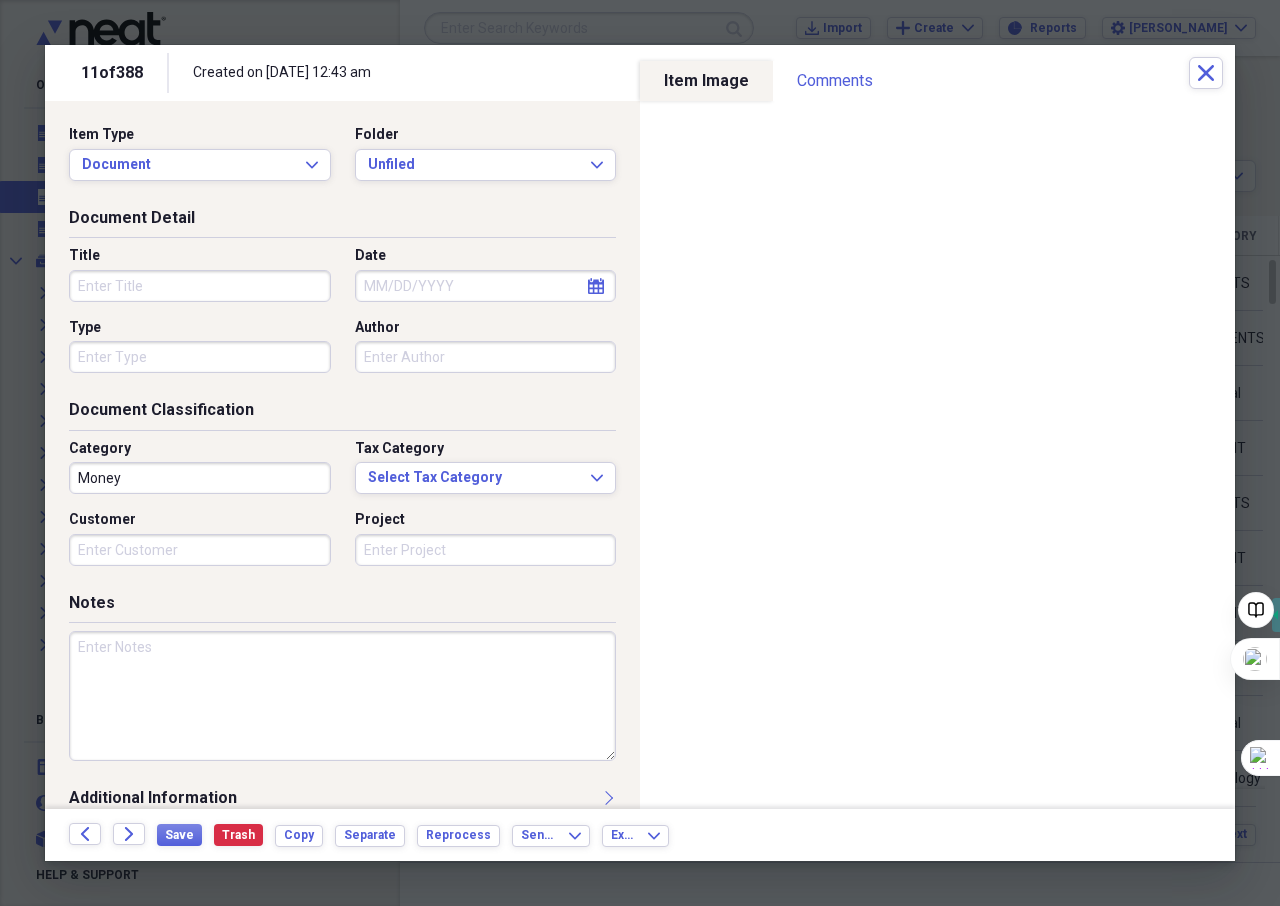 click on "calendar" 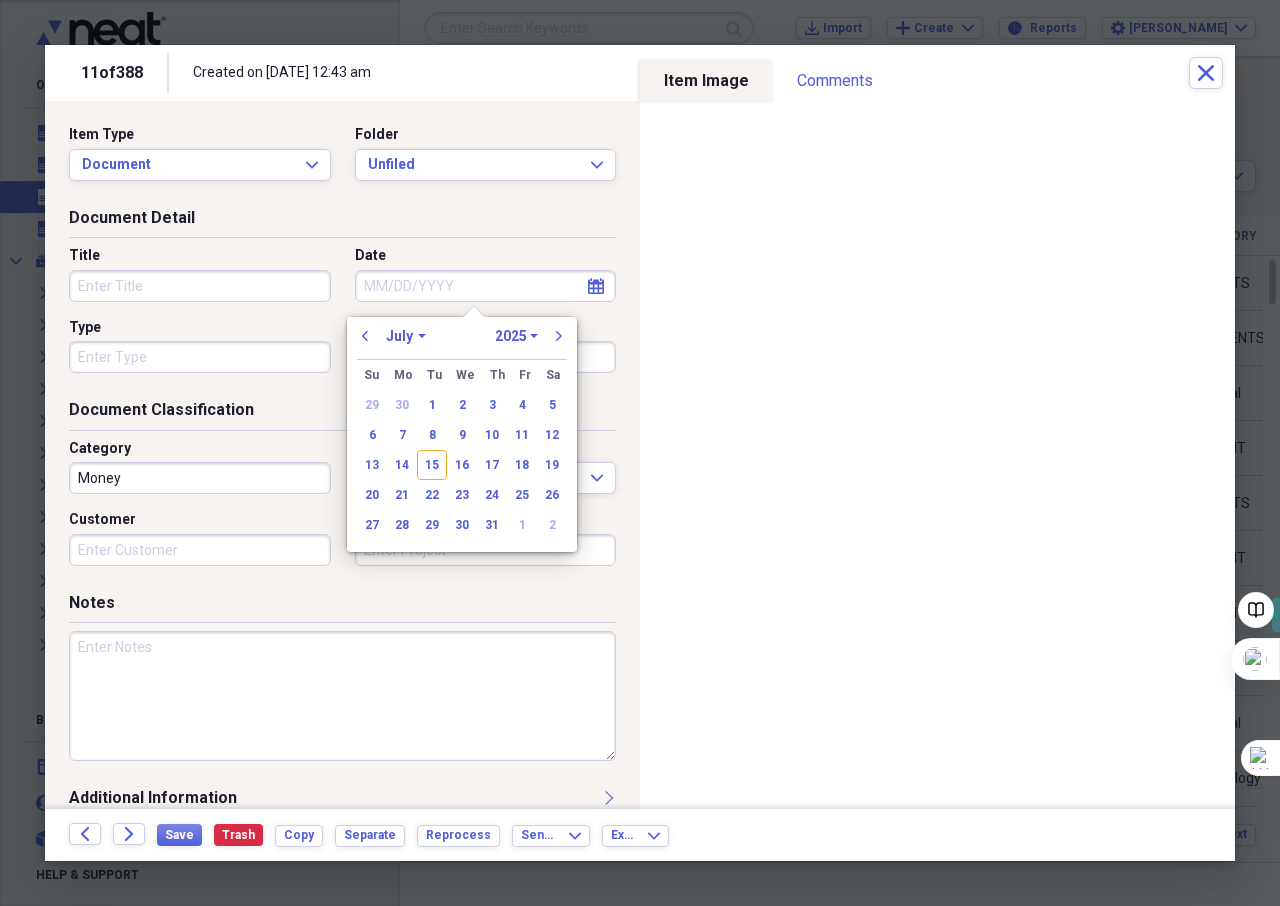 click on "1970 1971 1972 1973 1974 1975 1976 1977 1978 1979 1980 1981 1982 1983 1984 1985 1986 1987 1988 1989 1990 1991 1992 1993 1994 1995 1996 1997 1998 1999 2000 2001 2002 2003 2004 2005 2006 2007 2008 2009 2010 2011 2012 2013 2014 2015 2016 2017 2018 2019 2020 2021 2022 2023 2024 2025 2026 2027 2028 2029 2030 2031 2032 2033 2034 2035" at bounding box center [516, 336] 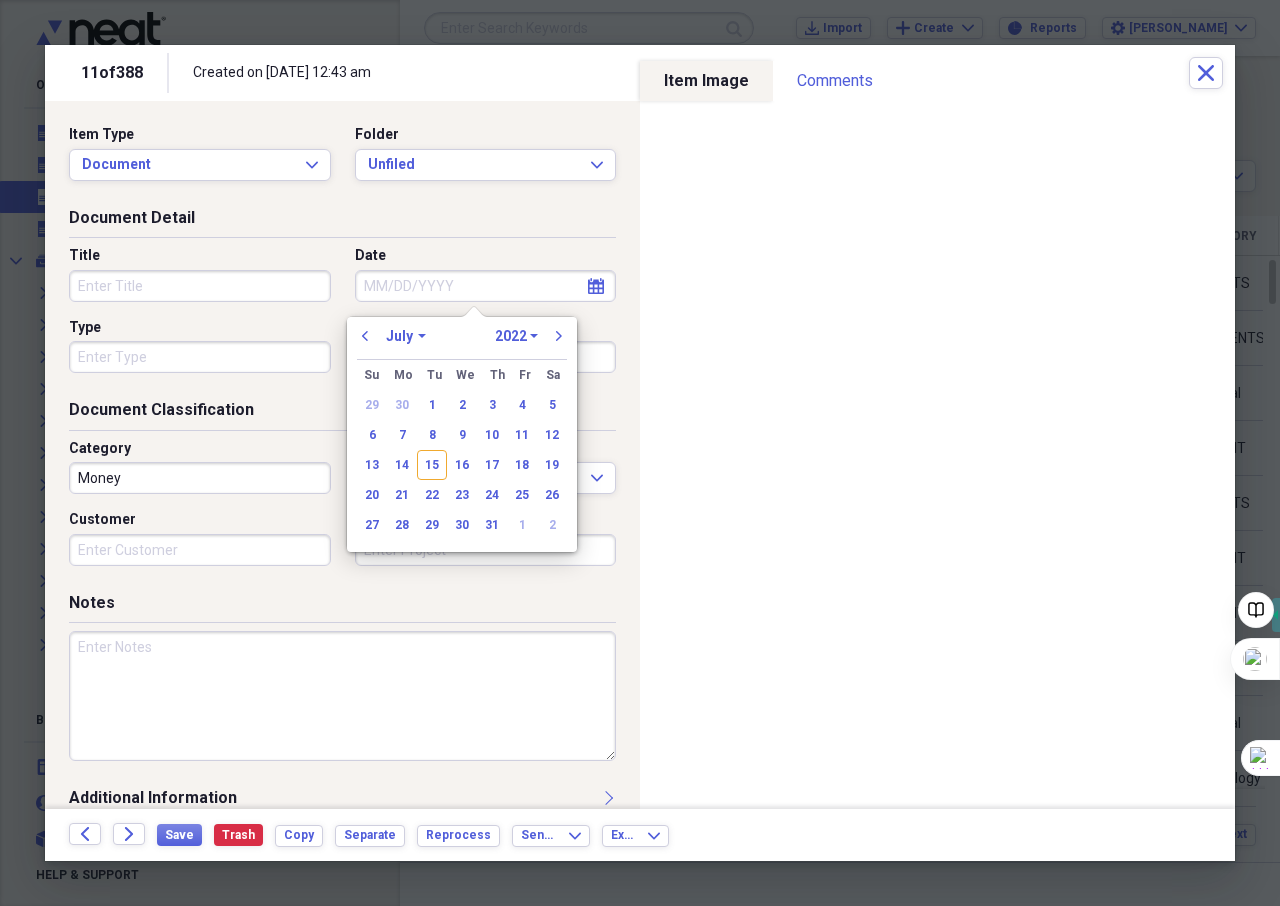 click on "1970 1971 1972 1973 1974 1975 1976 1977 1978 1979 1980 1981 1982 1983 1984 1985 1986 1987 1988 1989 1990 1991 1992 1993 1994 1995 1996 1997 1998 1999 2000 2001 2002 2003 2004 2005 2006 2007 2008 2009 2010 2011 2012 2013 2014 2015 2016 2017 2018 2019 2020 2021 2022 2023 2024 2025 2026 2027 2028 2029 2030 2031 2032 2033 2034 2035" at bounding box center [516, 336] 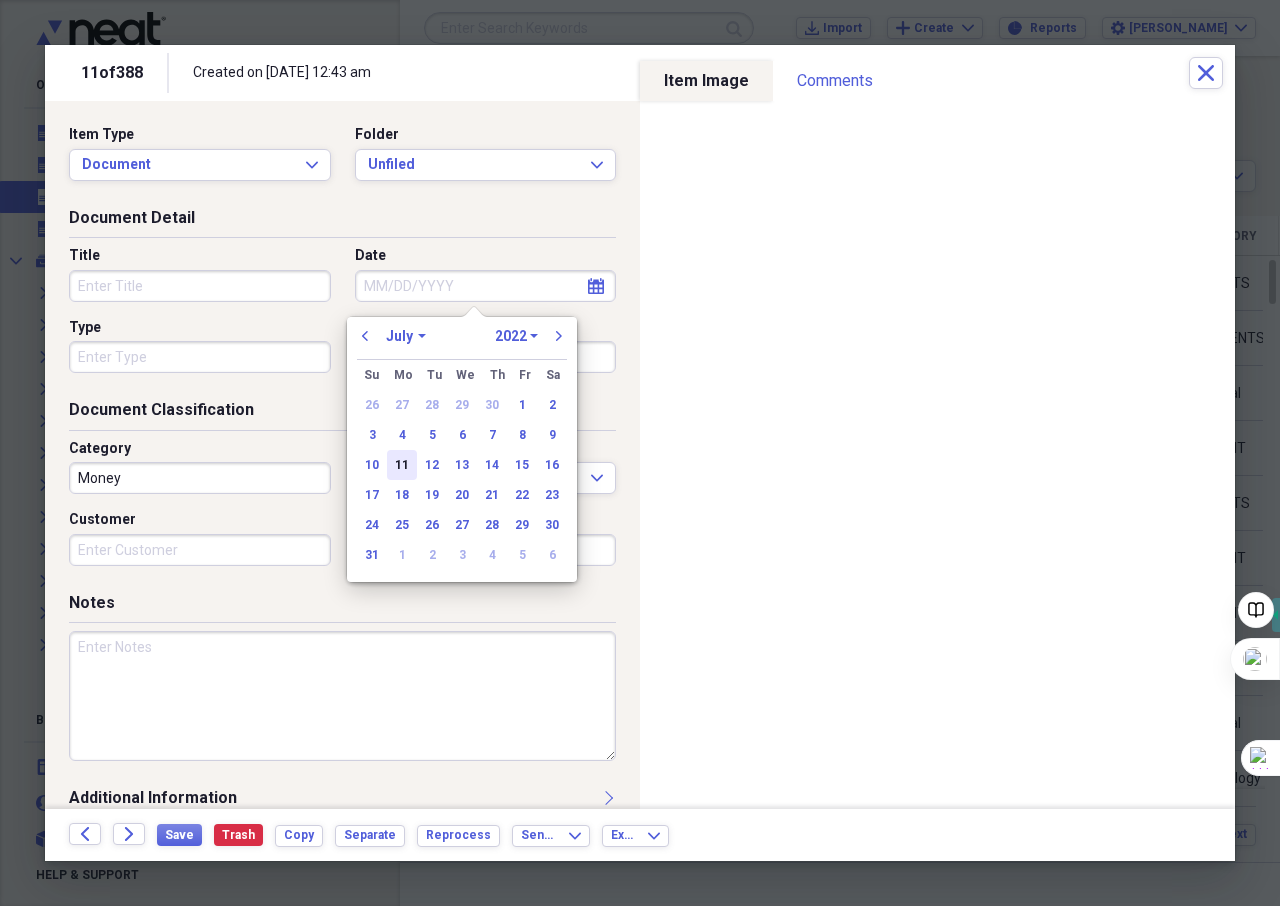 click on "11" at bounding box center (402, 465) 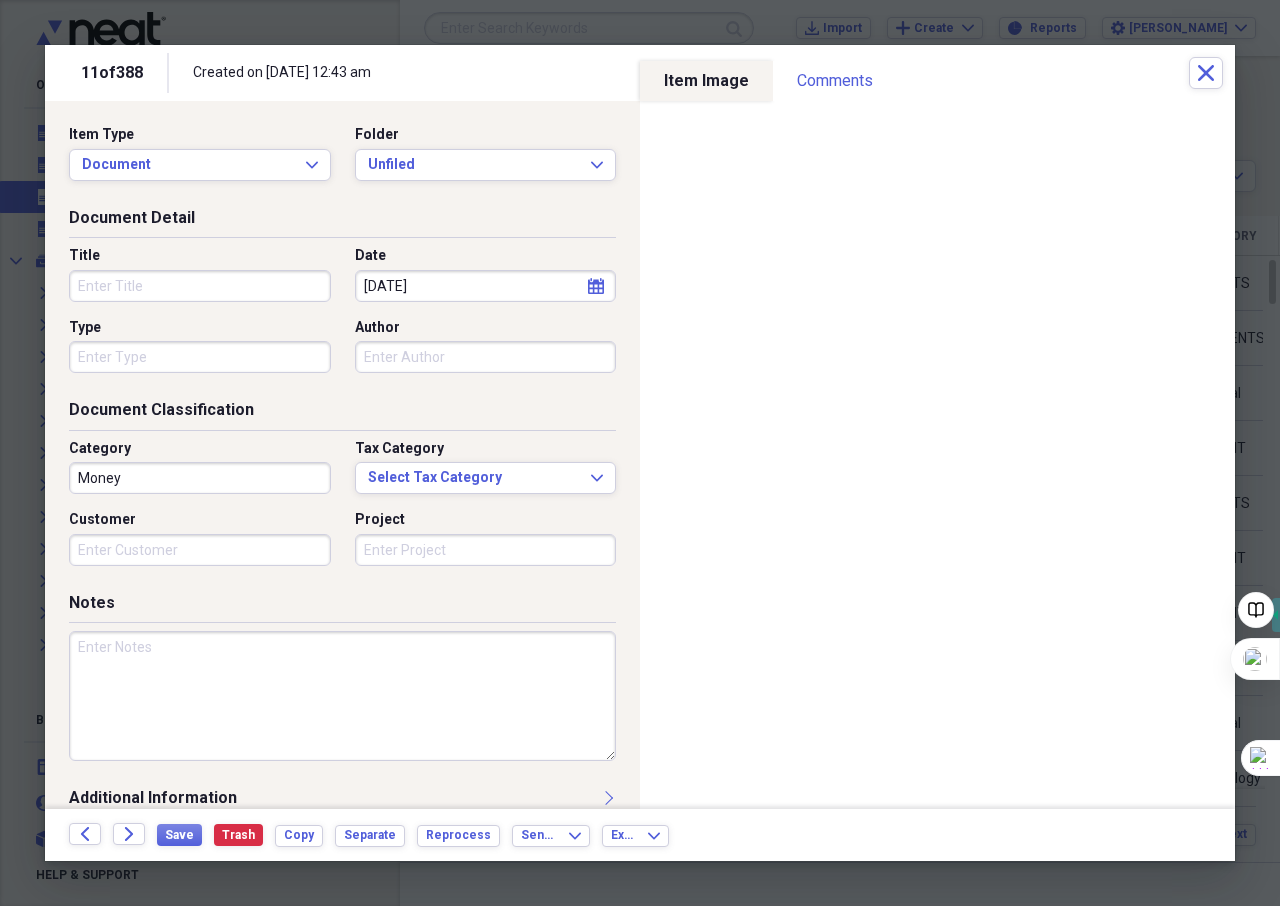 click on "Title" at bounding box center [200, 286] 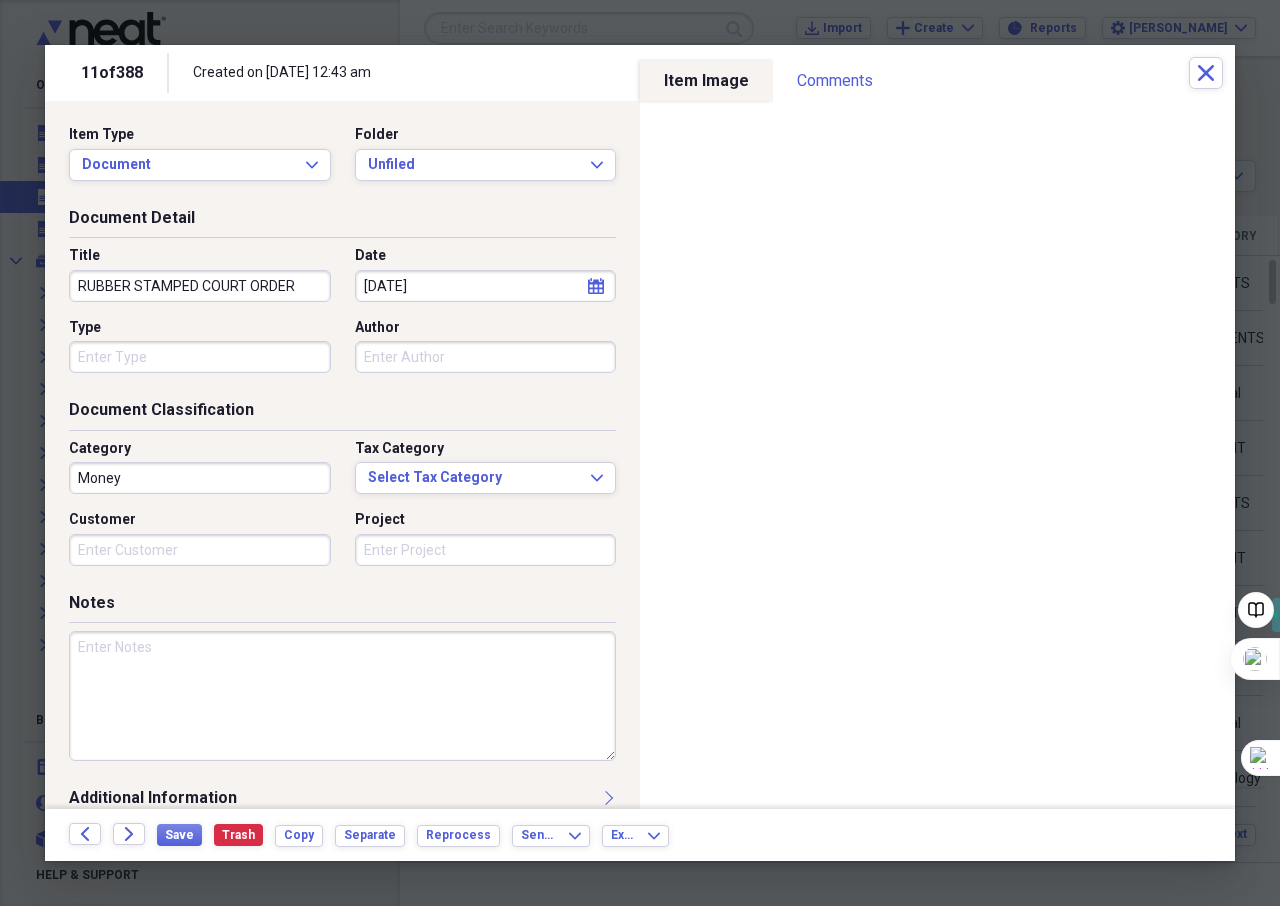 type on "RUBBER STAMPED COURT ORDER" 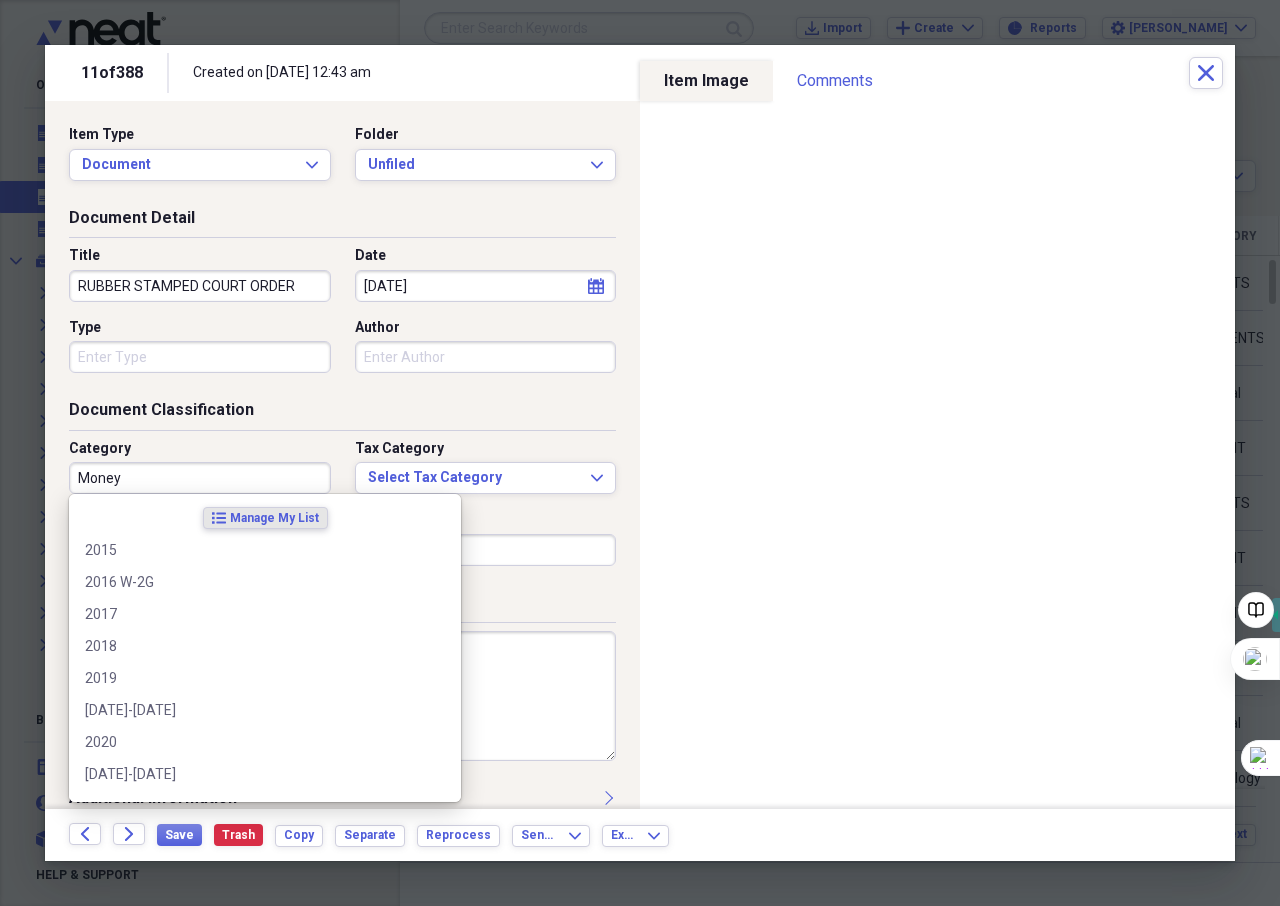 click on "Money" at bounding box center [200, 478] 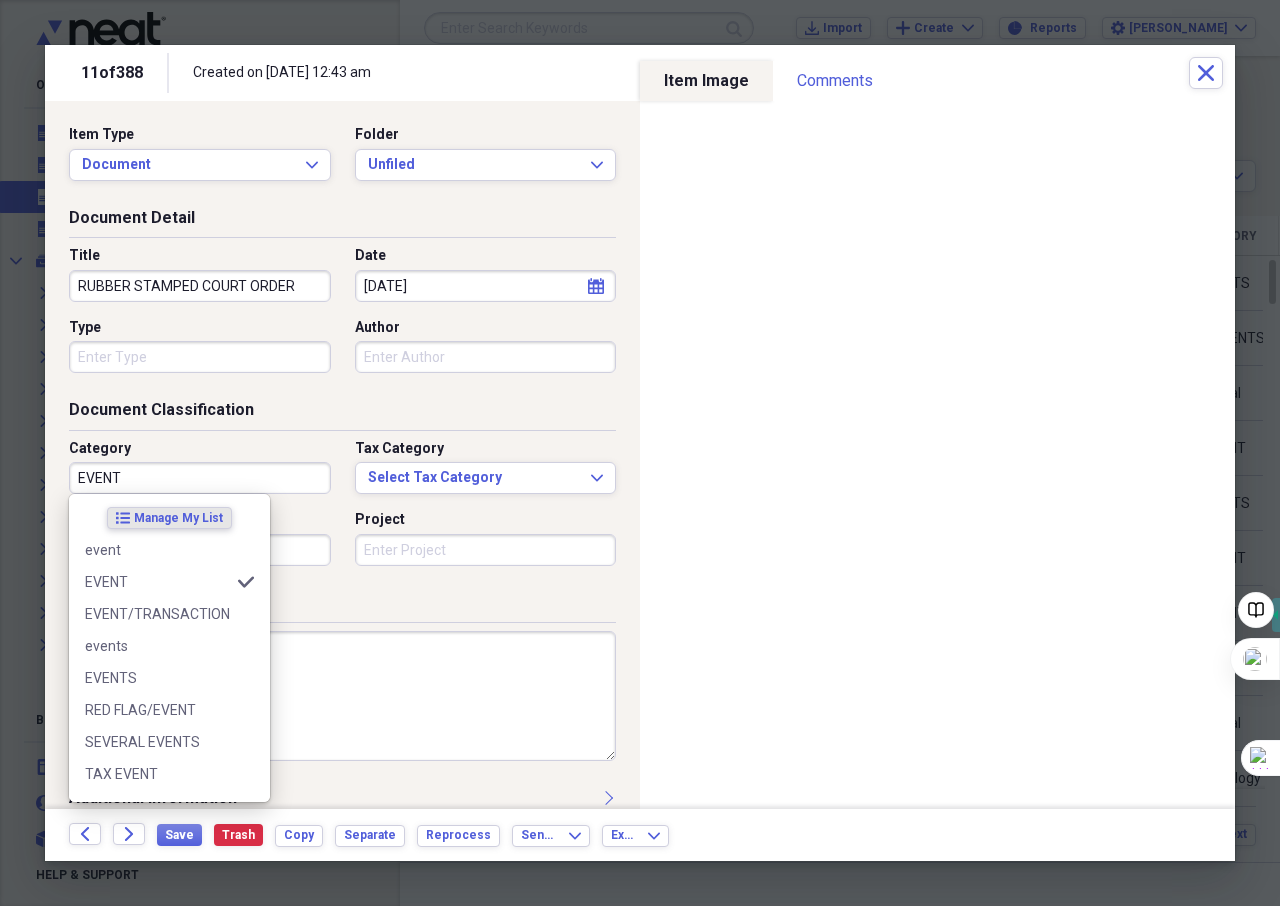 type on "EVENT" 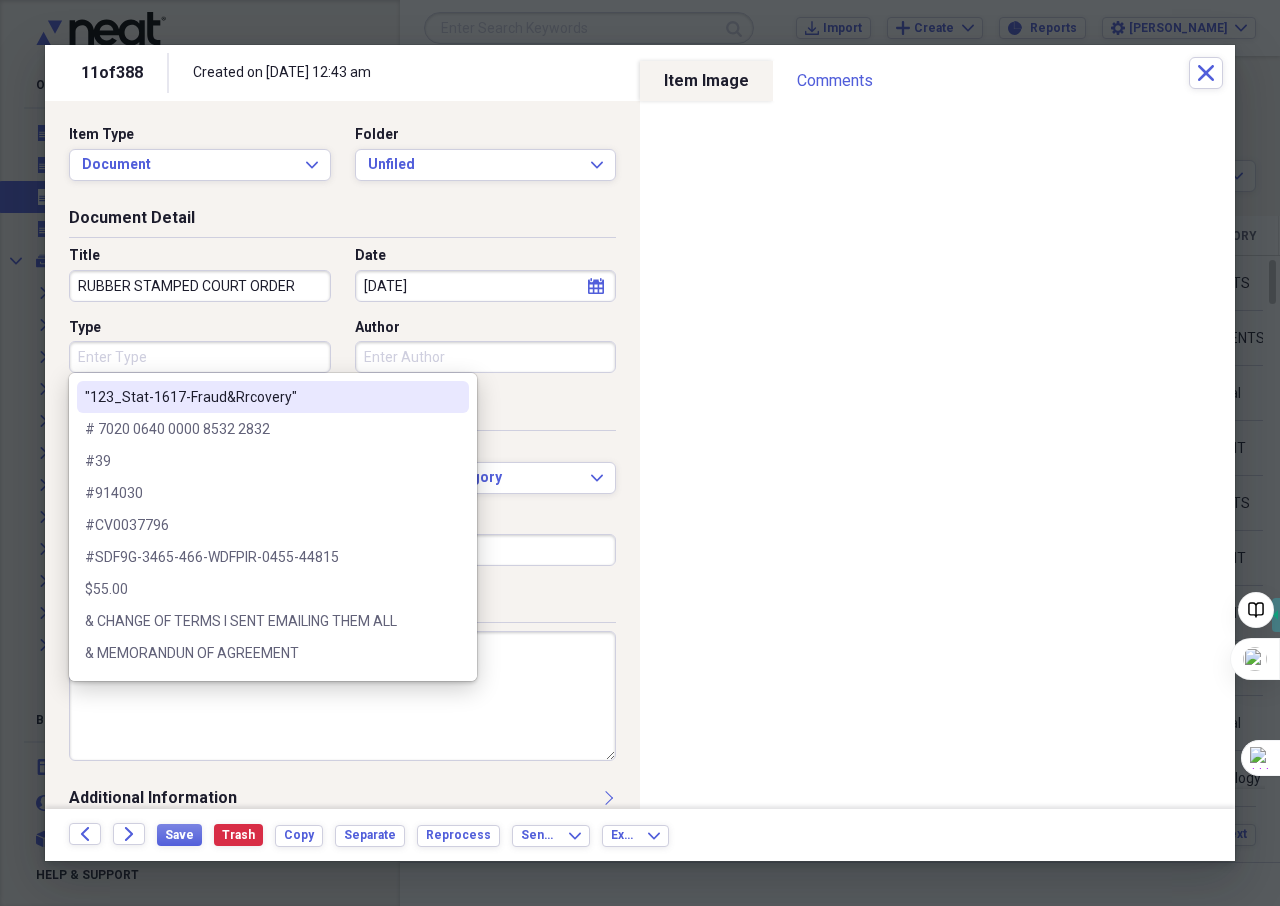 click on "Type" at bounding box center (200, 357) 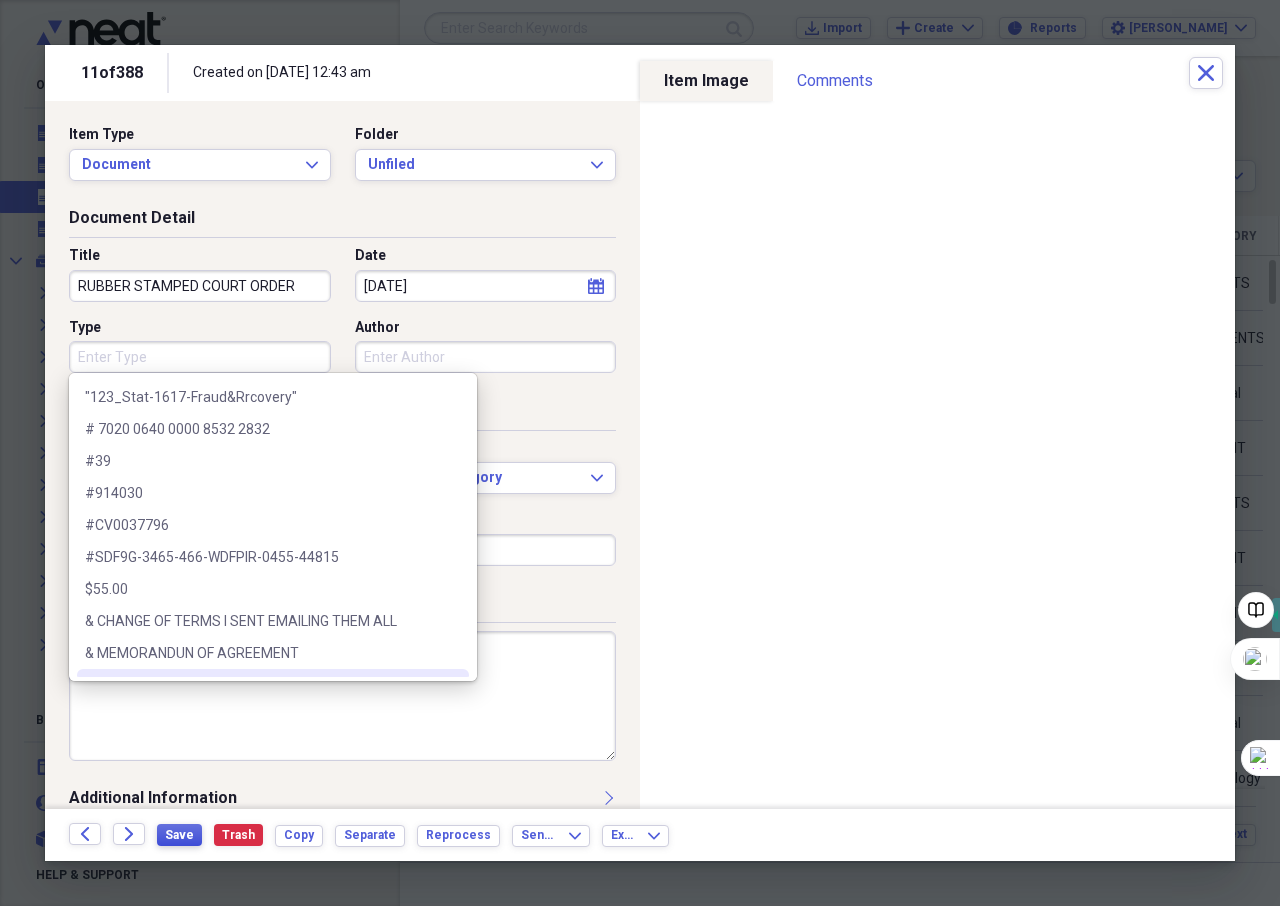 click on "Save" at bounding box center (179, 835) 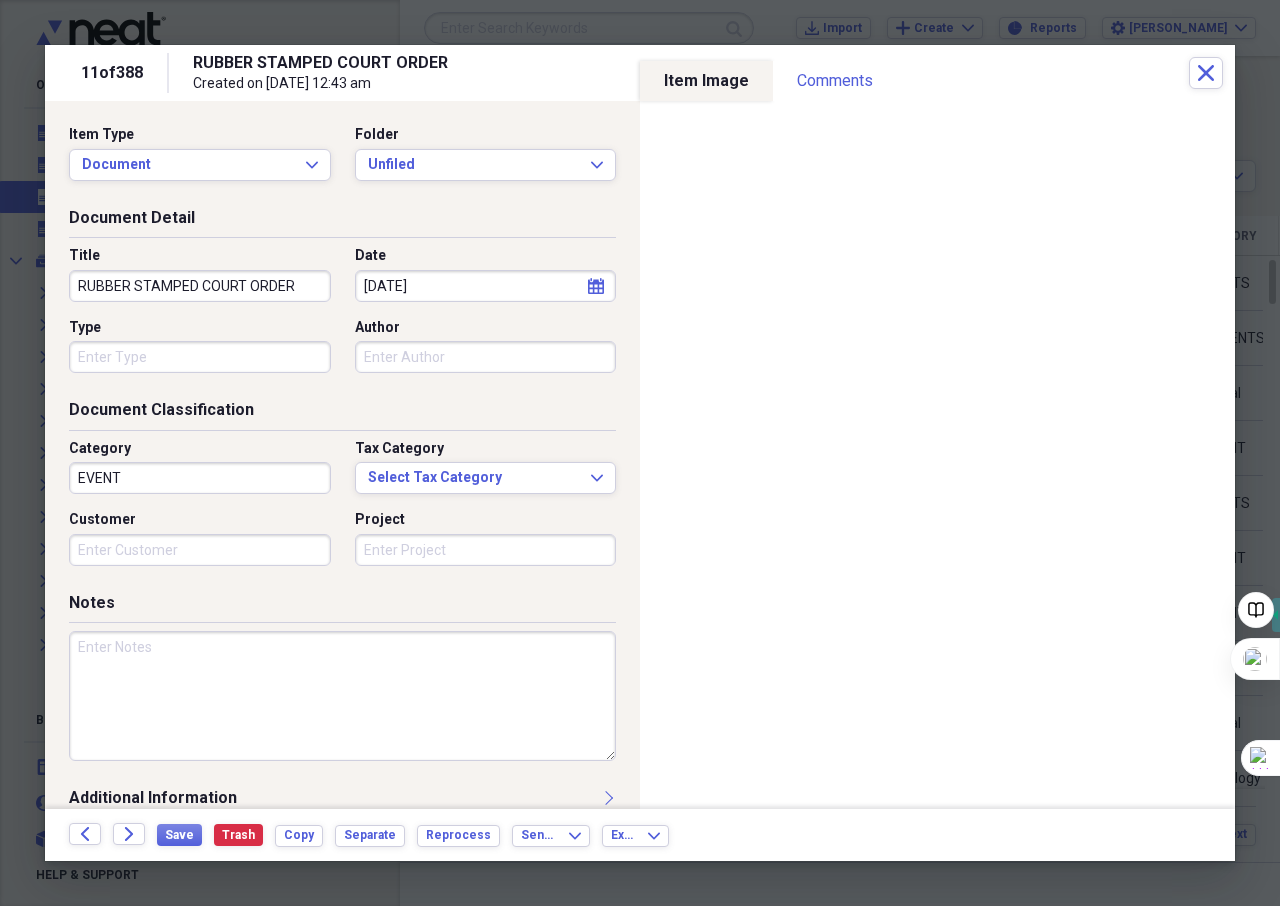 click on "Type" at bounding box center [200, 357] 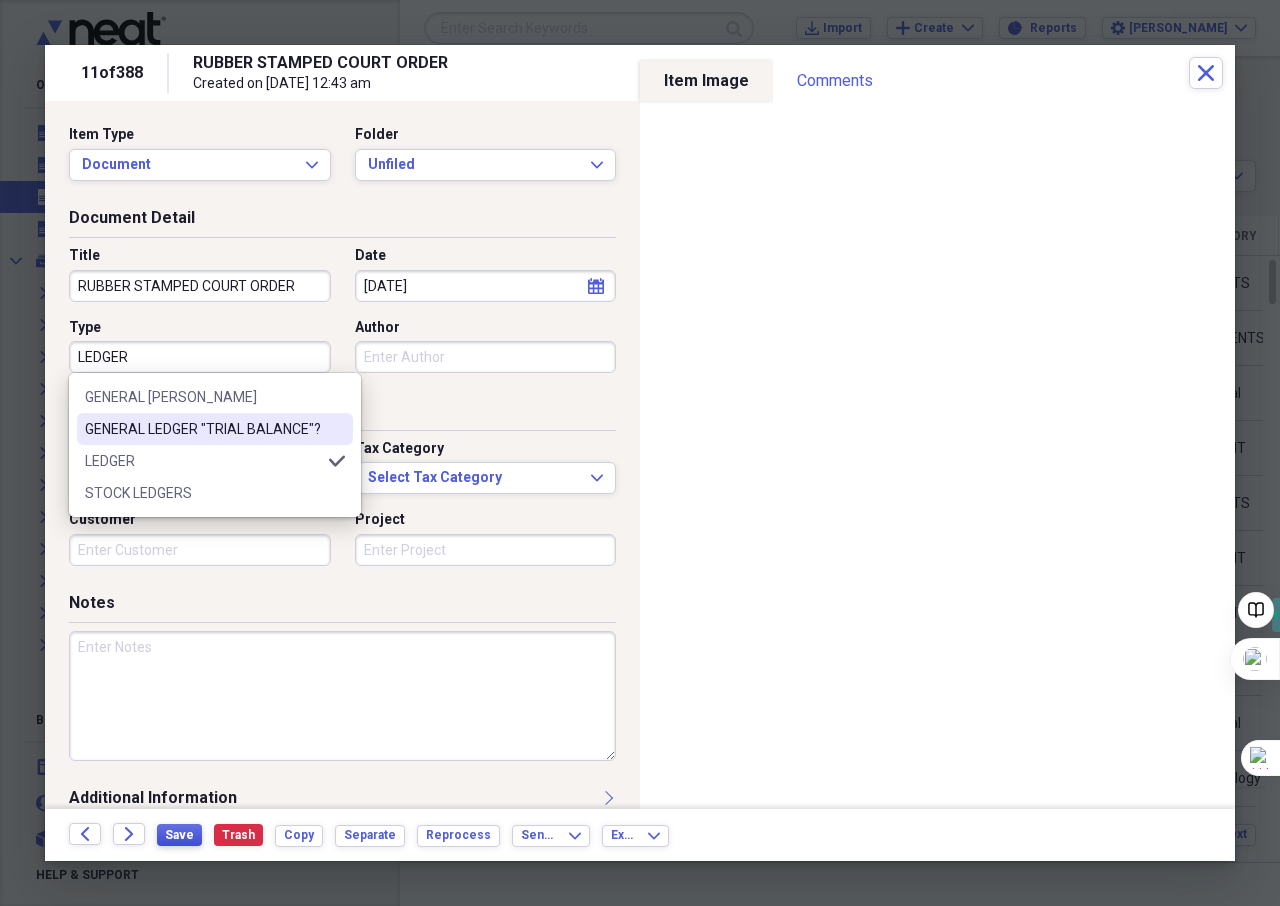 type on "LEDGER" 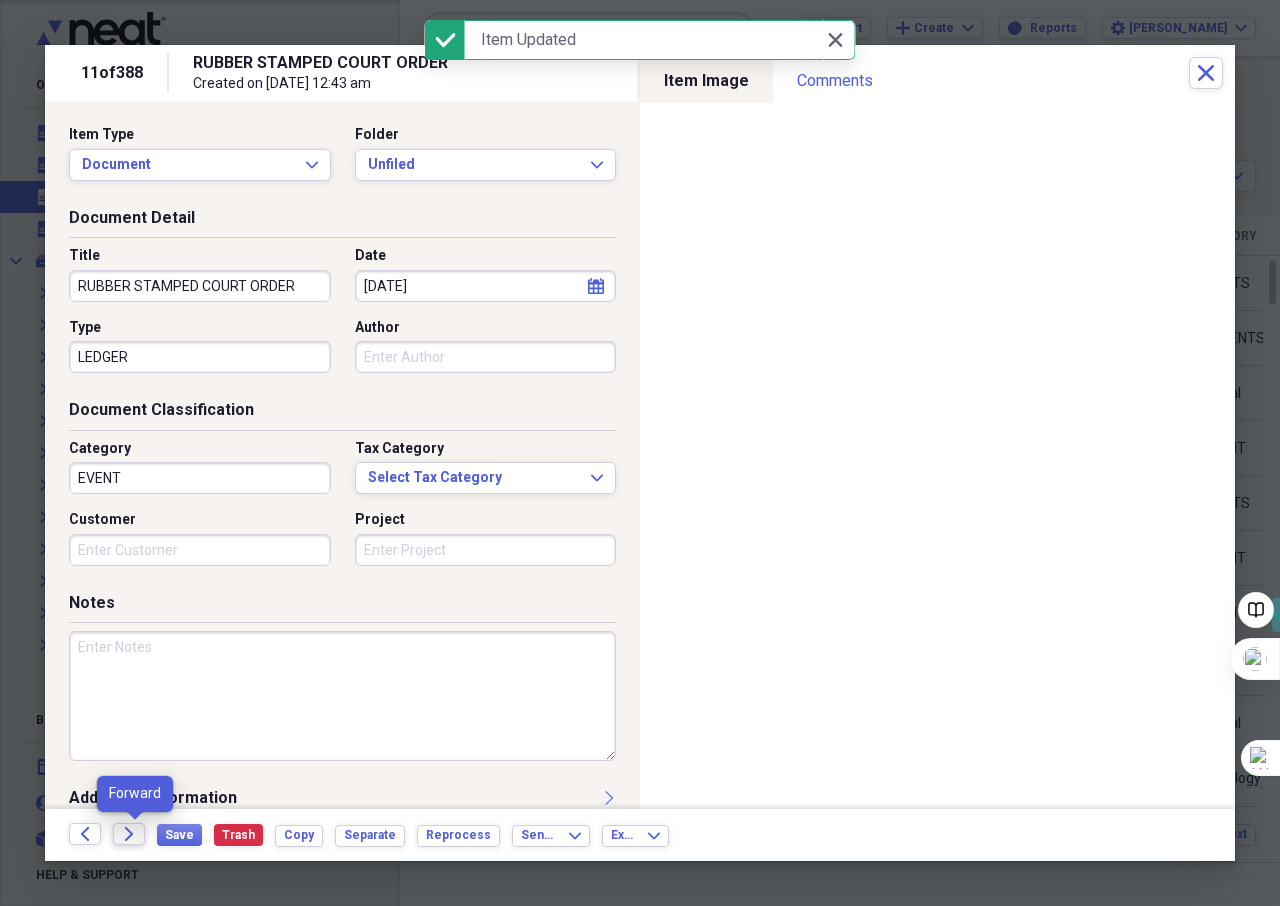 click on "Forward" 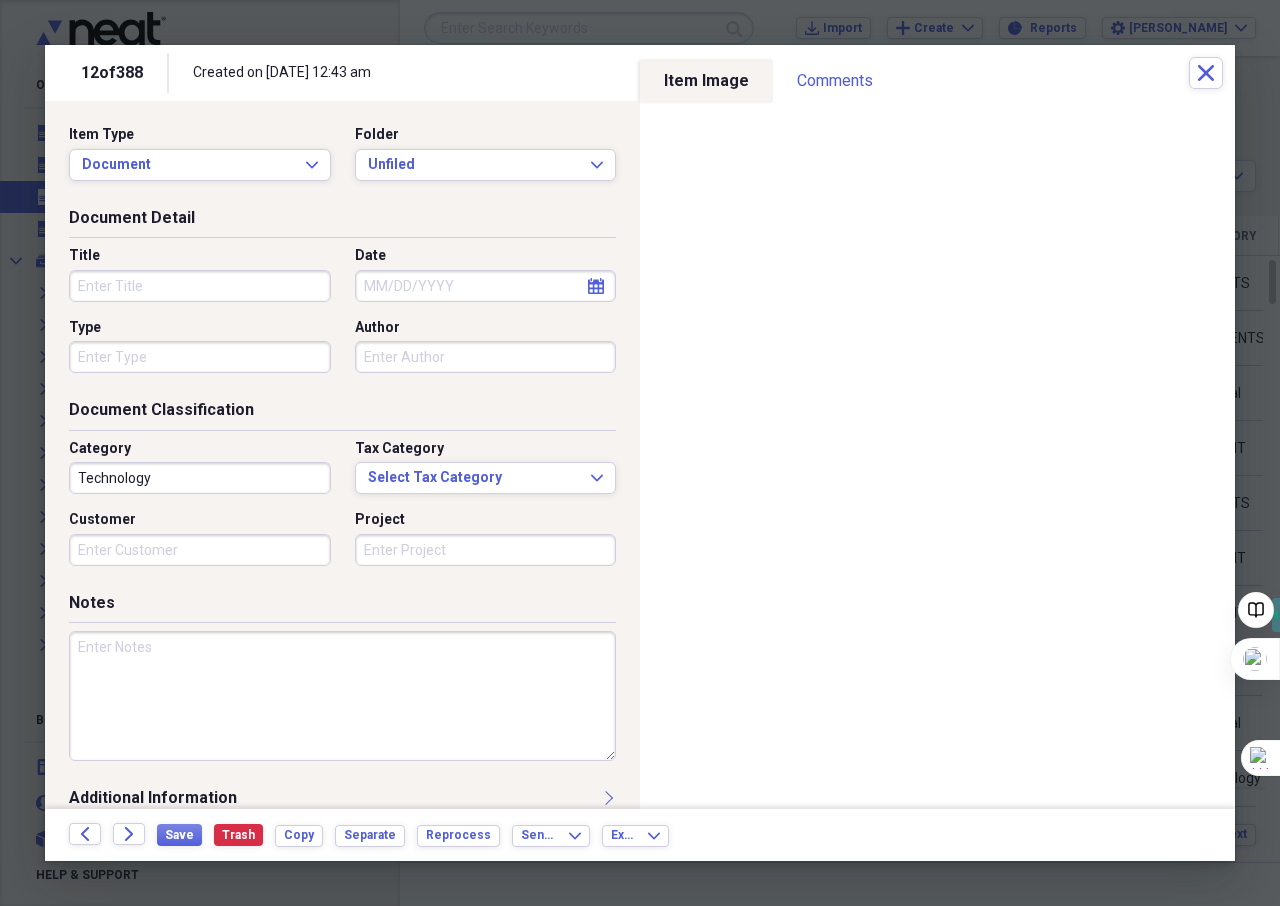 click on "Title" at bounding box center [200, 286] 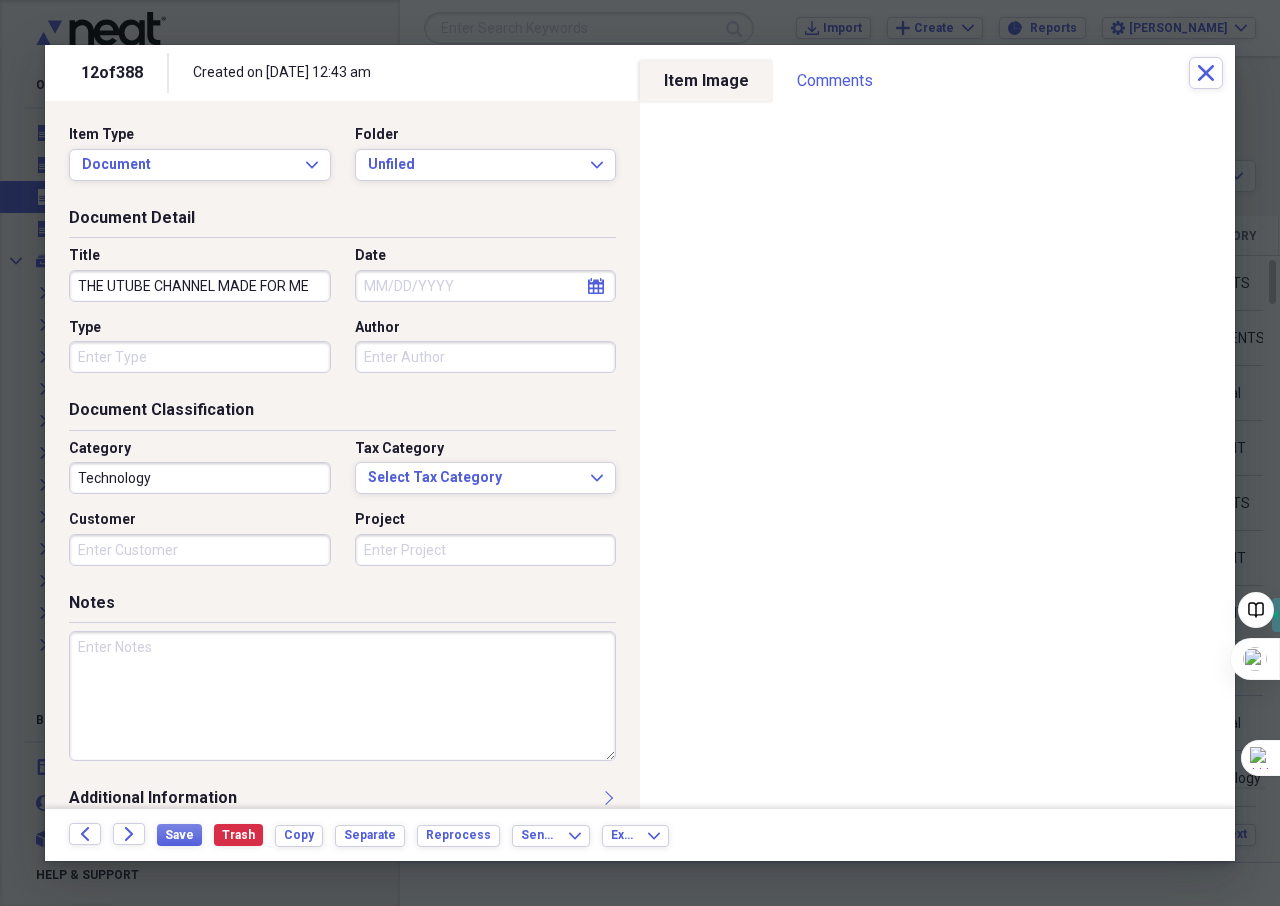 type on "THE UTUBE CHANNEL MADE FOR ME" 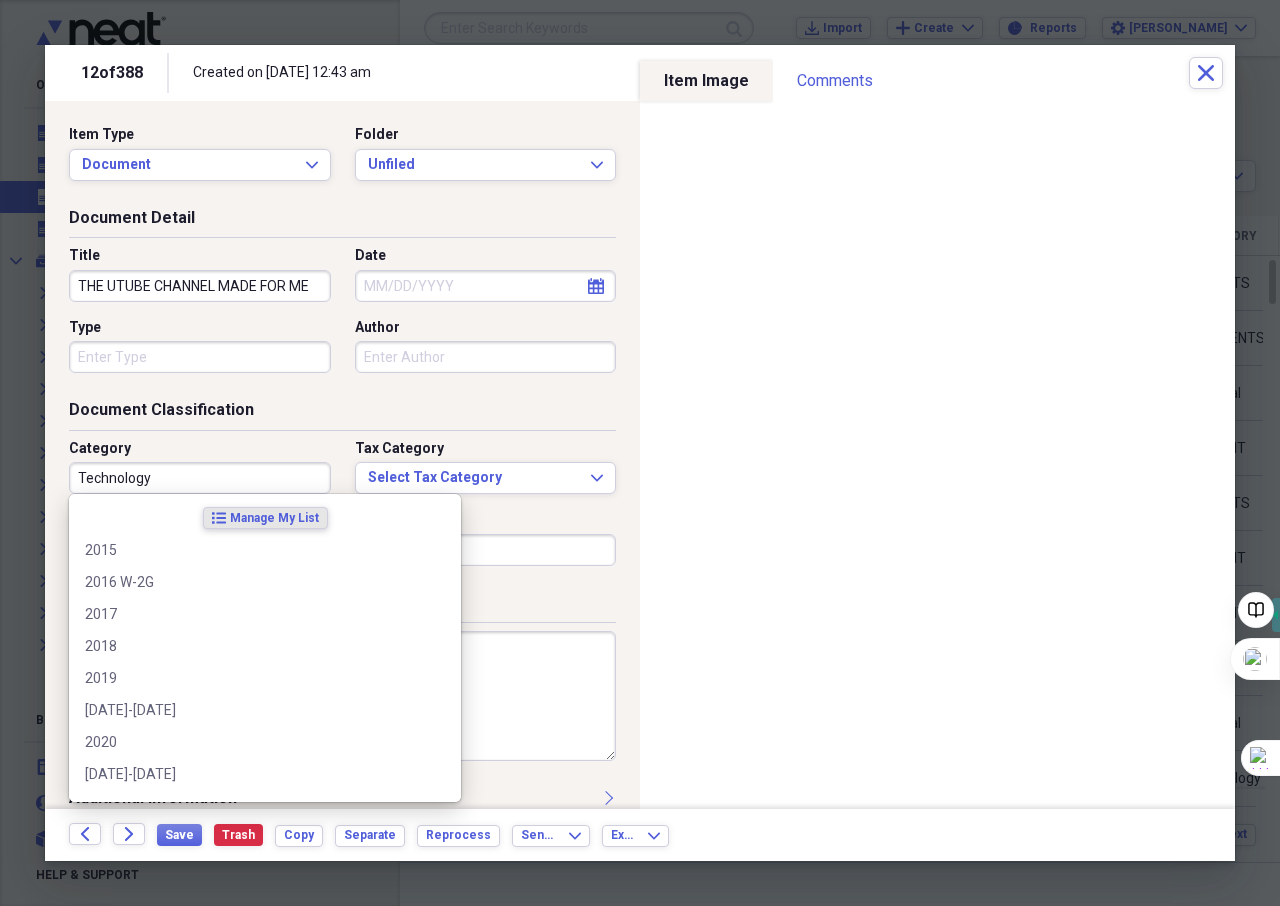 click on "Technology" at bounding box center [200, 478] 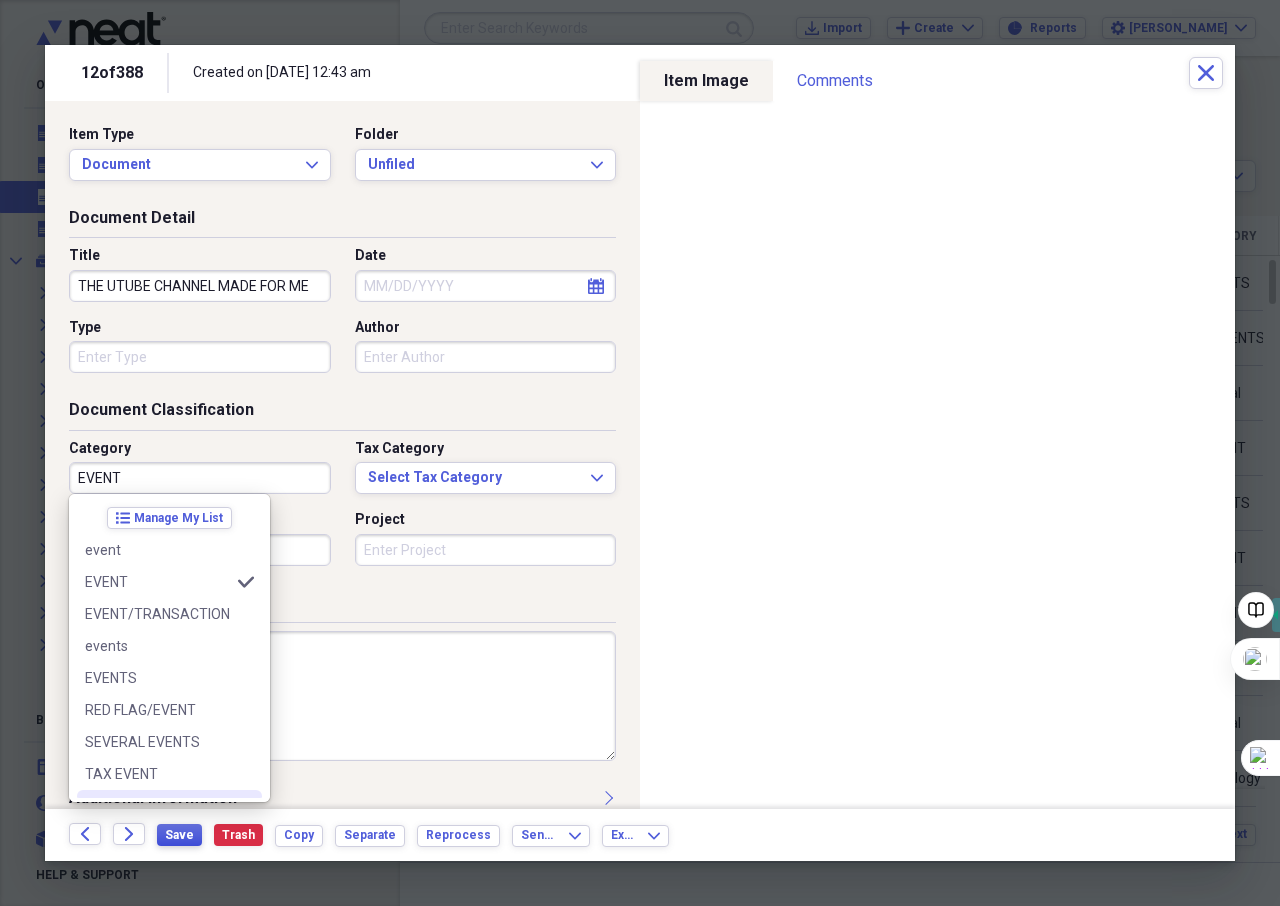type on "EVENT" 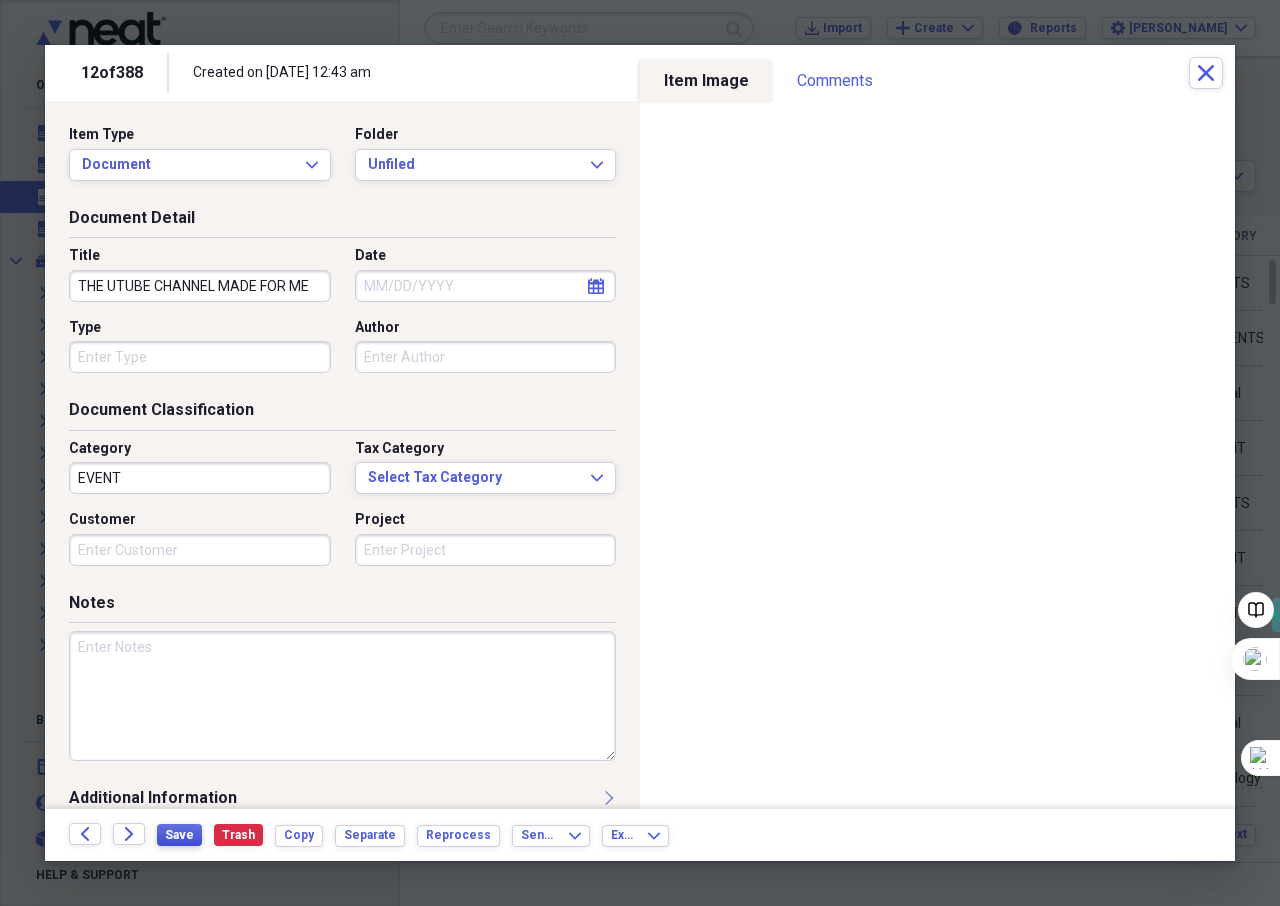 click on "Save" at bounding box center (179, 835) 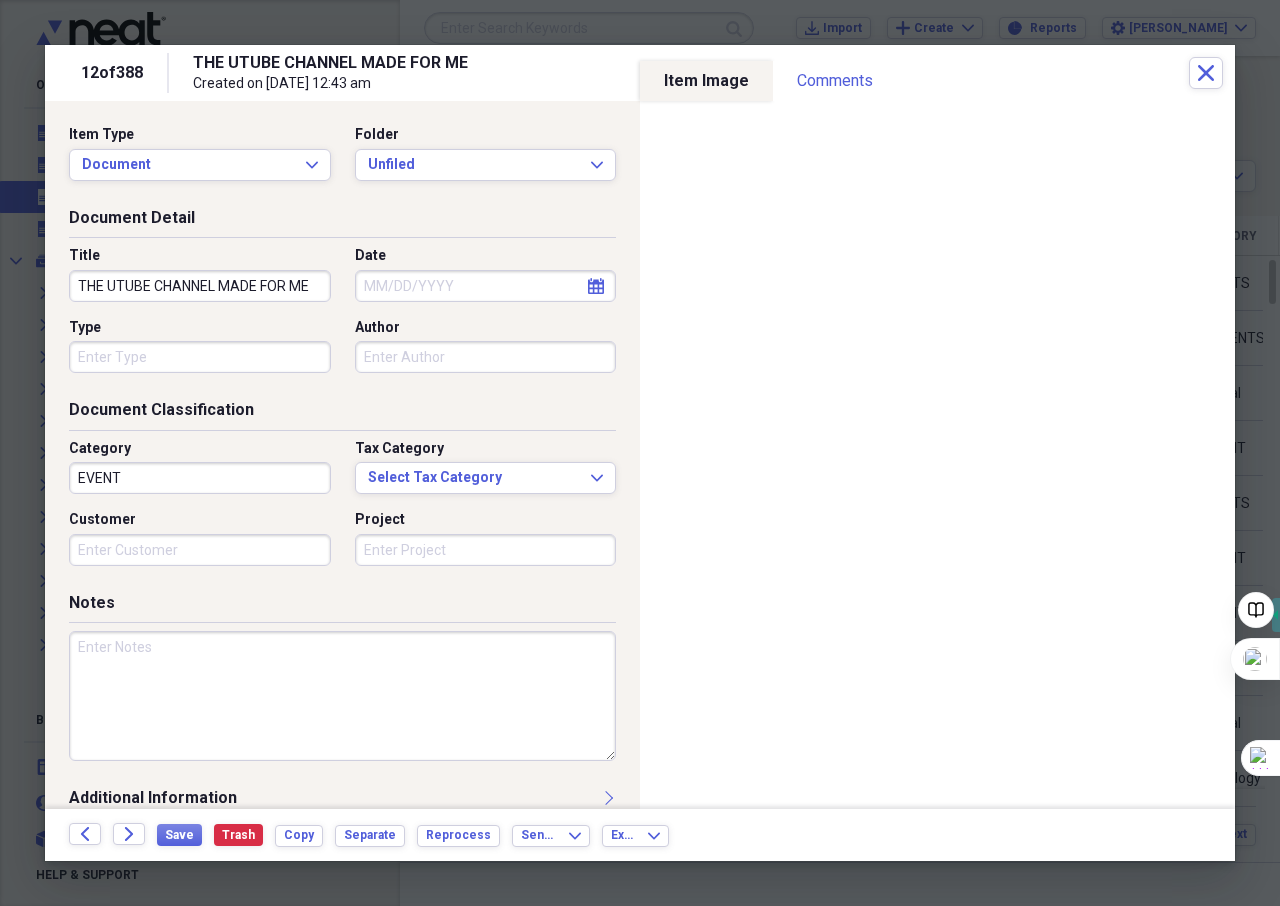 click 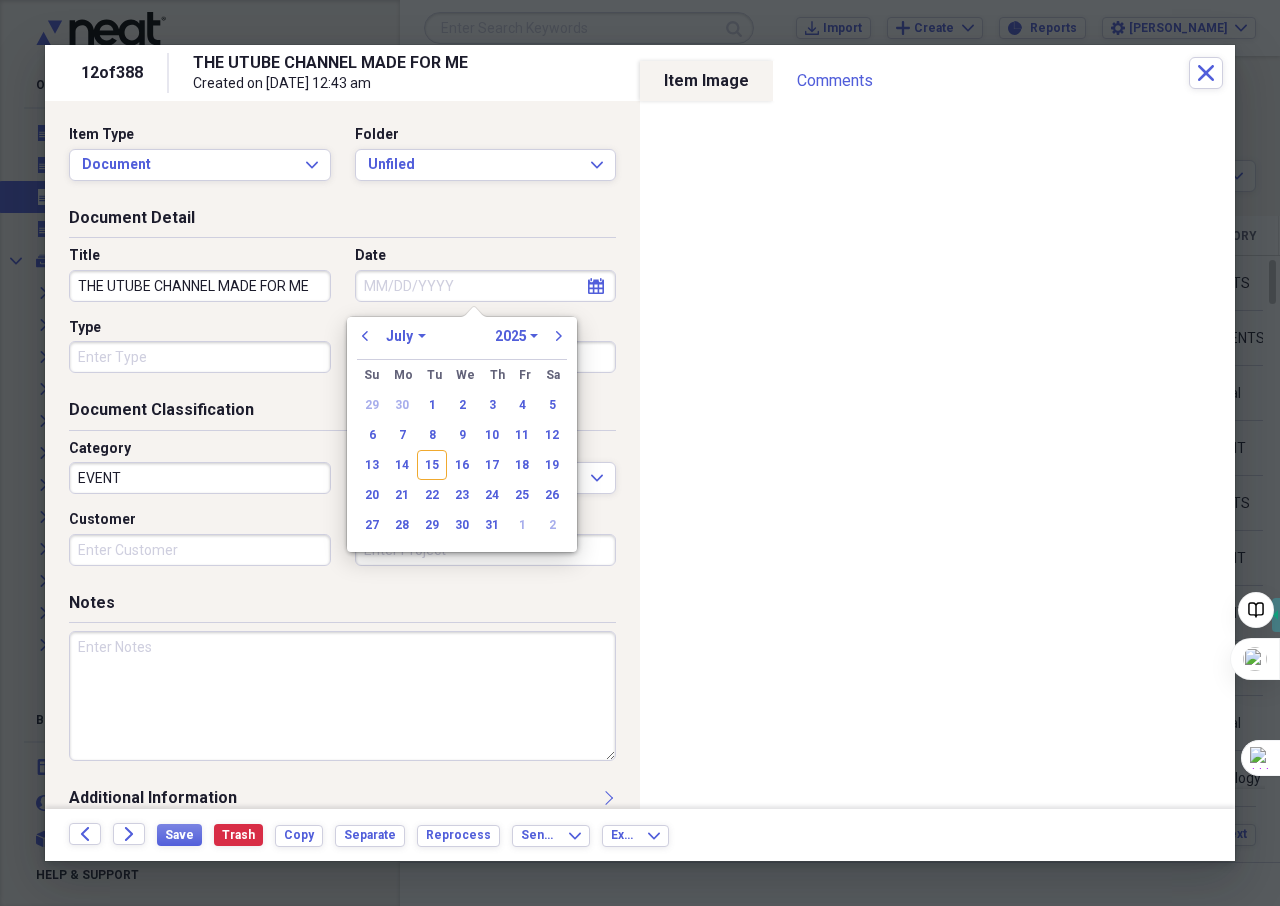 click on "January February March April May June July August September October November December" at bounding box center (406, 336) 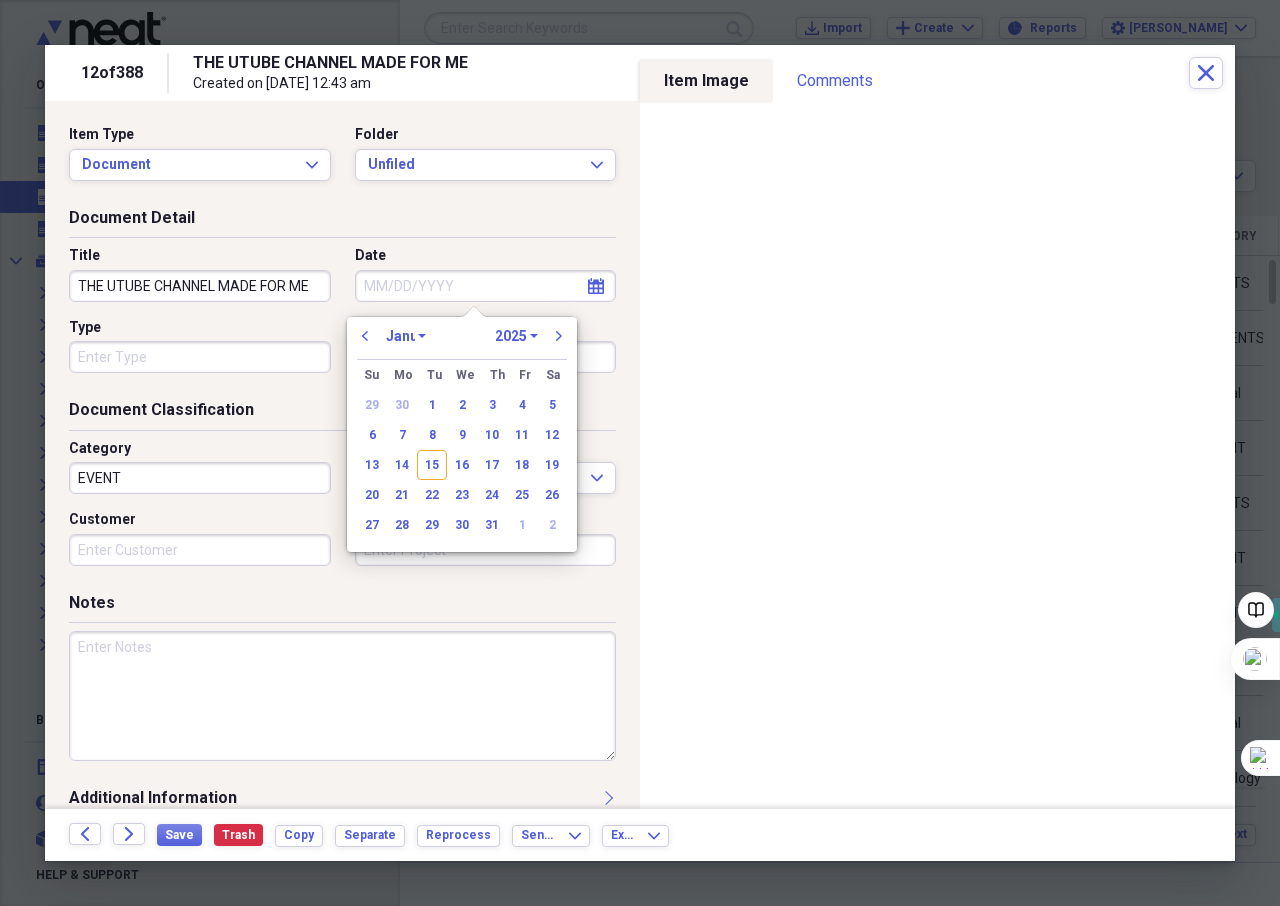 click on "January February March April May June July August September October November December" at bounding box center [406, 336] 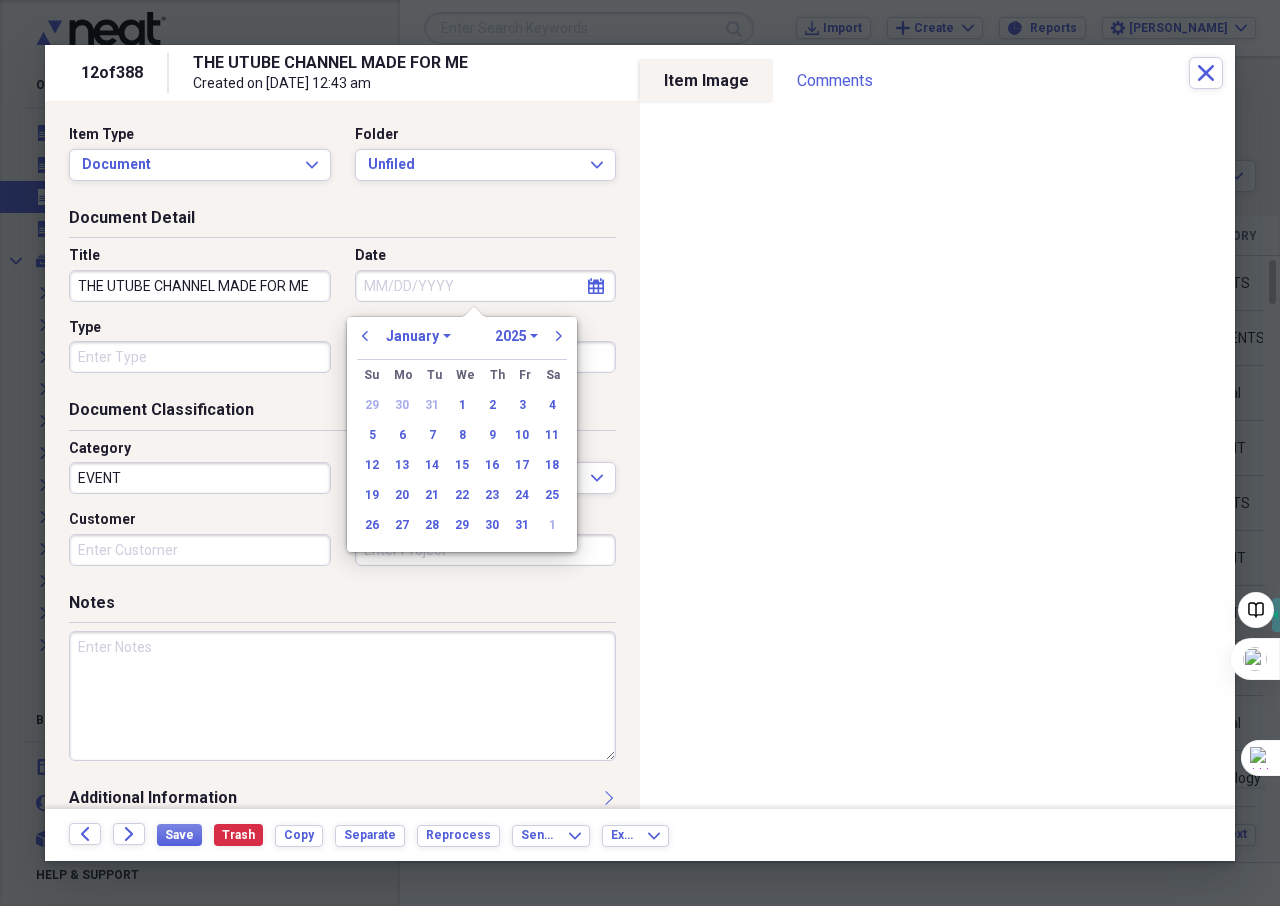 click on "1970 1971 1972 1973 1974 1975 1976 1977 1978 1979 1980 1981 1982 1983 1984 1985 1986 1987 1988 1989 1990 1991 1992 1993 1994 1995 1996 1997 1998 1999 2000 2001 2002 2003 2004 2005 2006 2007 2008 2009 2010 2011 2012 2013 2014 2015 2016 2017 2018 2019 2020 2021 2022 2023 2024 2025 2026 2027 2028 2029 2030 2031 2032 2033 2034 2035" at bounding box center (516, 336) 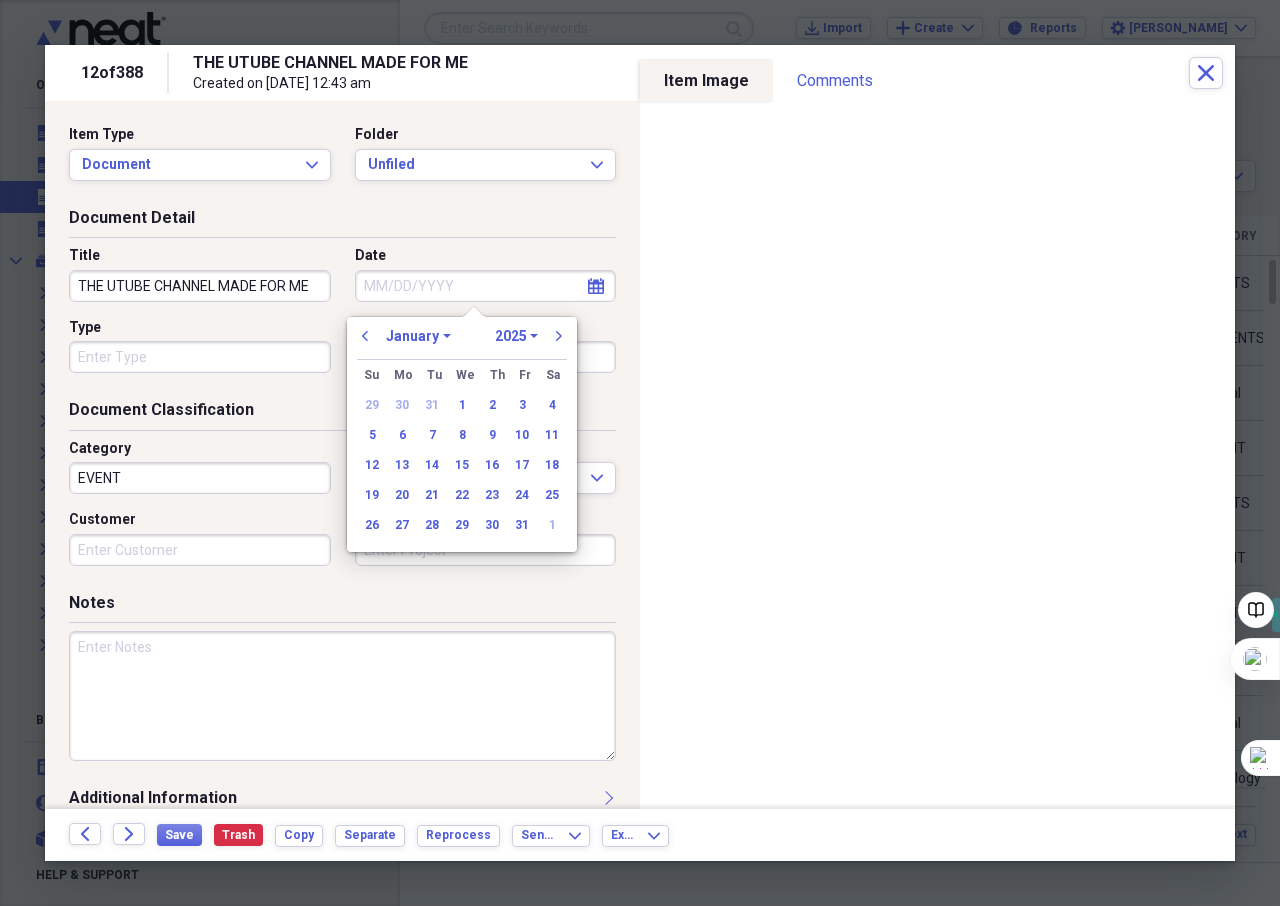 select on "2020" 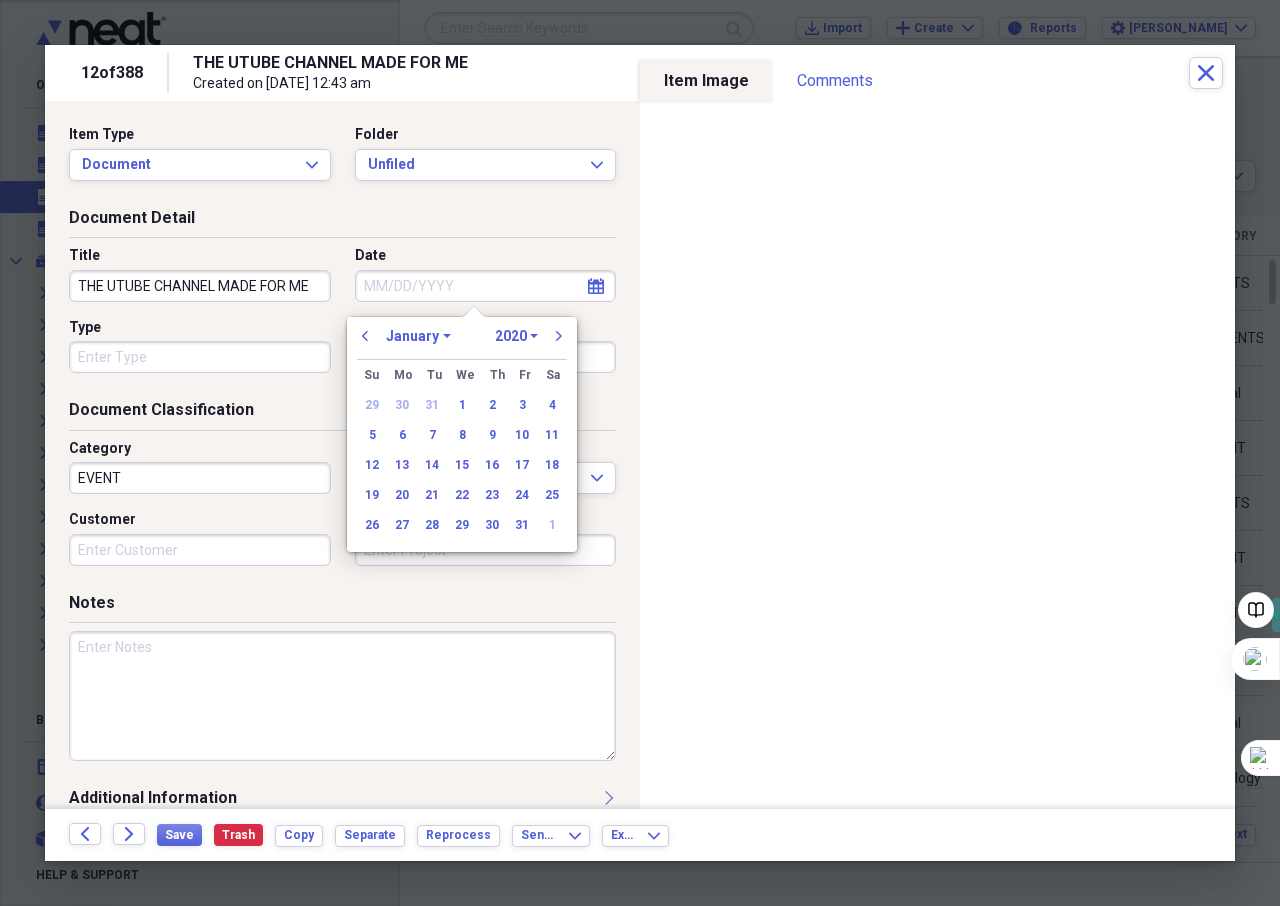 click on "1970 1971 1972 1973 1974 1975 1976 1977 1978 1979 1980 1981 1982 1983 1984 1985 1986 1987 1988 1989 1990 1991 1992 1993 1994 1995 1996 1997 1998 1999 2000 2001 2002 2003 2004 2005 2006 2007 2008 2009 2010 2011 2012 2013 2014 2015 2016 2017 2018 2019 2020 2021 2022 2023 2024 2025 2026 2027 2028 2029 2030 2031 2032 2033 2034 2035" at bounding box center (516, 336) 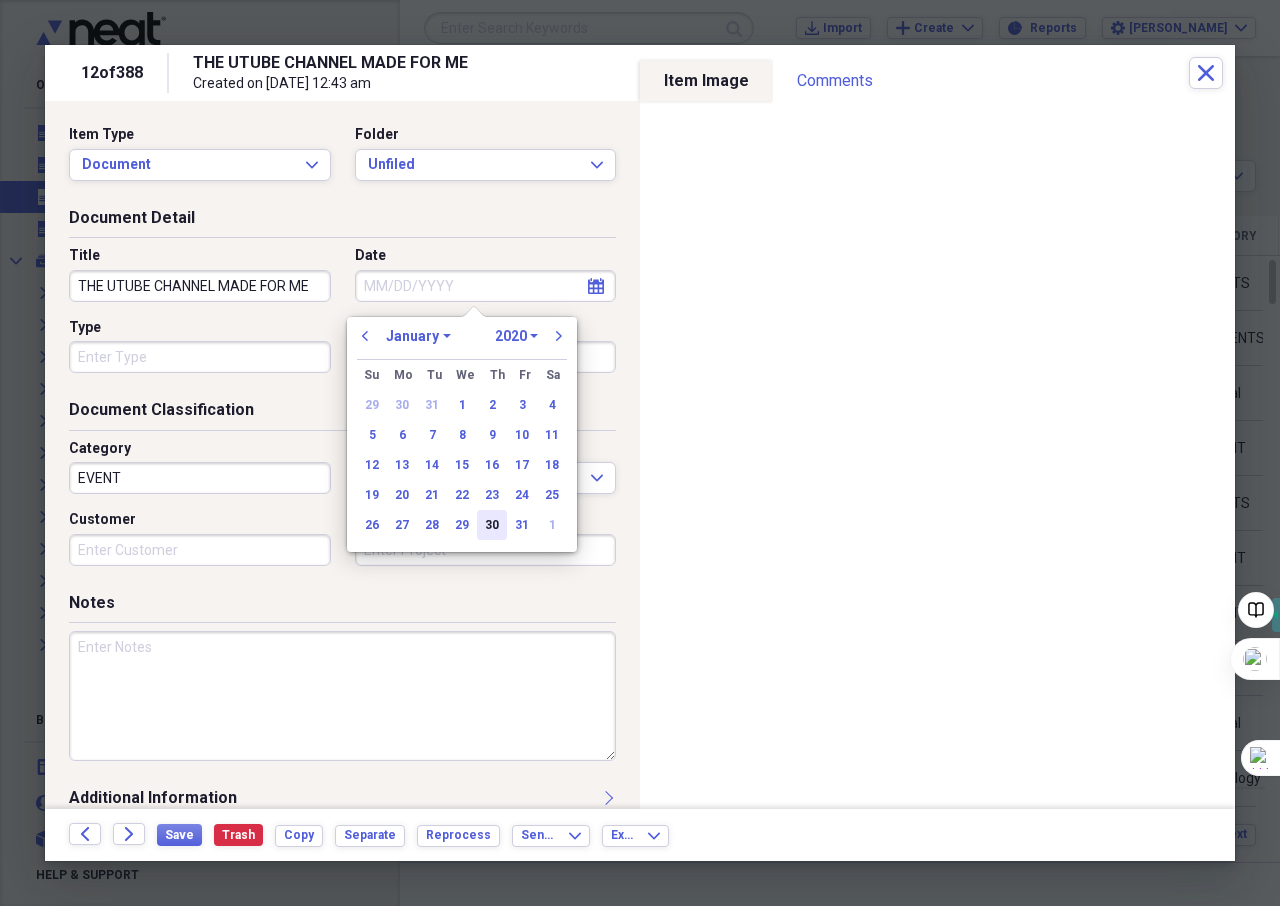 click on "30" at bounding box center (492, 525) 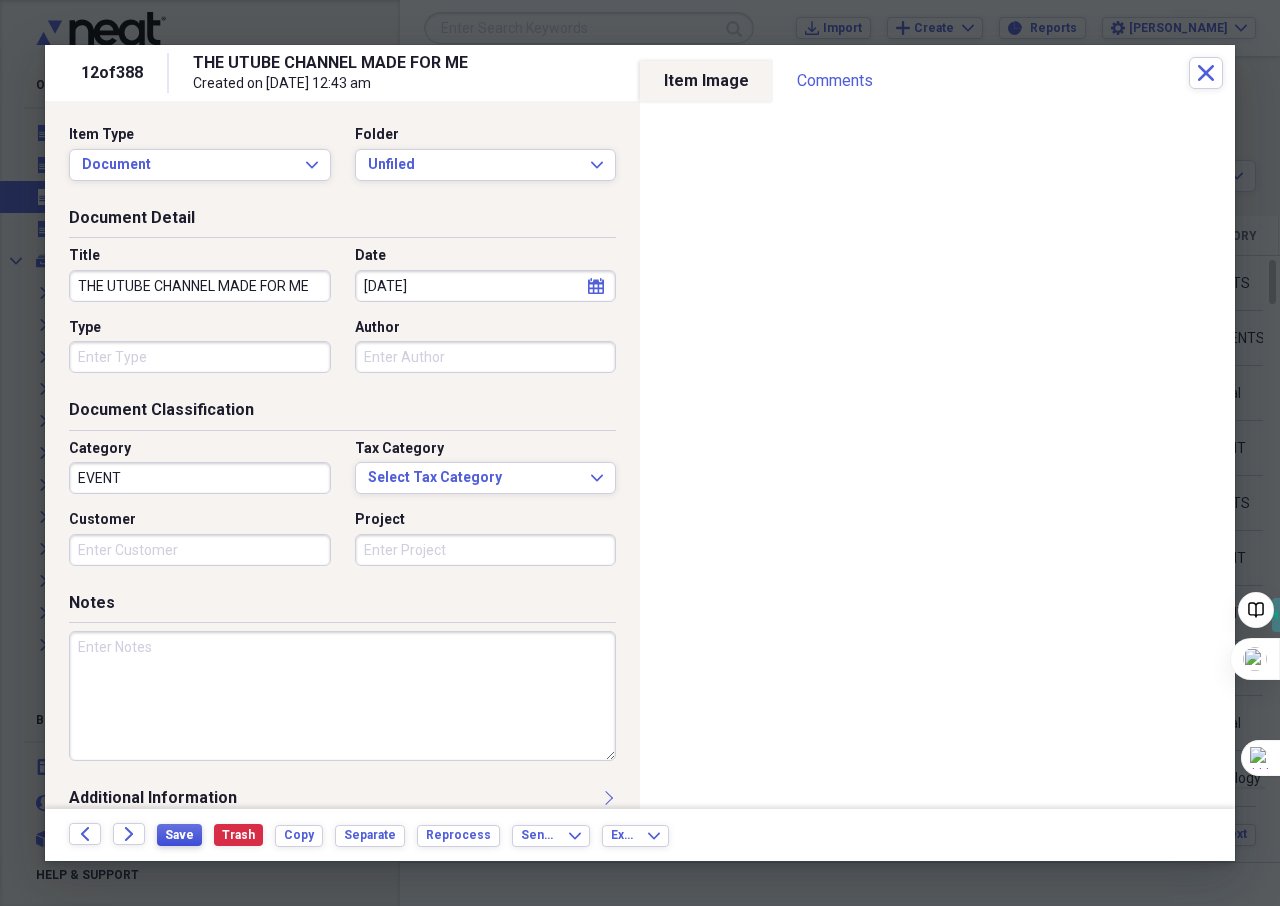 click on "Save Trash Copy Separate Reprocess" at bounding box center (334, 835) 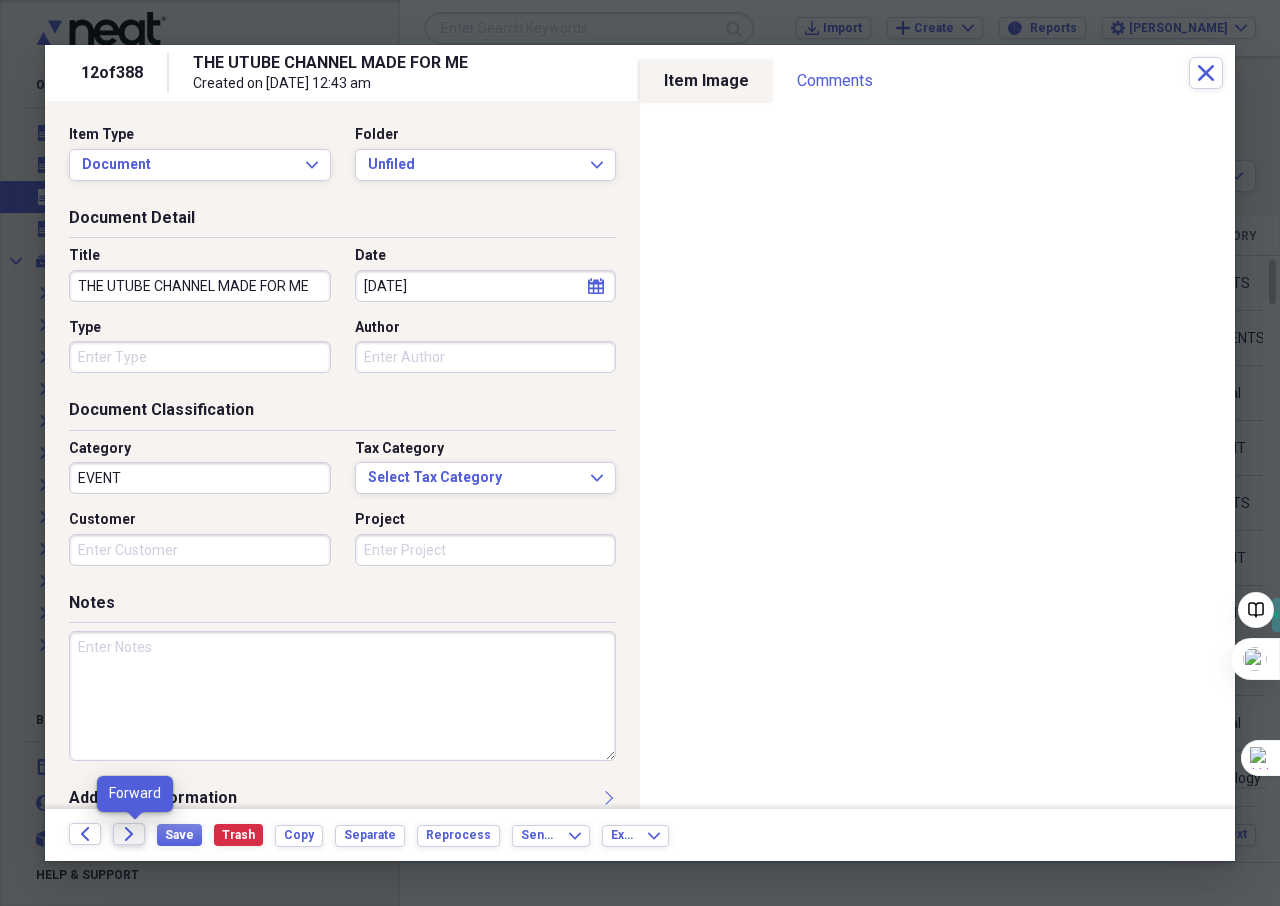 click 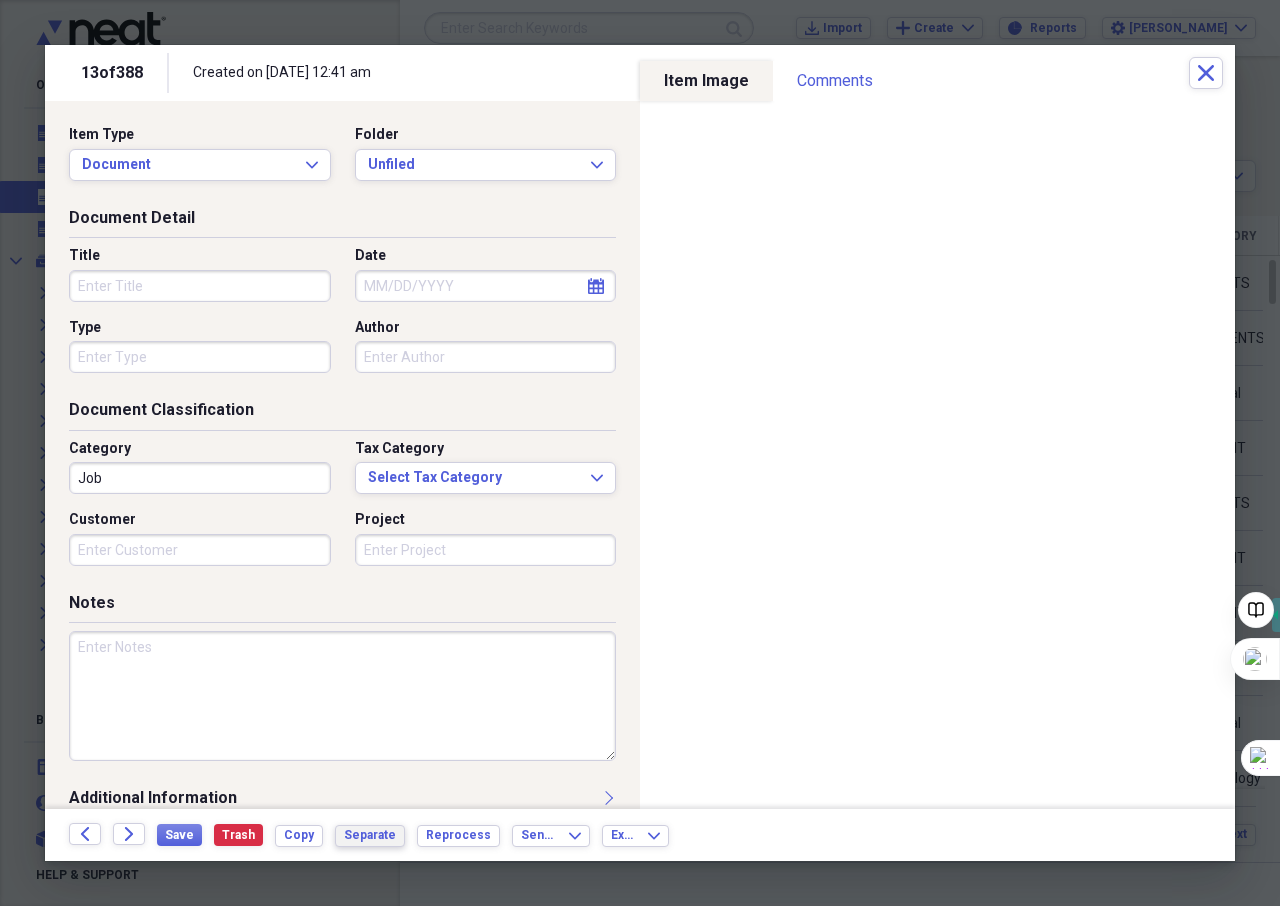 click on "Separate" at bounding box center [370, 835] 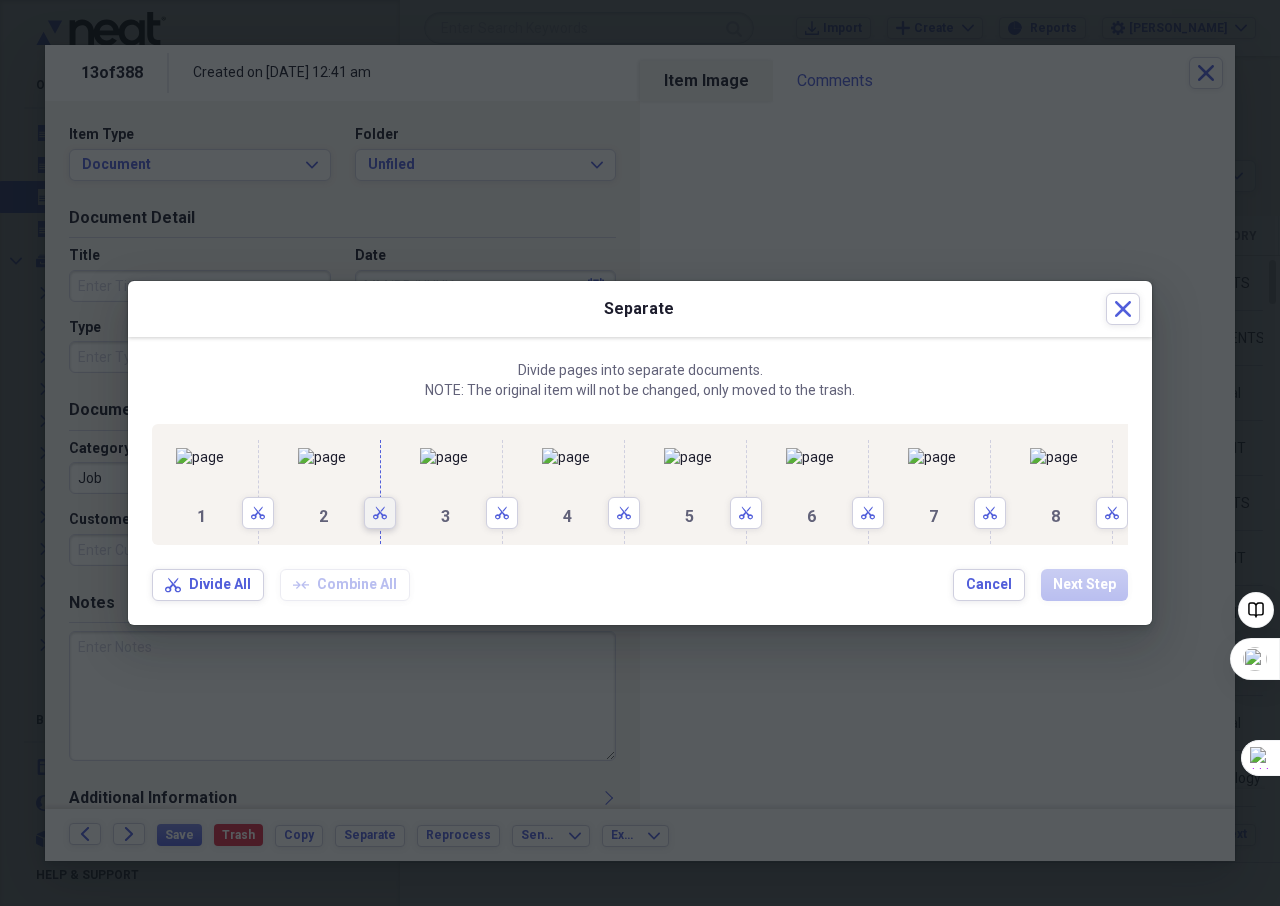 click on "Scissors" at bounding box center (380, 513) 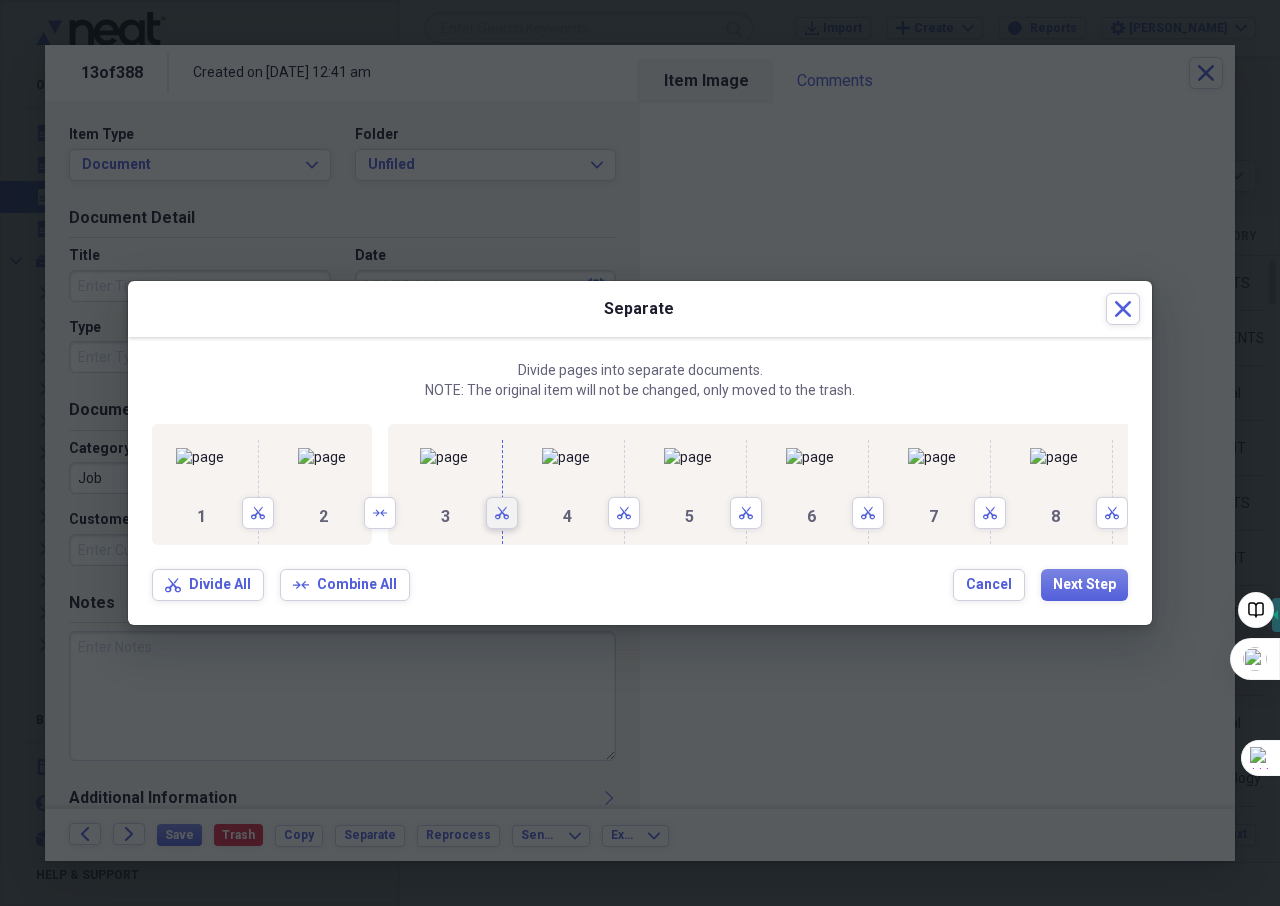 click on "Scissors" at bounding box center (502, 513) 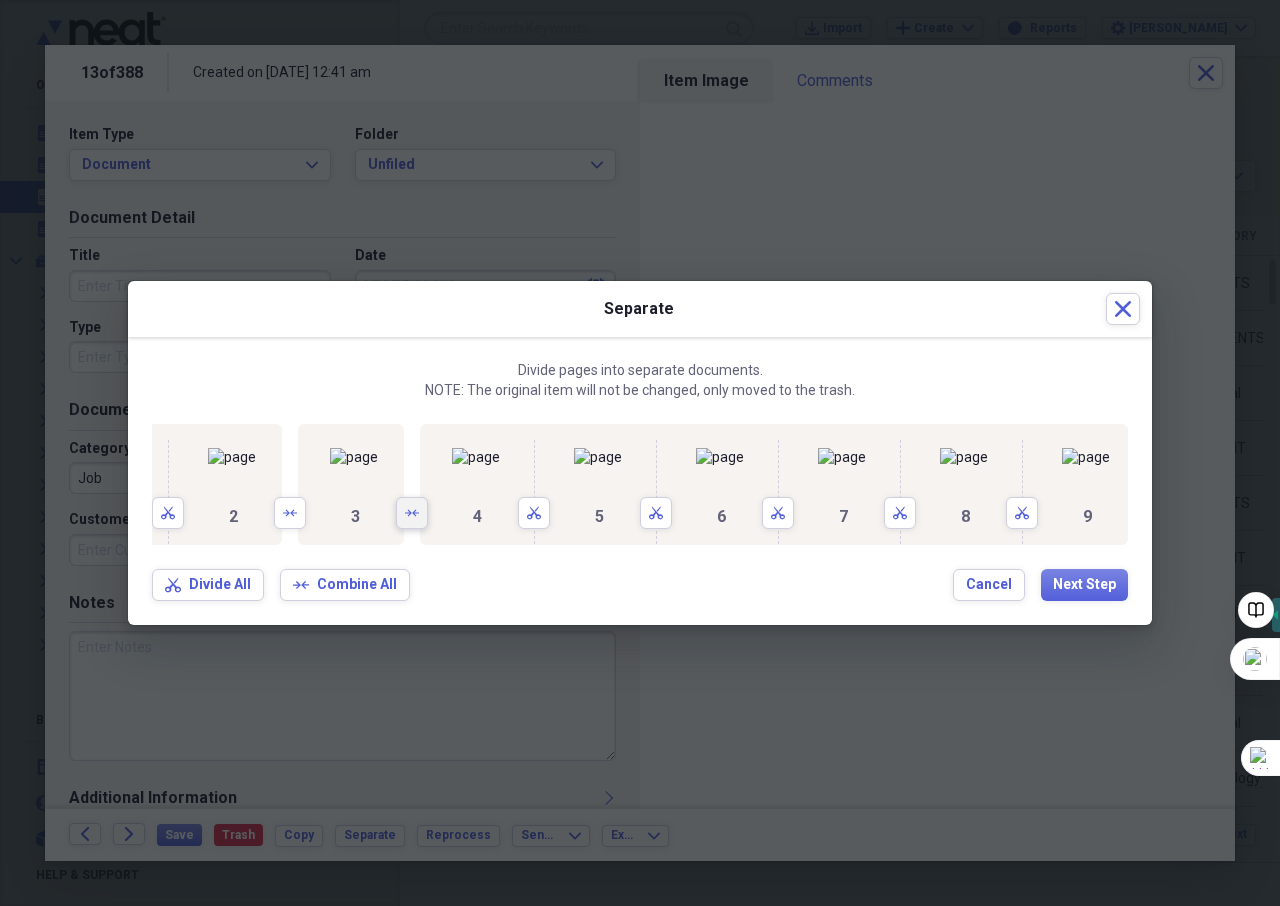 scroll, scrollTop: 0, scrollLeft: 400, axis: horizontal 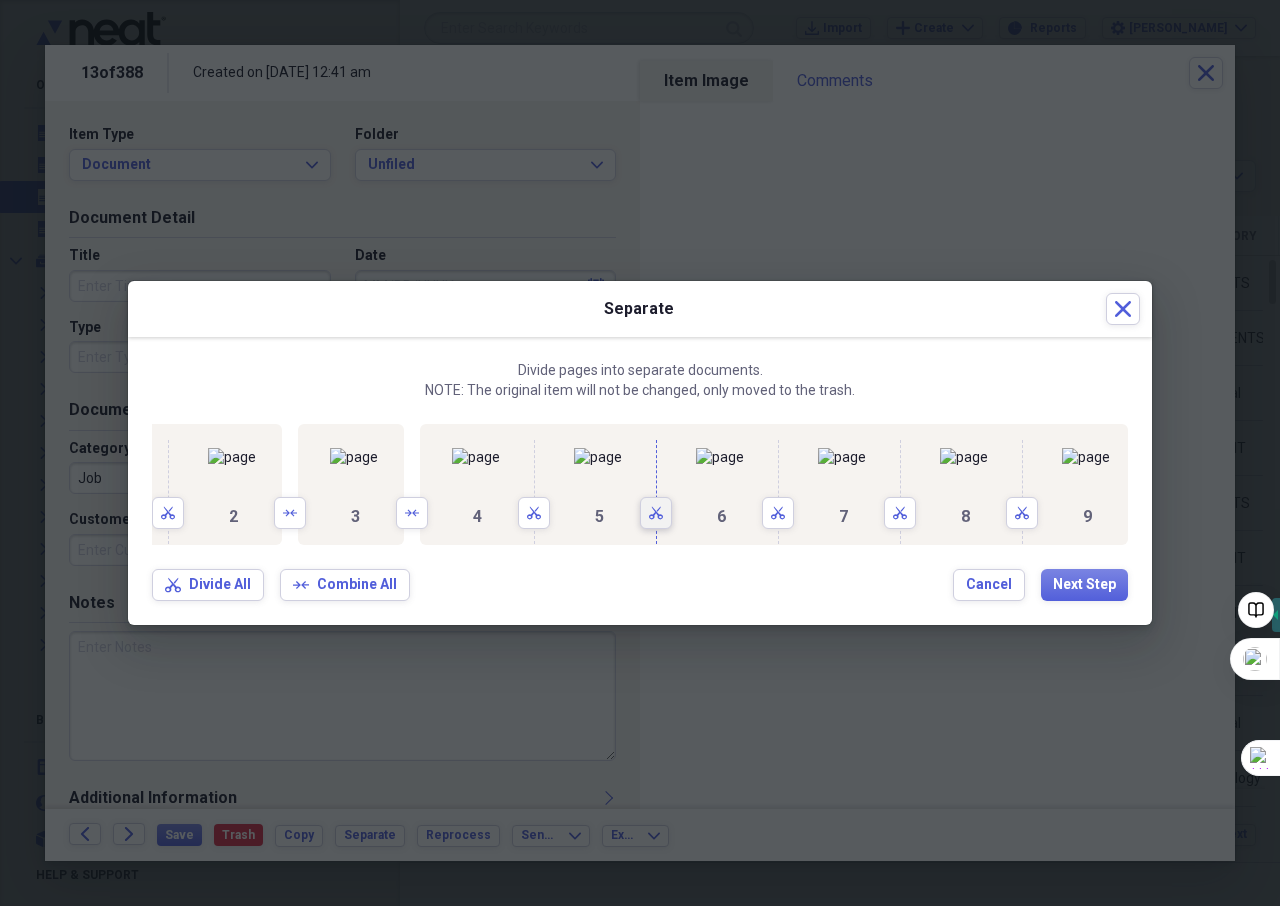click 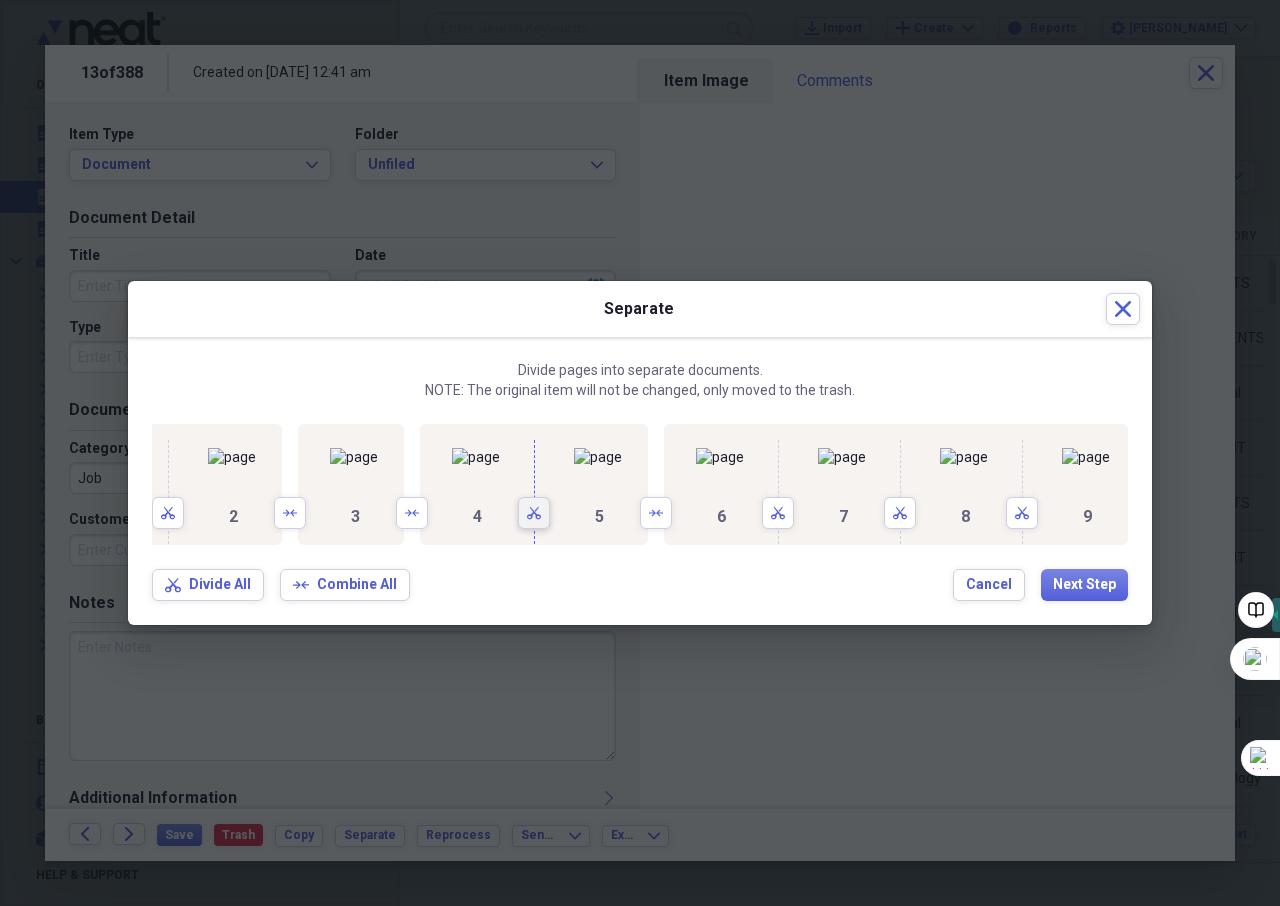 drag, startPoint x: 720, startPoint y: 580, endPoint x: 713, endPoint y: 588, distance: 10.630146 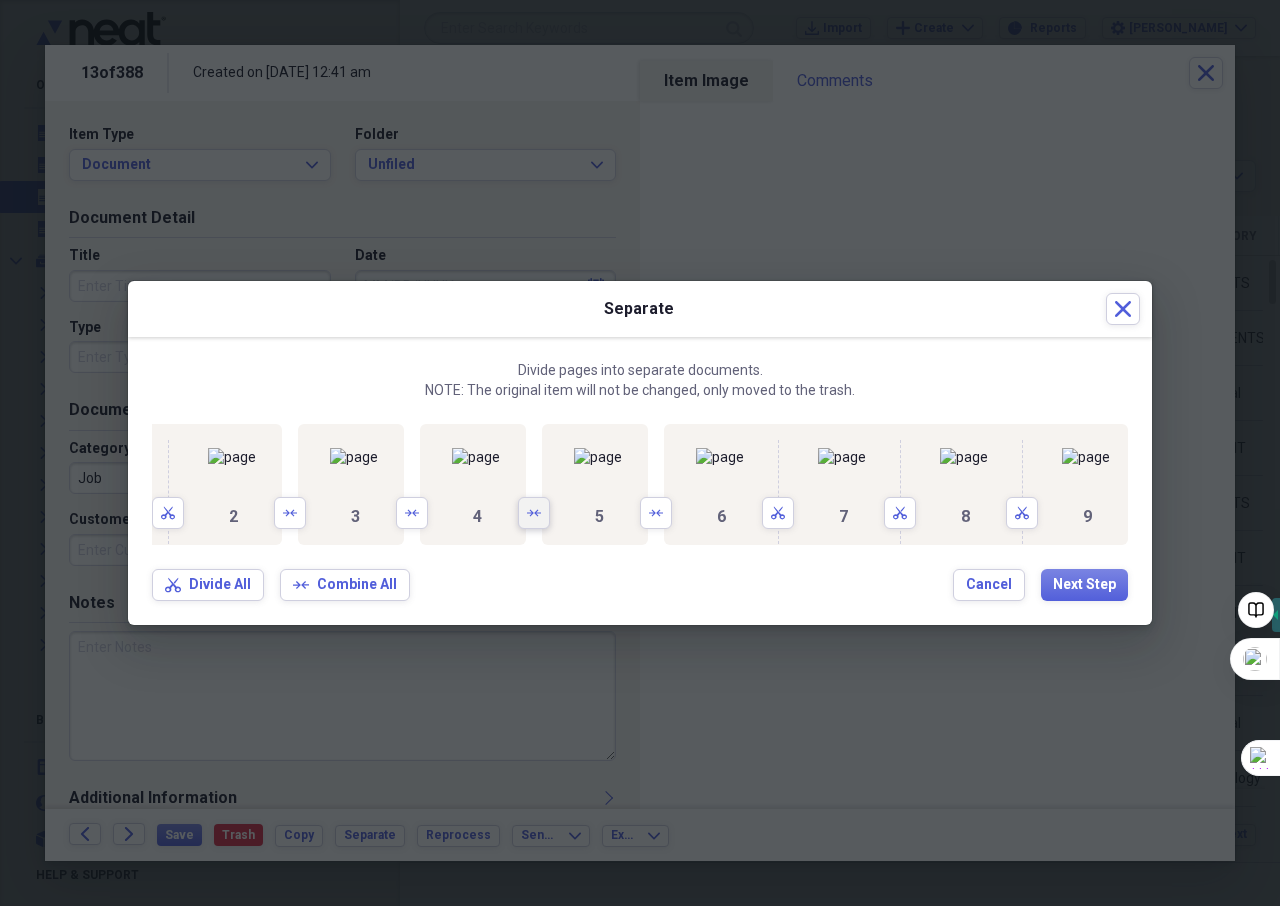 scroll, scrollTop: 0, scrollLeft: 853, axis: horizontal 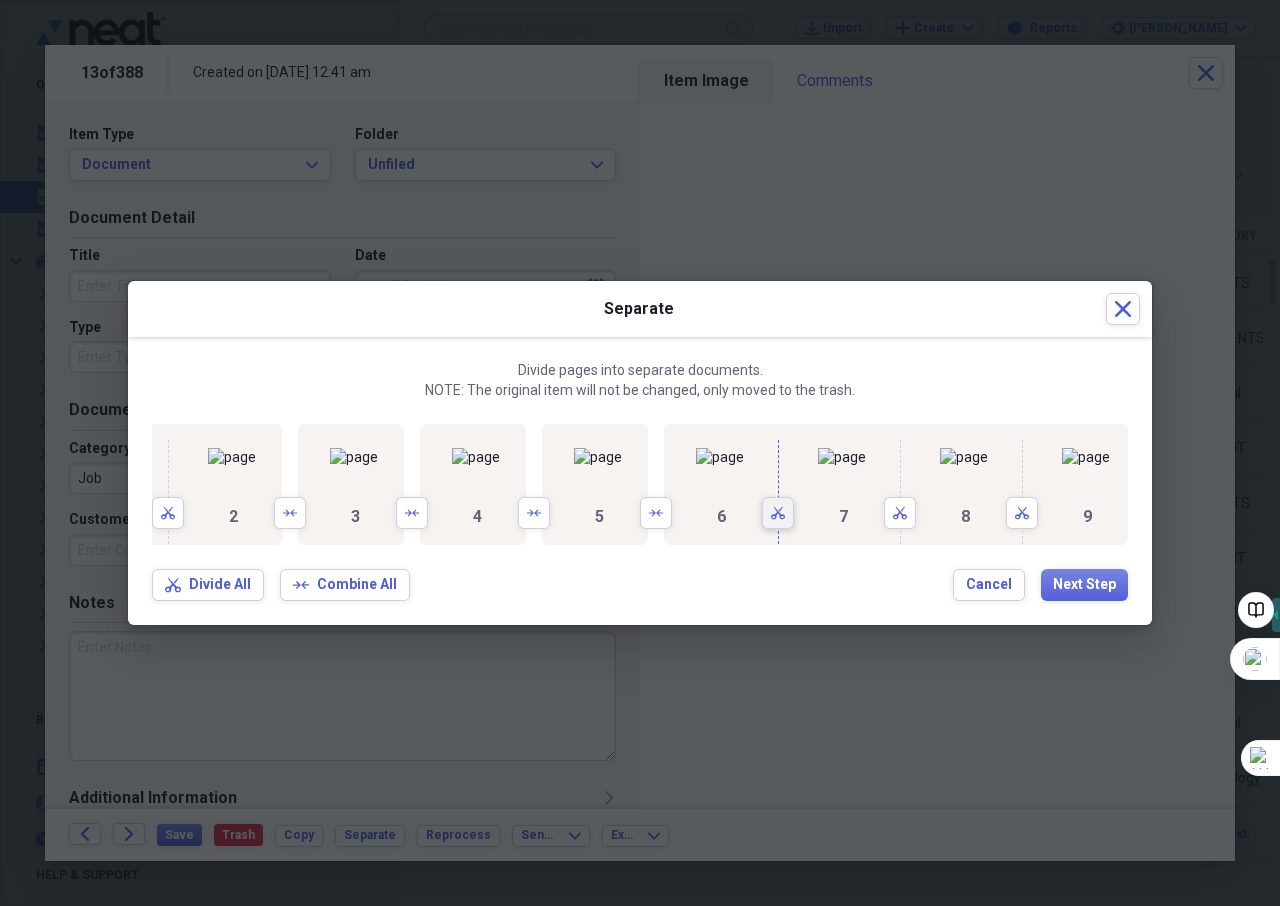 click on "Scissors" 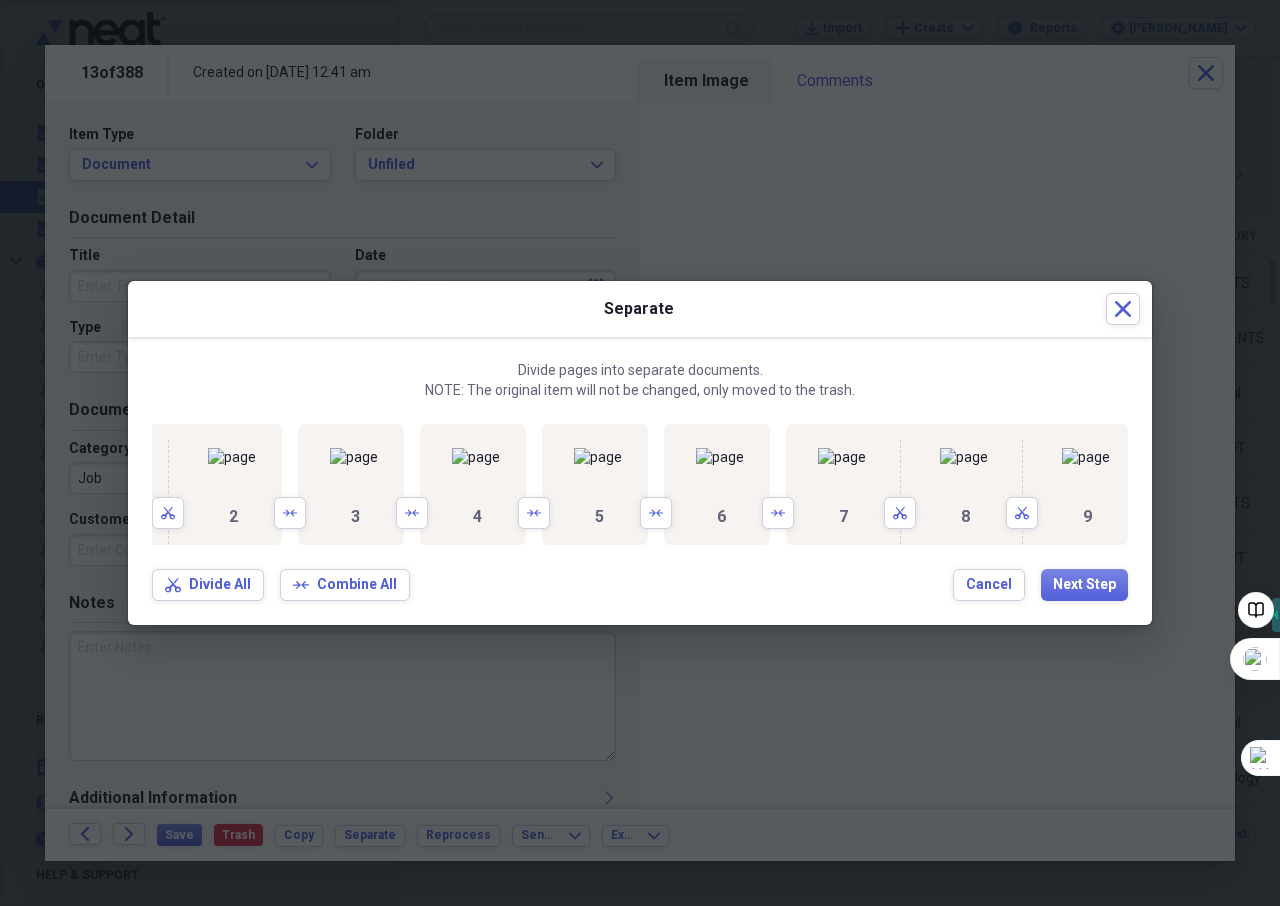 click on "1 Scissors 2 Arrows 3 Arrows 4 Arrows 5 Arrows 6 Arrows 7 Scissors 8 Scissors 9" at bounding box center [640, 484] 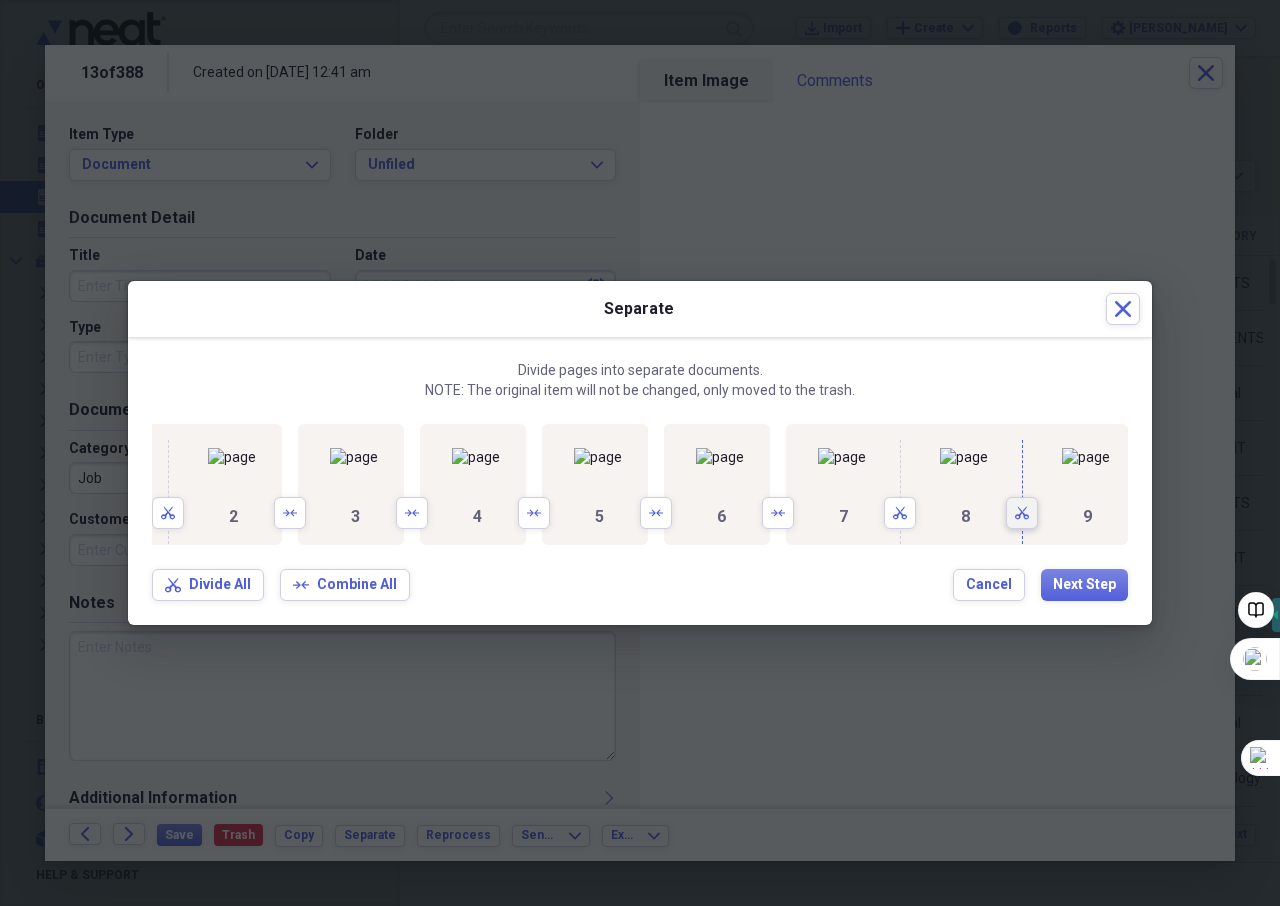 click on "Scissors" at bounding box center [1022, 513] 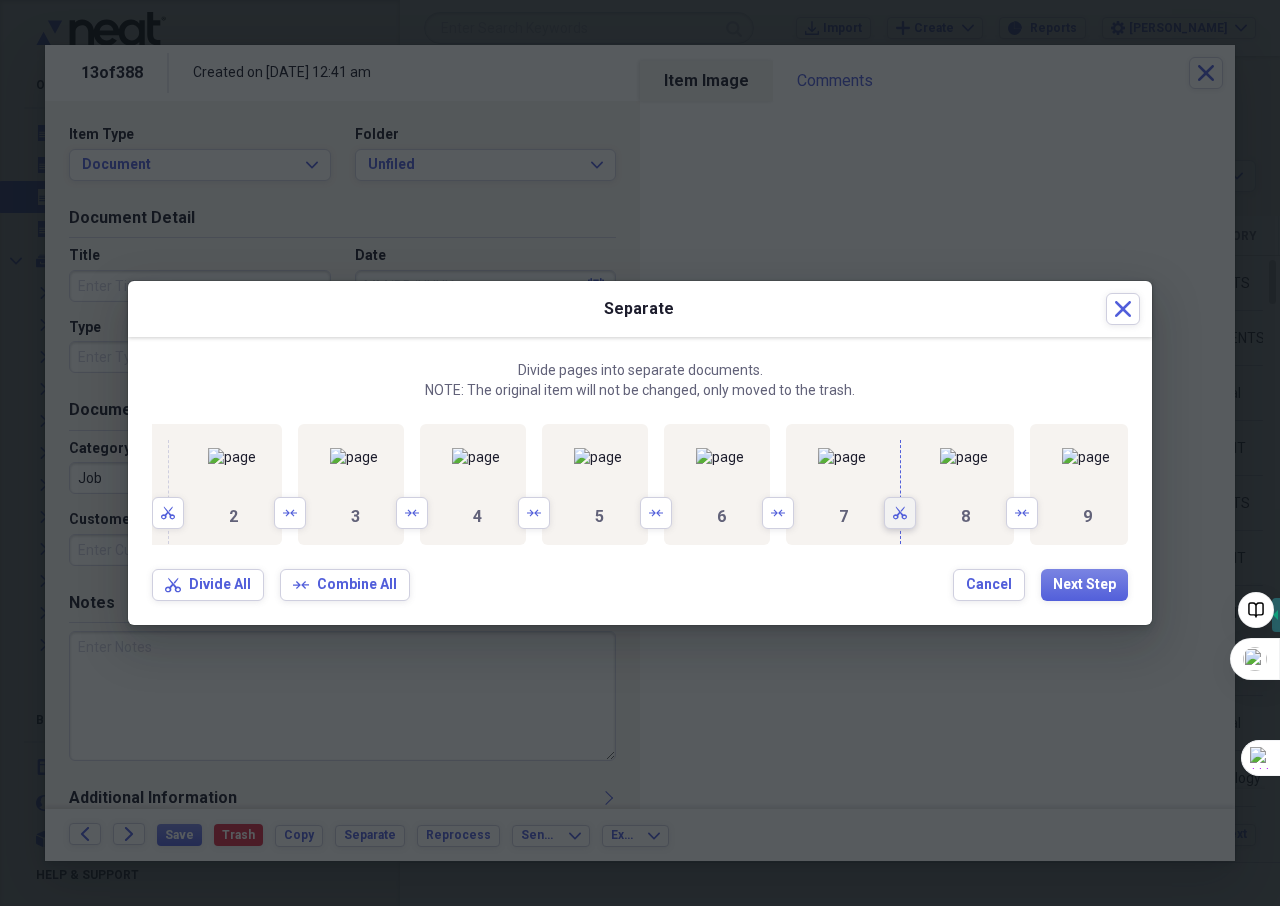 click 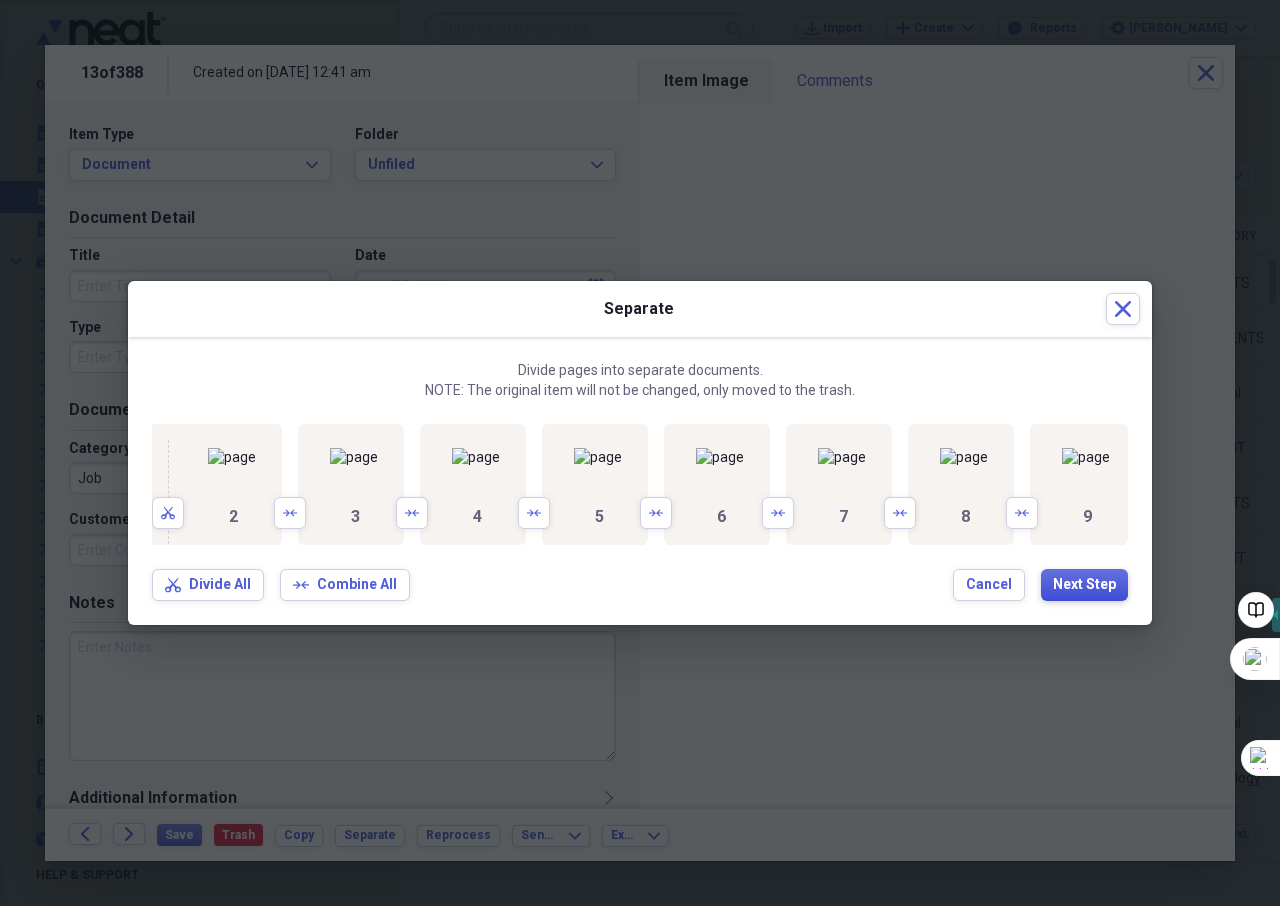 drag, startPoint x: 1077, startPoint y: 665, endPoint x: 1041, endPoint y: 680, distance: 39 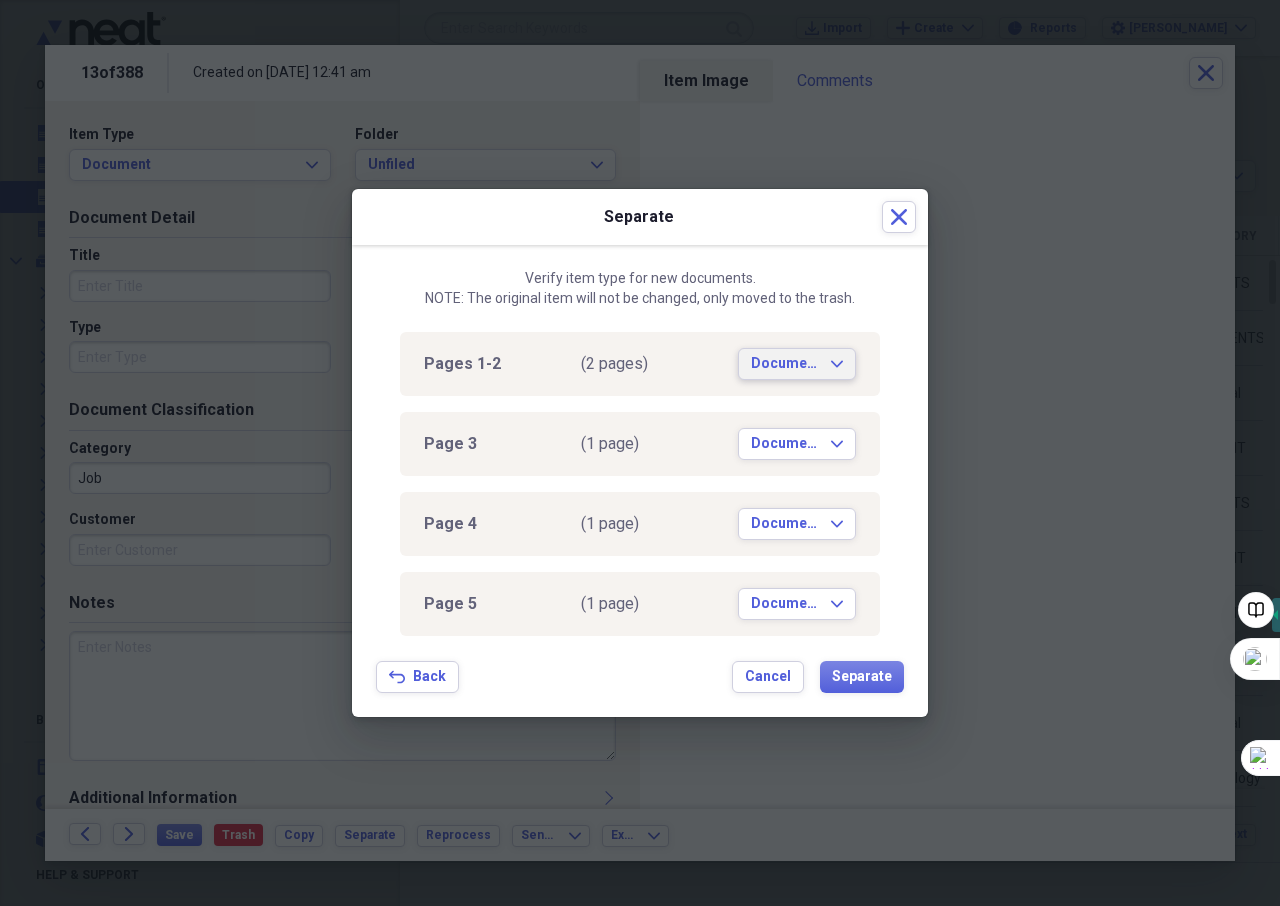 click 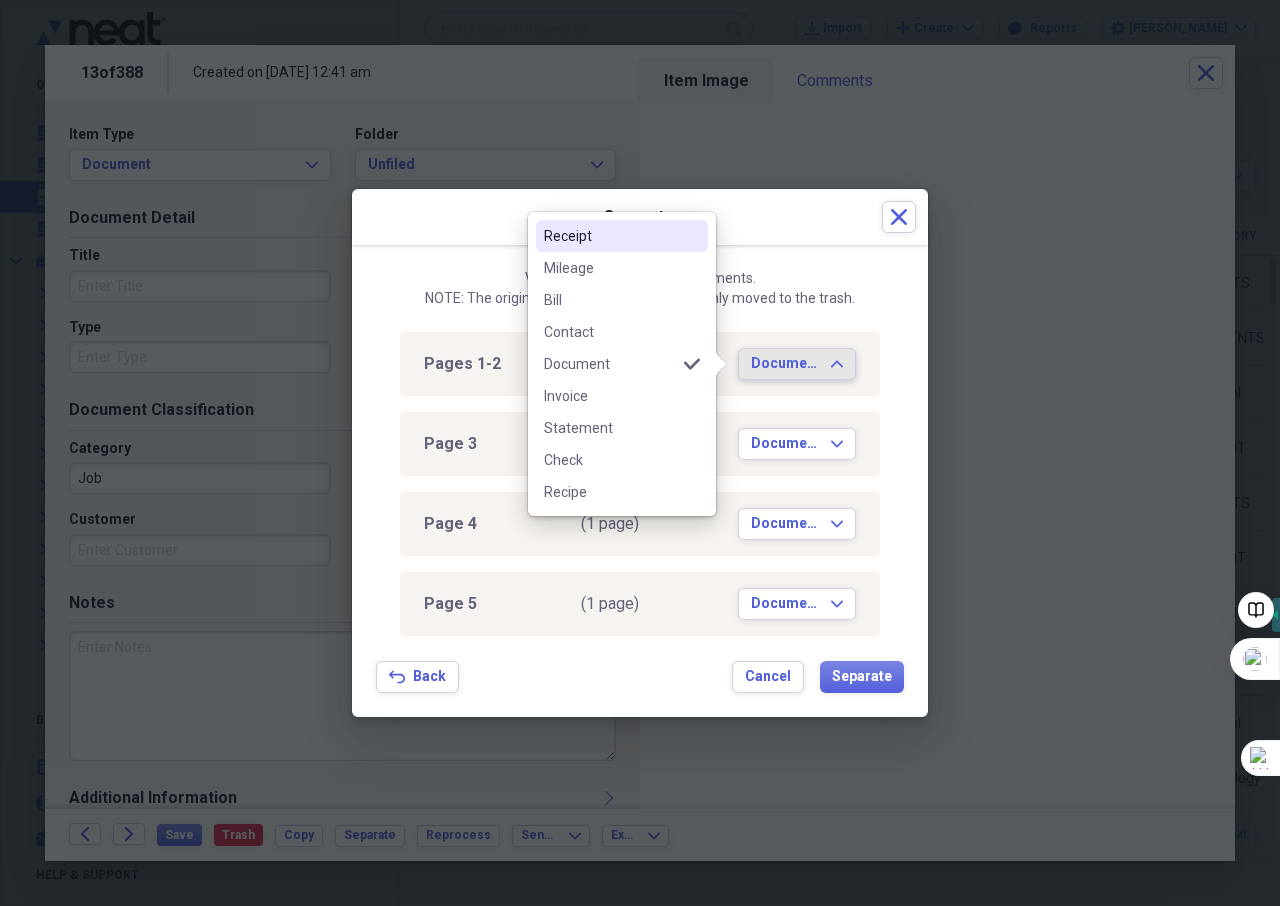click on "Receipt" at bounding box center [610, 236] 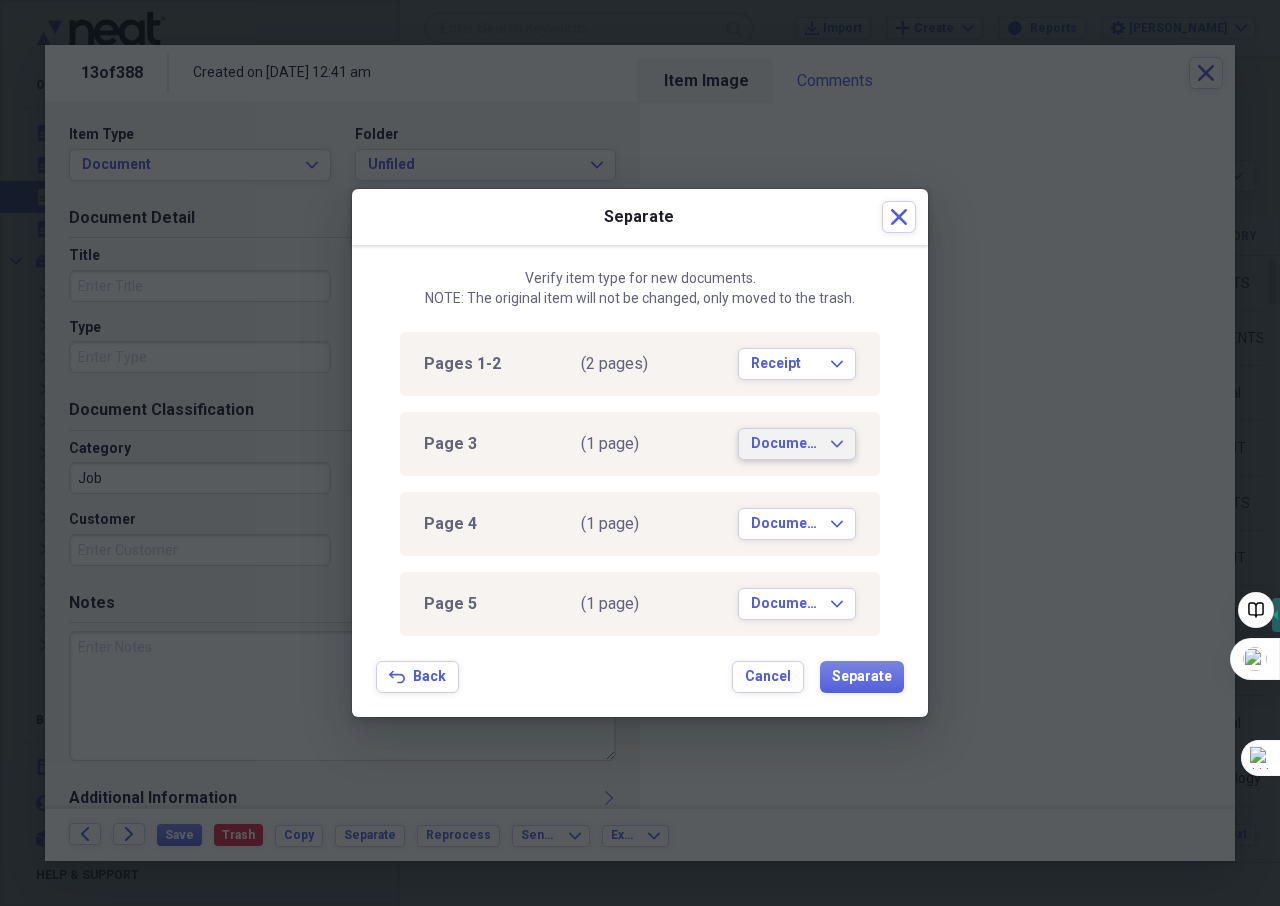 click on "Document" at bounding box center (785, 444) 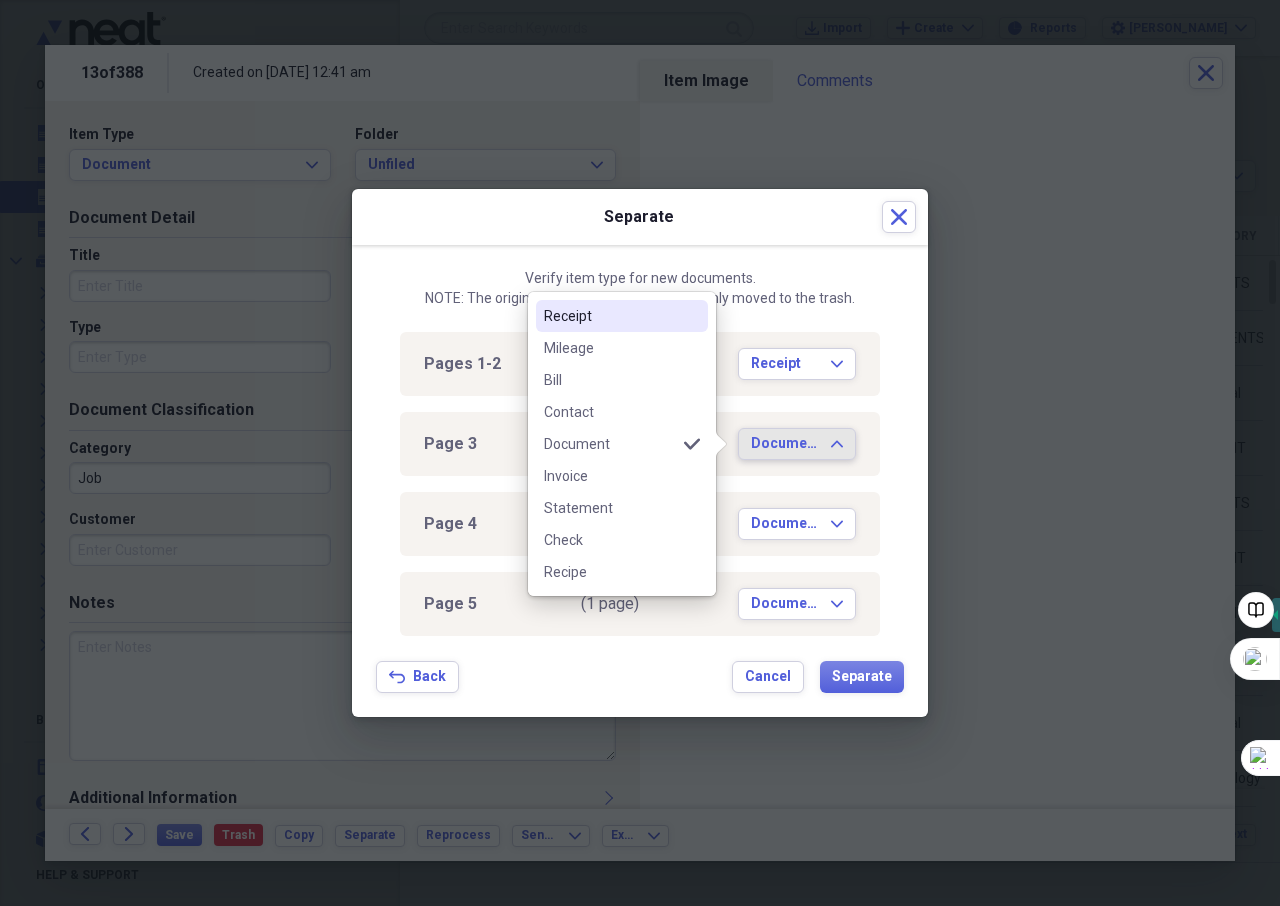 click on "Receipt" at bounding box center (610, 316) 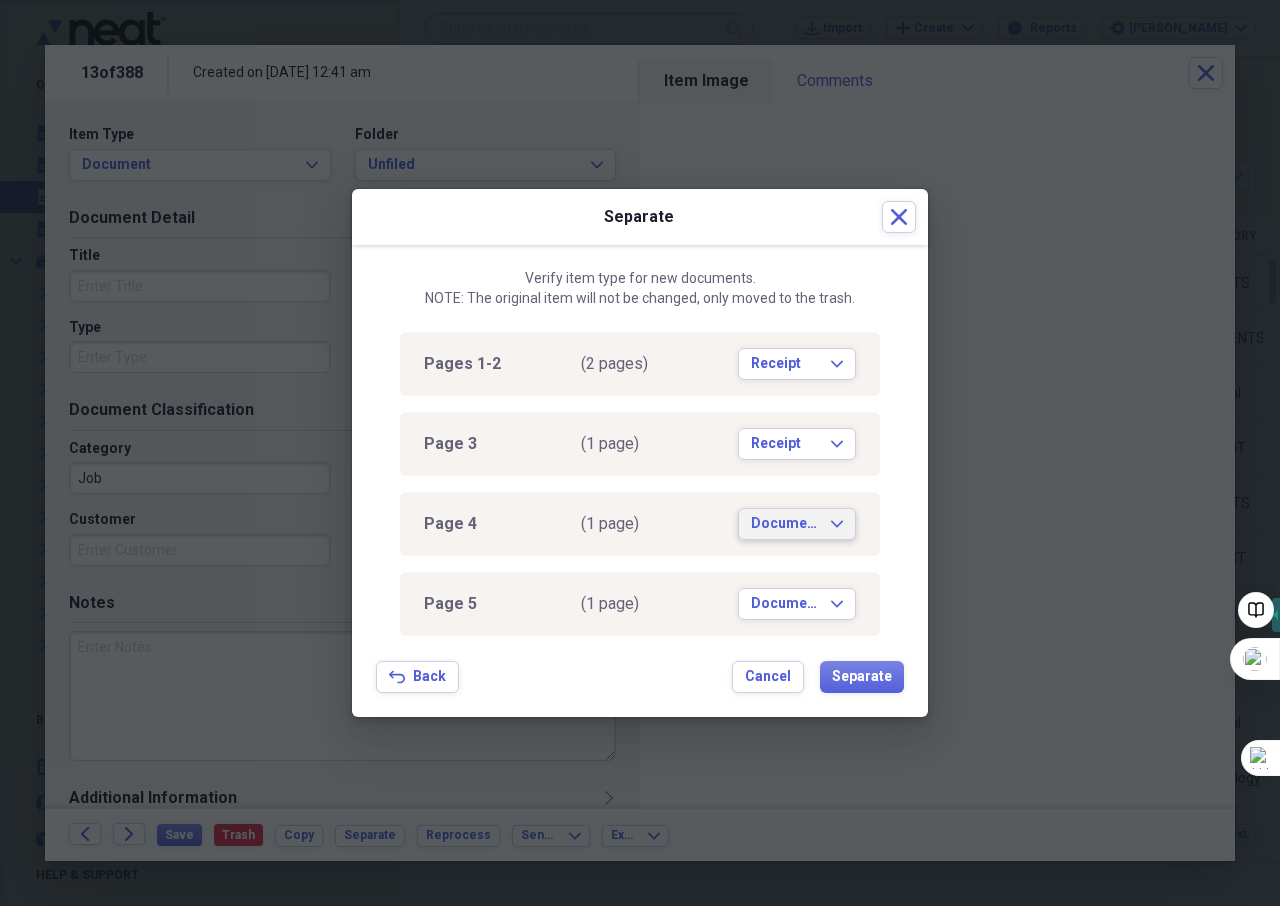 click on "Document Expand" at bounding box center (797, 524) 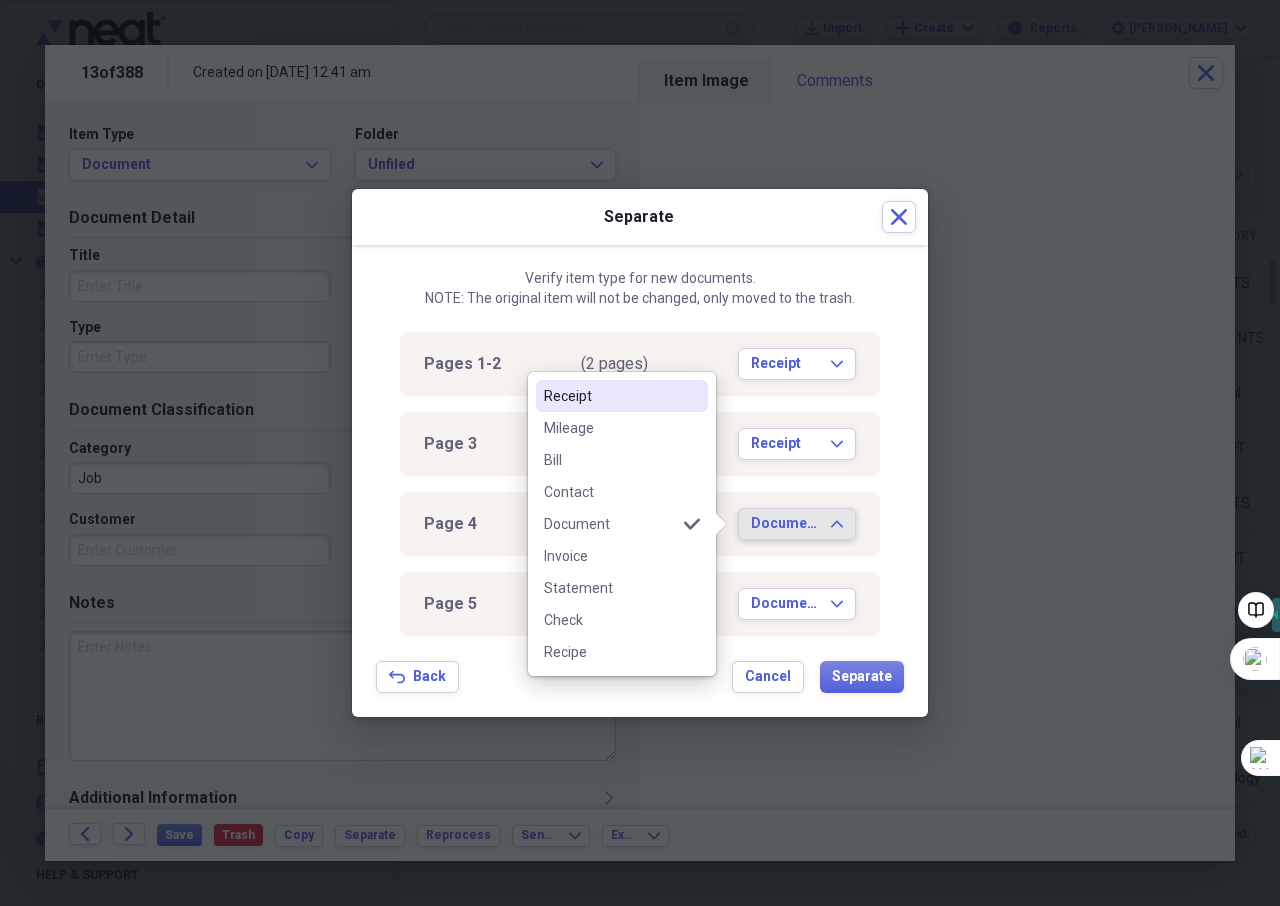 click on "Receipt" at bounding box center [610, 396] 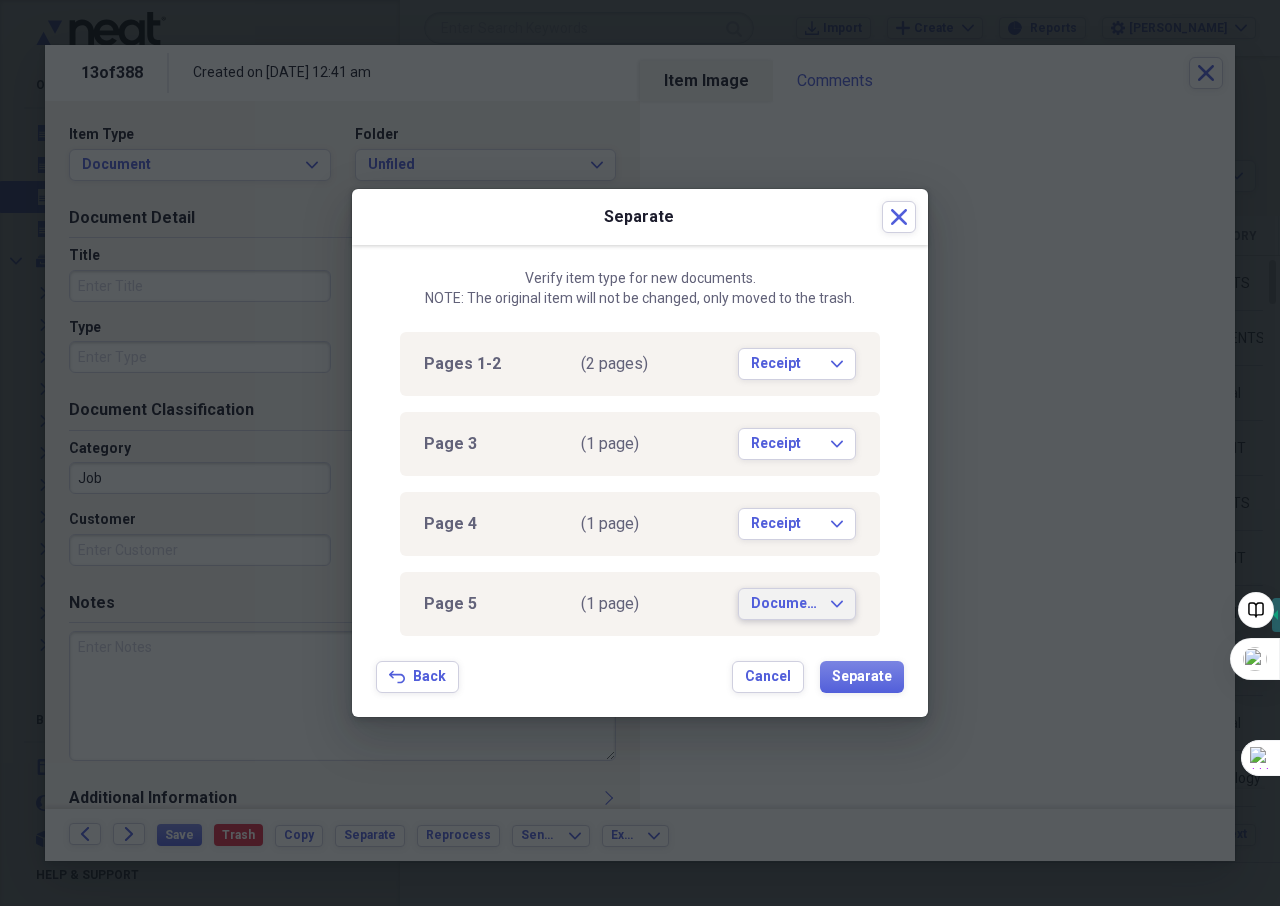 click on "Document" at bounding box center (785, 604) 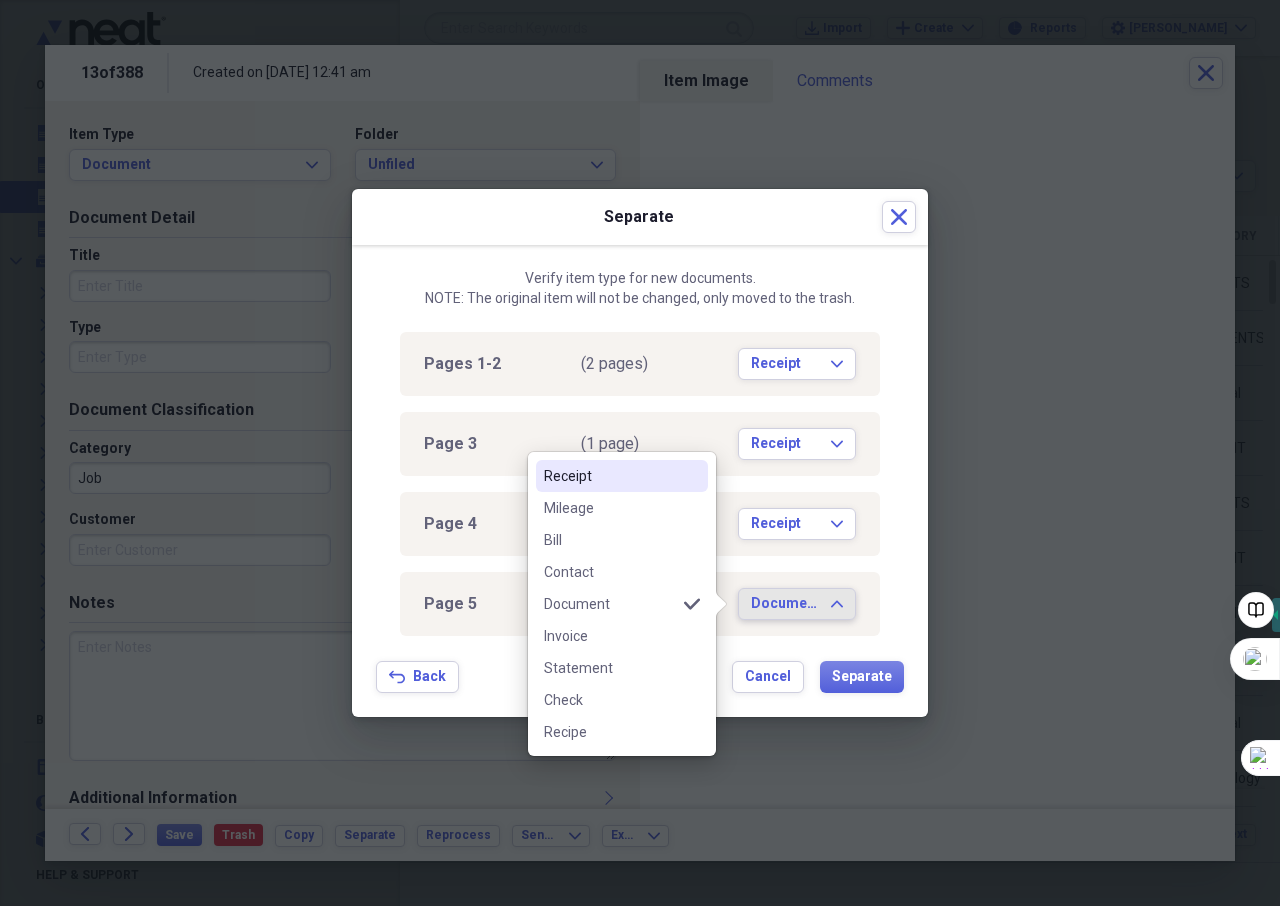 drag, startPoint x: 625, startPoint y: 471, endPoint x: 674, endPoint y: 497, distance: 55.470715 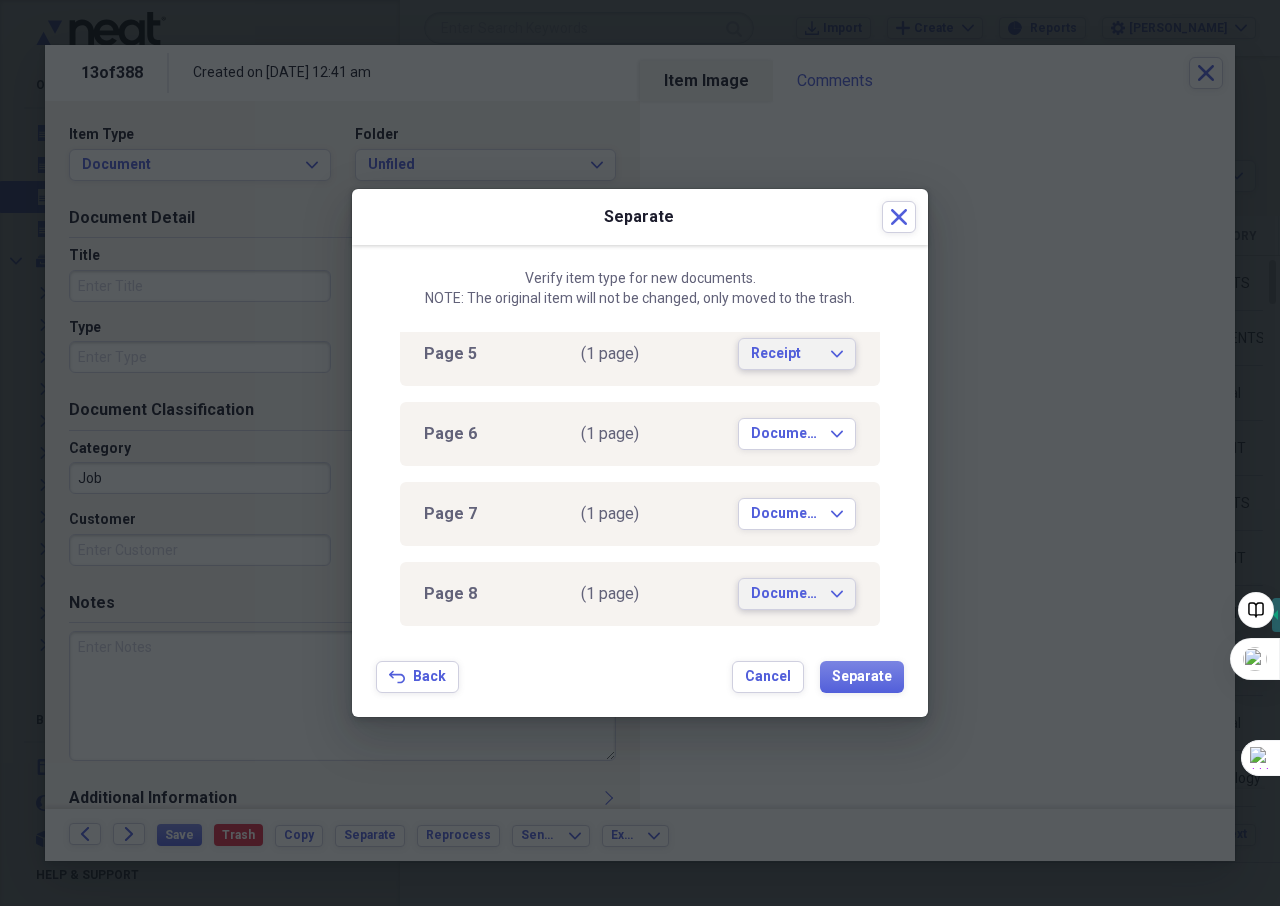 scroll, scrollTop: 300, scrollLeft: 0, axis: vertical 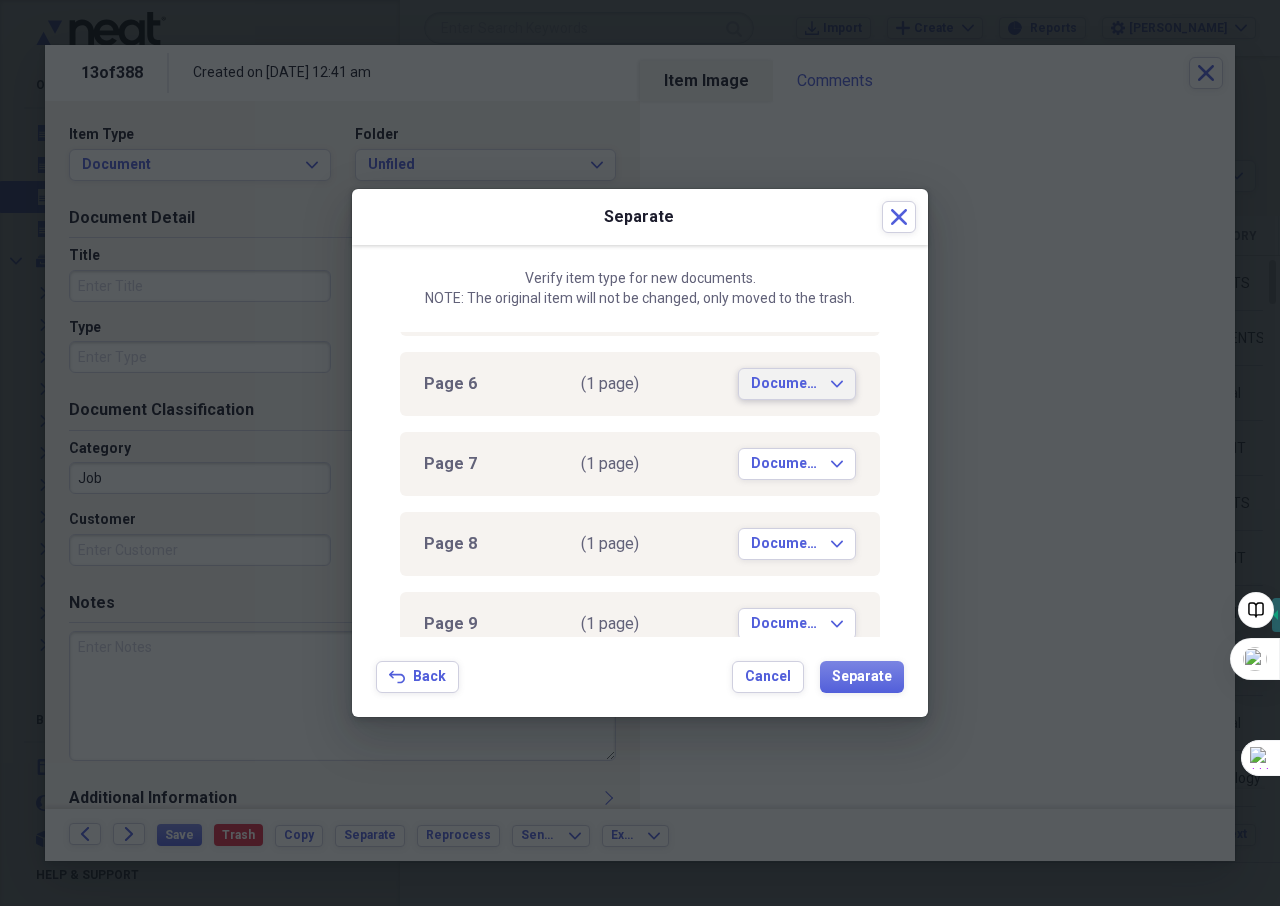 click on "Document" at bounding box center (785, 384) 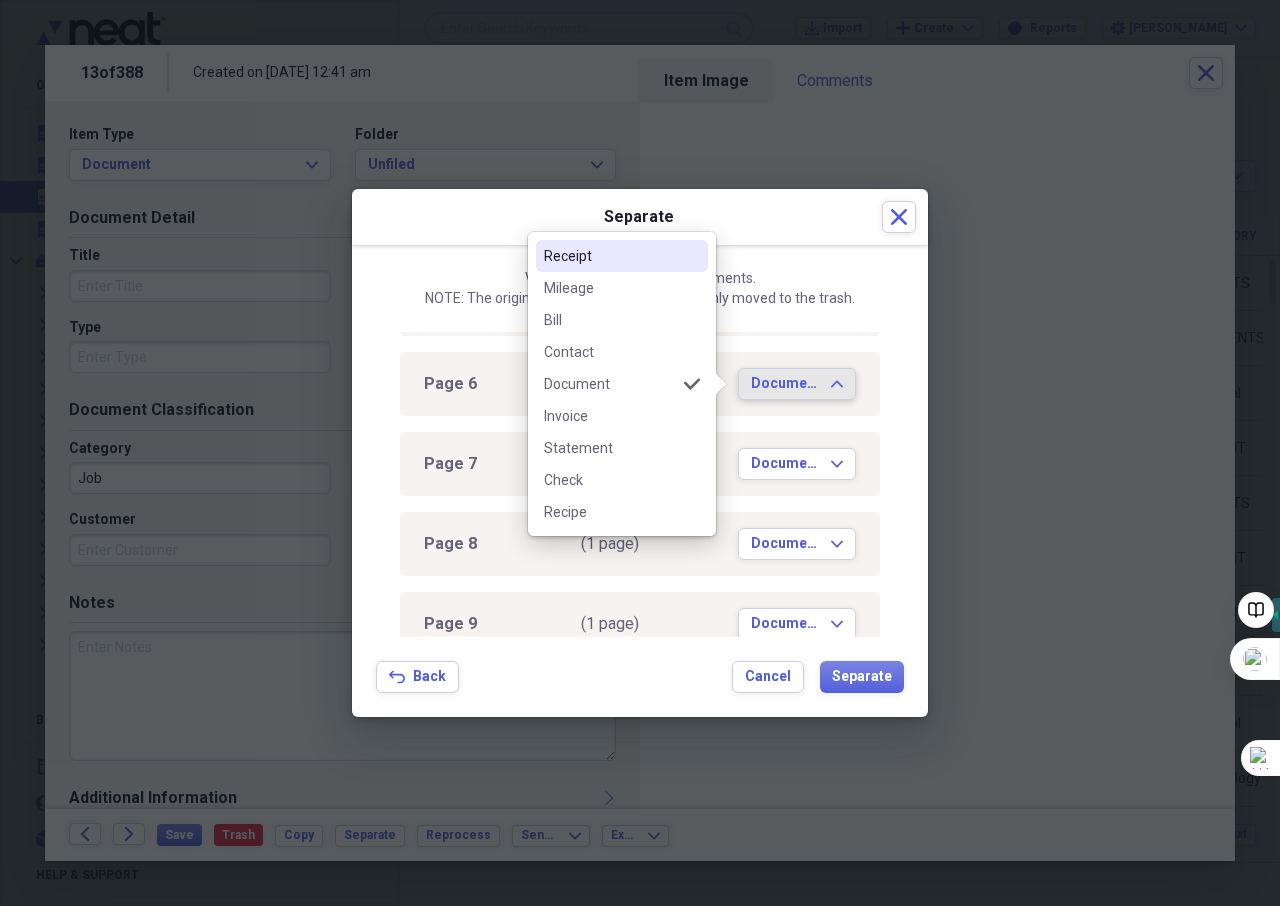 drag, startPoint x: 613, startPoint y: 257, endPoint x: 612, endPoint y: 272, distance: 15.033297 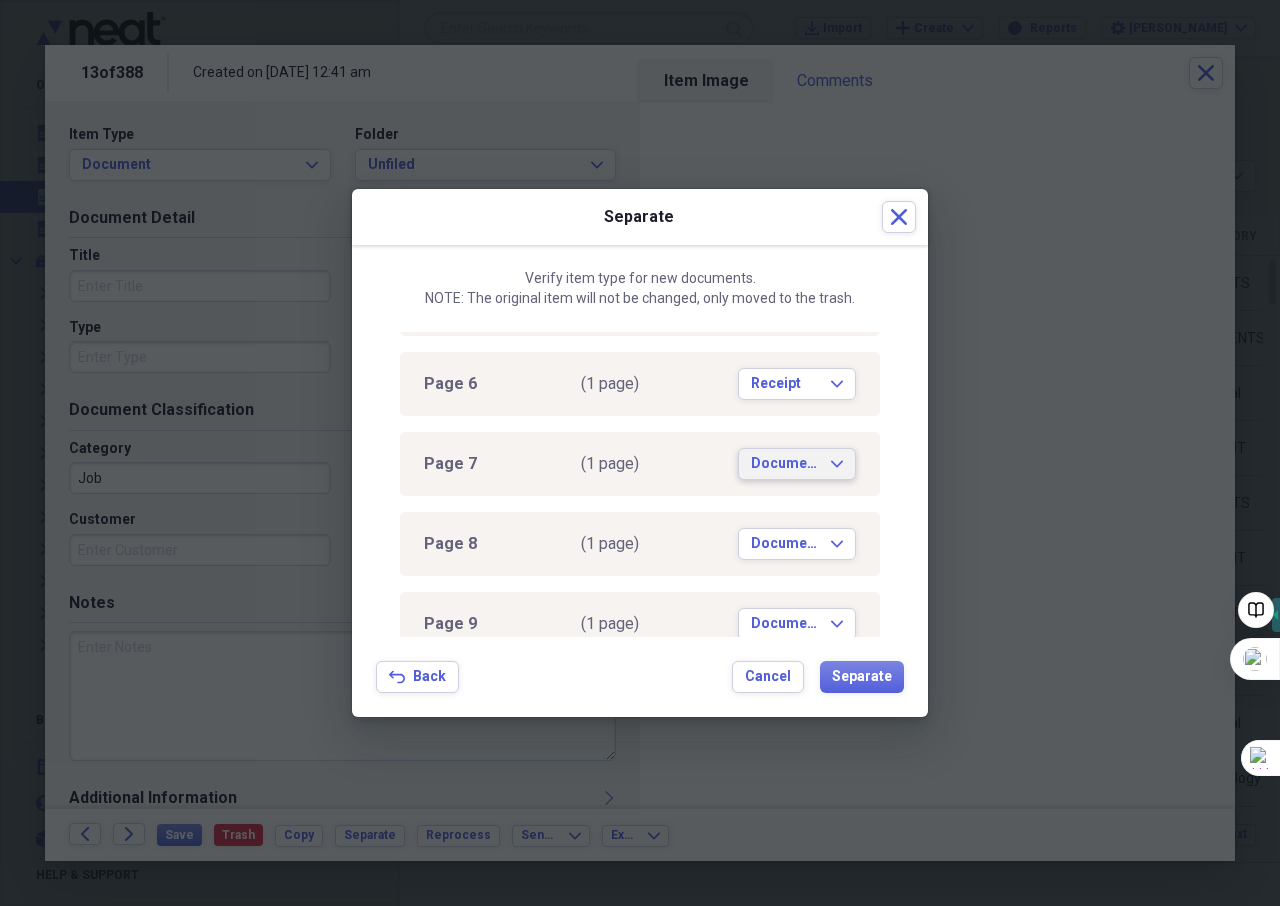 drag, startPoint x: 780, startPoint y: 466, endPoint x: 763, endPoint y: 463, distance: 17.262676 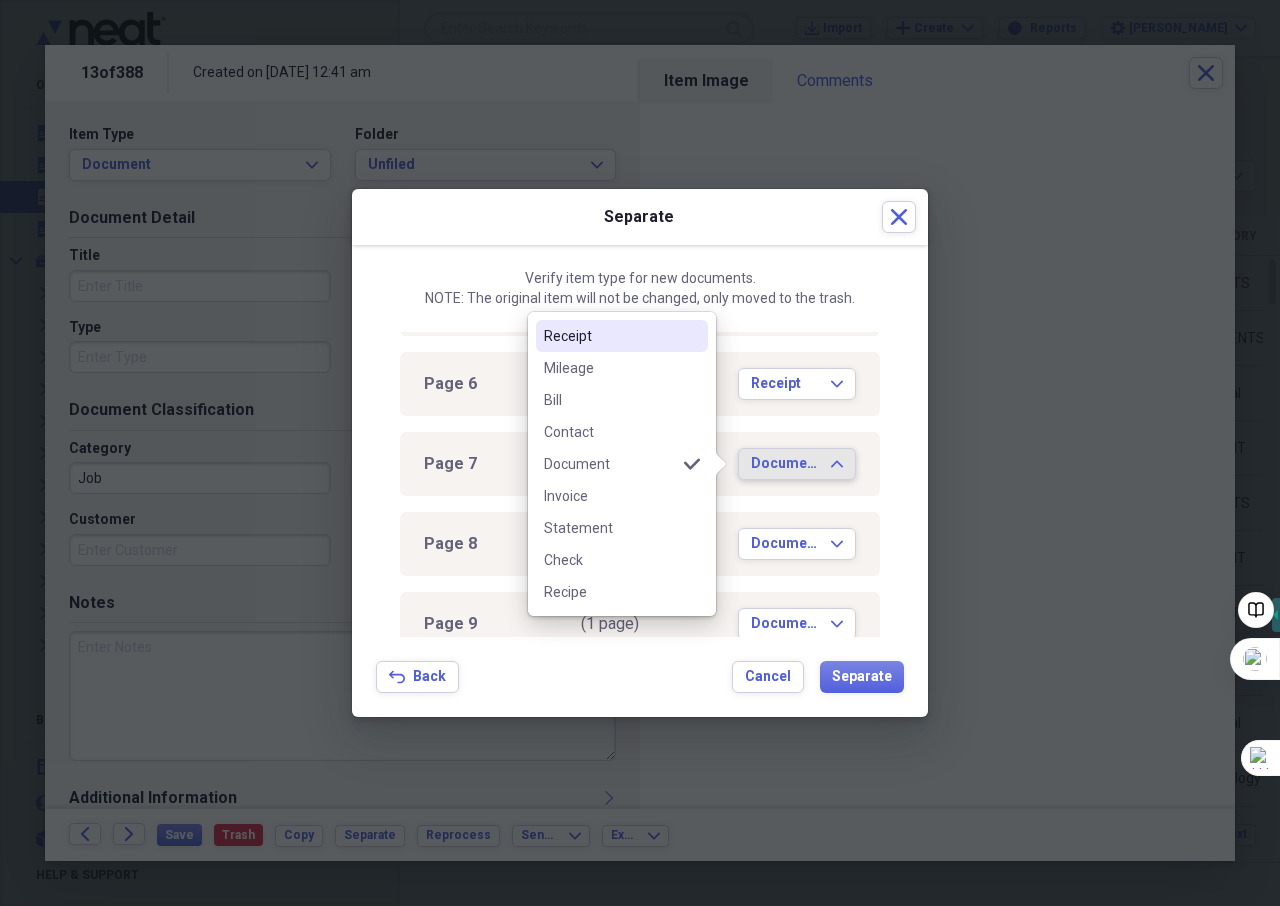 click on "Receipt" at bounding box center [622, 336] 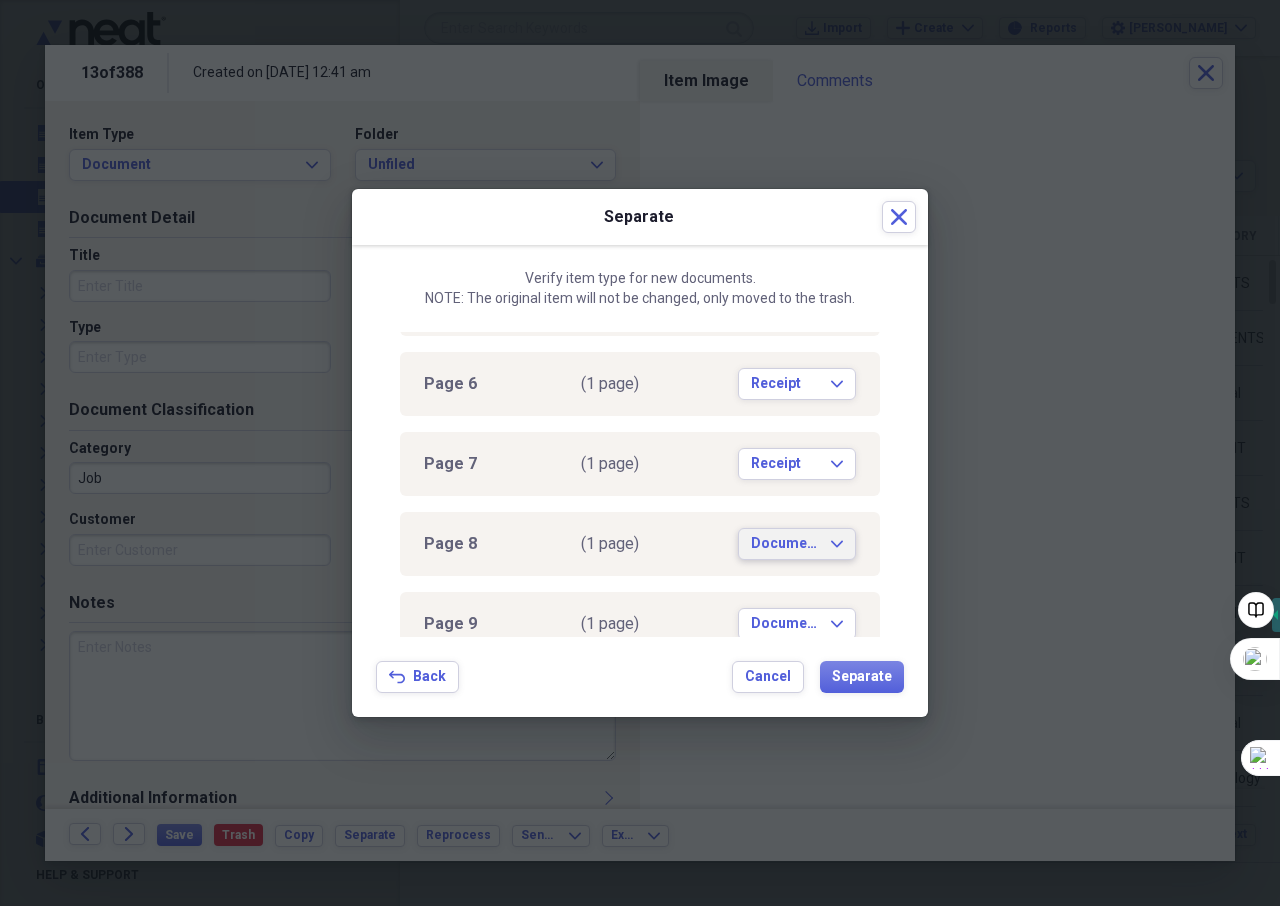 click on "Document" at bounding box center [785, 544] 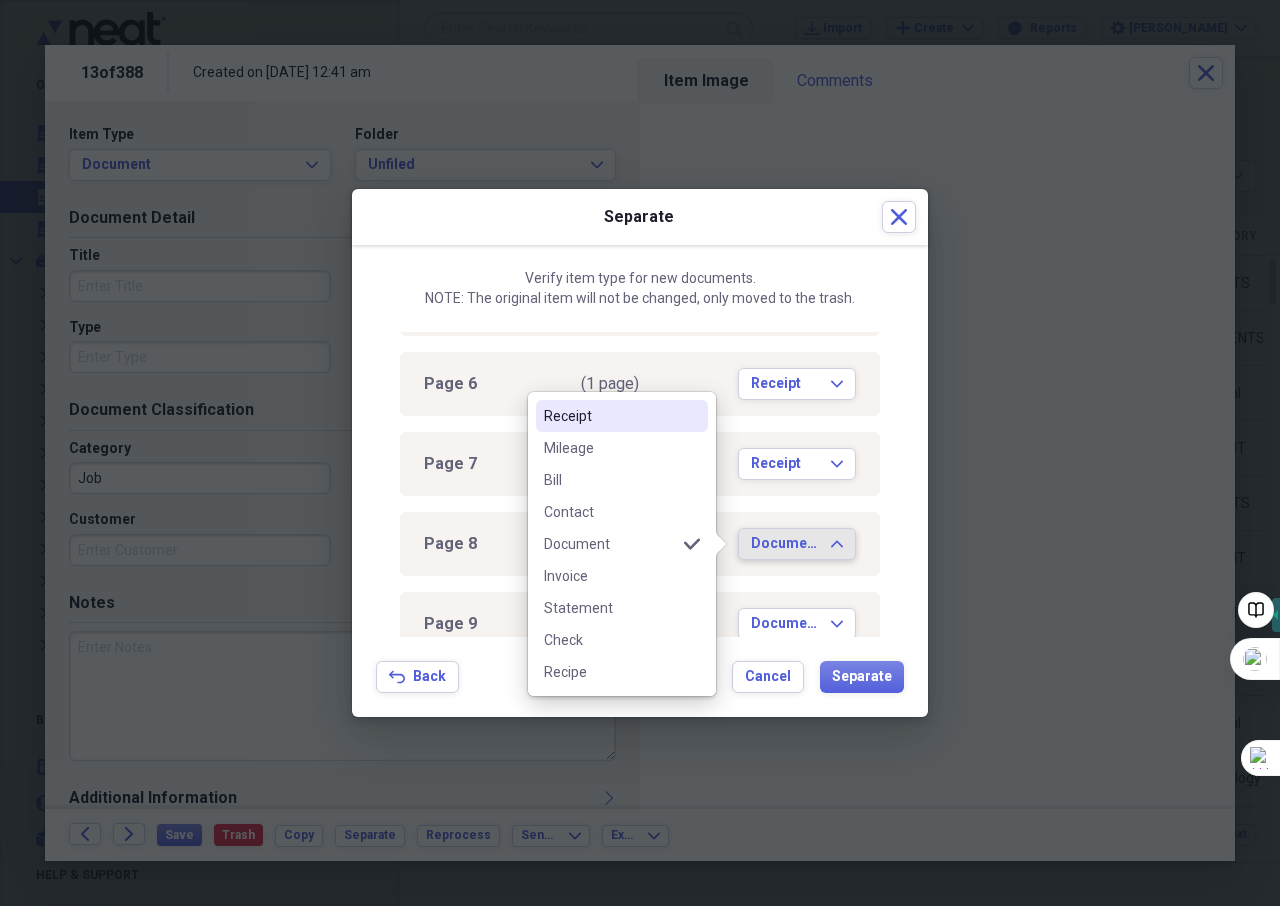click on "Receipt" at bounding box center [610, 416] 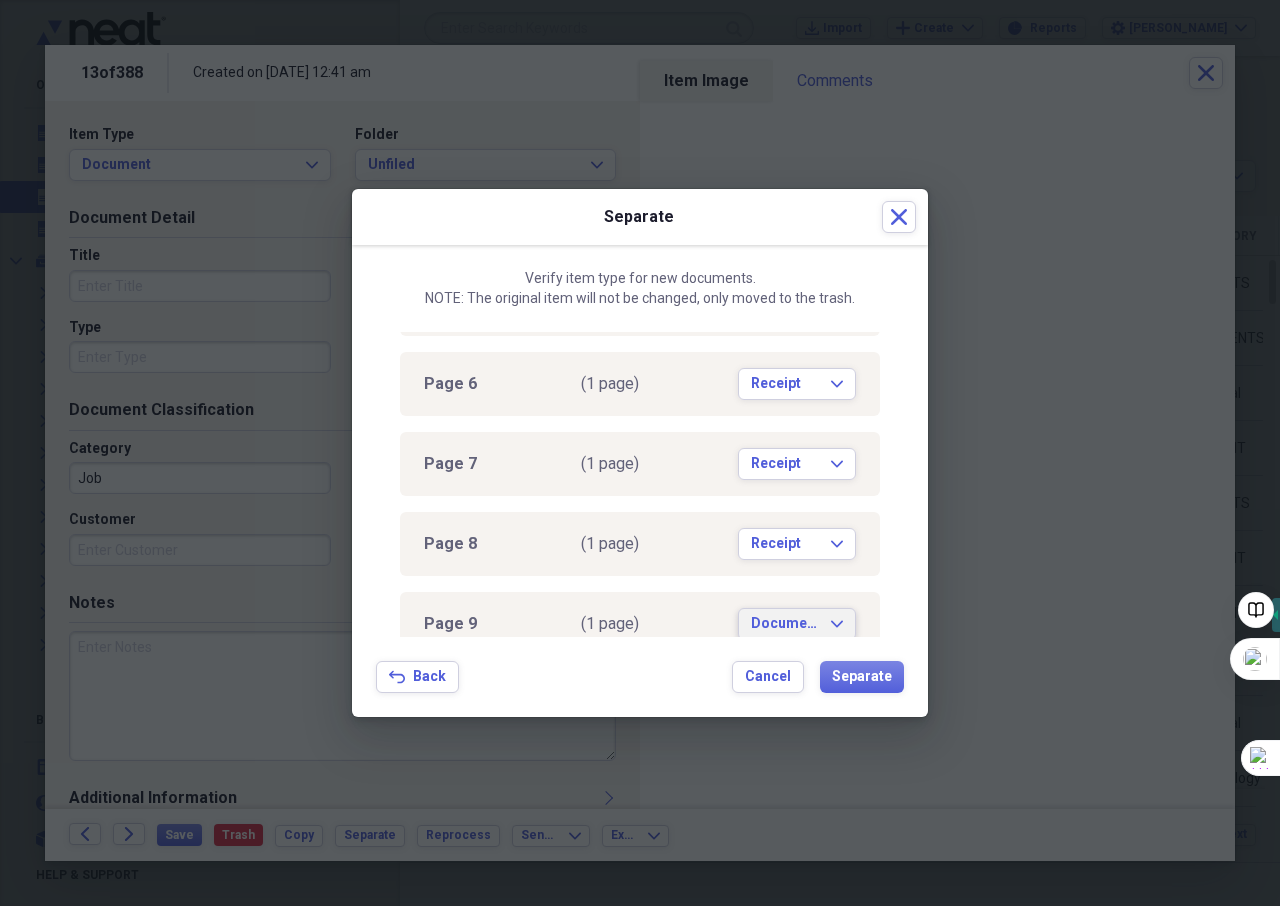 click on "Document Expand" at bounding box center (797, 624) 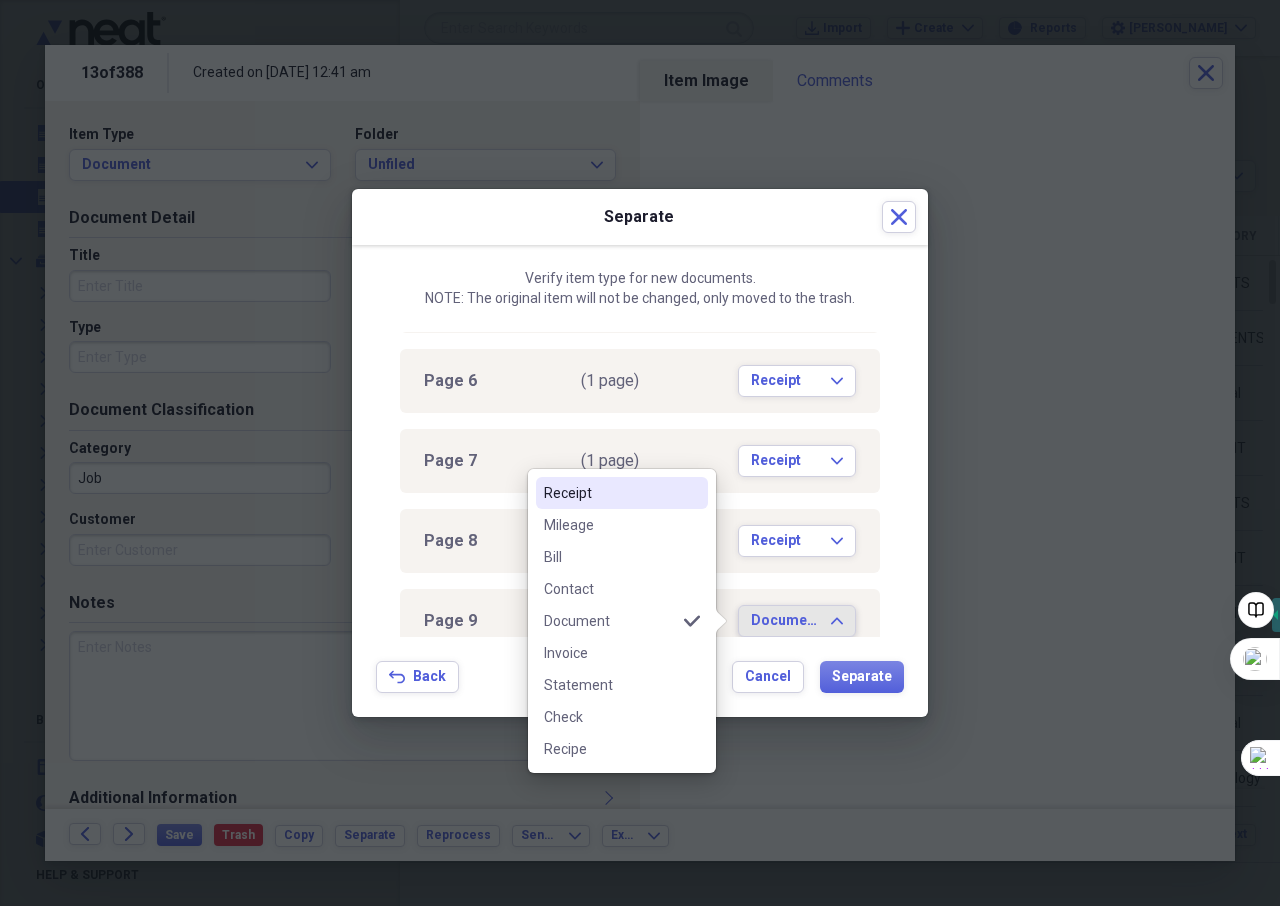 click on "Receipt" at bounding box center [610, 493] 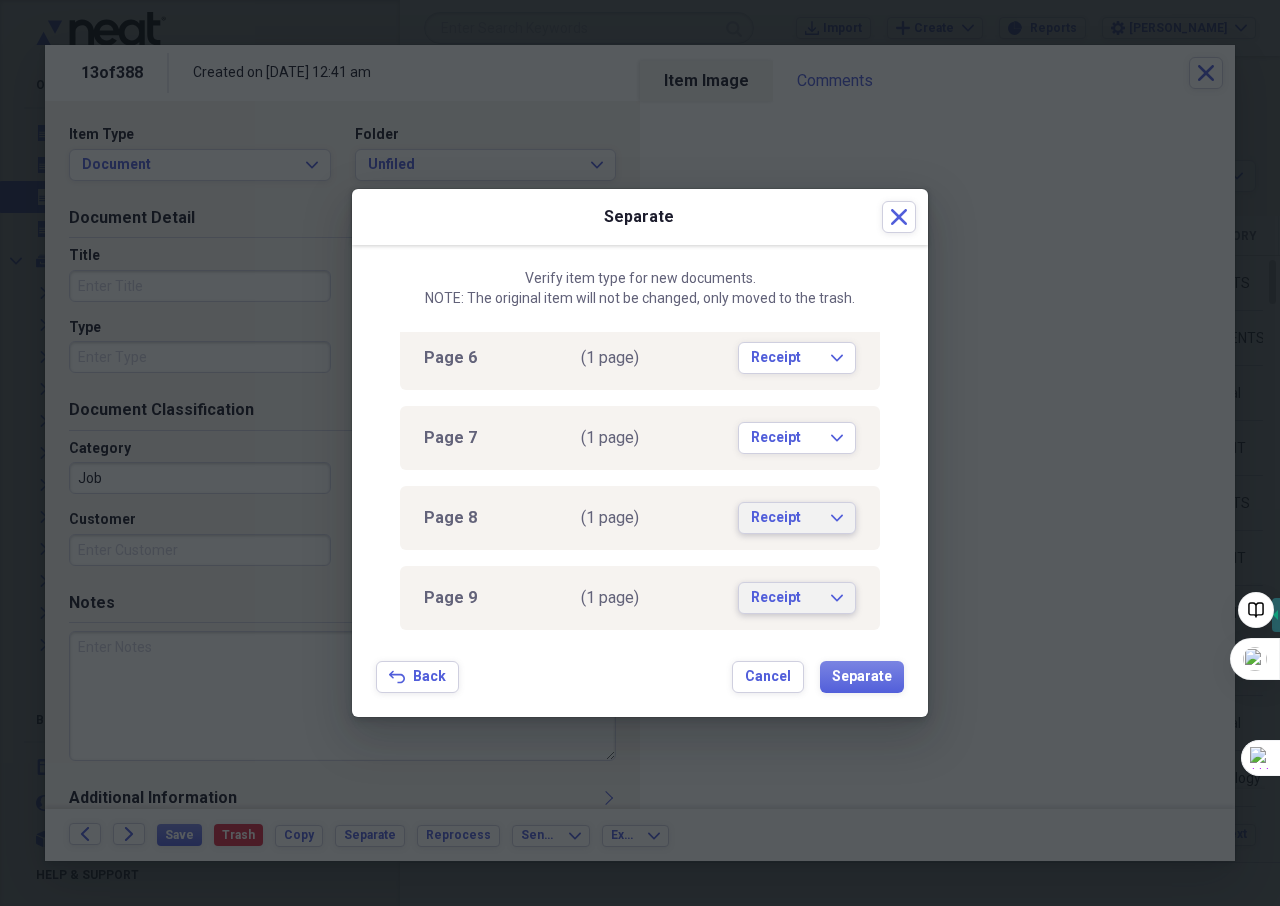 scroll, scrollTop: 335, scrollLeft: 0, axis: vertical 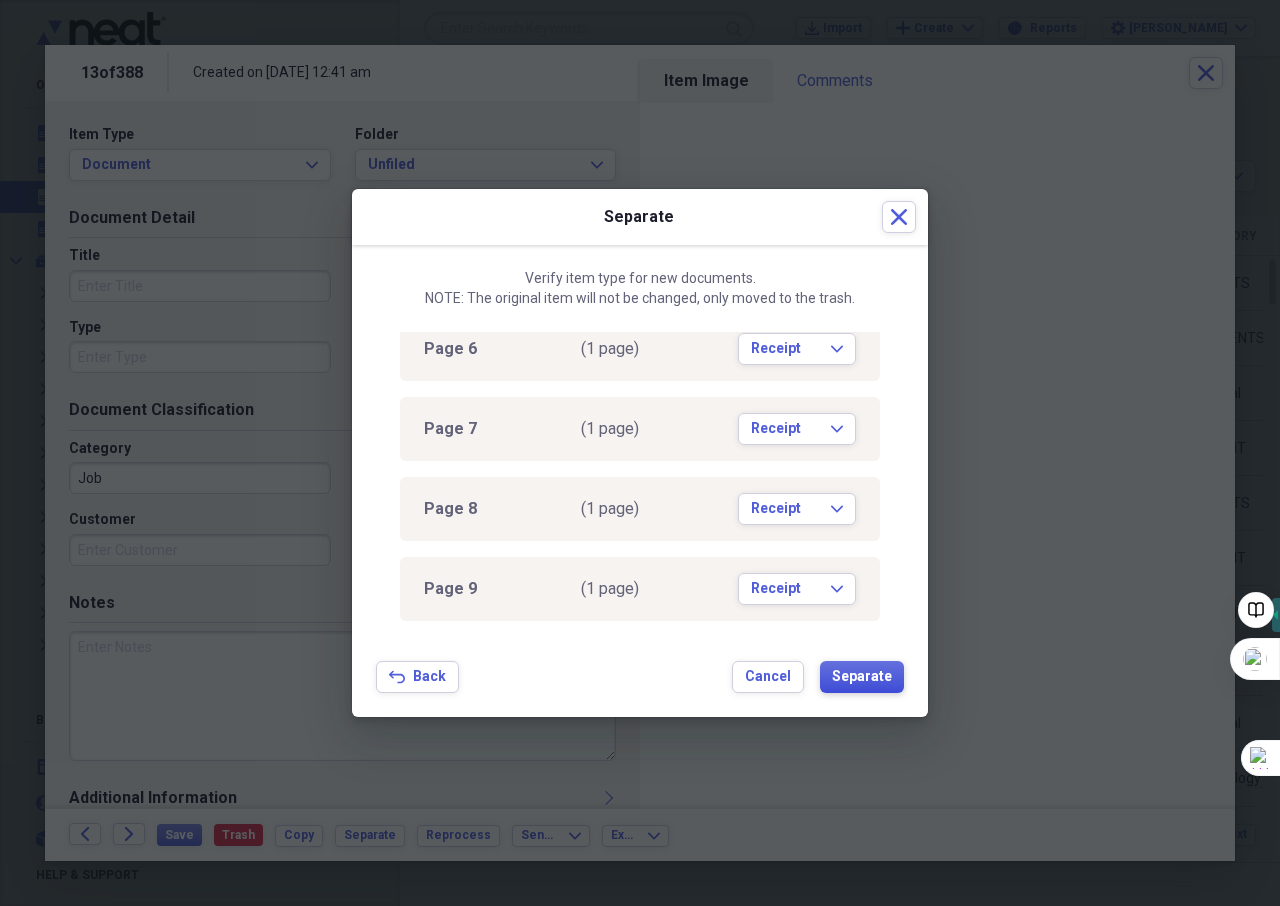 click on "Separate" at bounding box center (862, 677) 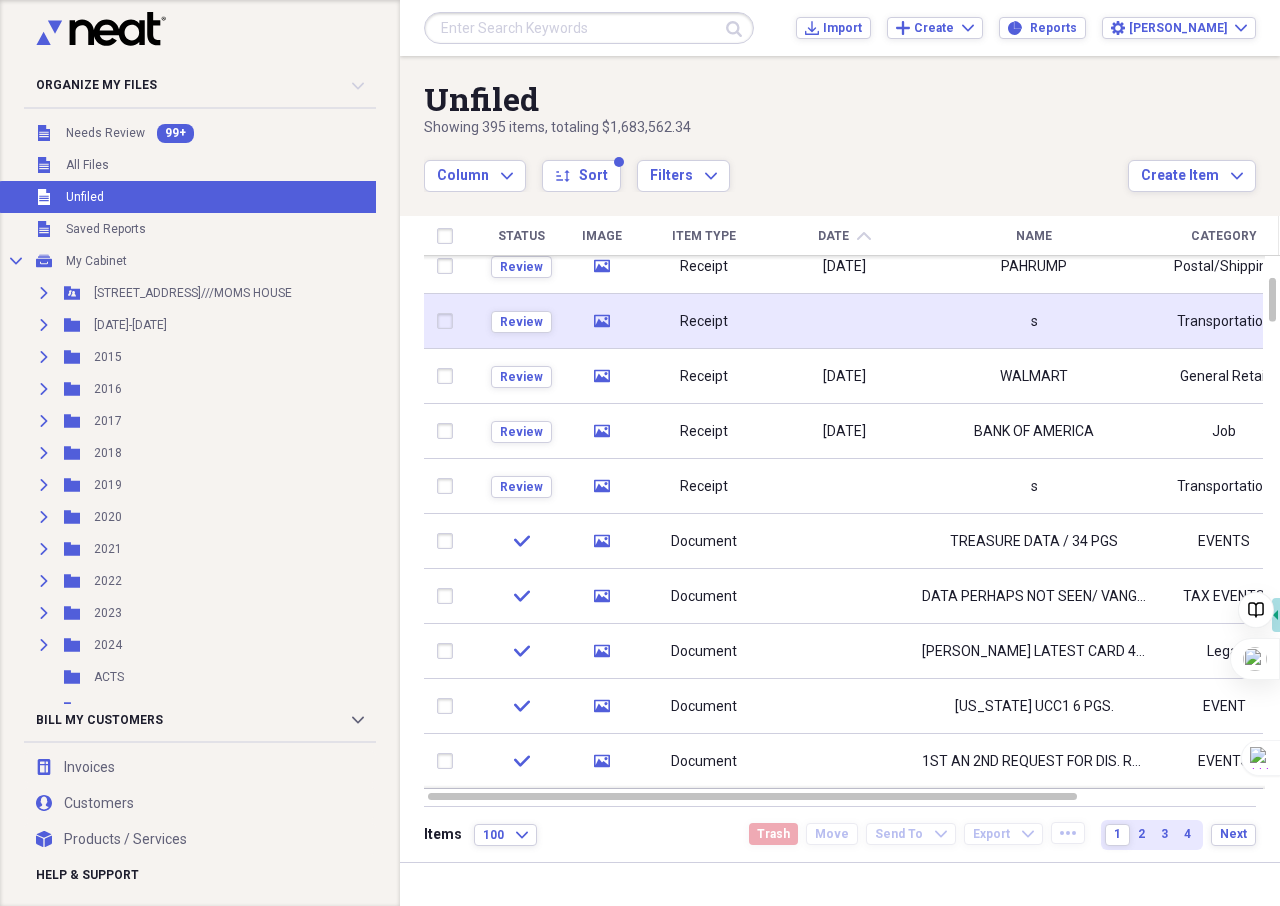 click at bounding box center [844, 321] 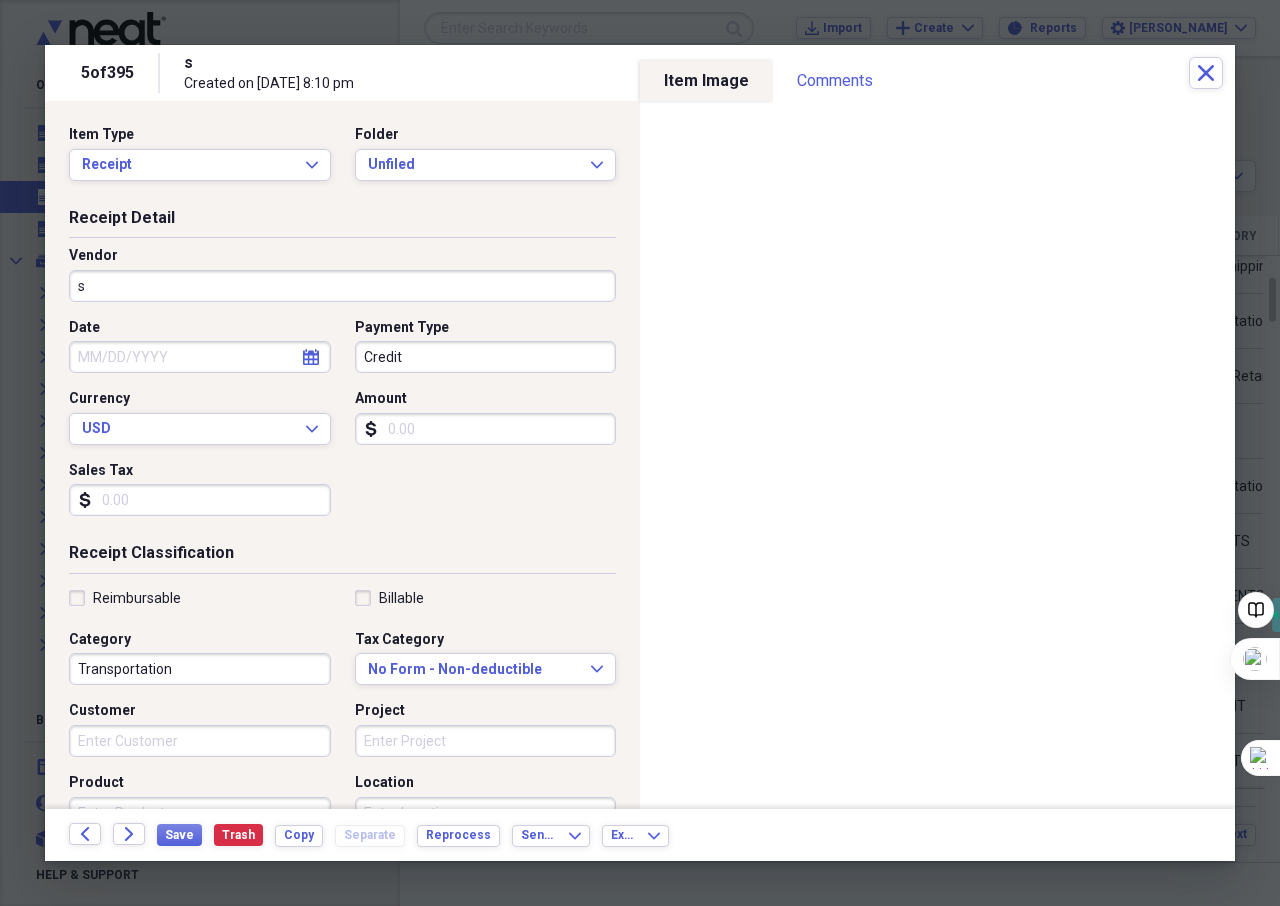 click on "s" at bounding box center [342, 286] 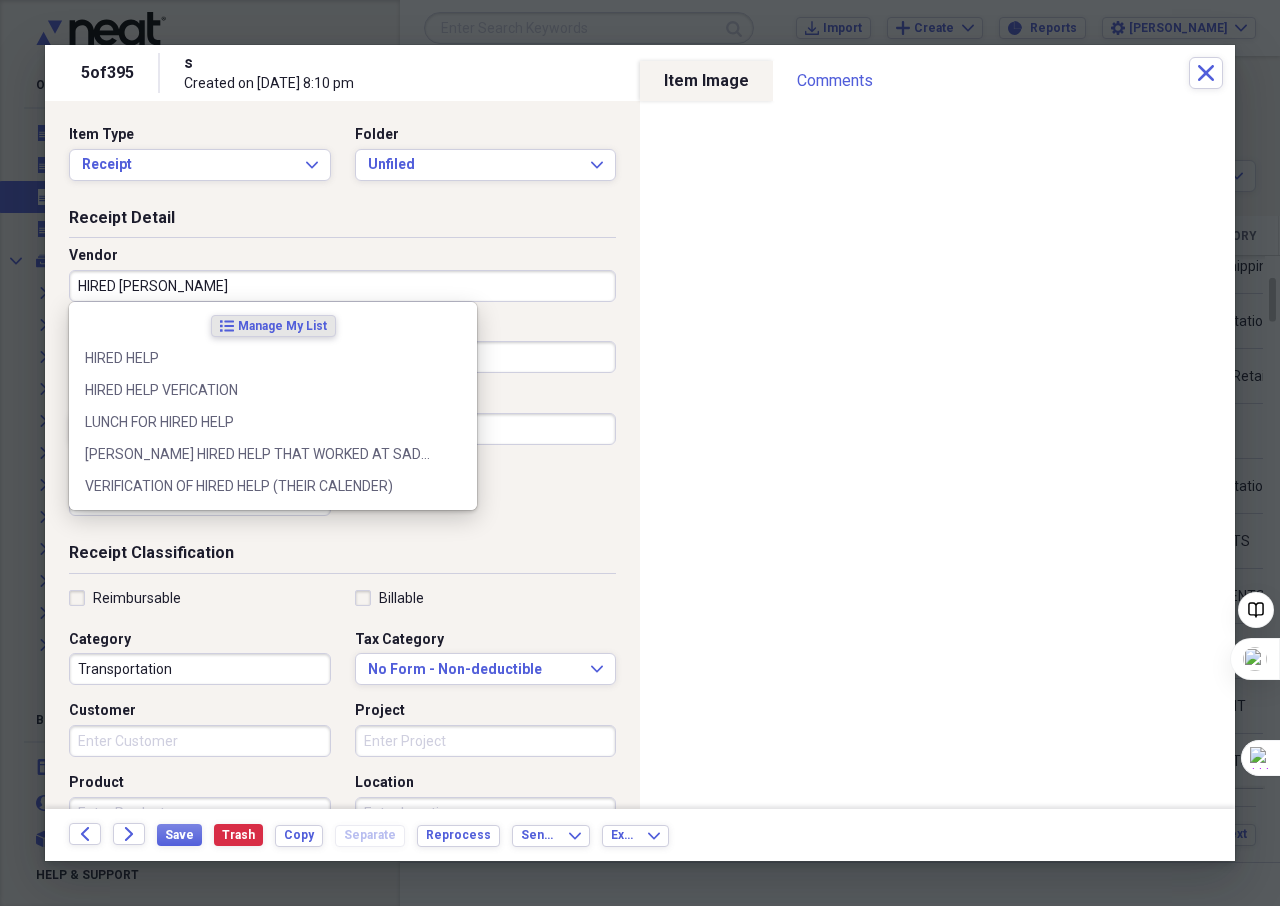 type on "HIRED HELP" 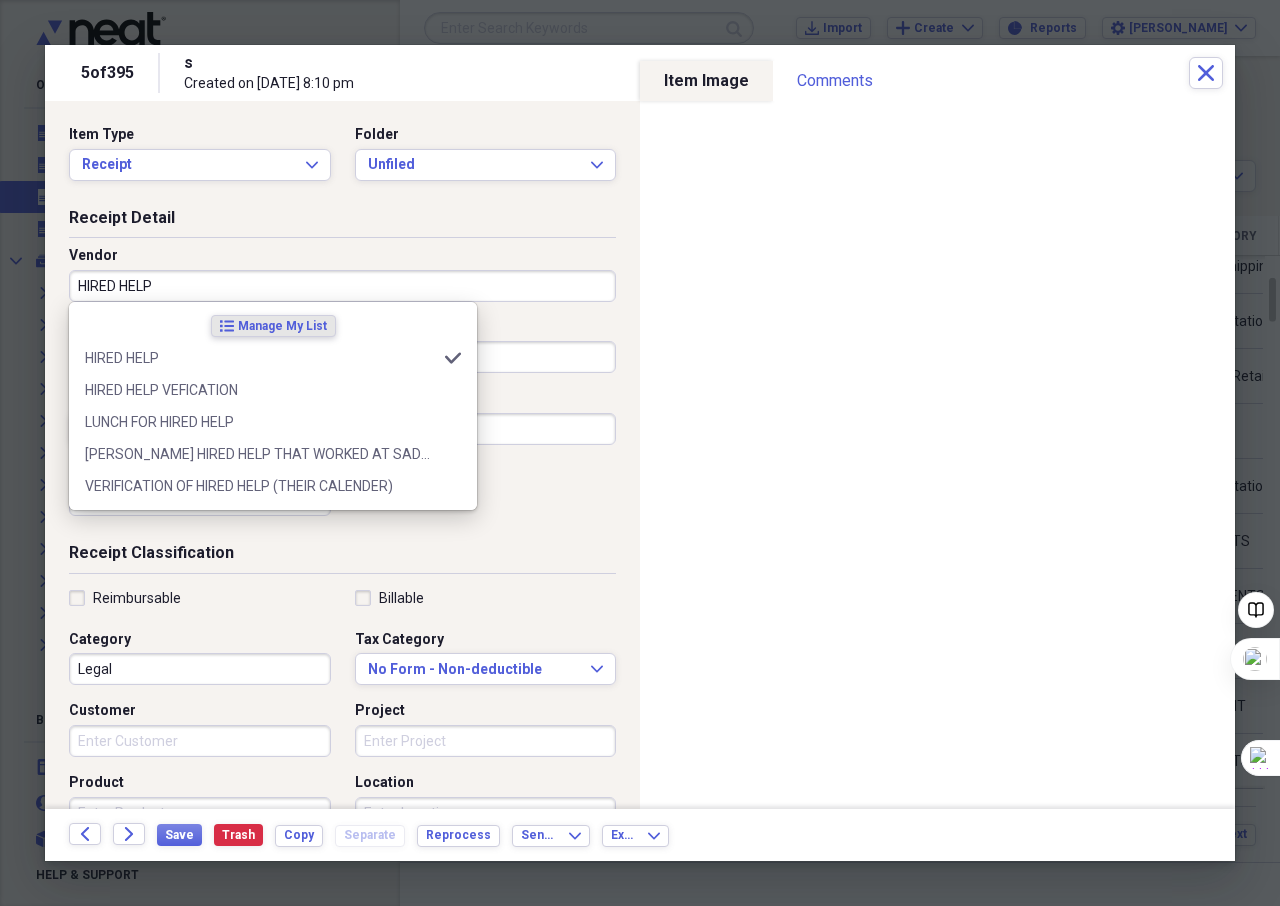 type on "Legal" 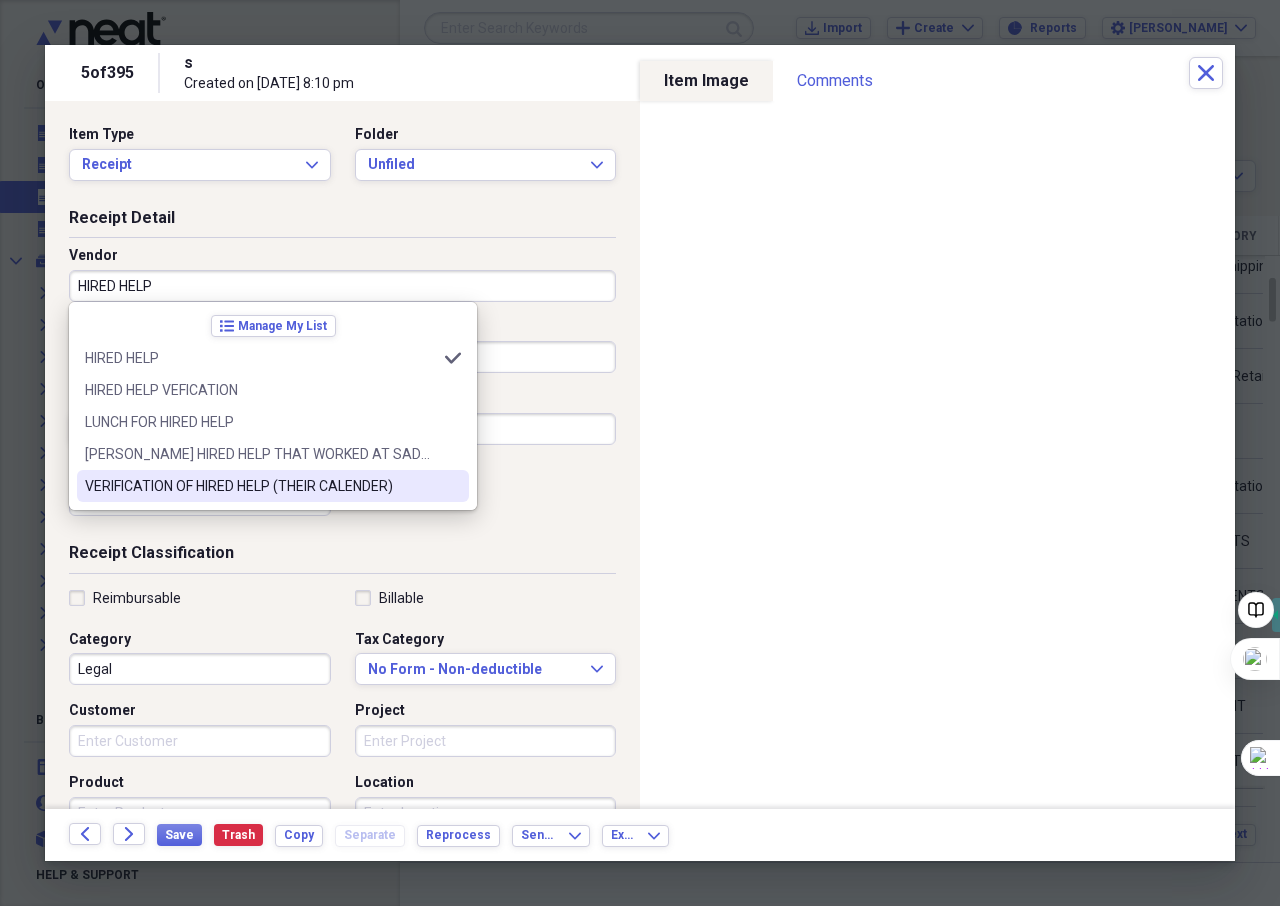 type on "HIRED HELP" 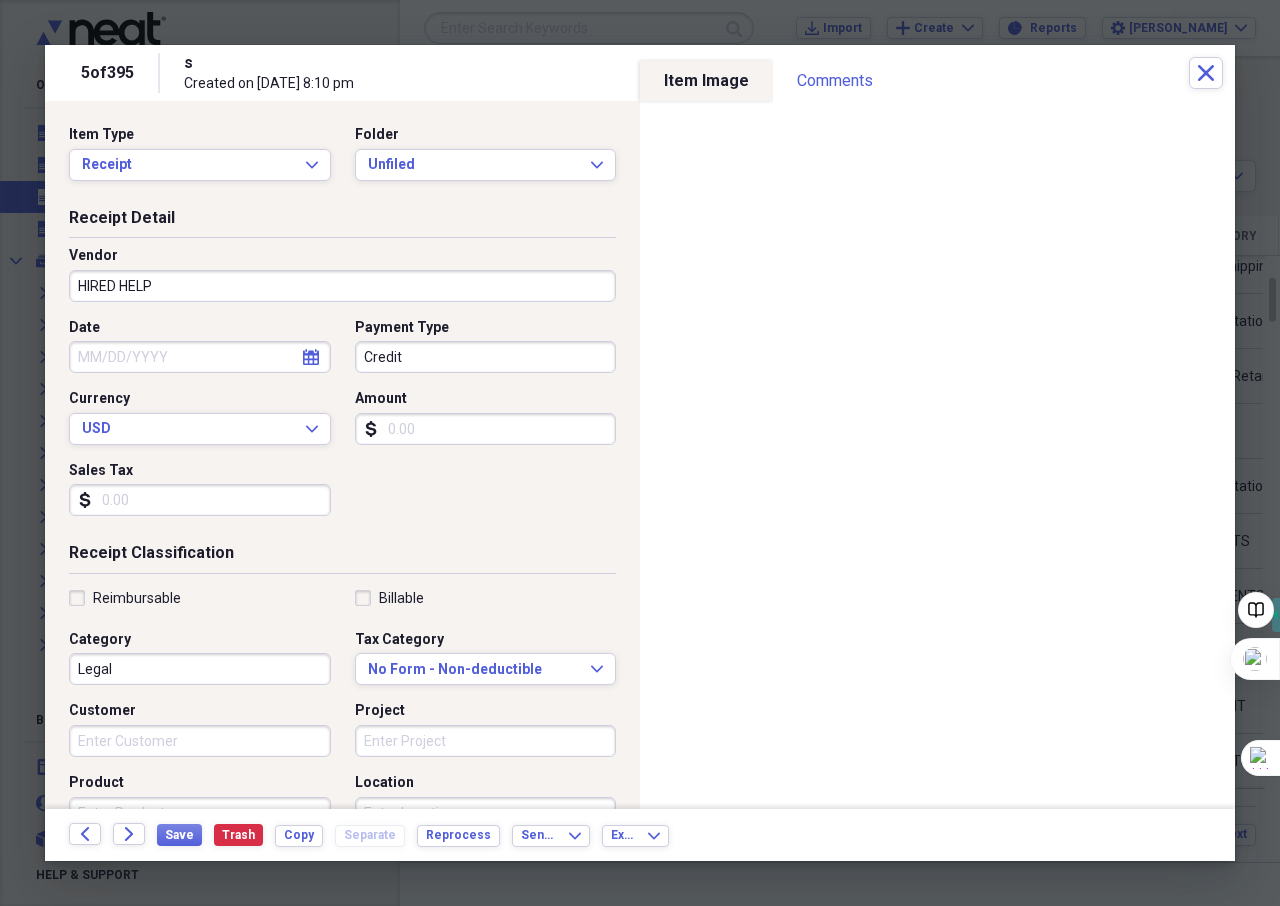 click on "Date calendar Calendar Payment Type Credit Currency USD Expand Amount dollar-sign Sales Tax dollar-sign" at bounding box center [342, 425] 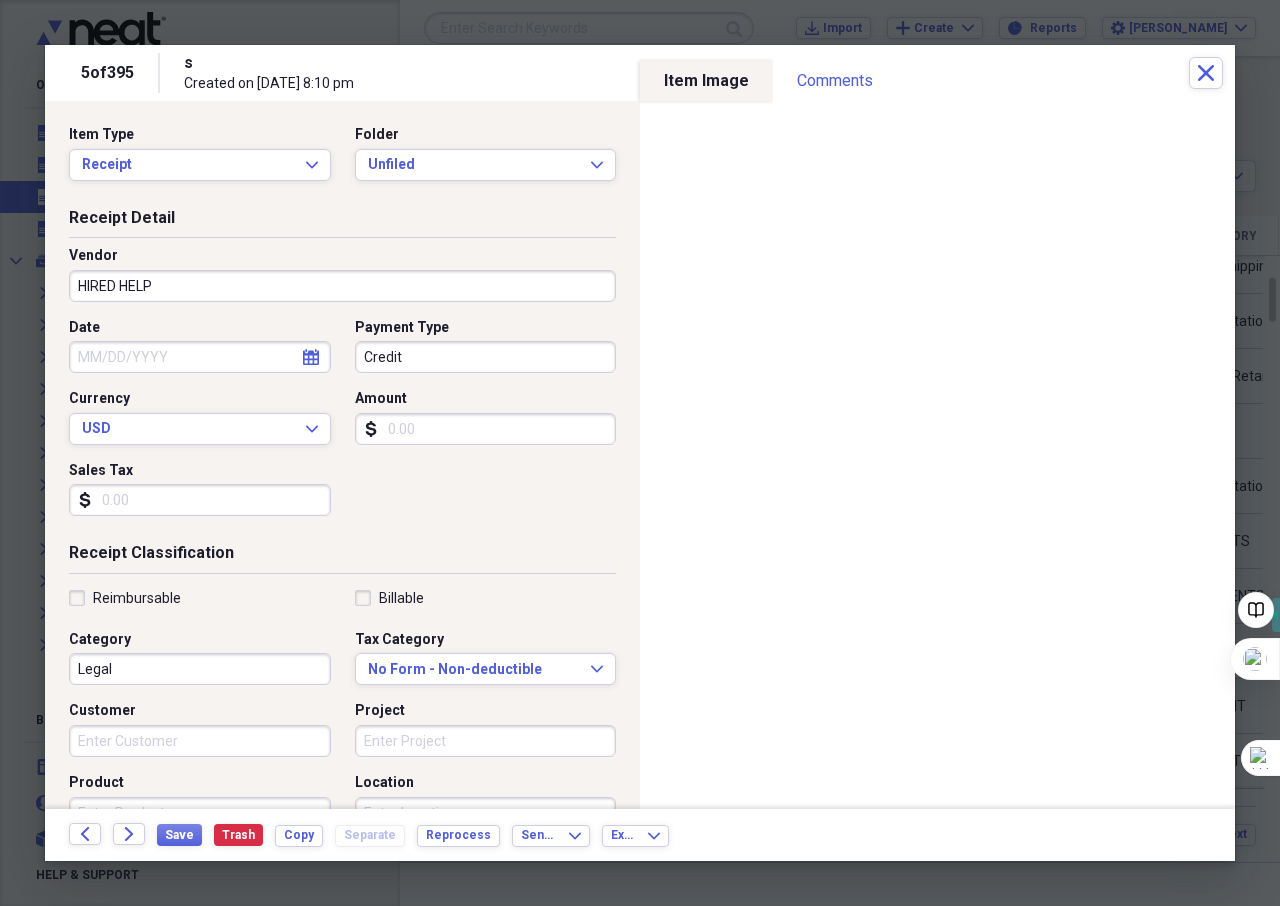 click on "Amount" at bounding box center (486, 429) 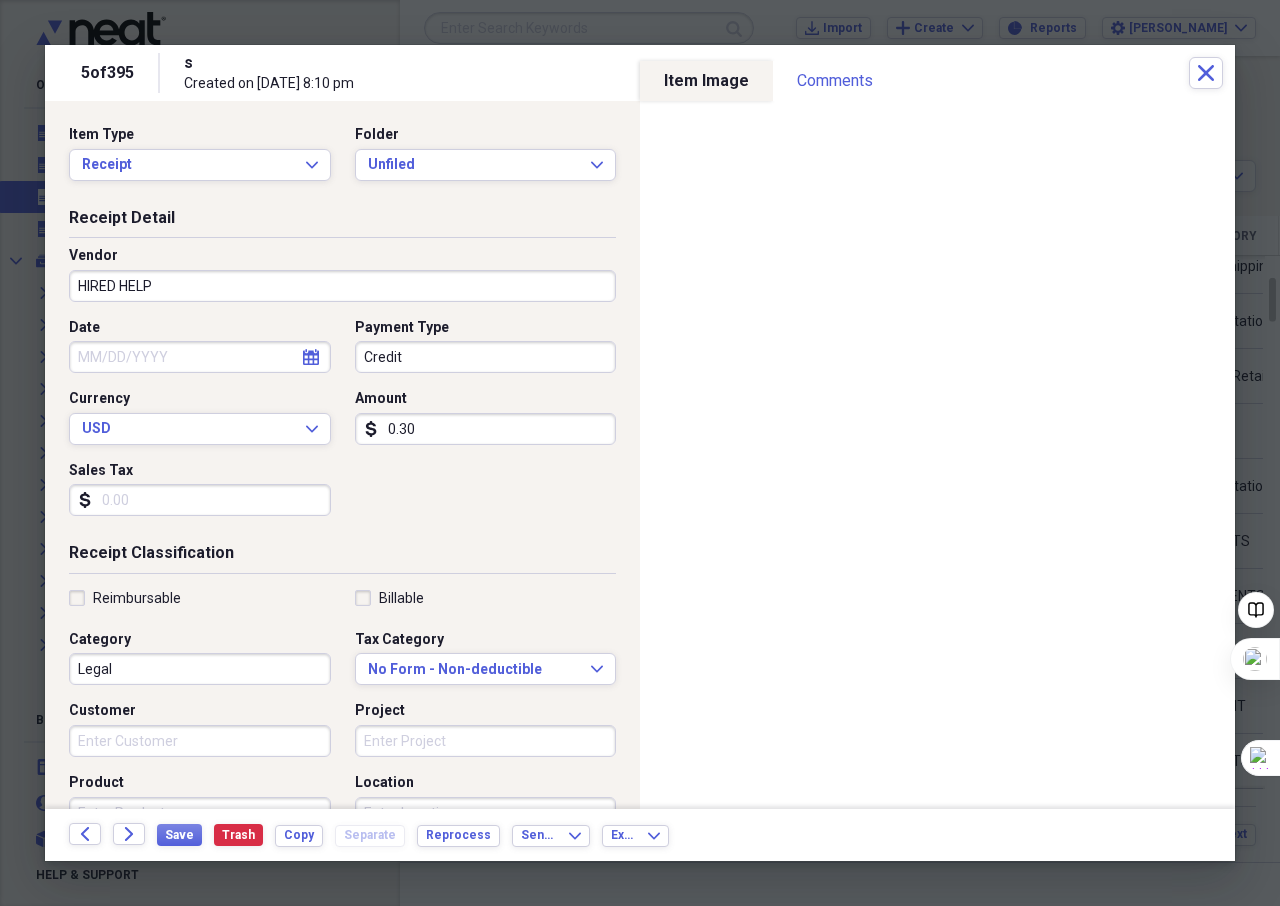 type on "0.03" 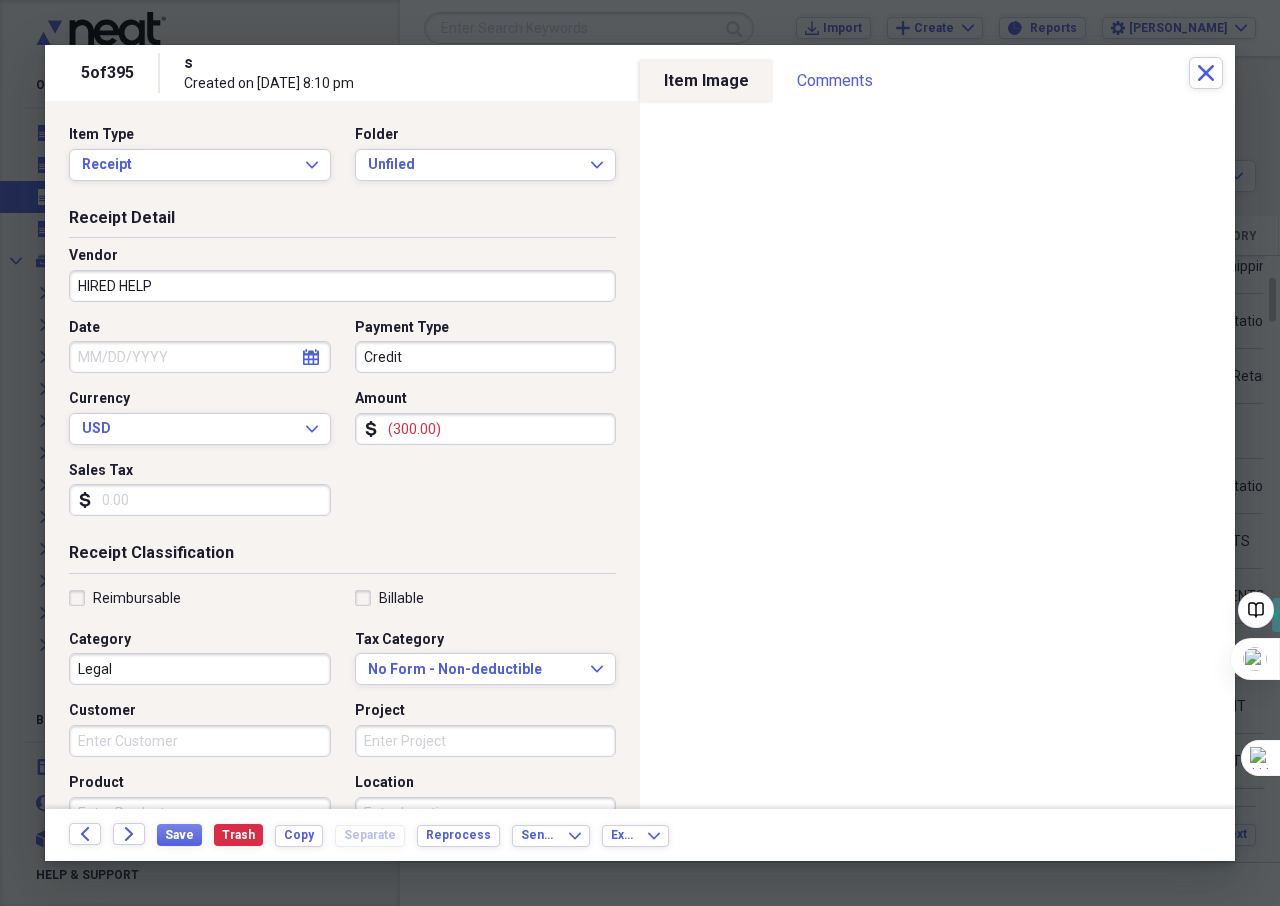 type on "(300.00)" 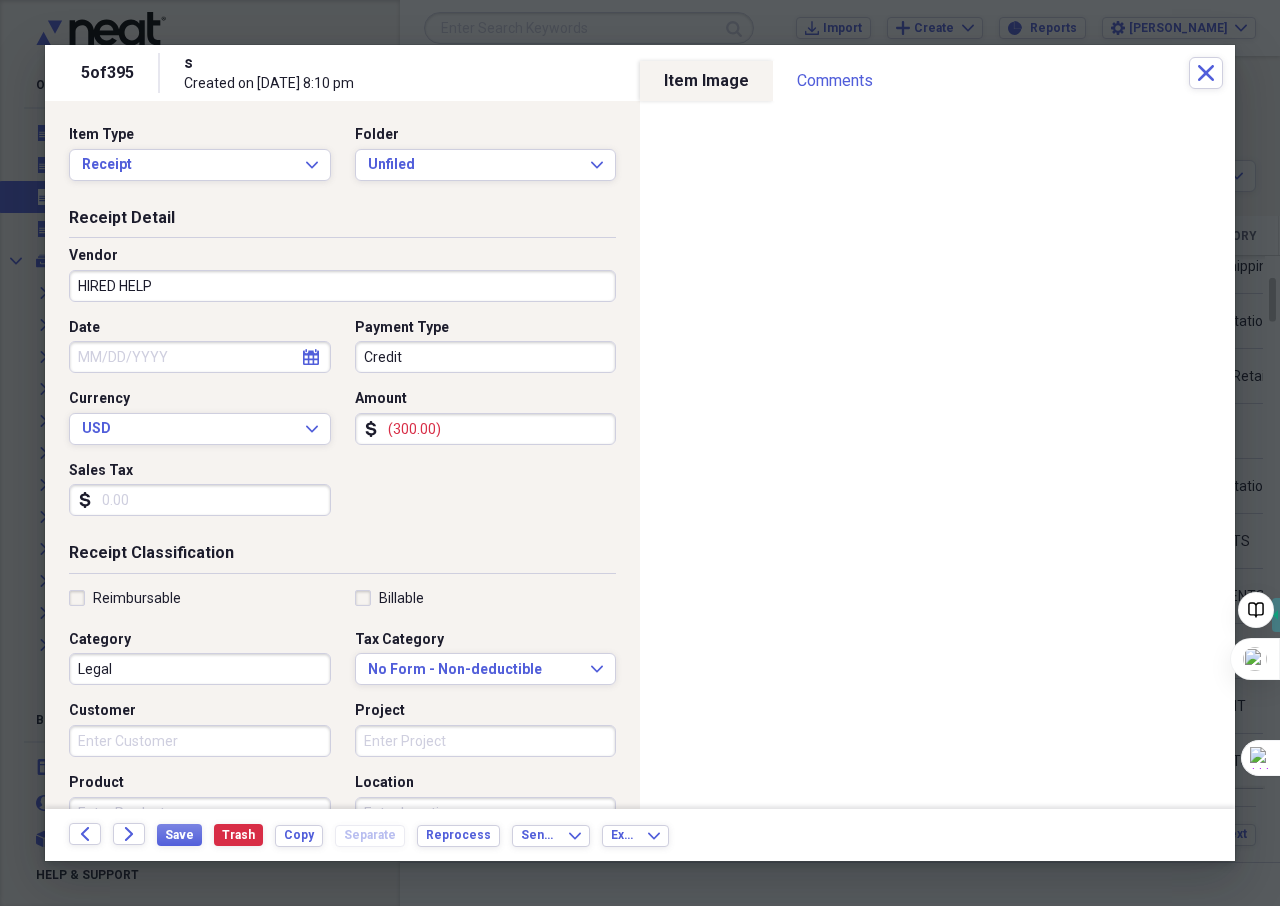 click on "Legal" at bounding box center [200, 669] 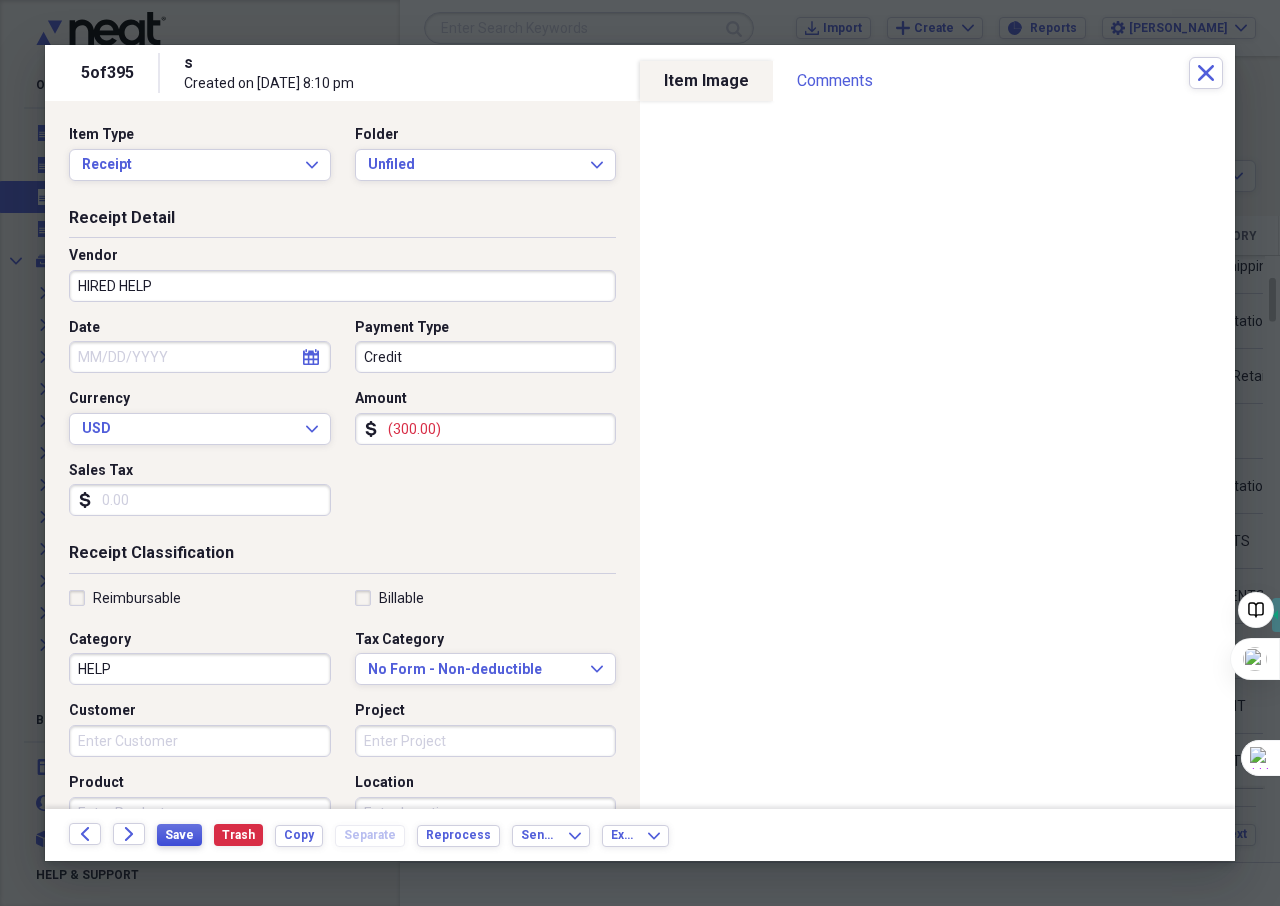 type on "HELP" 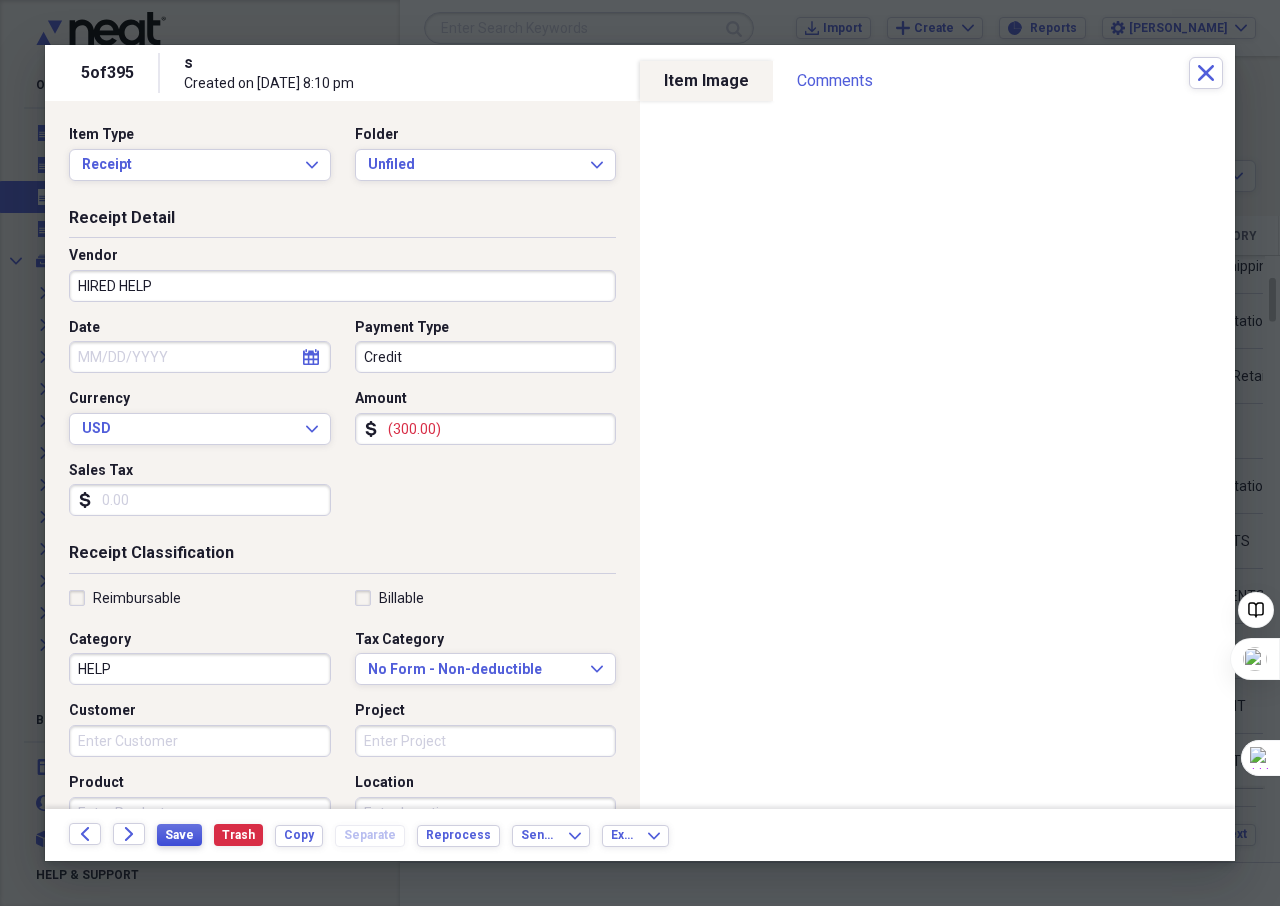 click on "Save" at bounding box center [179, 835] 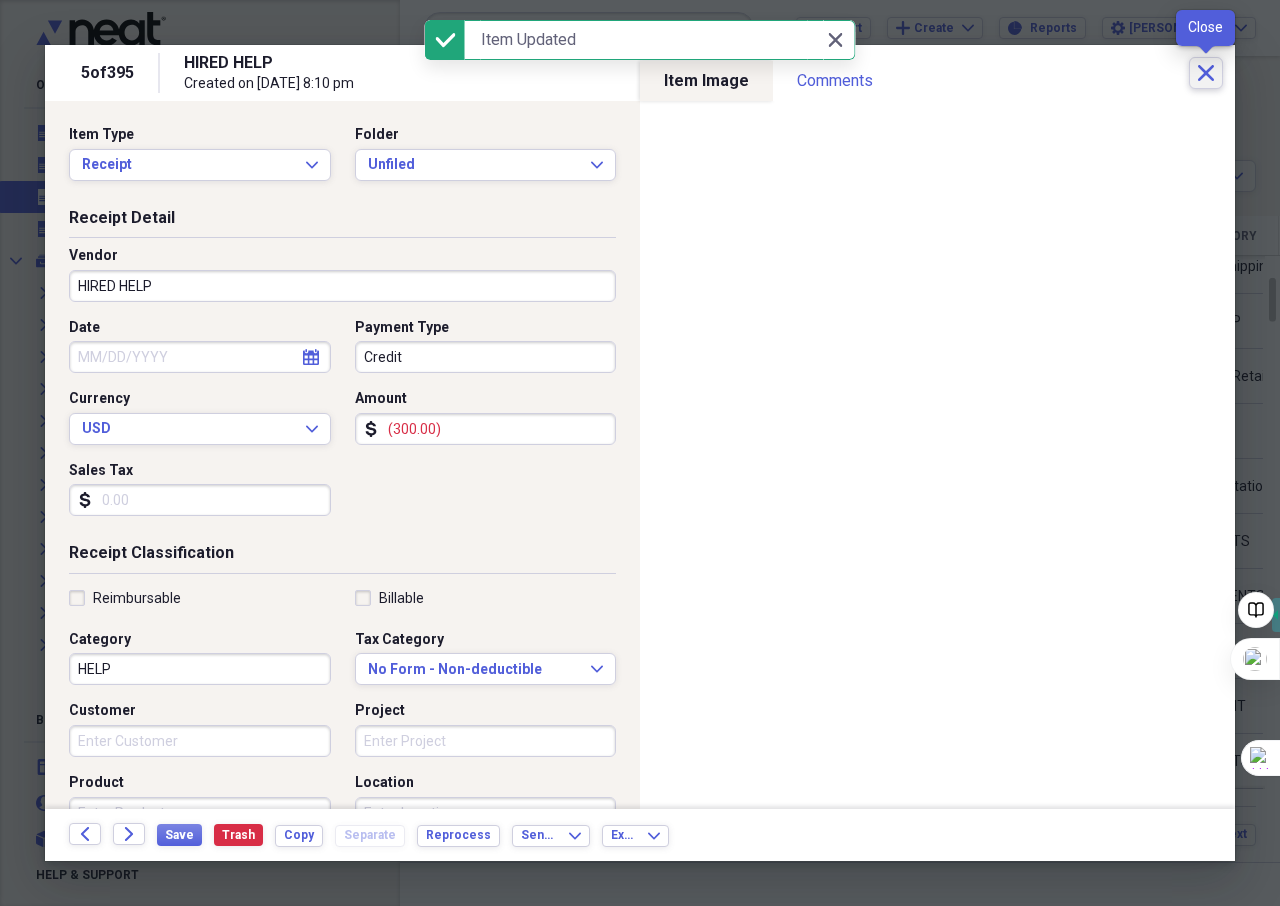 click on "Close" at bounding box center [1206, 73] 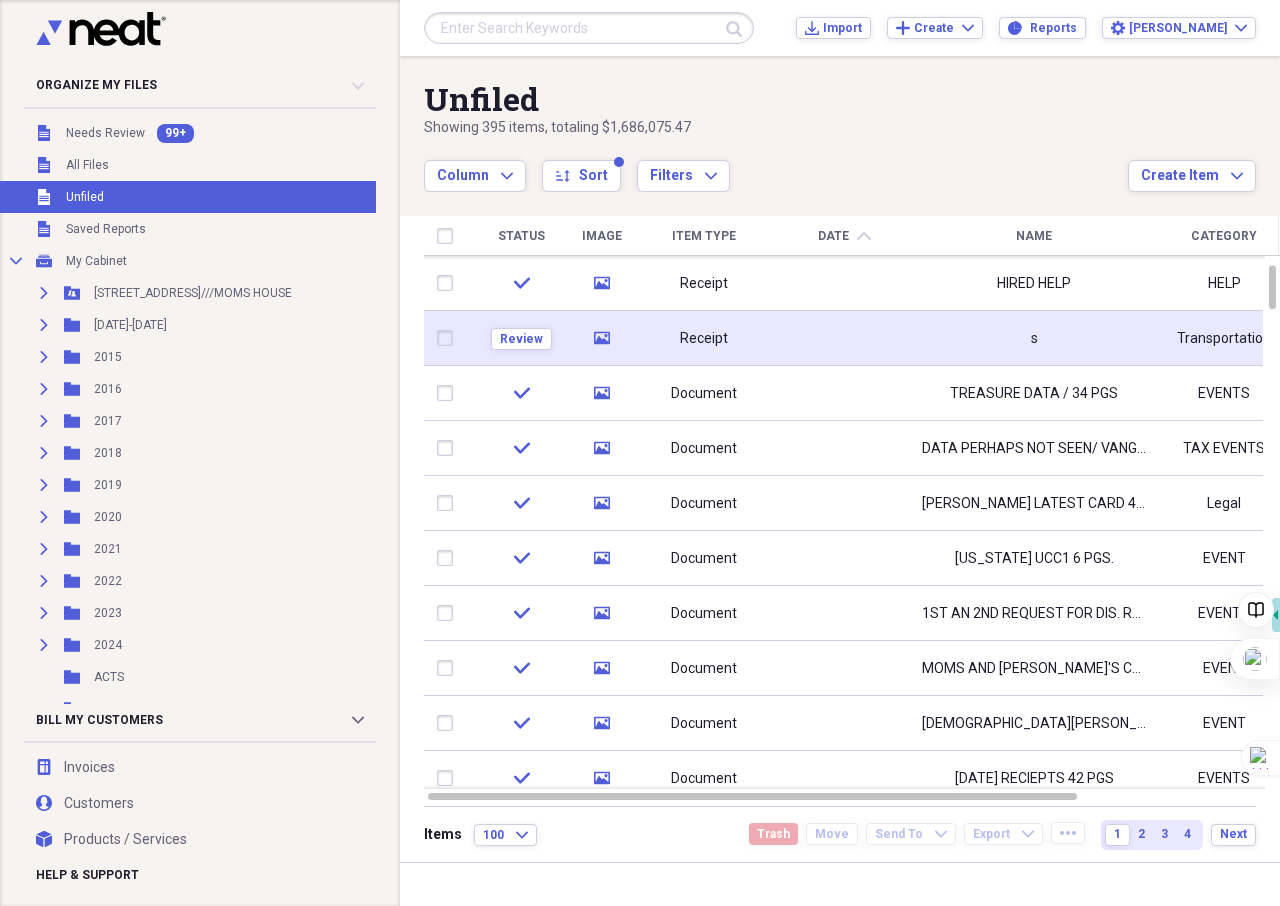 click at bounding box center [844, 338] 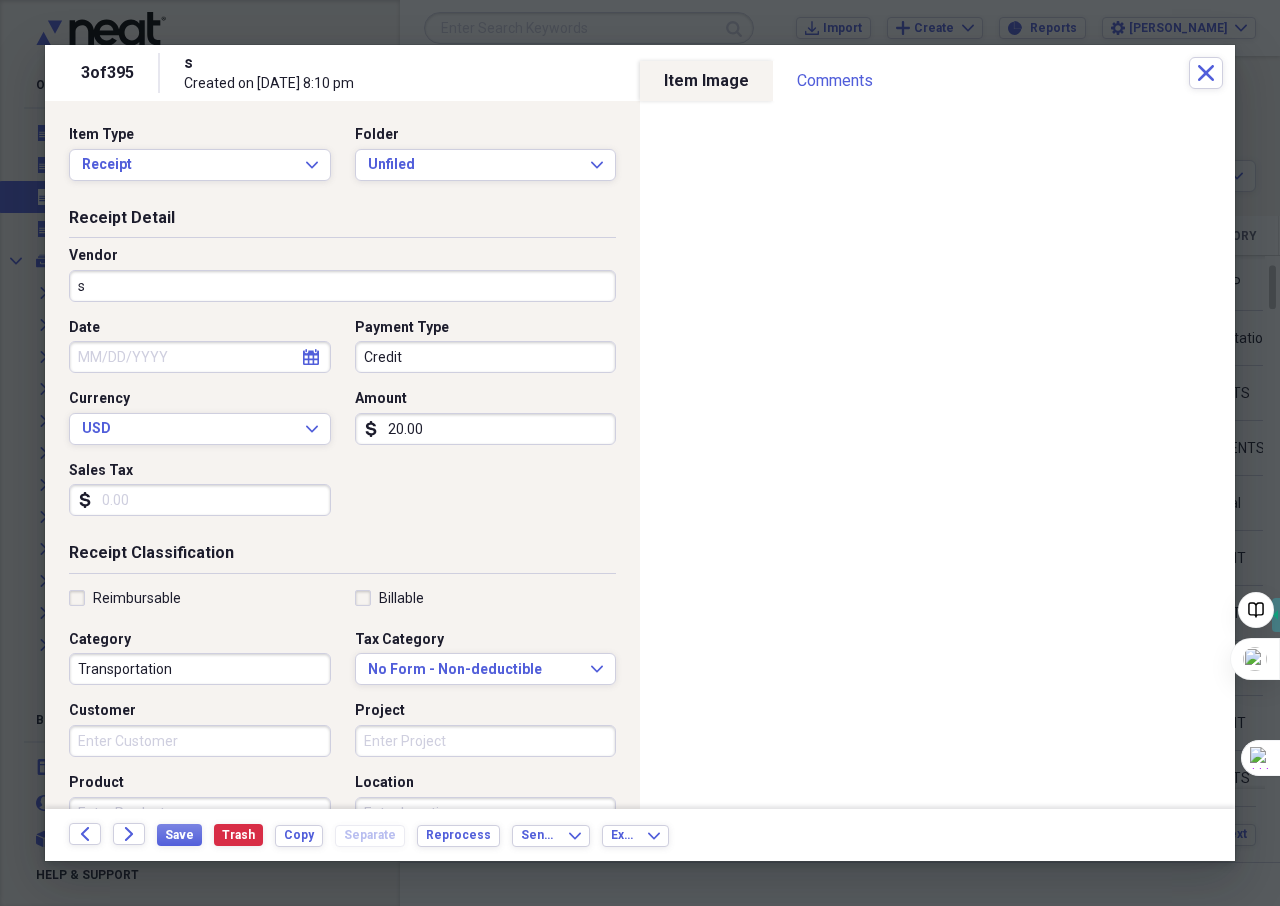 drag, startPoint x: 296, startPoint y: 357, endPoint x: 286, endPoint y: 369, distance: 15.6205 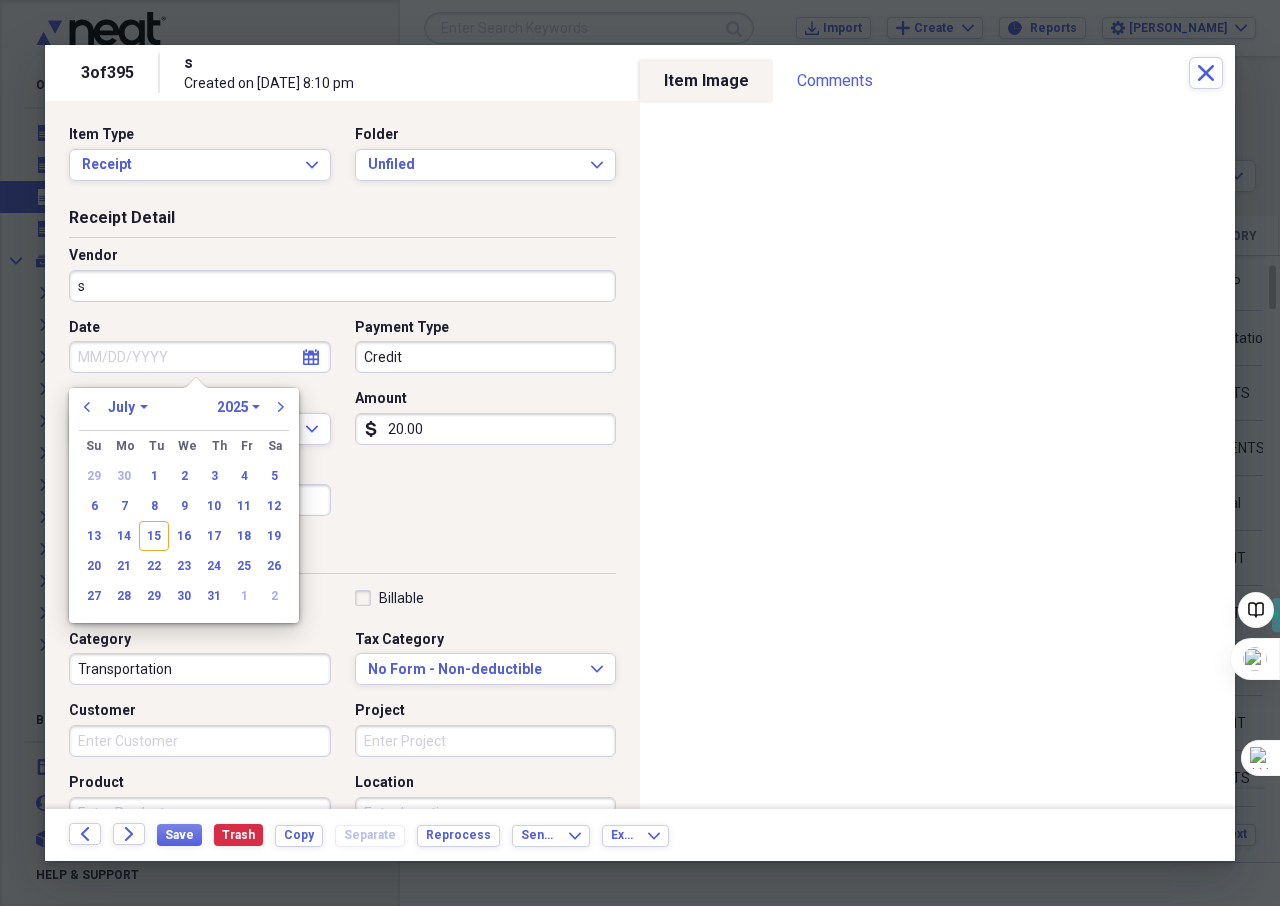click on "January February March April May June July August September October November December" at bounding box center (128, 407) 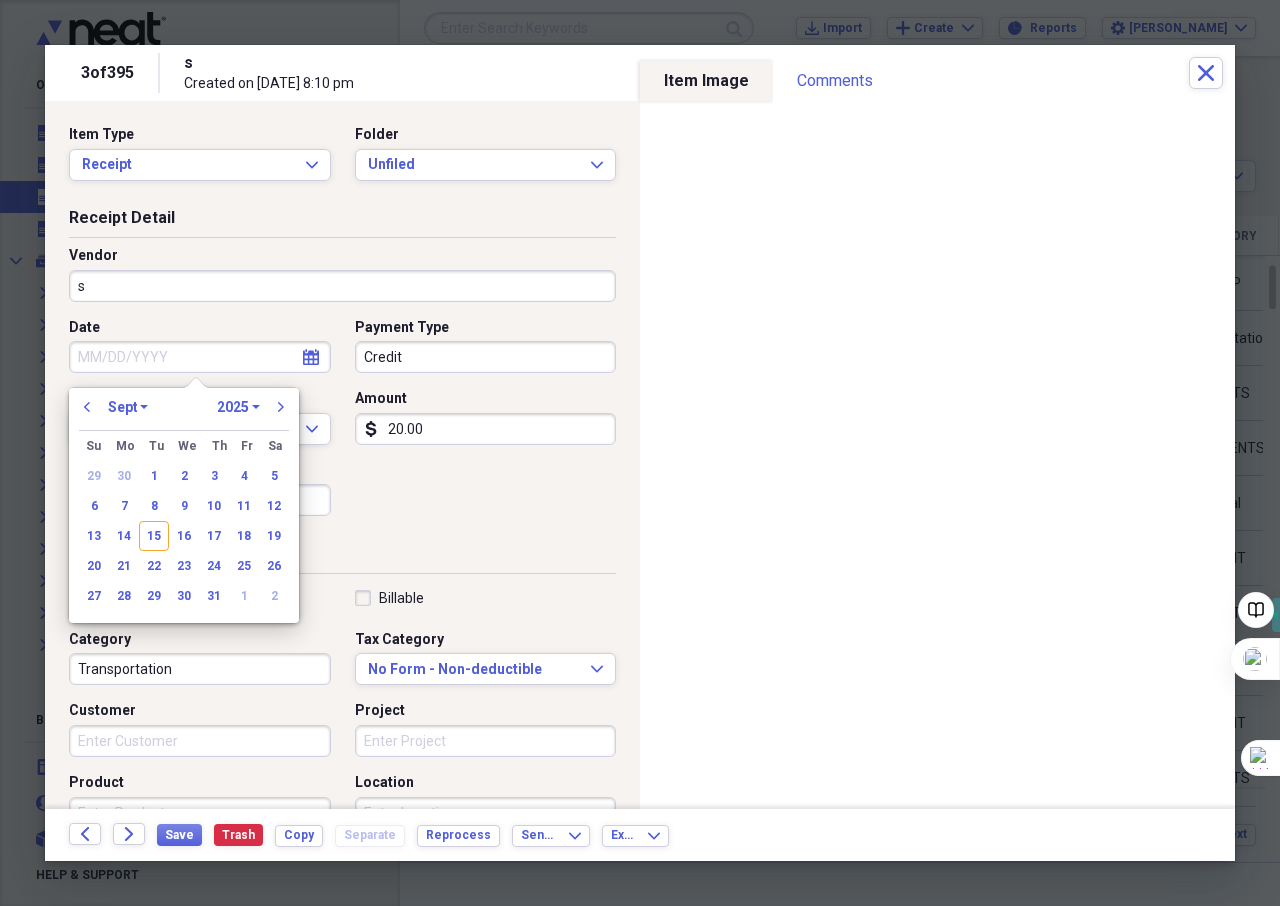 click on "January February March April May June July August September October November December" at bounding box center (128, 407) 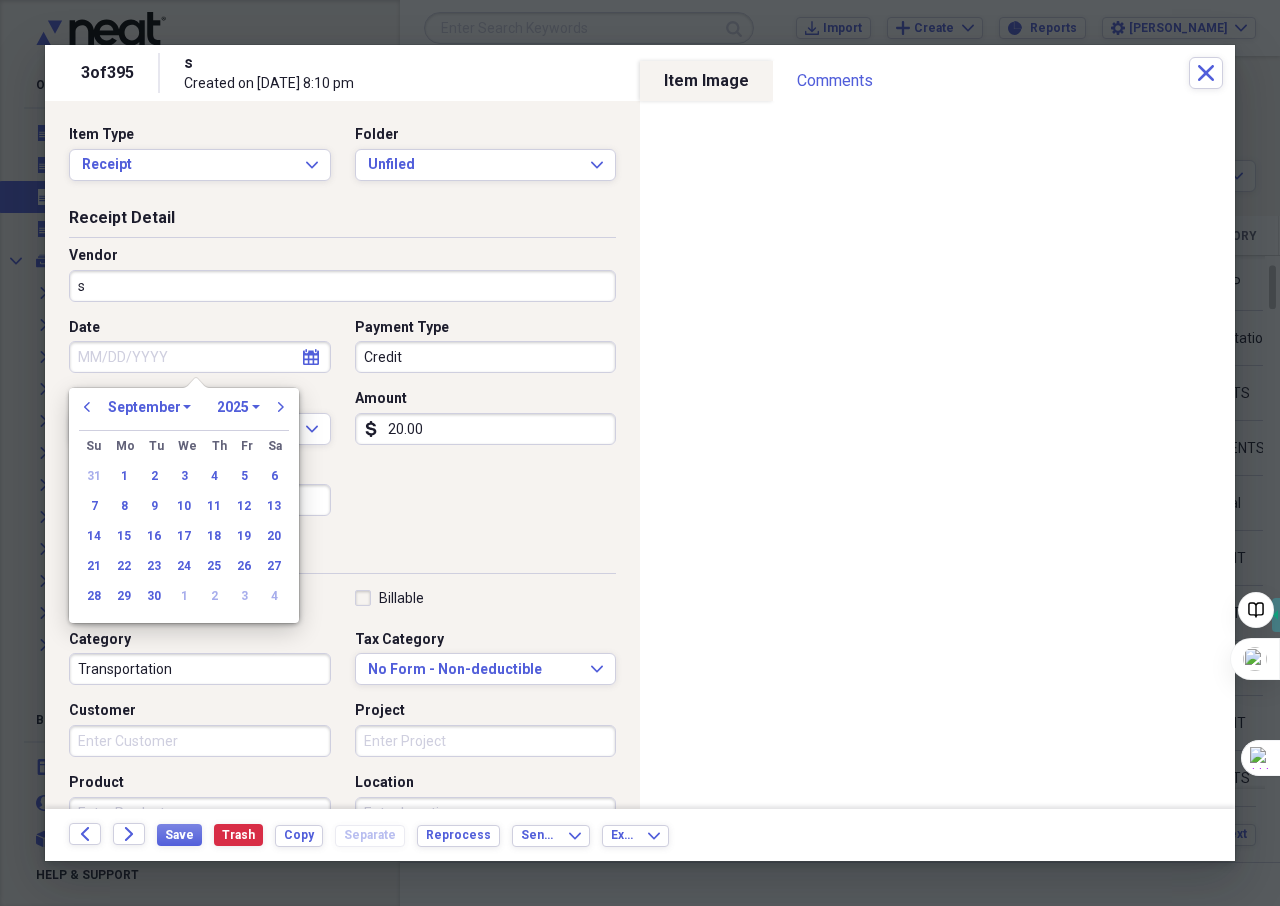 click on "1970 1971 1972 1973 1974 1975 1976 1977 1978 1979 1980 1981 1982 1983 1984 1985 1986 1987 1988 1989 1990 1991 1992 1993 1994 1995 1996 1997 1998 1999 2000 2001 2002 2003 2004 2005 2006 2007 2008 2009 2010 2011 2012 2013 2014 2015 2016 2017 2018 2019 2020 2021 2022 2023 2024 2025 2026 2027 2028 2029 2030 2031 2032 2033 2034 2035" at bounding box center [238, 407] 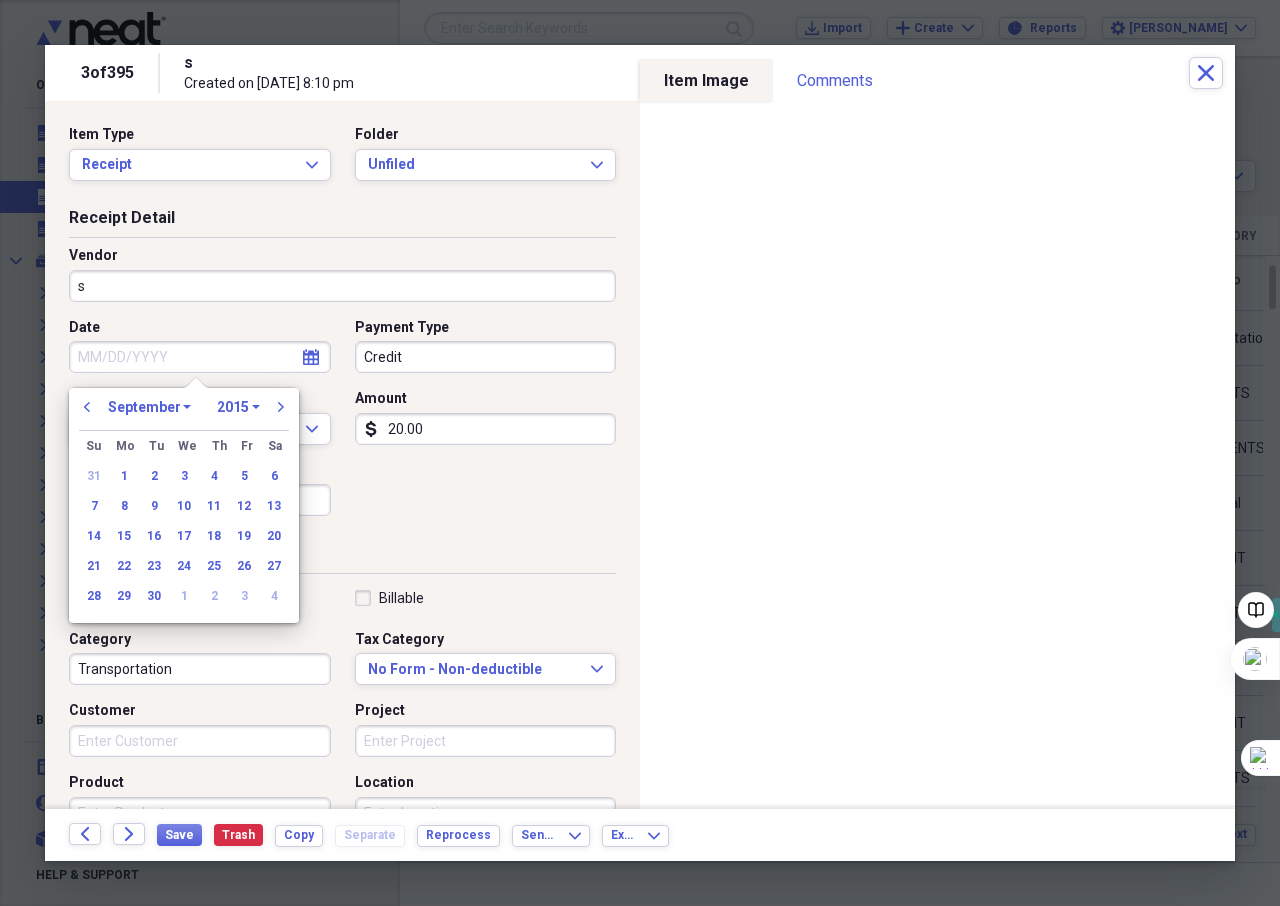 click on "1970 1971 1972 1973 1974 1975 1976 1977 1978 1979 1980 1981 1982 1983 1984 1985 1986 1987 1988 1989 1990 1991 1992 1993 1994 1995 1996 1997 1998 1999 2000 2001 2002 2003 2004 2005 2006 2007 2008 2009 2010 2011 2012 2013 2014 2015 2016 2017 2018 2019 2020 2021 2022 2023 2024 2025 2026 2027 2028 2029 2030 2031 2032 2033 2034 2035" at bounding box center [238, 407] 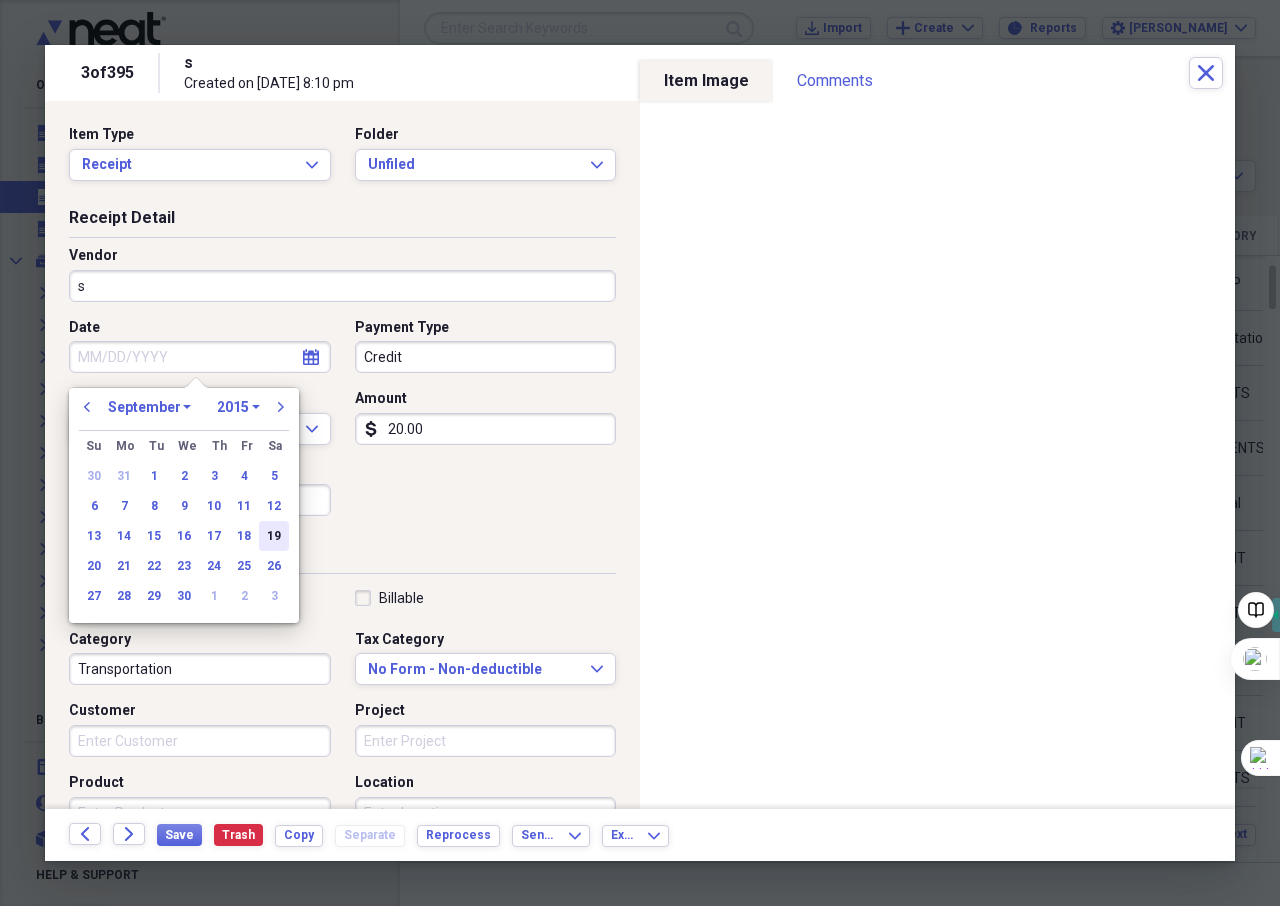 click on "19" at bounding box center [274, 536] 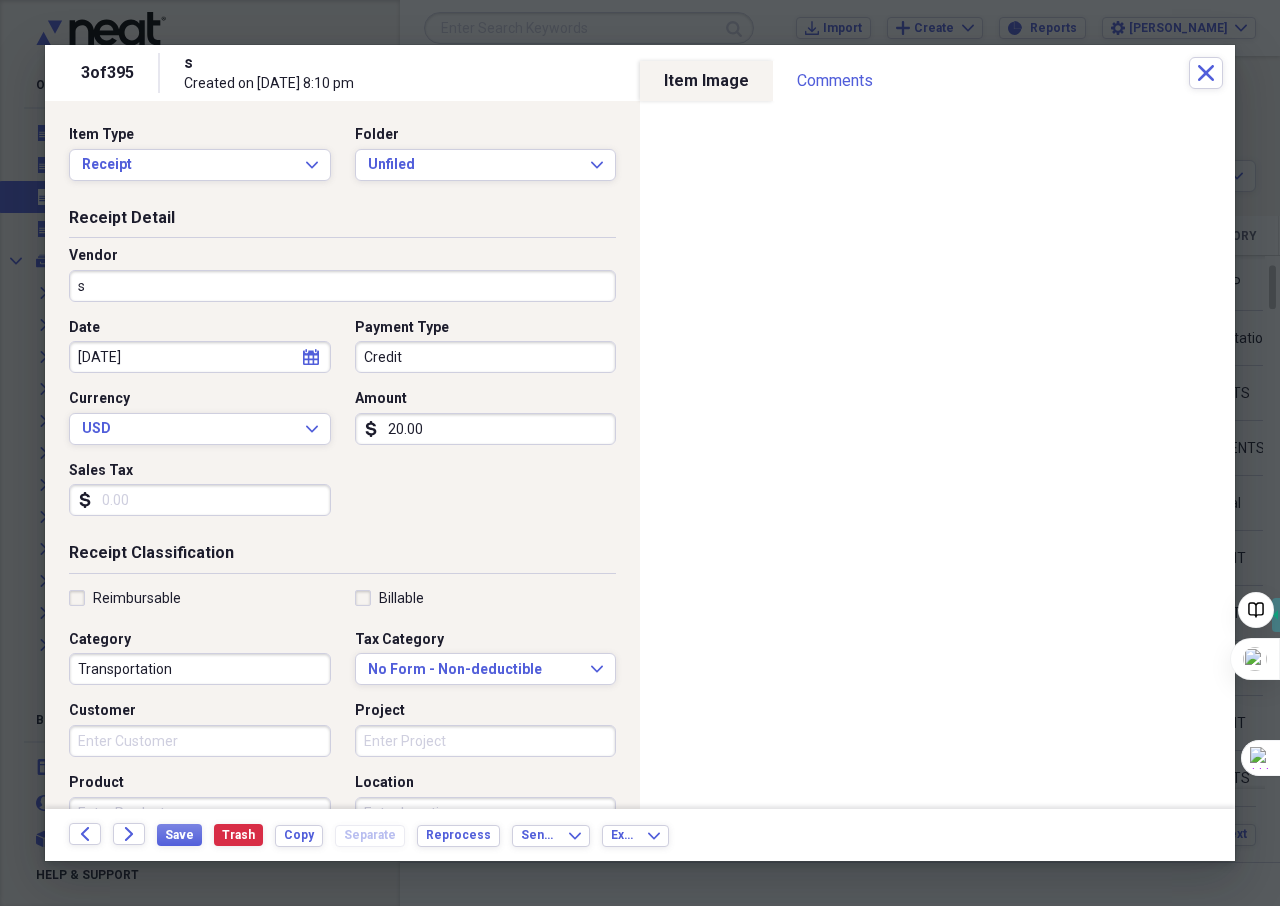 type on "[DATE]" 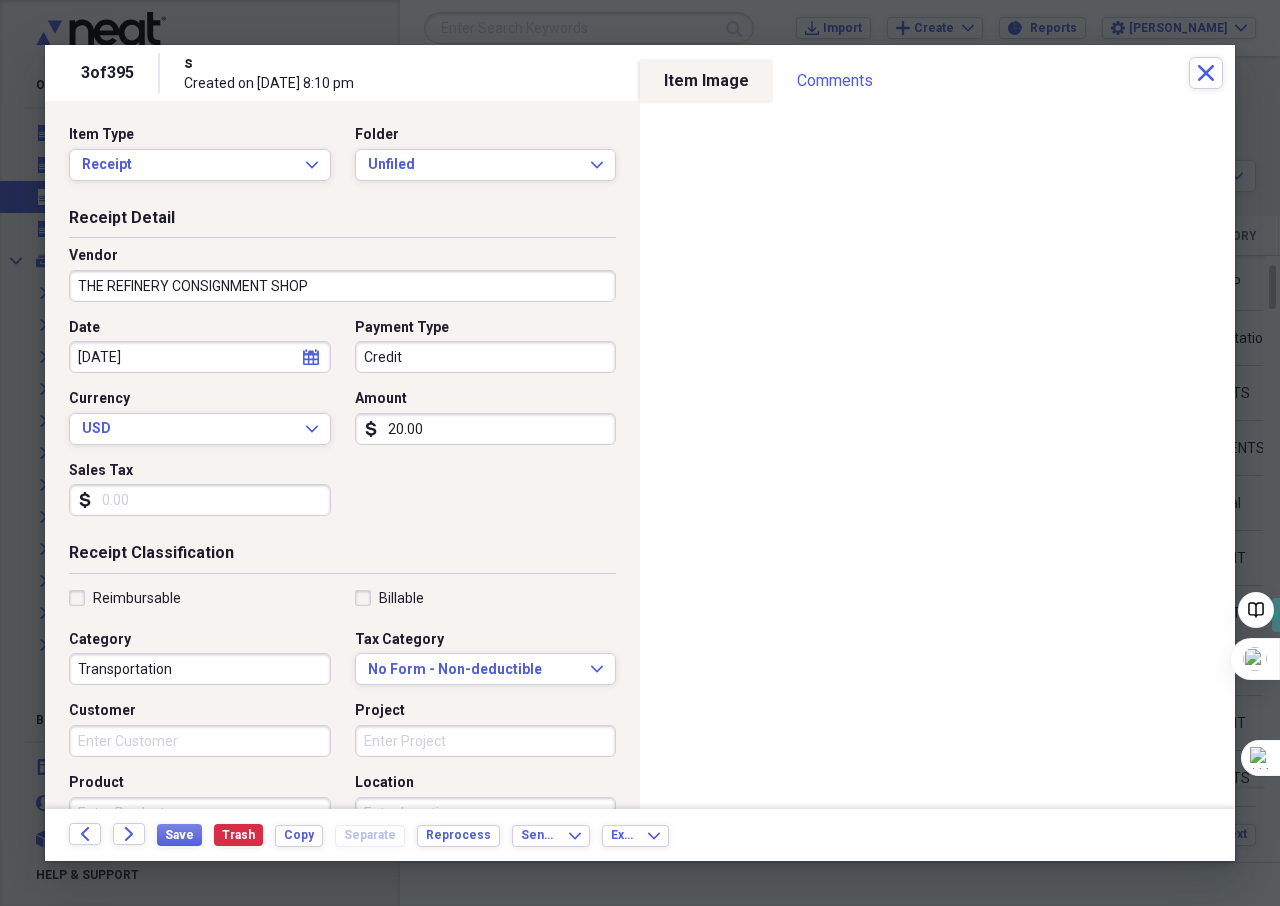 type on "THE REFINERY CONSIGNMENT SHOP" 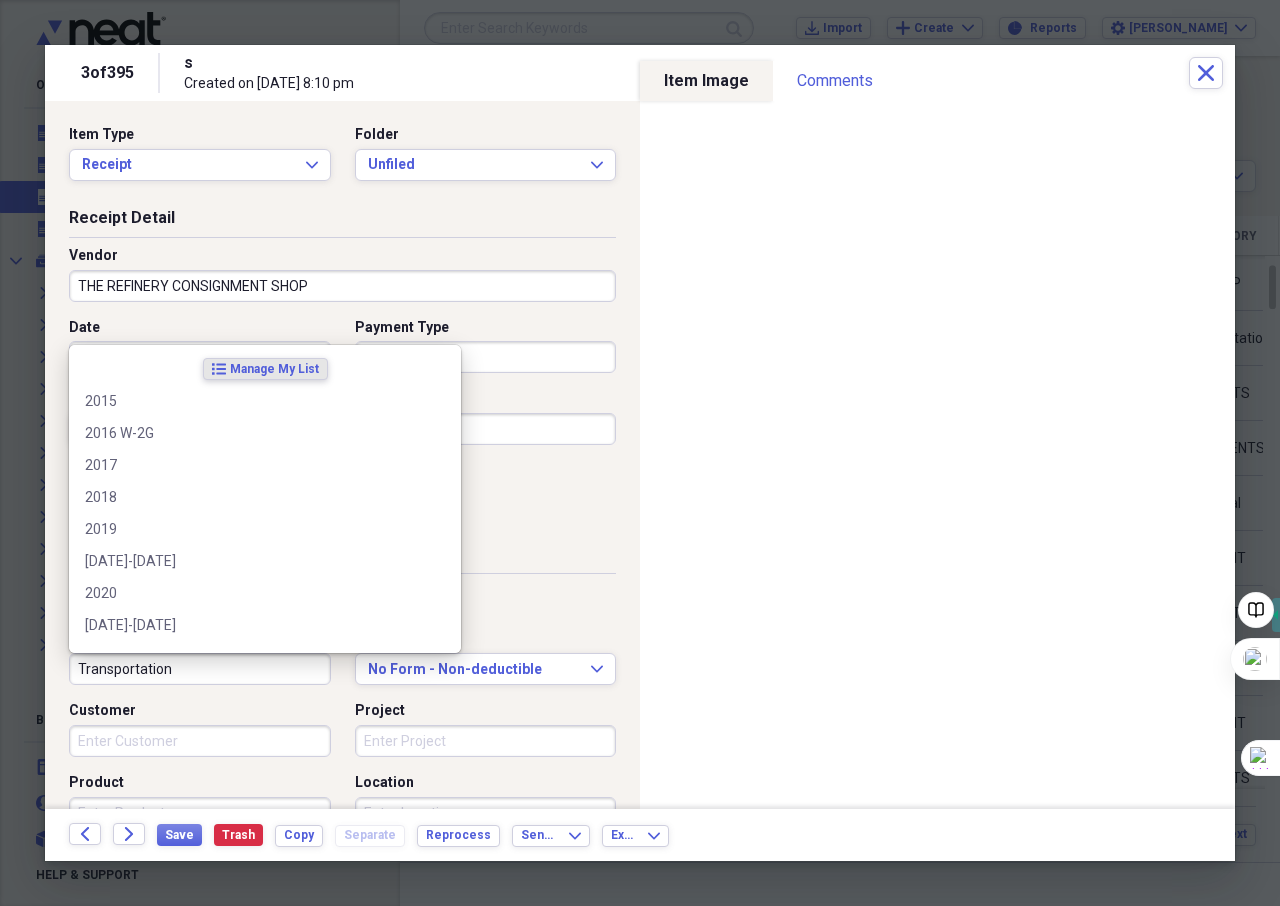 click on "Transportation" at bounding box center (200, 669) 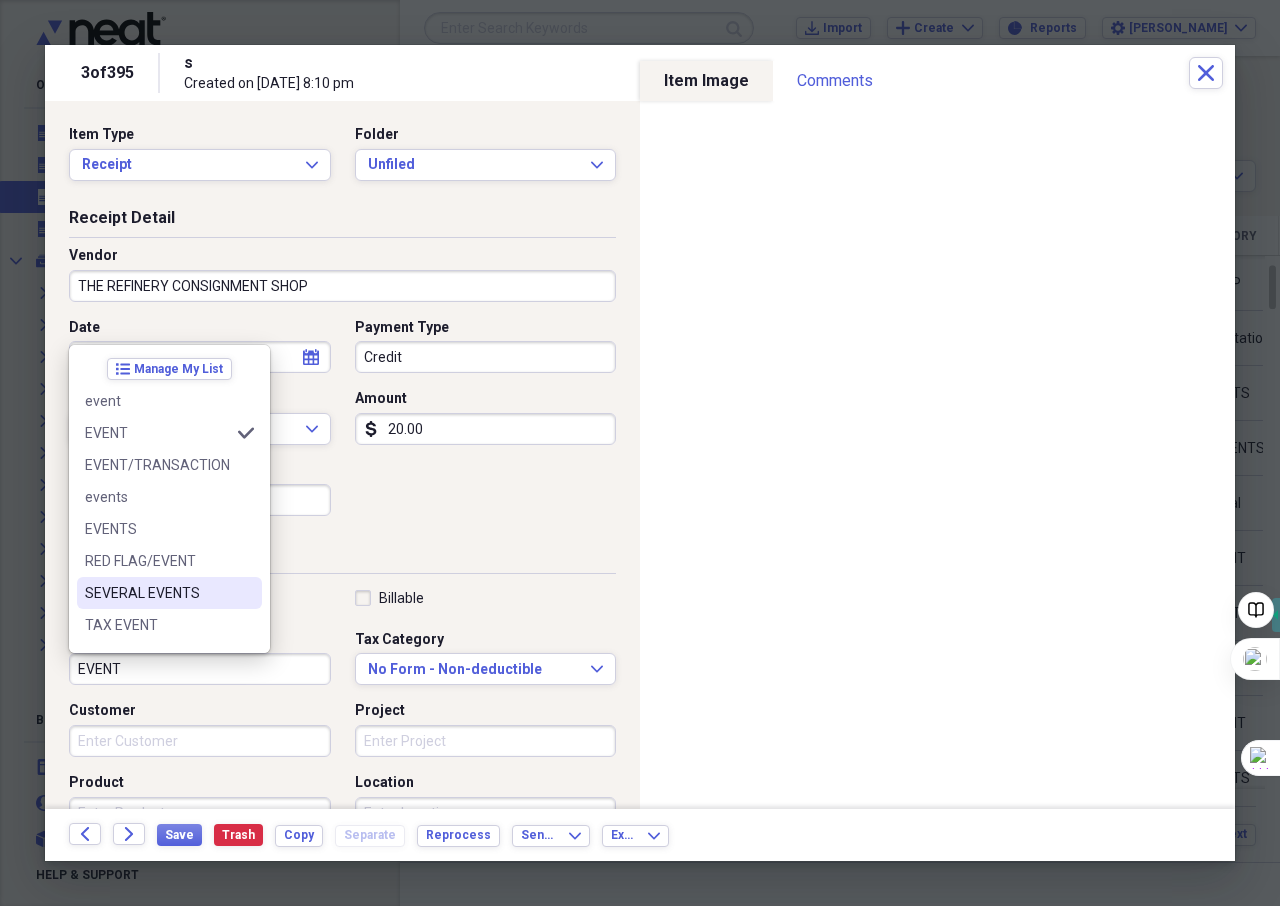 type on "EVENT" 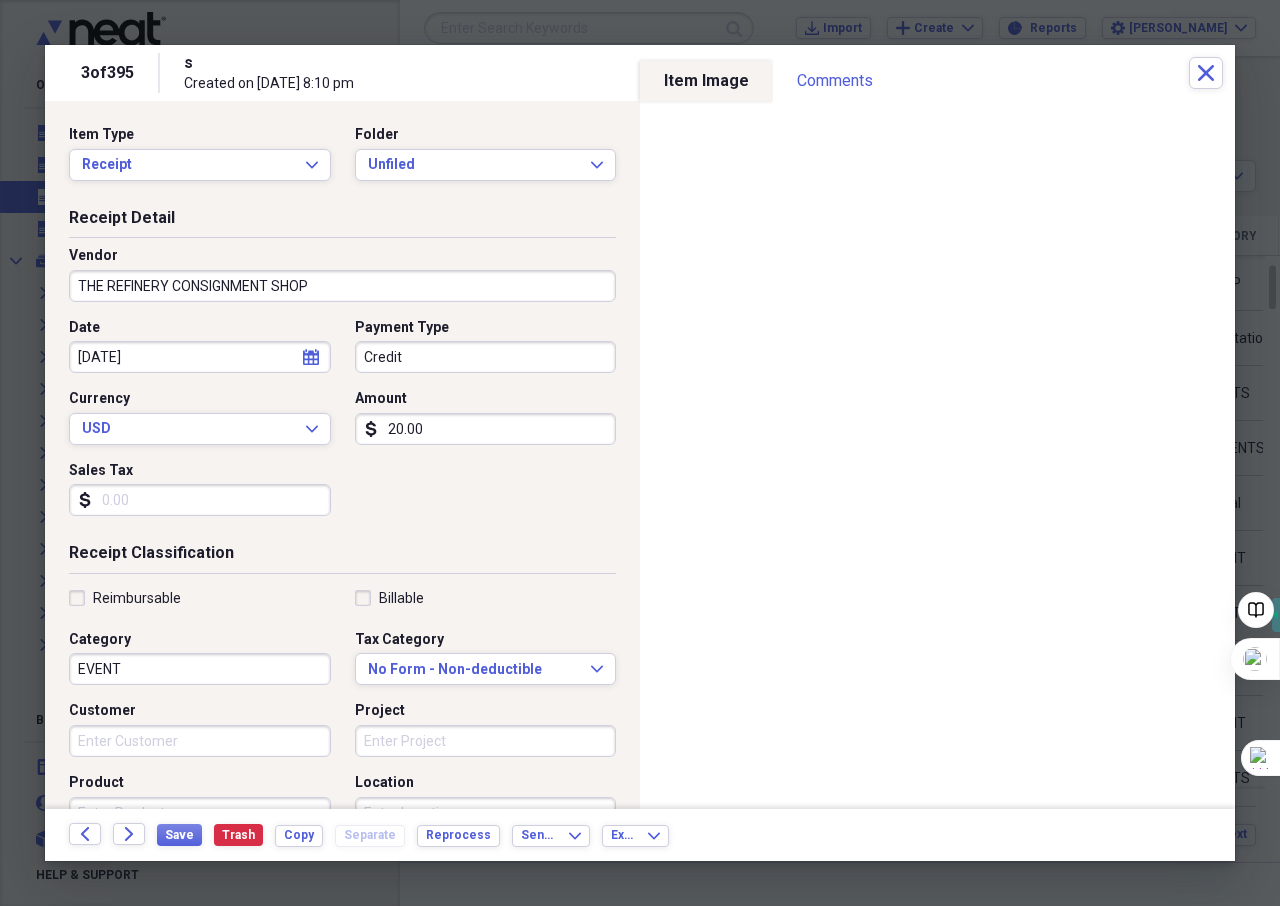 drag, startPoint x: 190, startPoint y: 821, endPoint x: 173, endPoint y: 831, distance: 19.723083 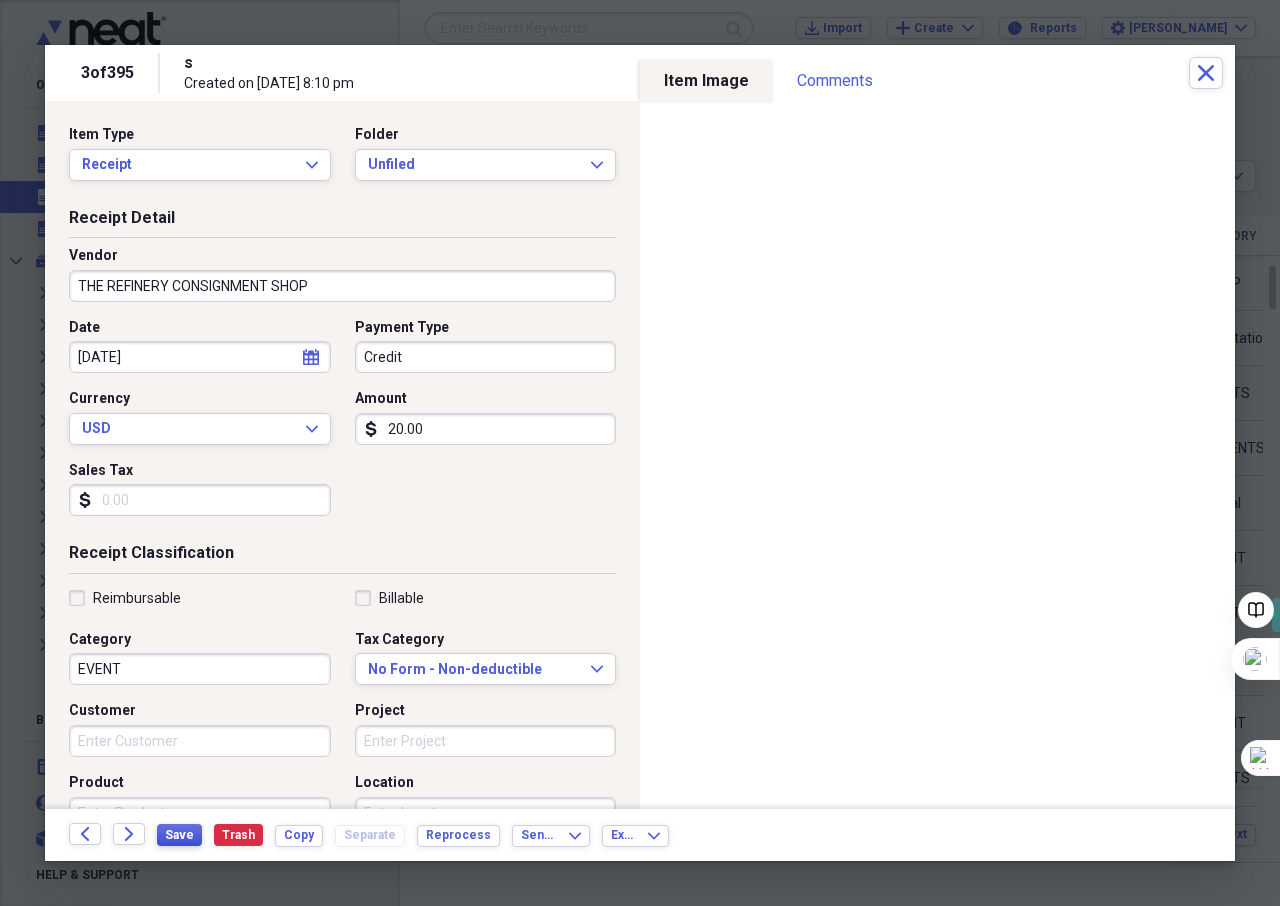 click on "Save" at bounding box center [179, 835] 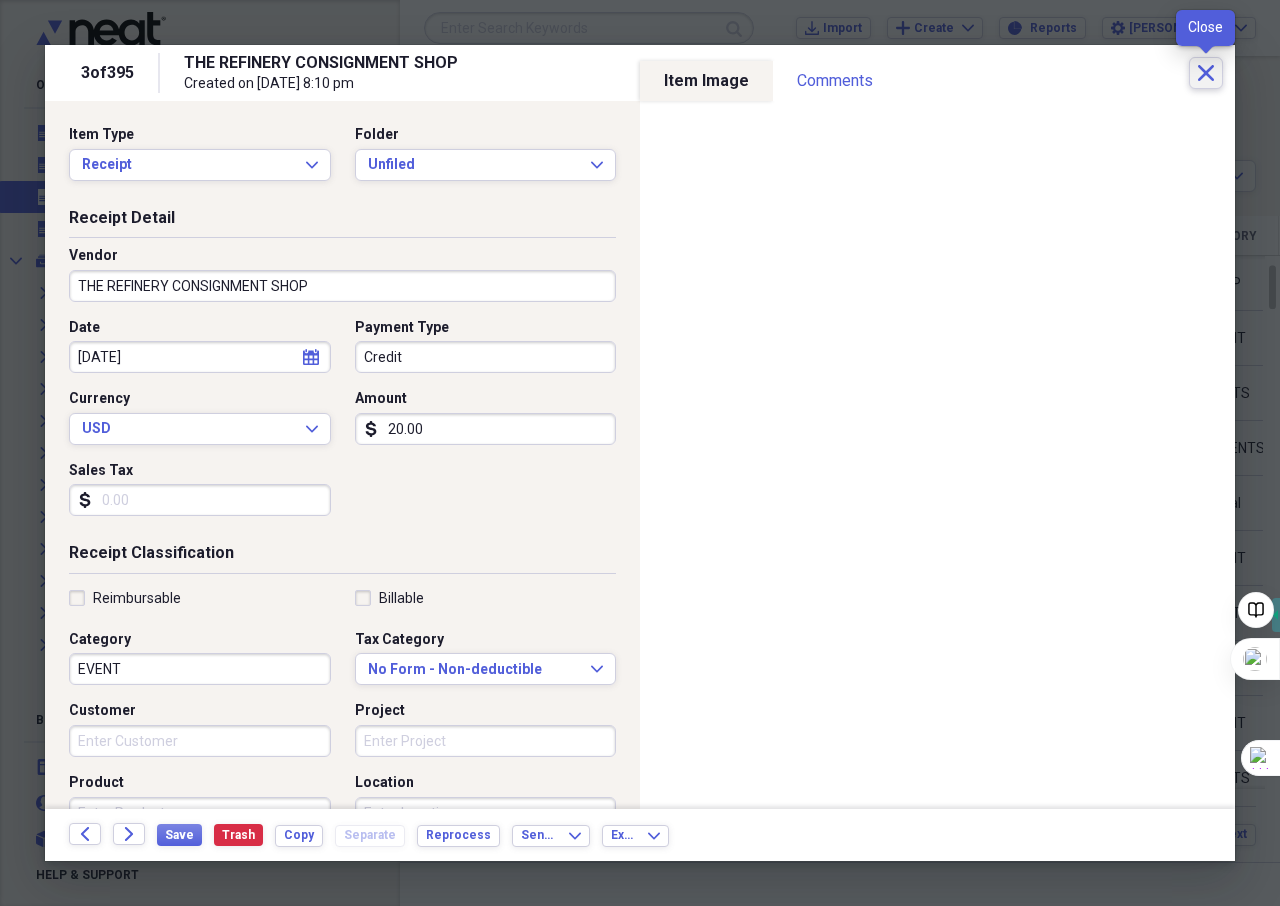 click on "Close" at bounding box center (1206, 73) 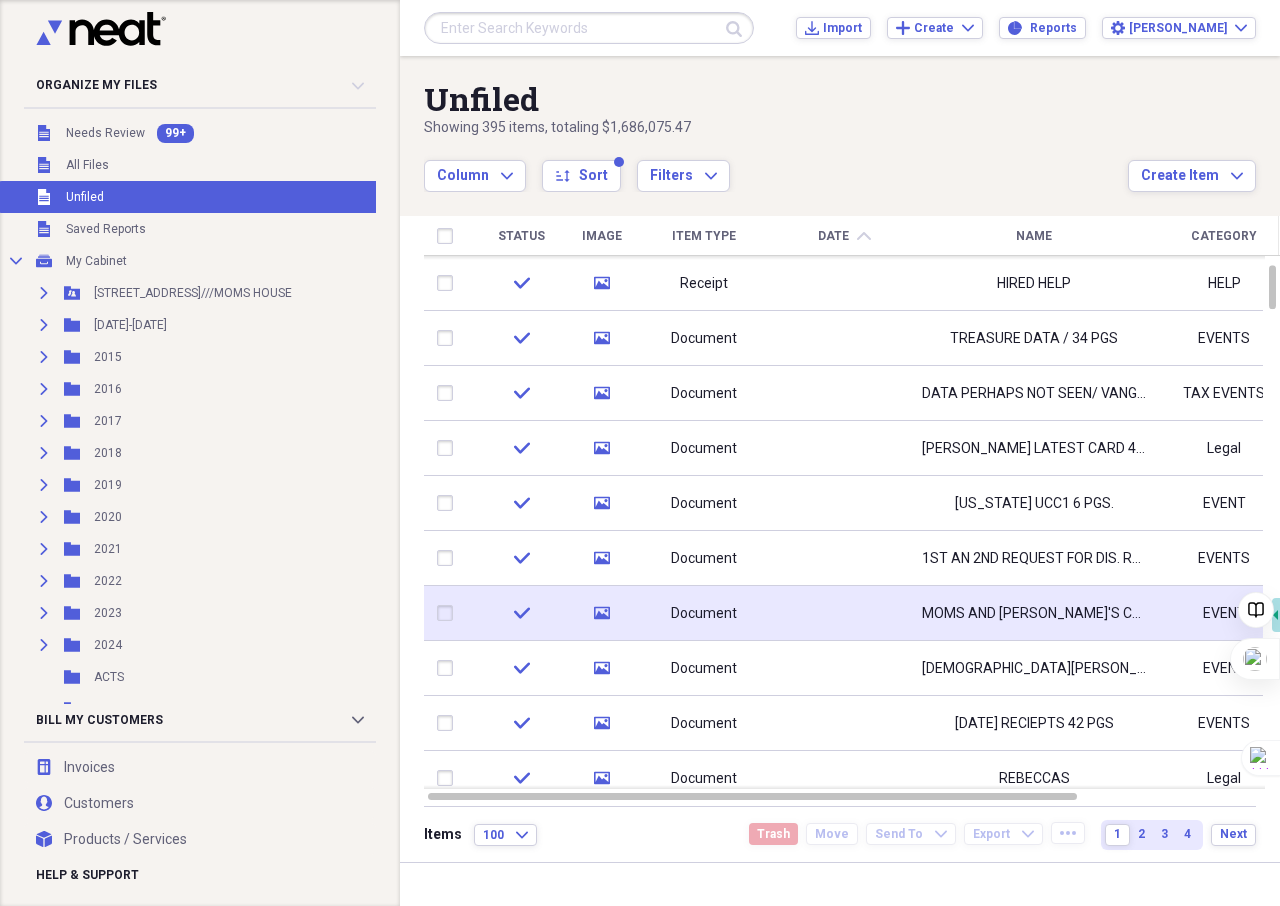 click at bounding box center (449, 613) 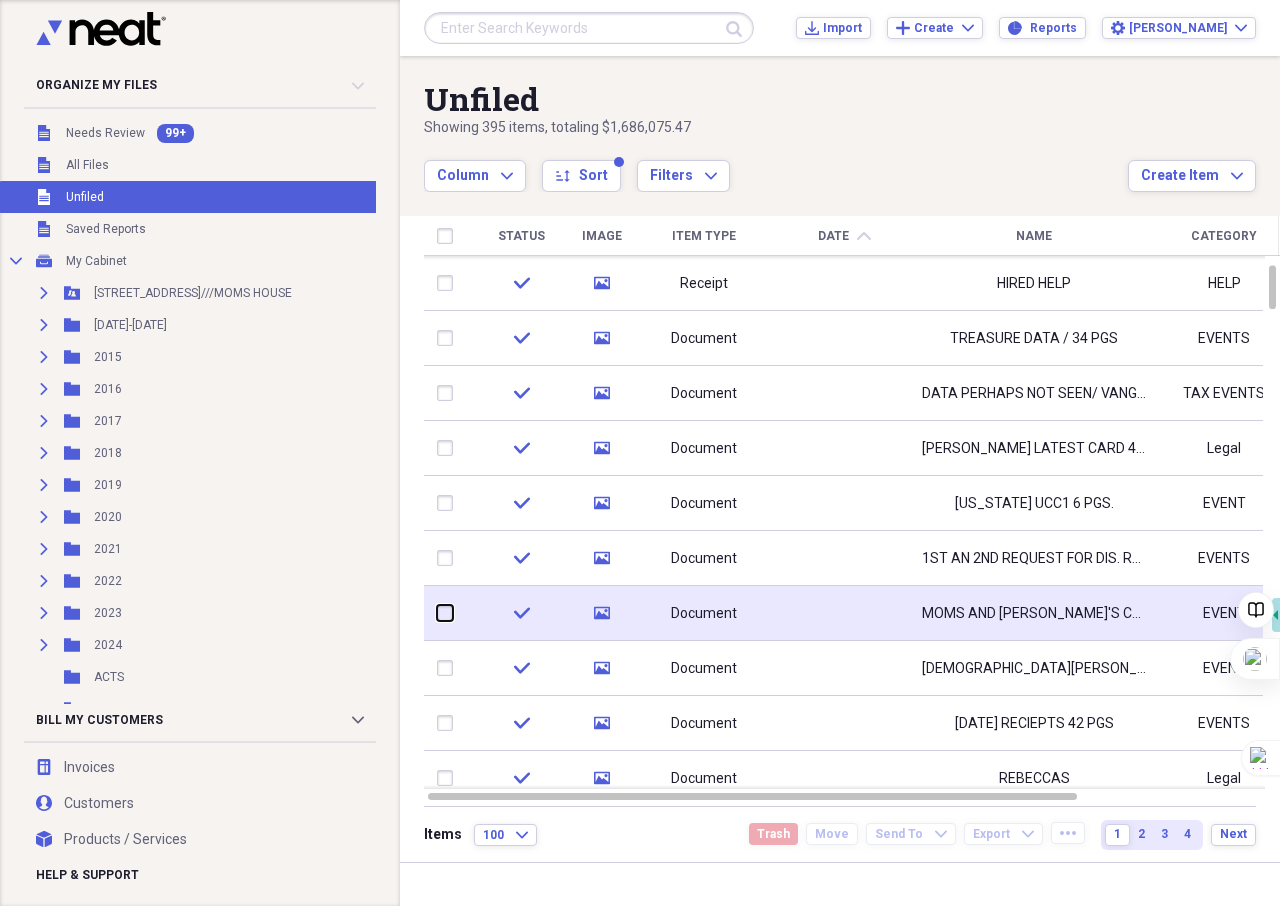 click at bounding box center [437, 613] 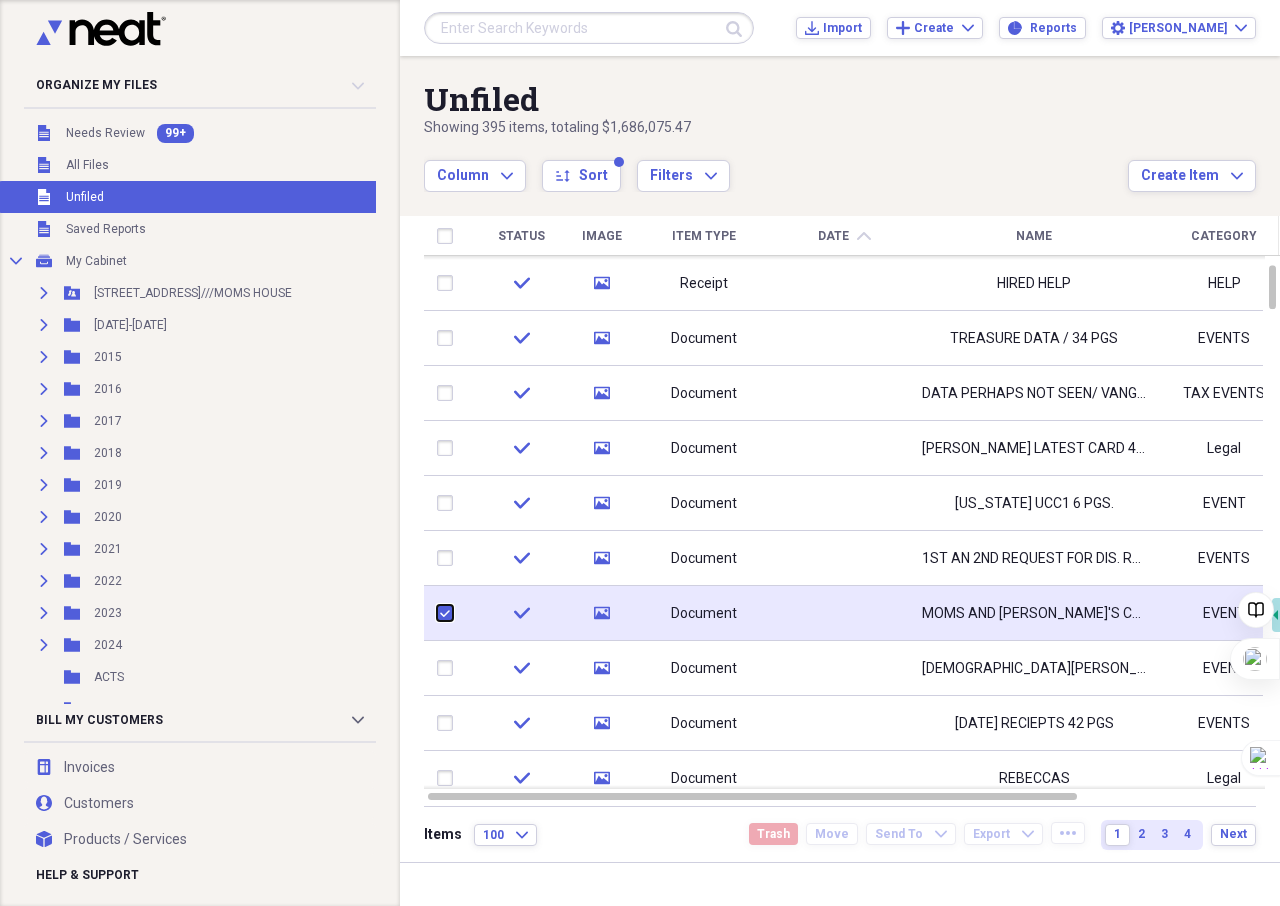 checkbox on "true" 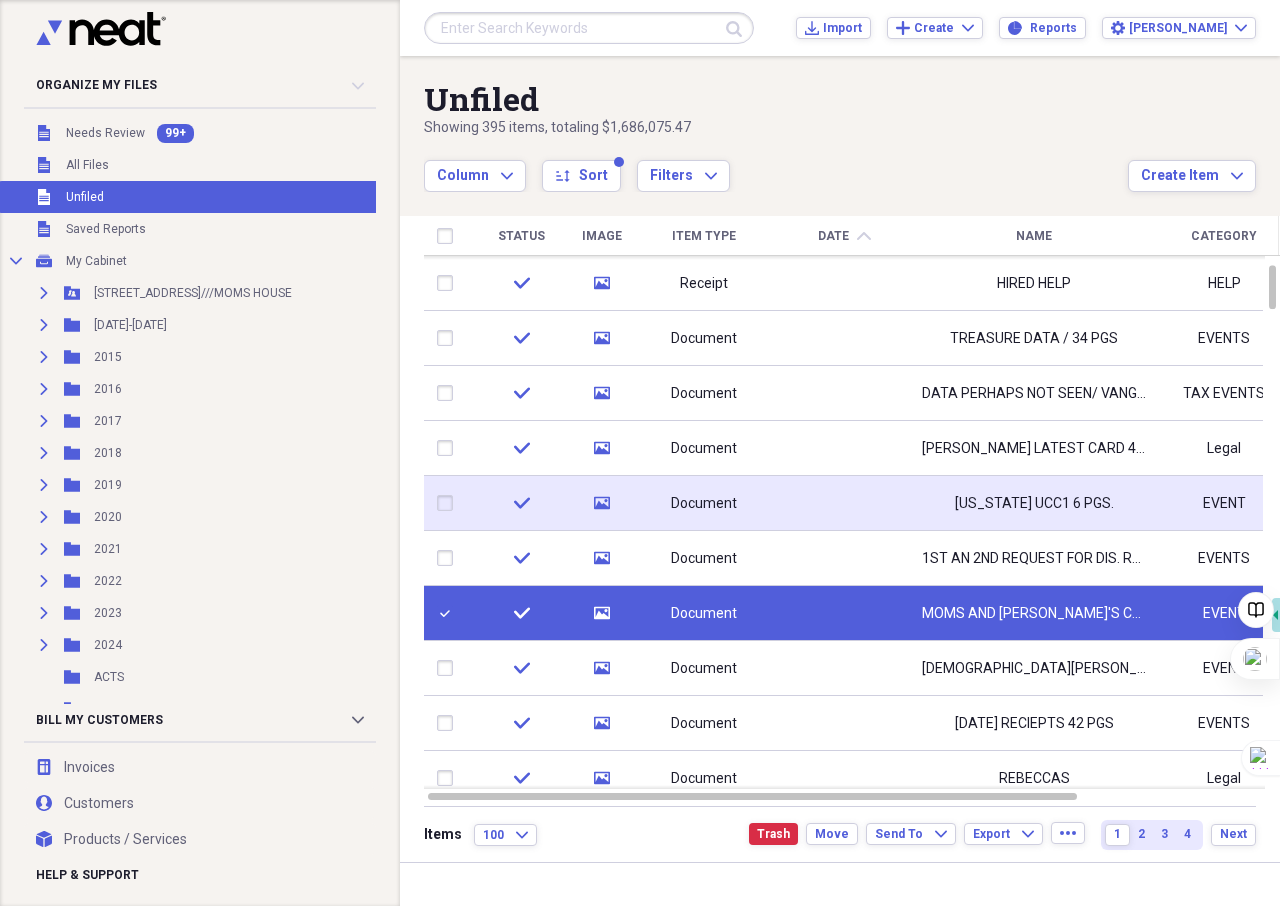 click at bounding box center [449, 503] 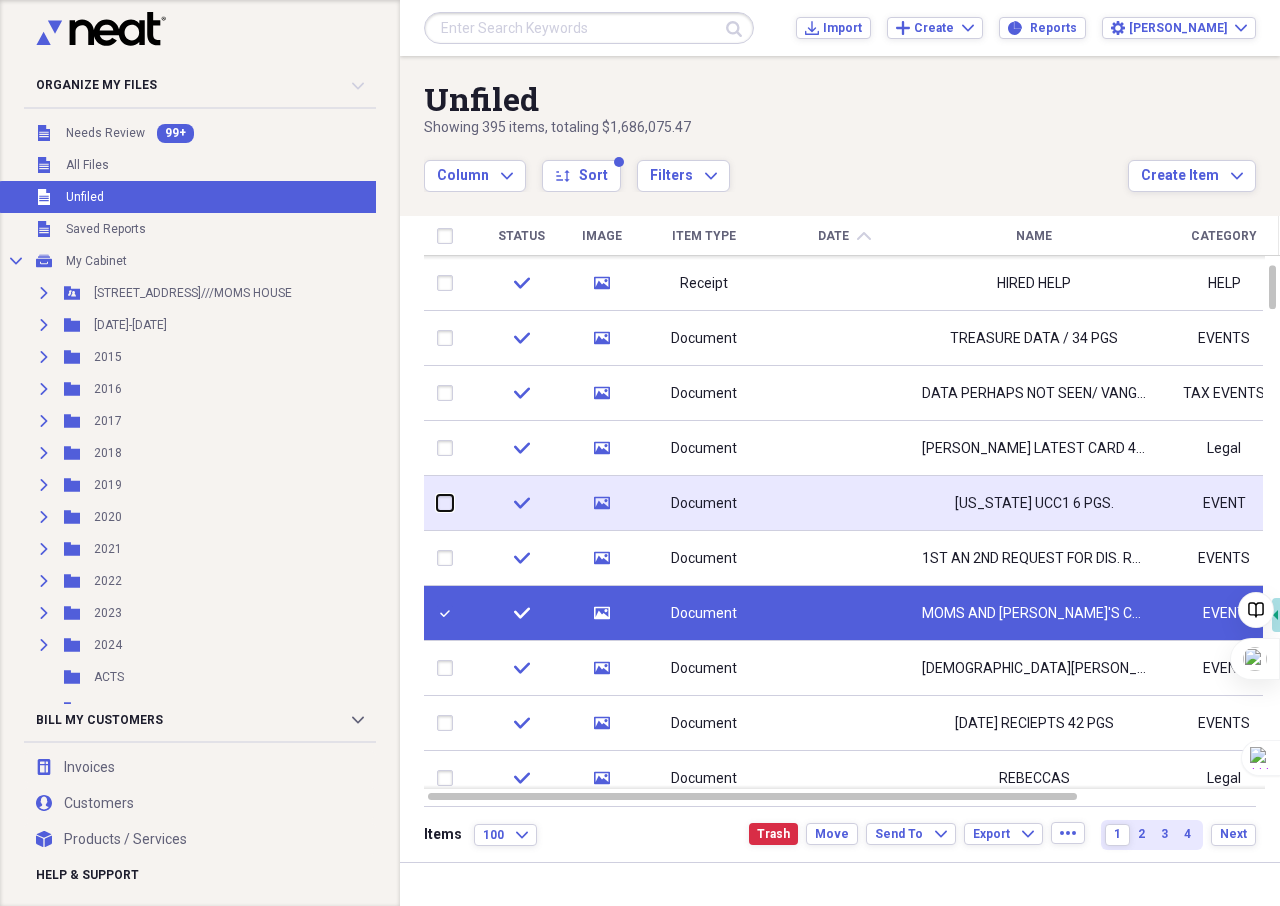 click at bounding box center (437, 503) 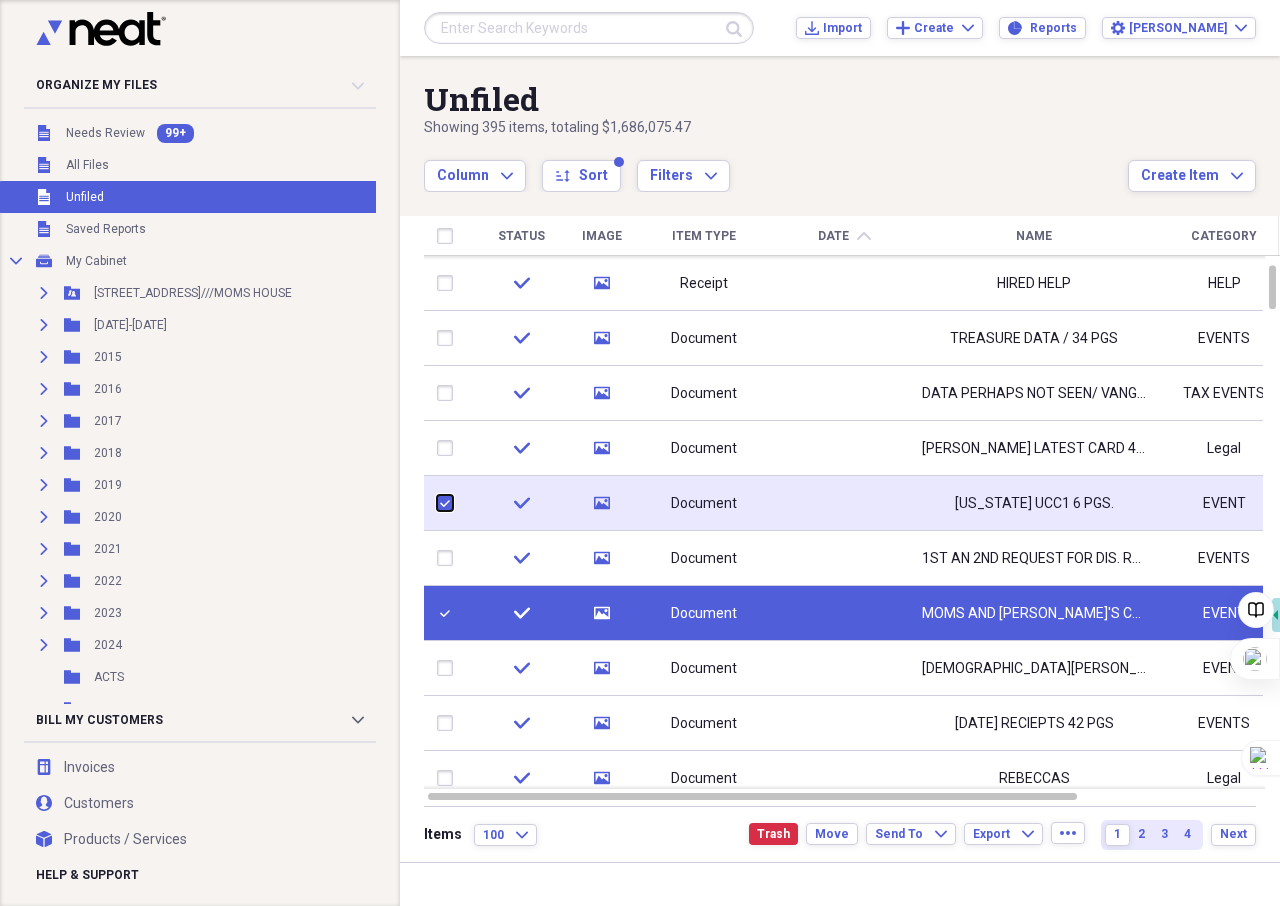 checkbox on "true" 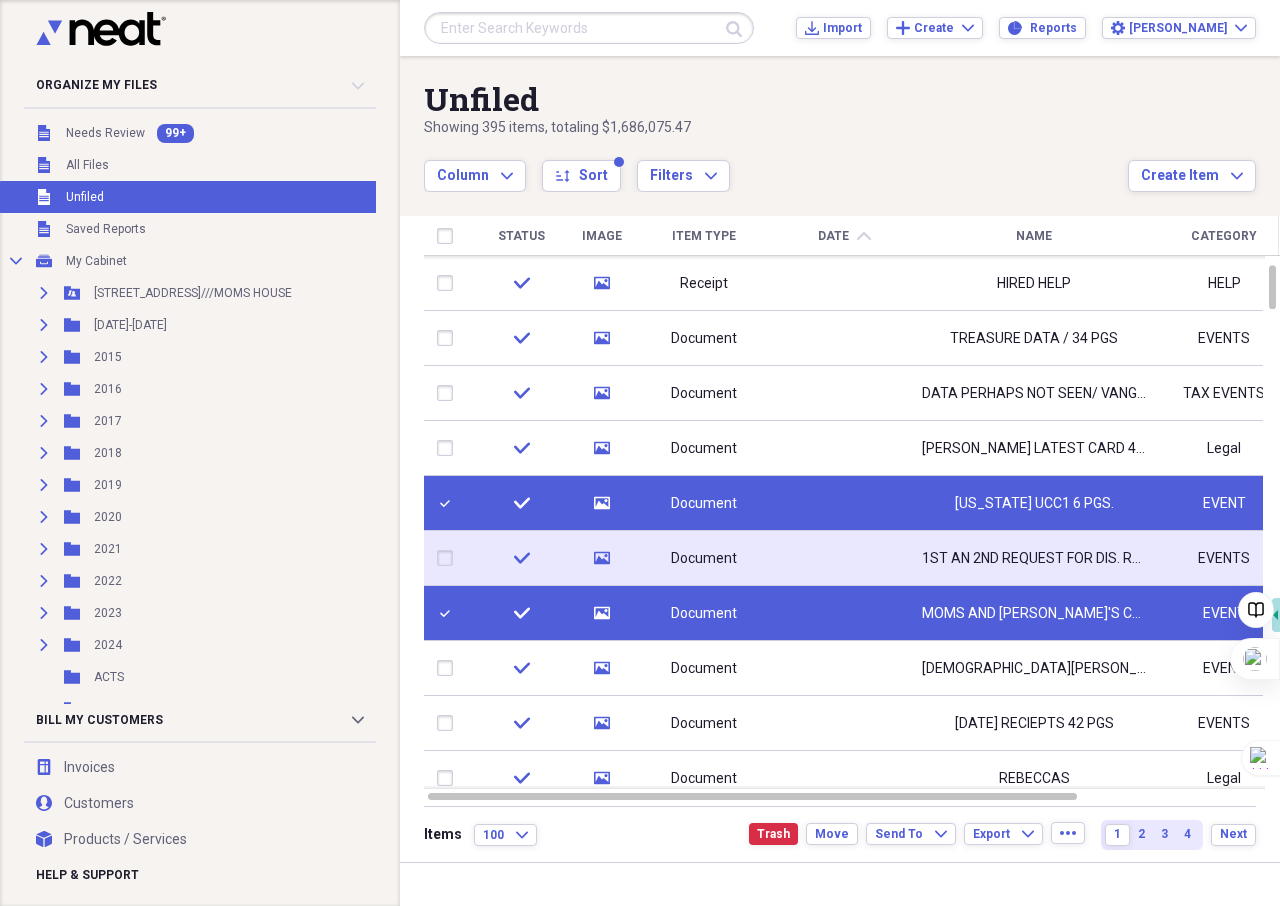 click at bounding box center [449, 558] 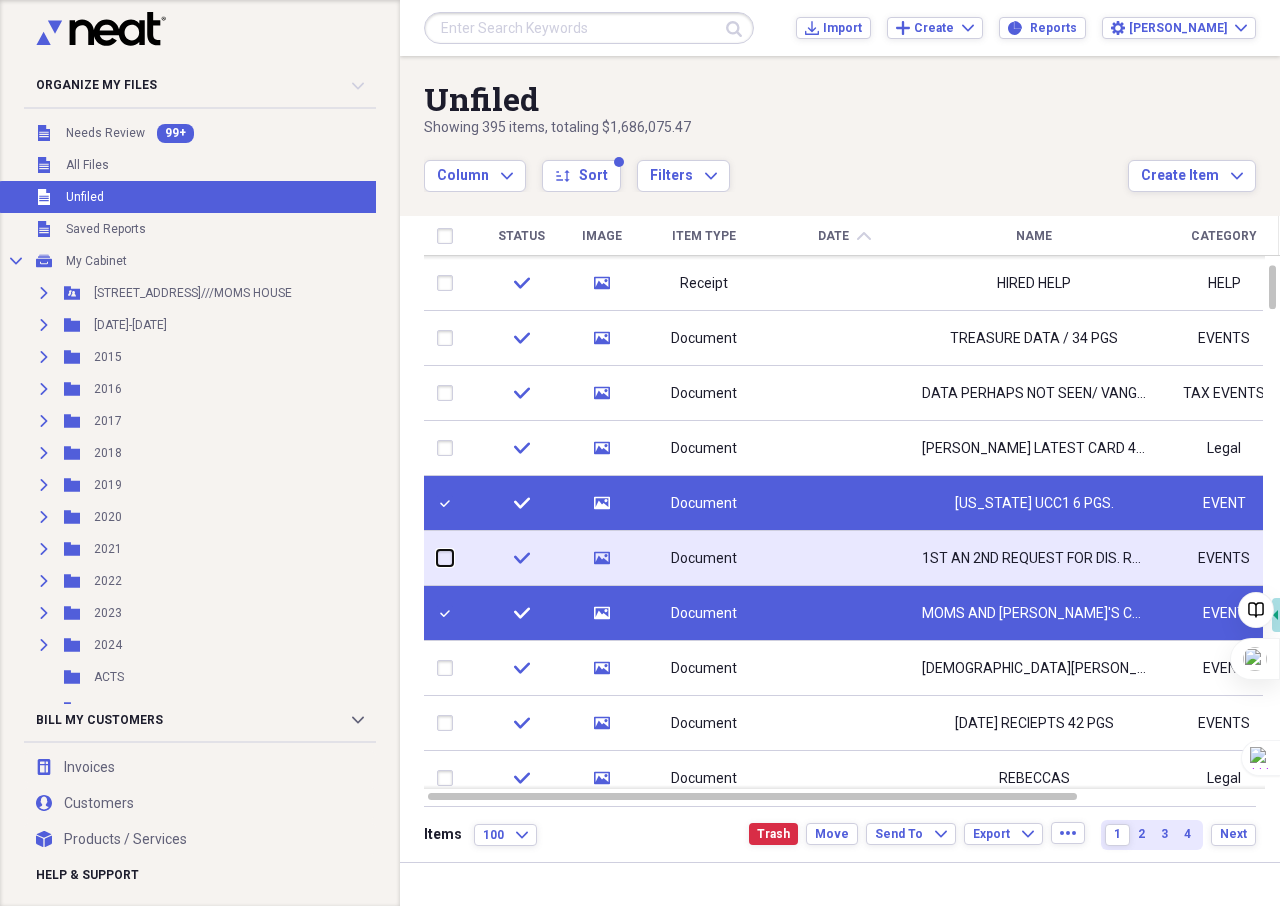 click at bounding box center [437, 558] 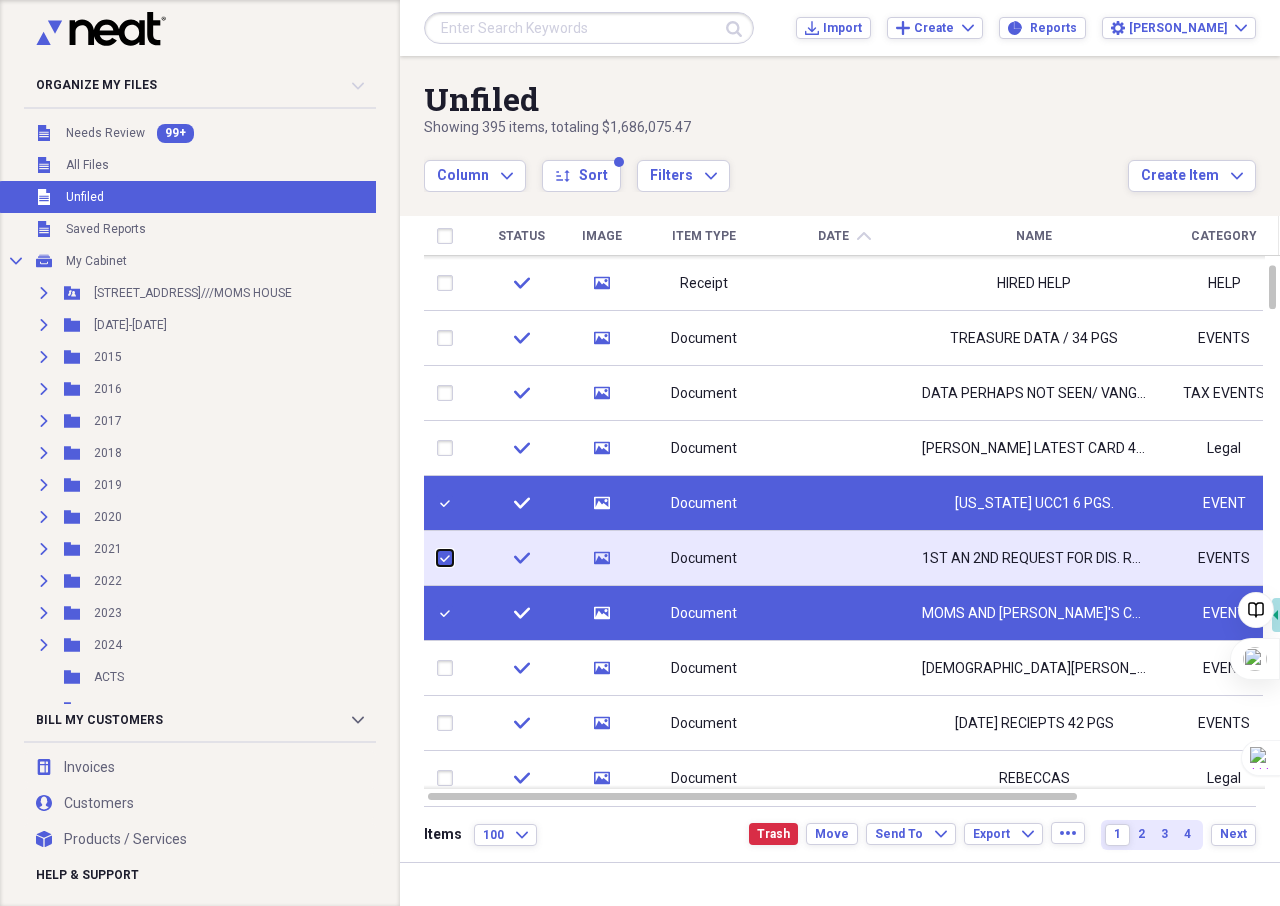 checkbox on "true" 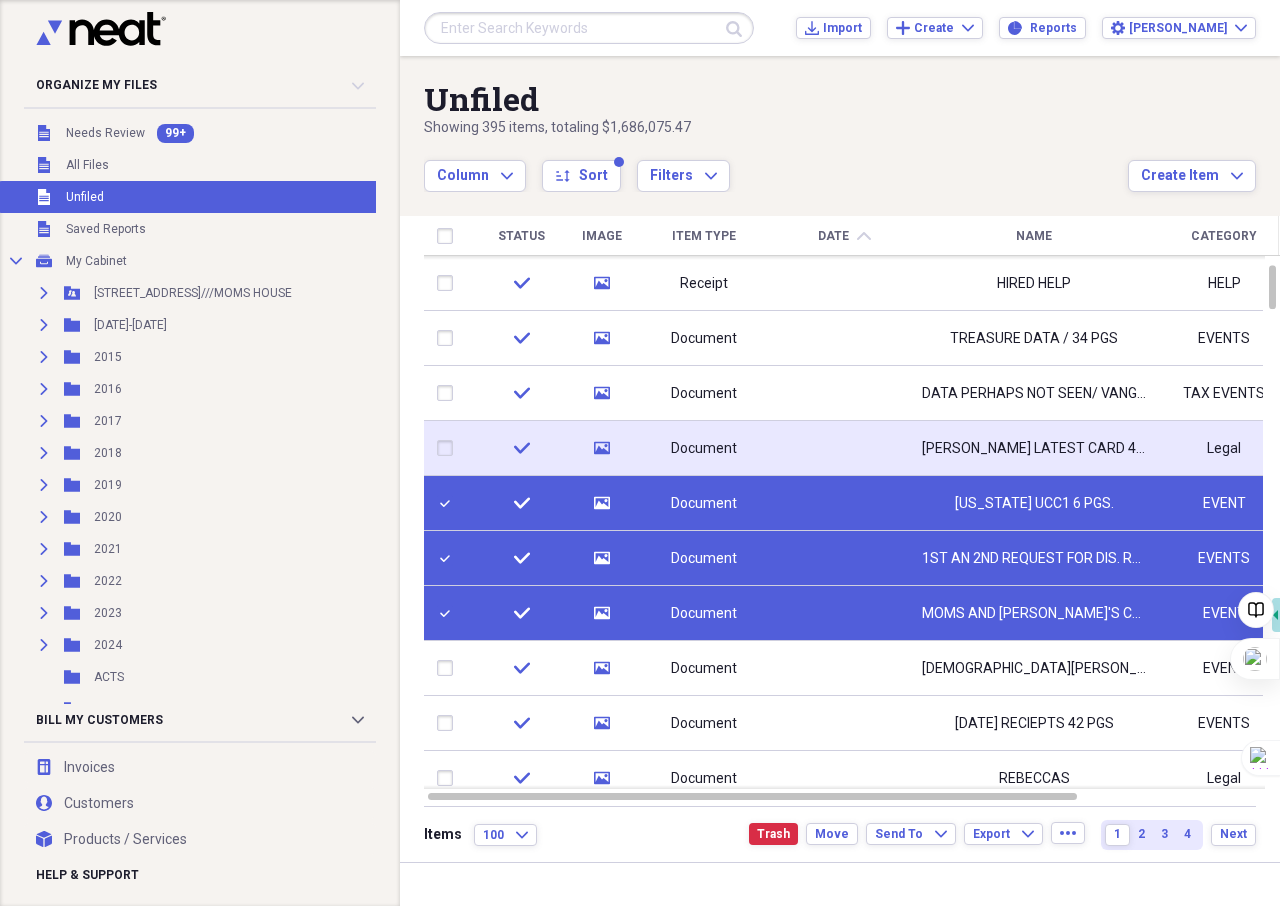 click at bounding box center (449, 448) 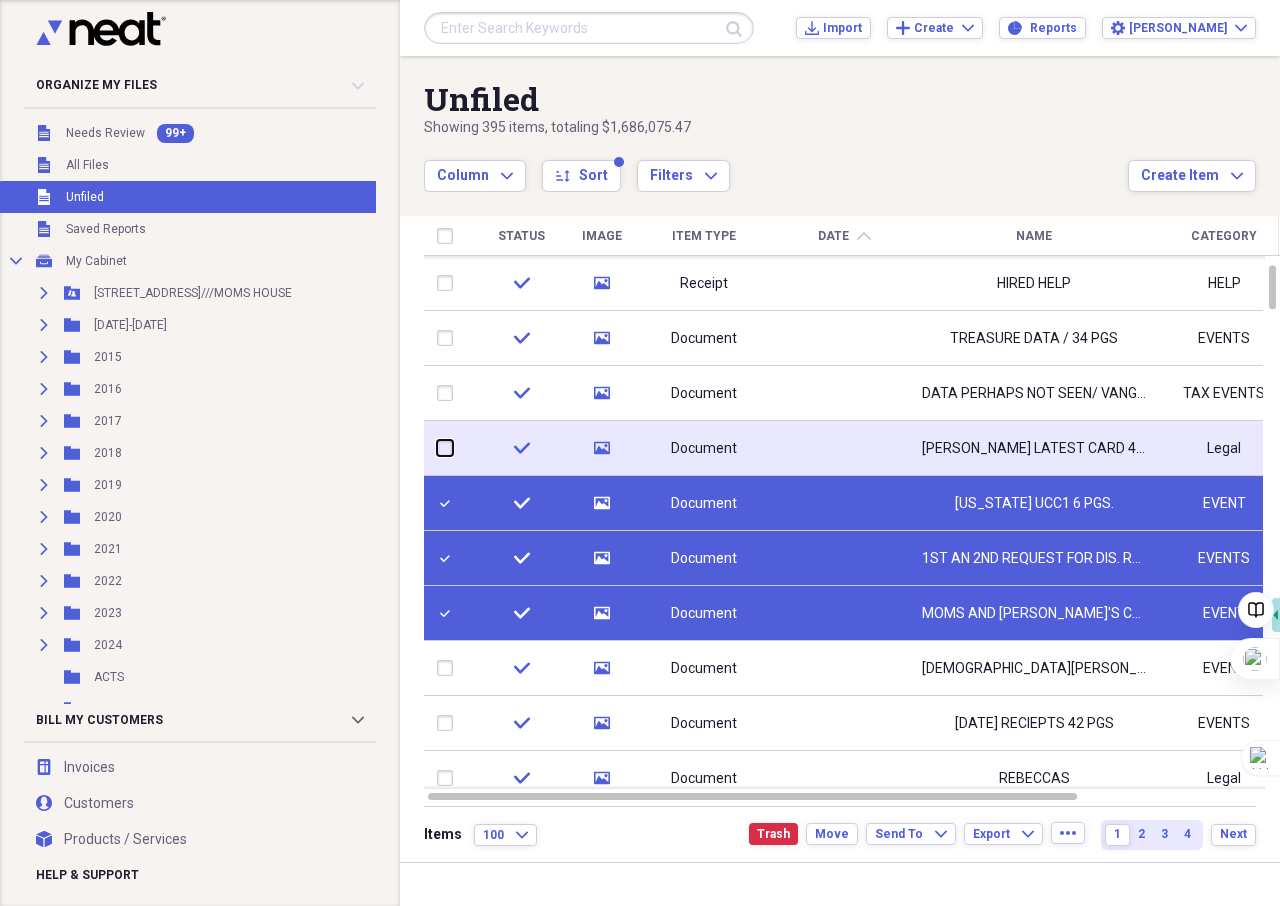 click at bounding box center [437, 448] 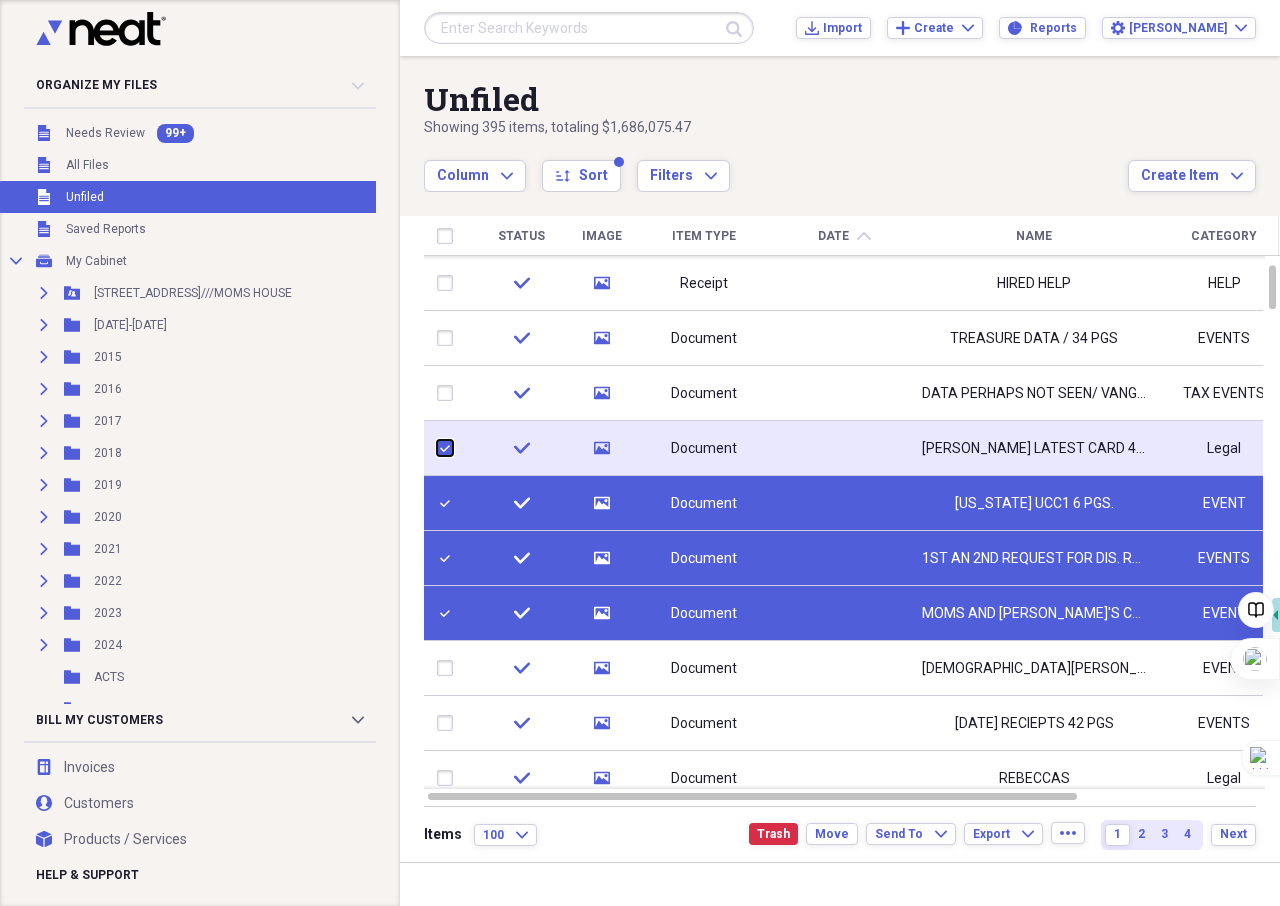 checkbox on "true" 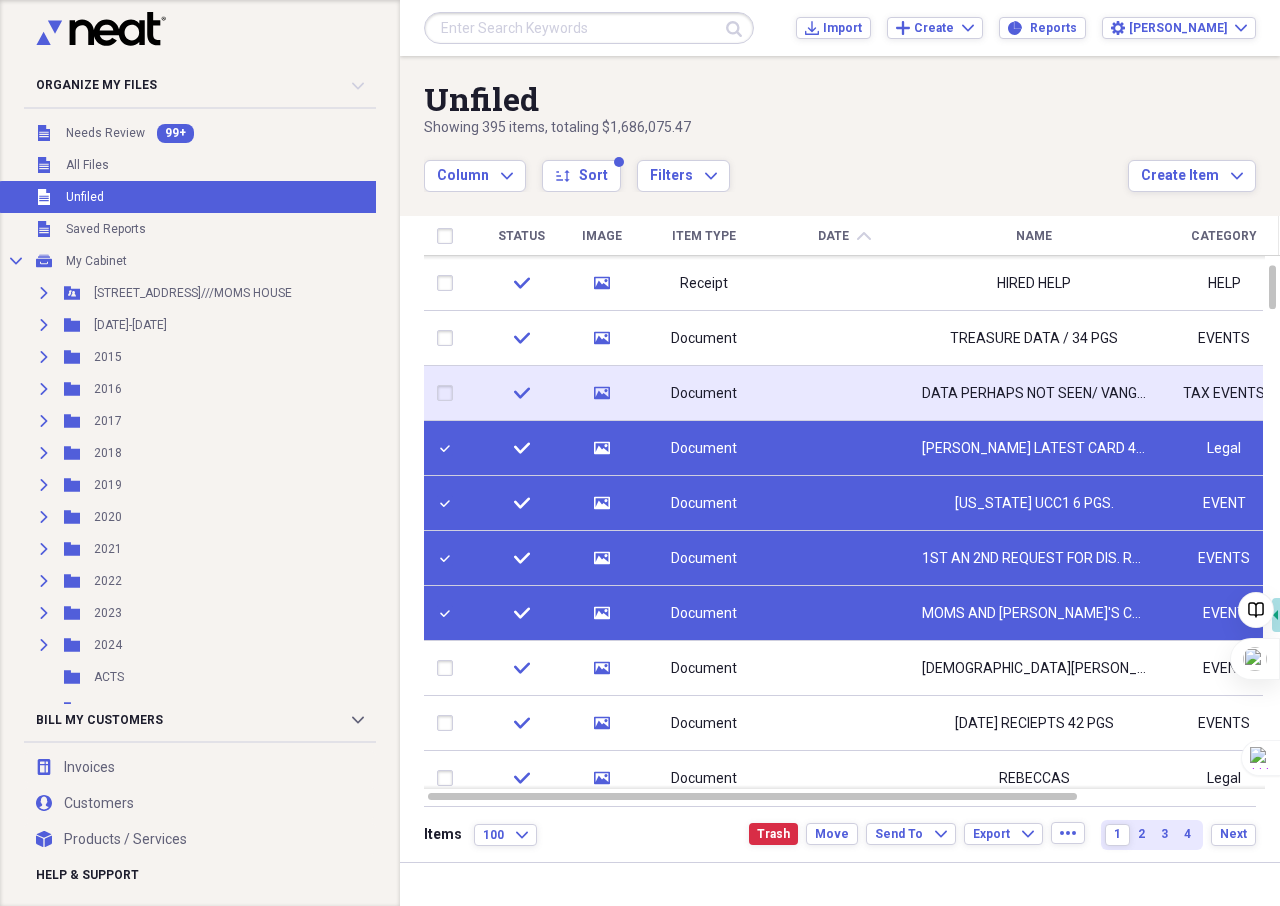 click at bounding box center [449, 393] 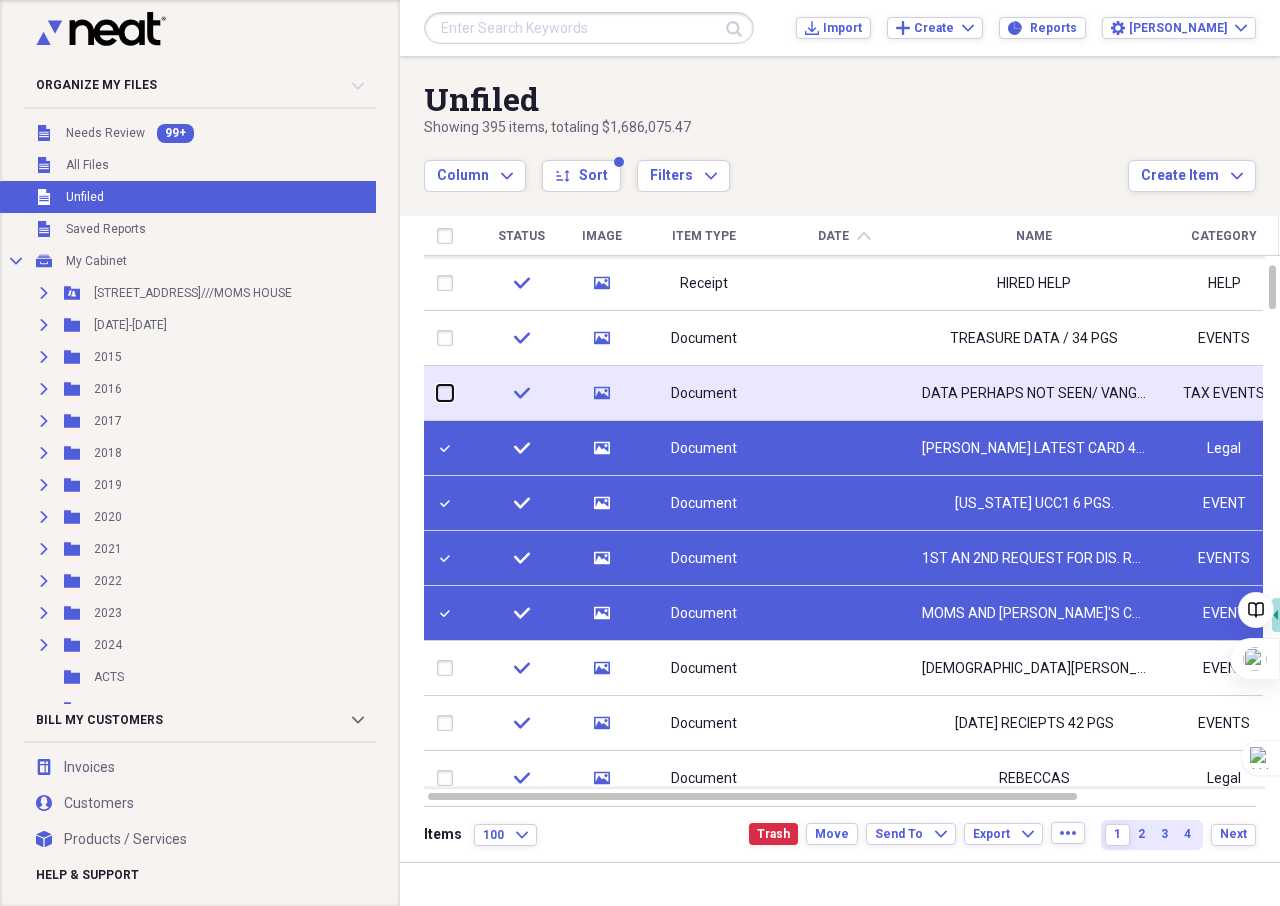 click at bounding box center (437, 393) 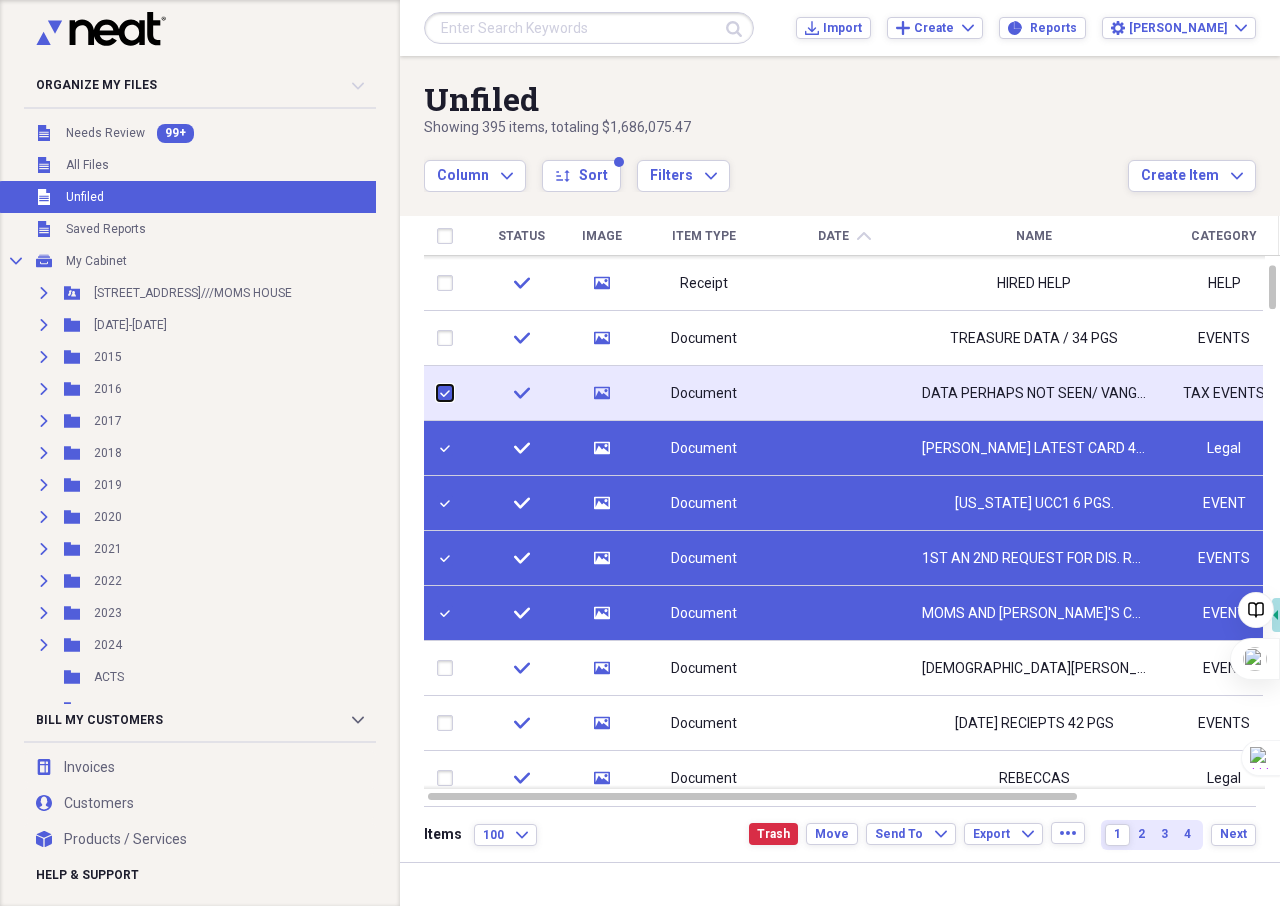 checkbox on "true" 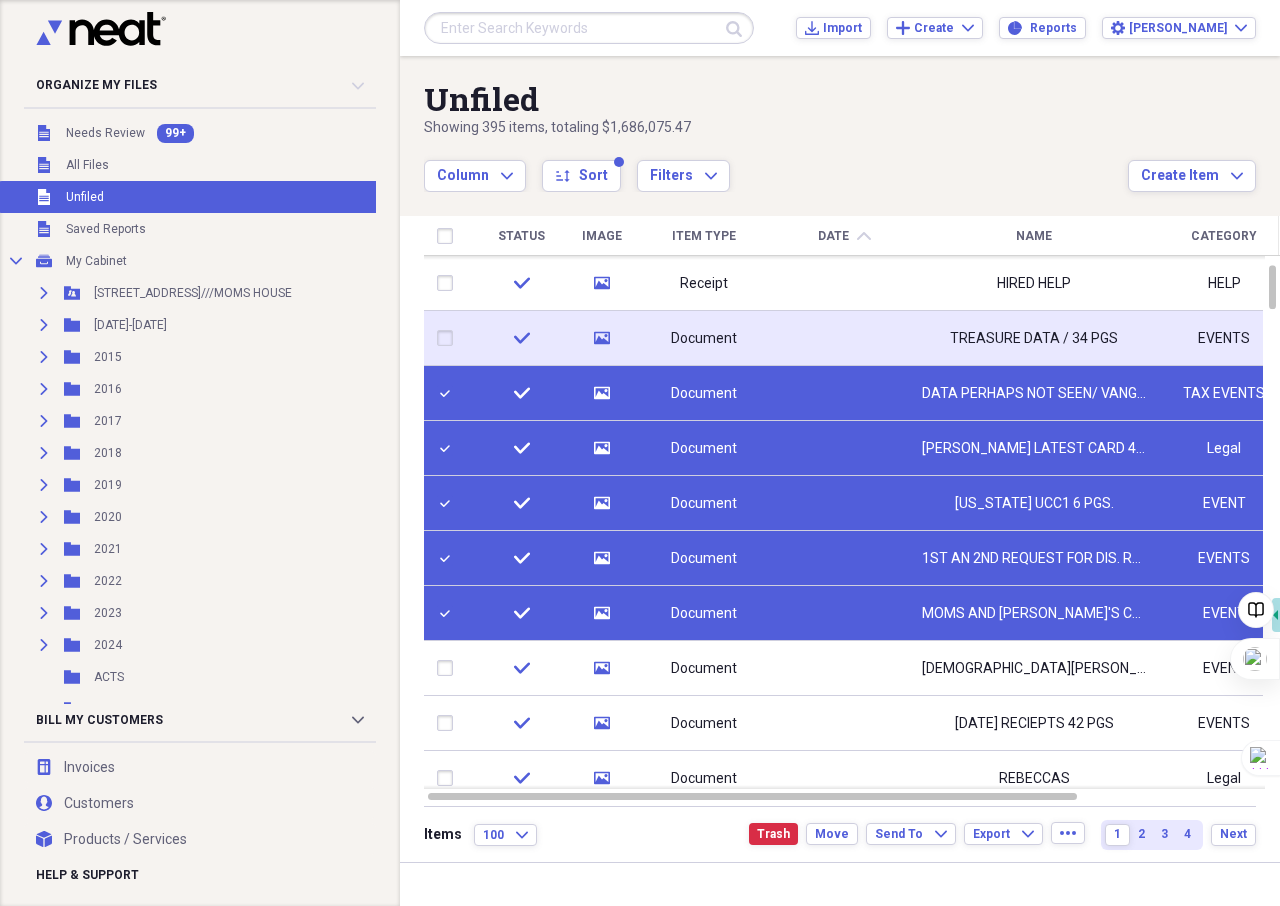 click at bounding box center (449, 338) 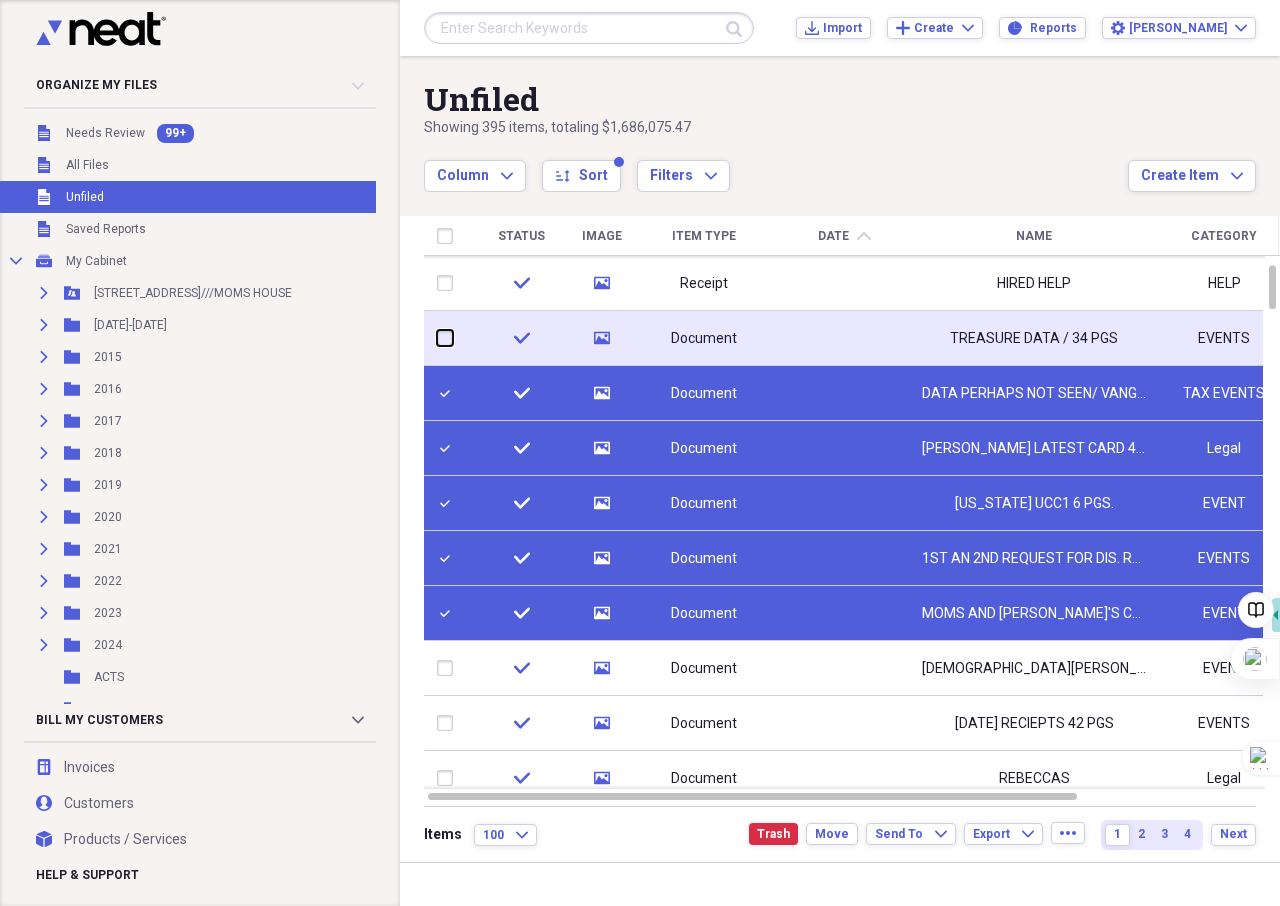 click at bounding box center [437, 338] 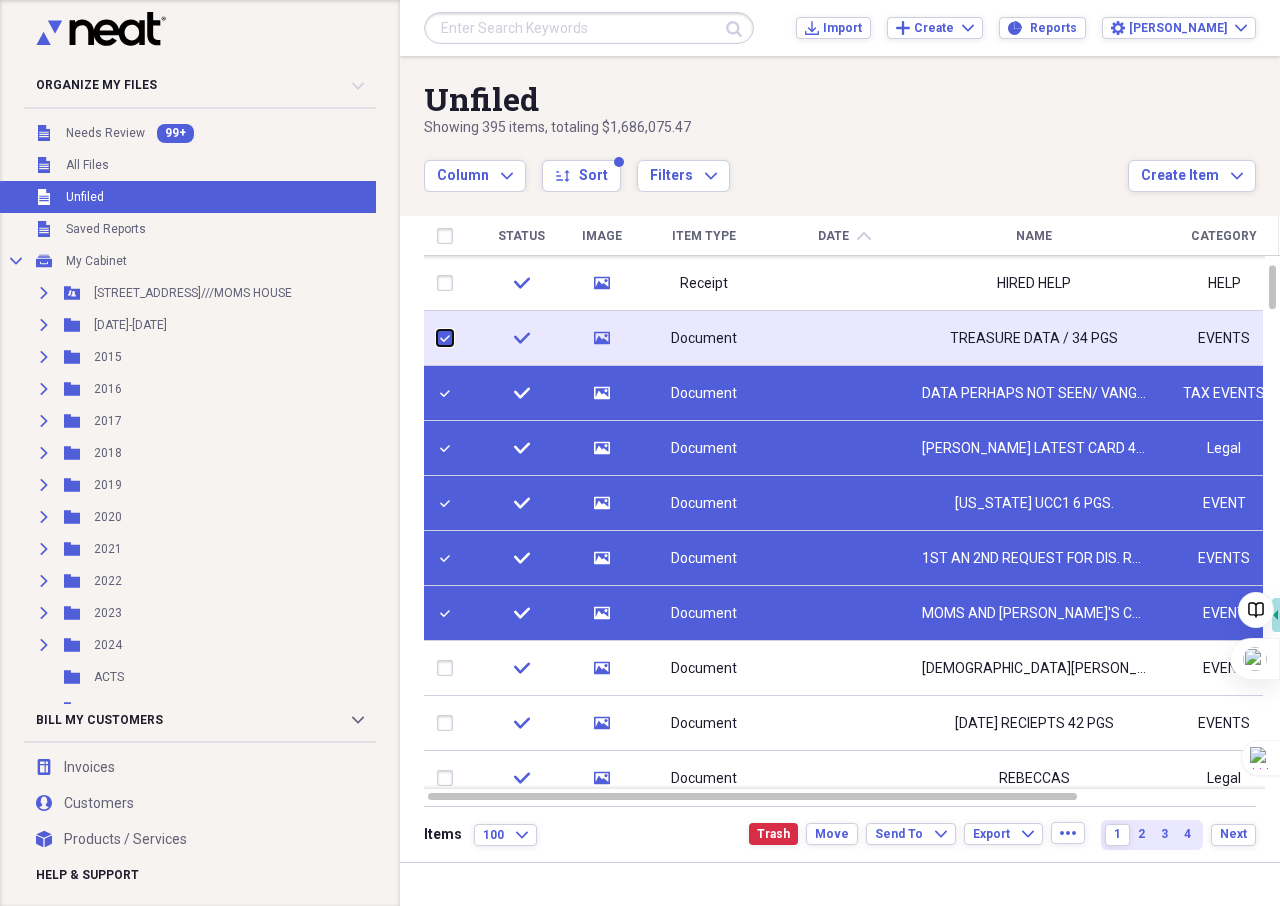 checkbox on "true" 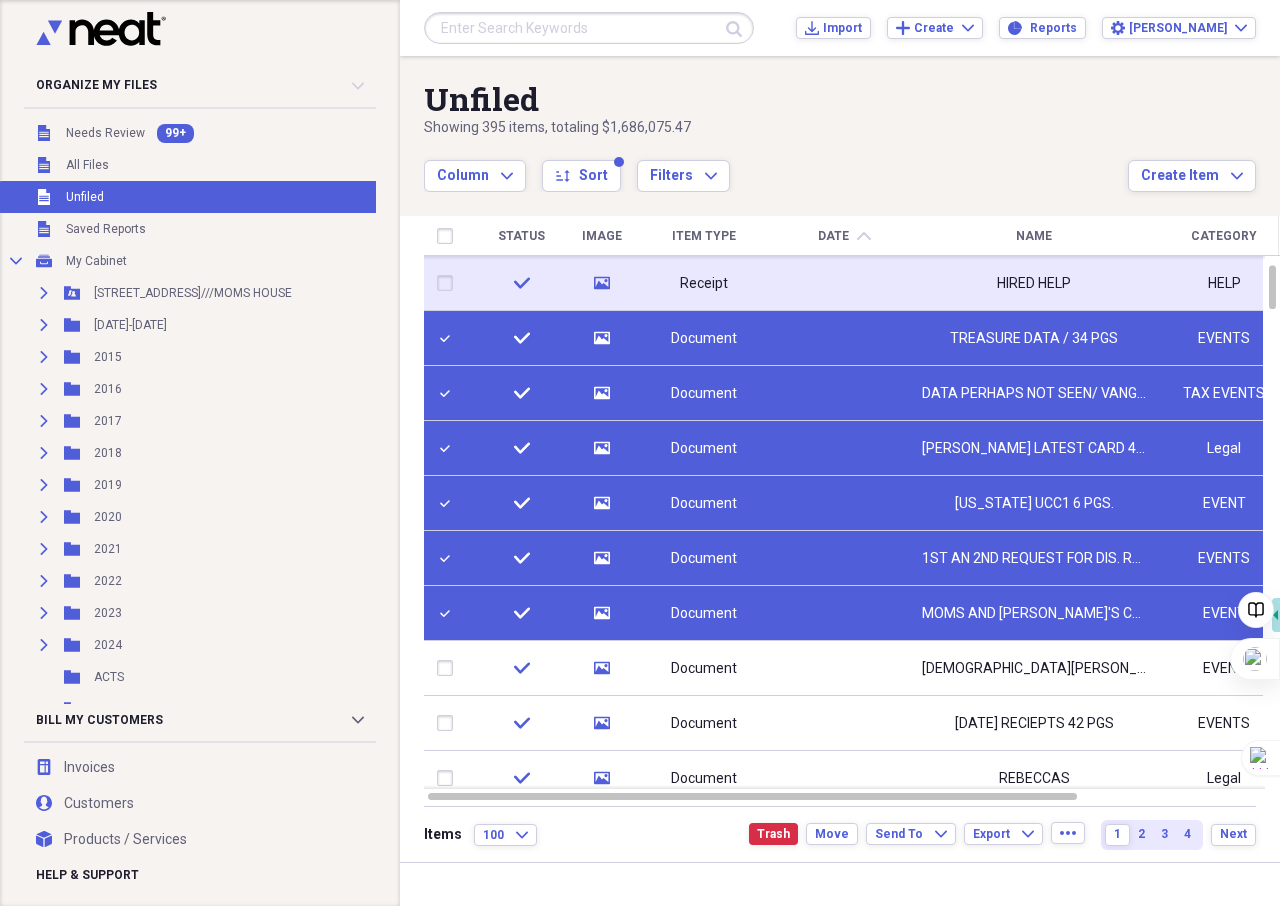 click at bounding box center [449, 283] 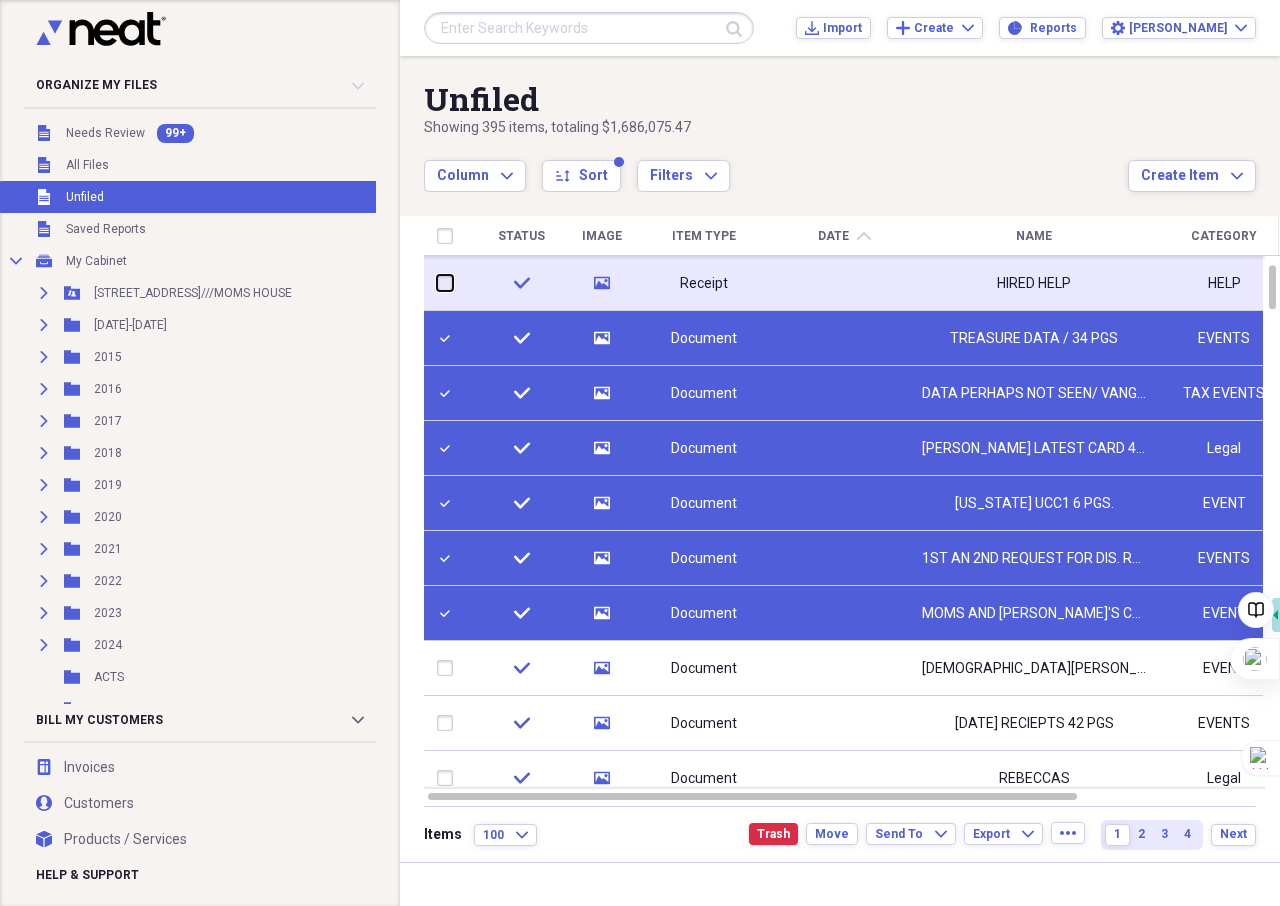click at bounding box center [437, 283] 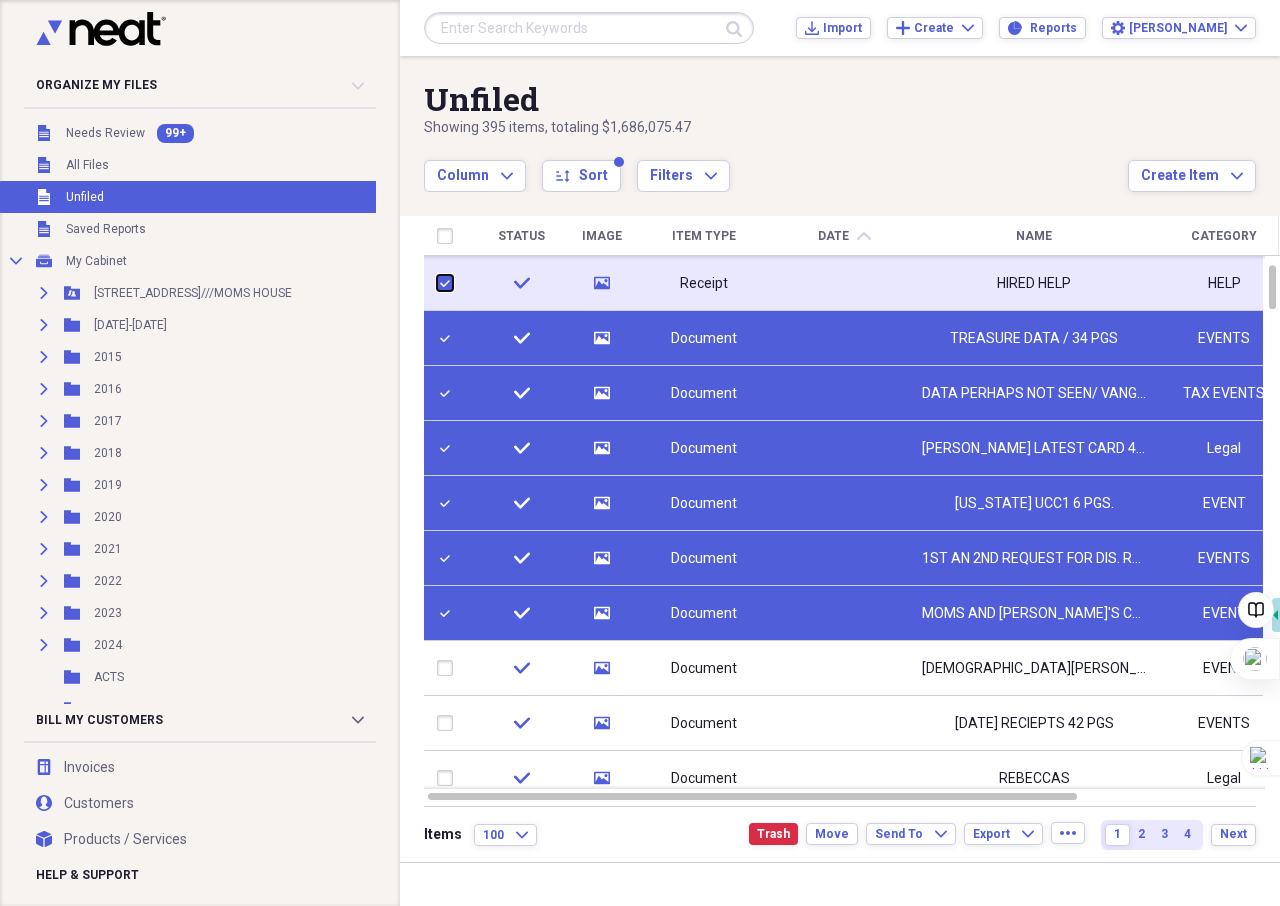 checkbox on "true" 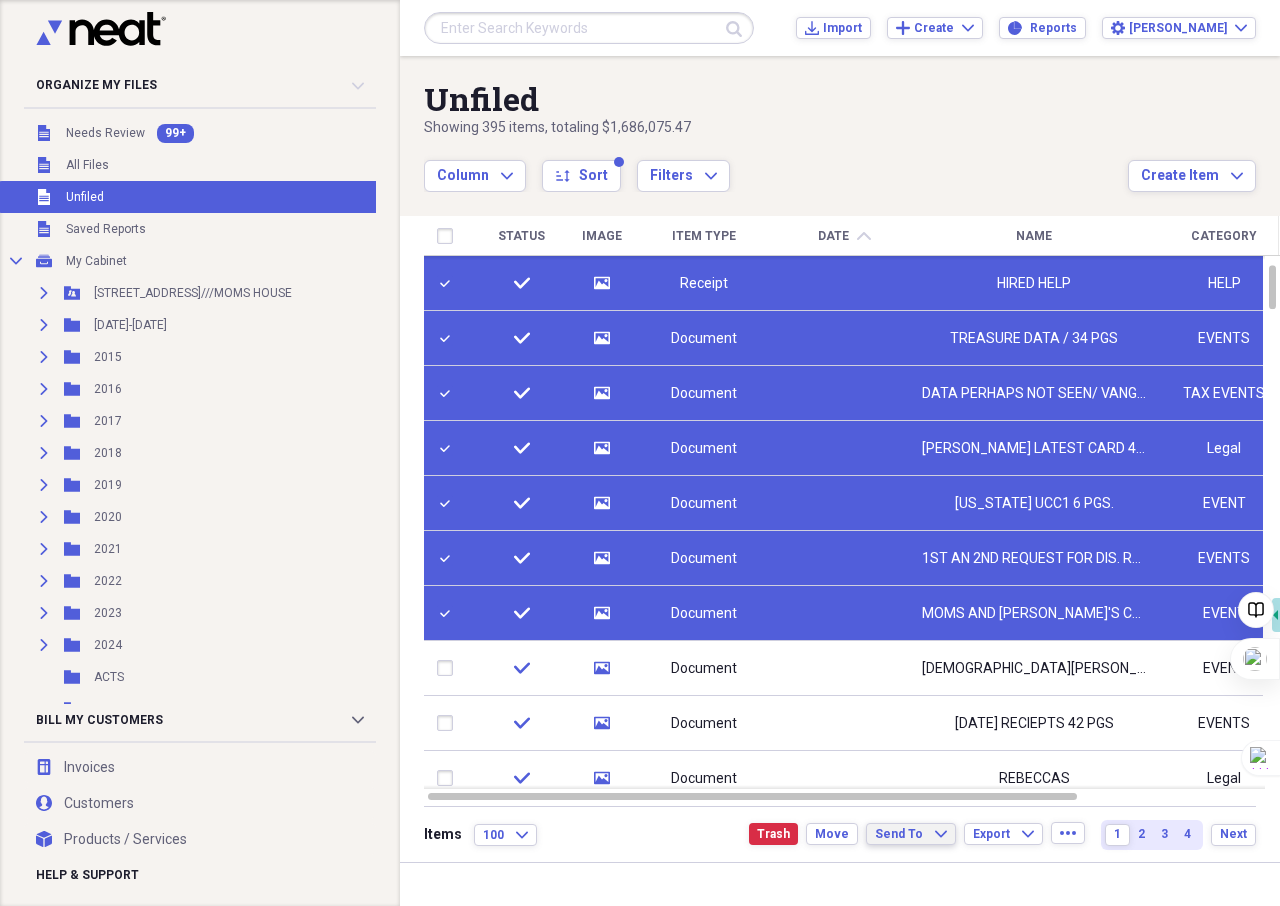 click on "Send To" at bounding box center [899, 834] 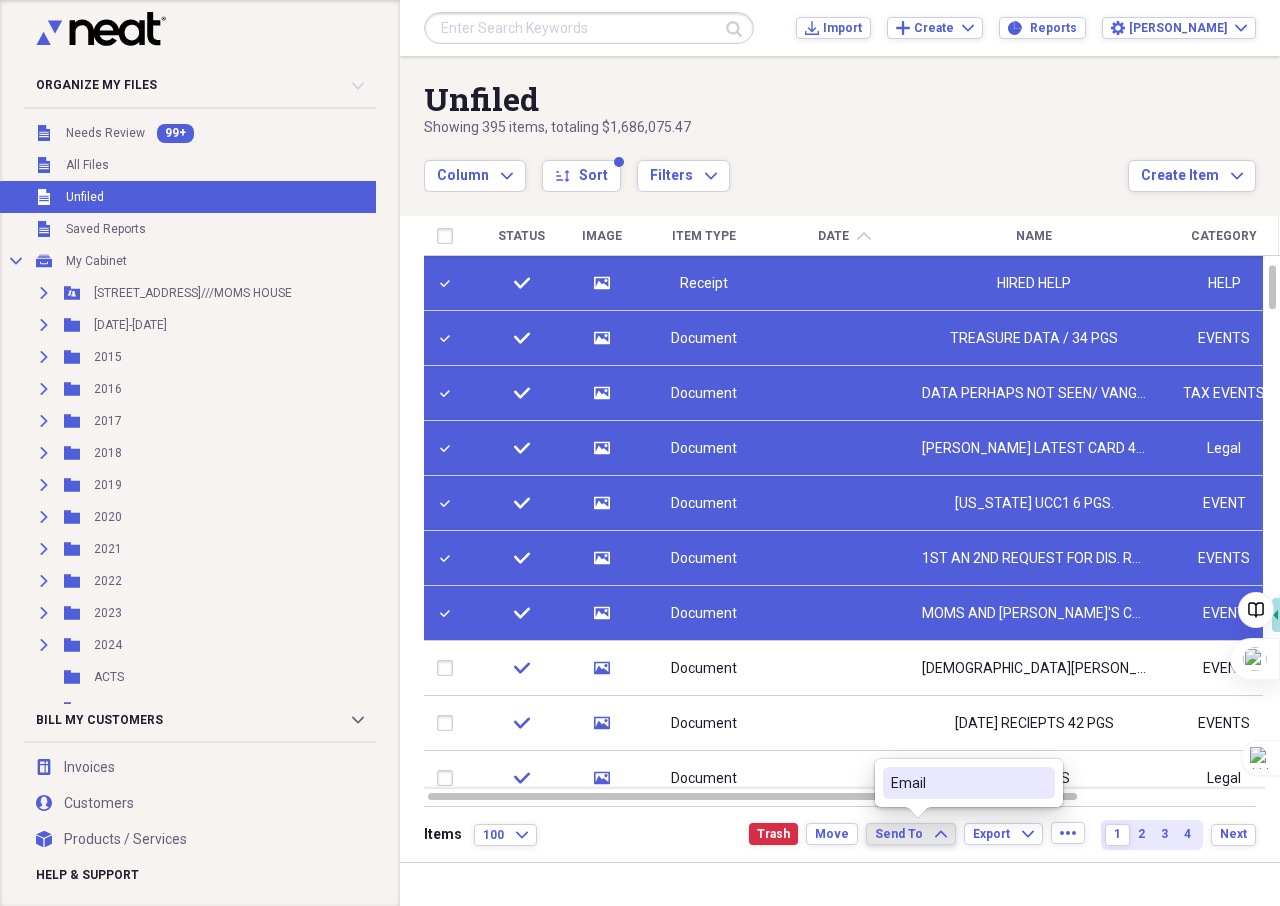 click on "Email" at bounding box center [957, 783] 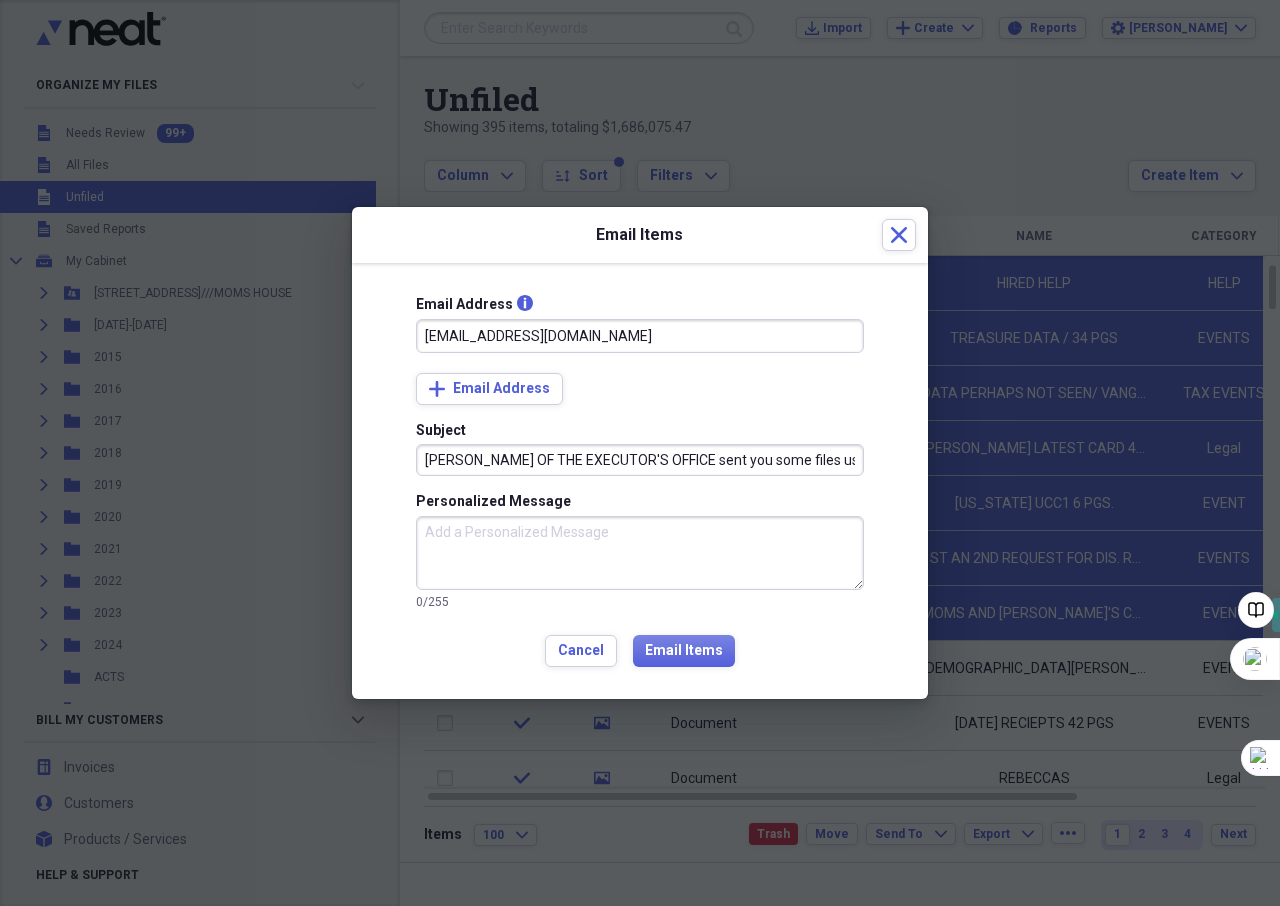 type on "[EMAIL_ADDRESS][DOMAIN_NAME]" 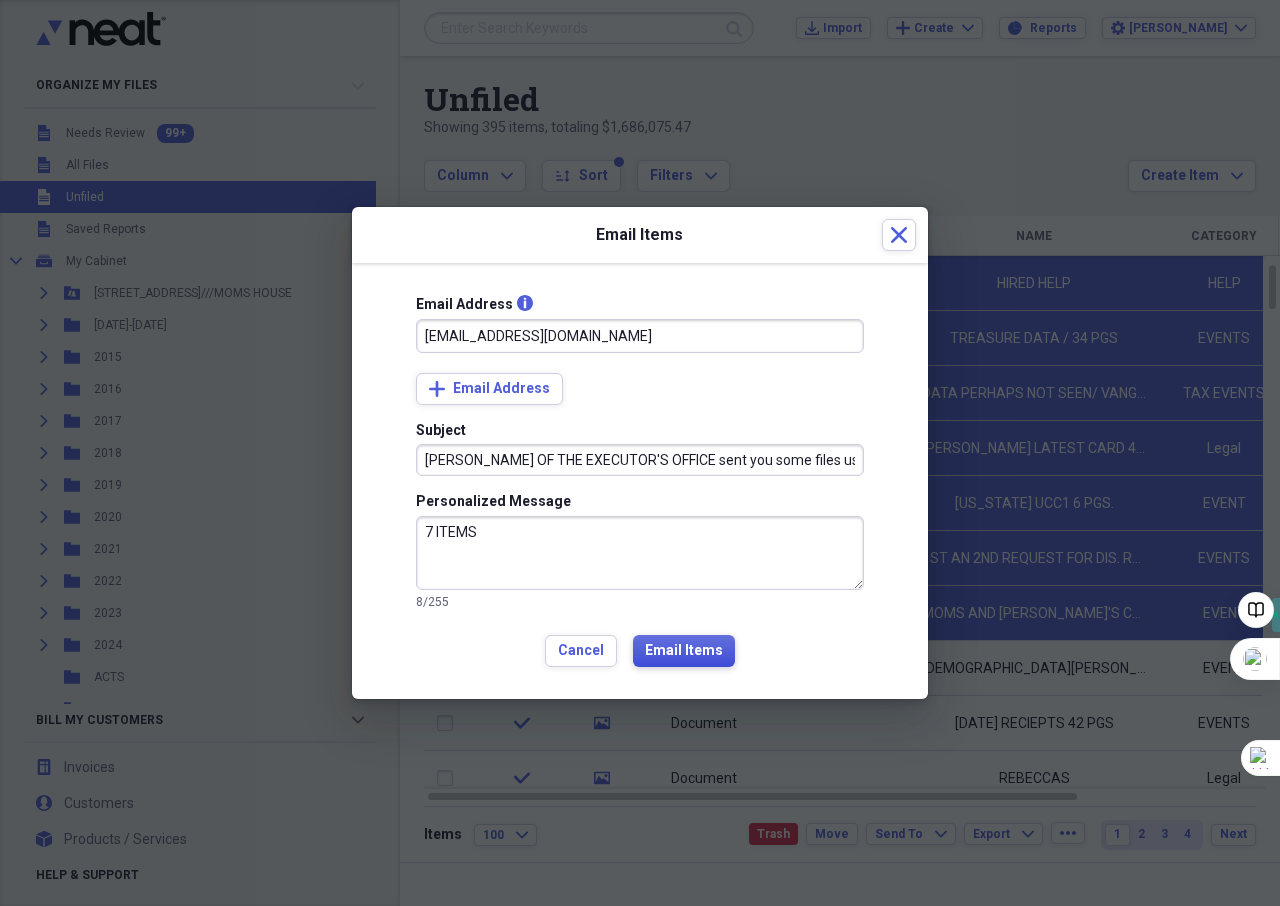 type on "7 ITEMS" 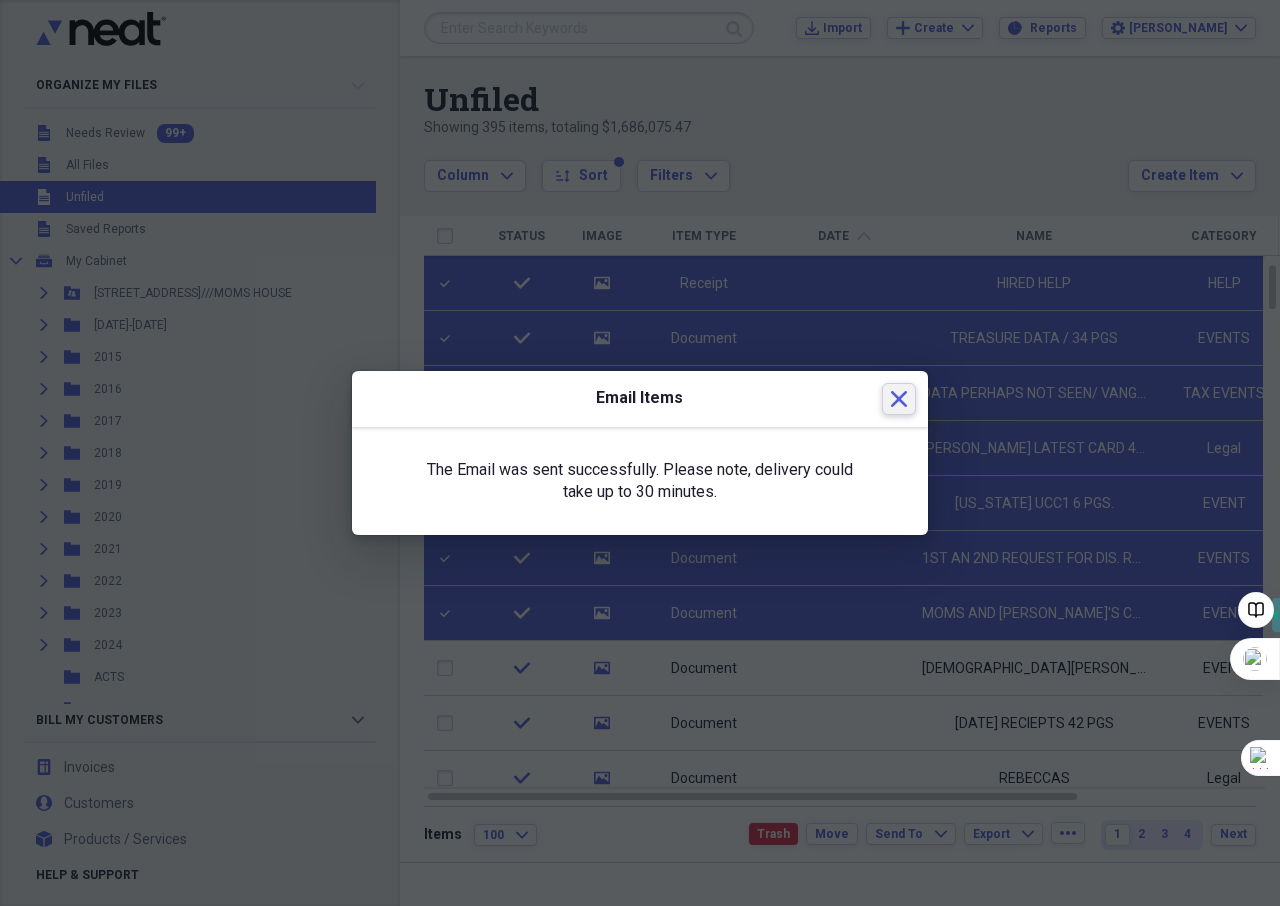 click 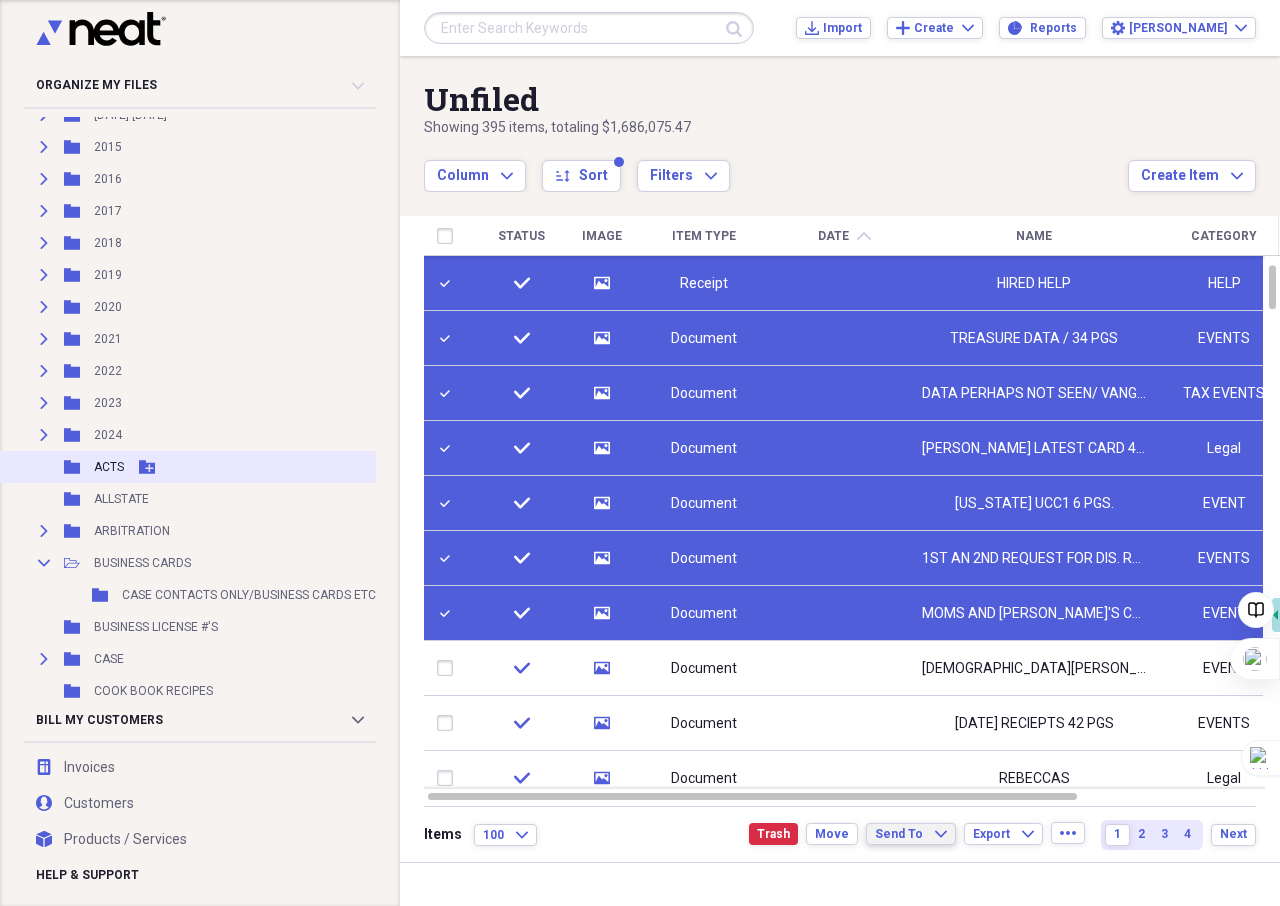 scroll, scrollTop: 300, scrollLeft: 0, axis: vertical 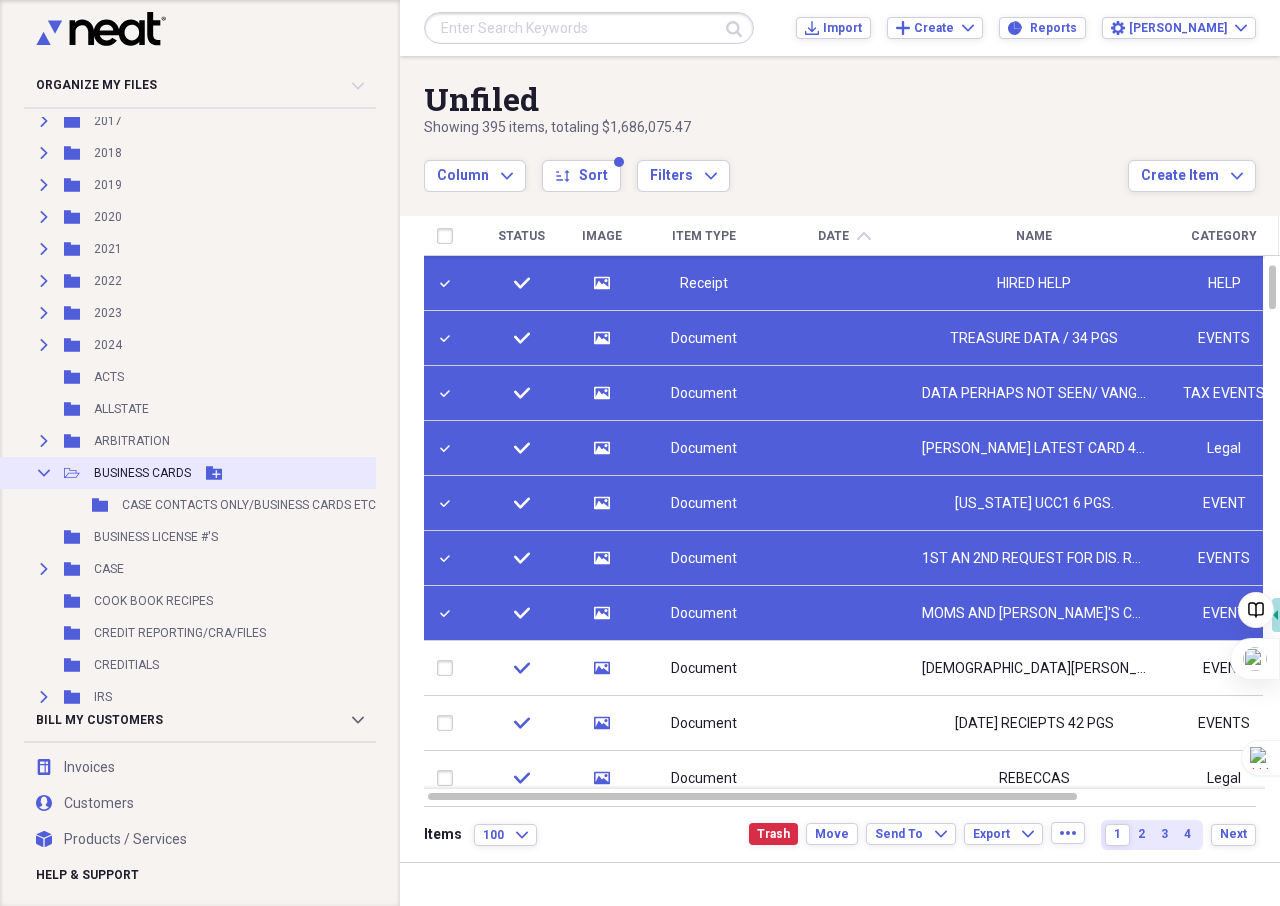 click on "Collapse Open Folder BUSINESS CARDS Add Folder" at bounding box center (220, 473) 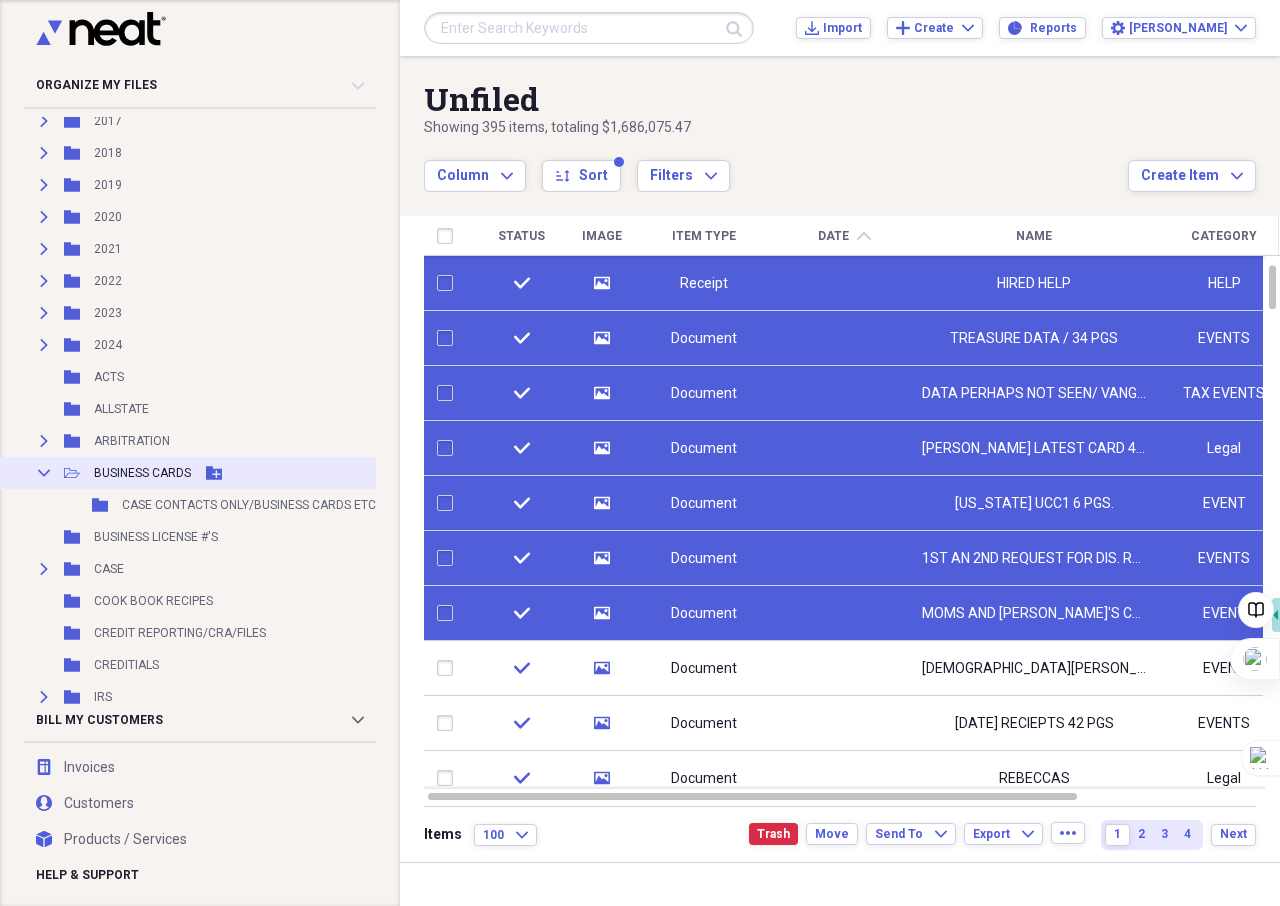 checkbox on "false" 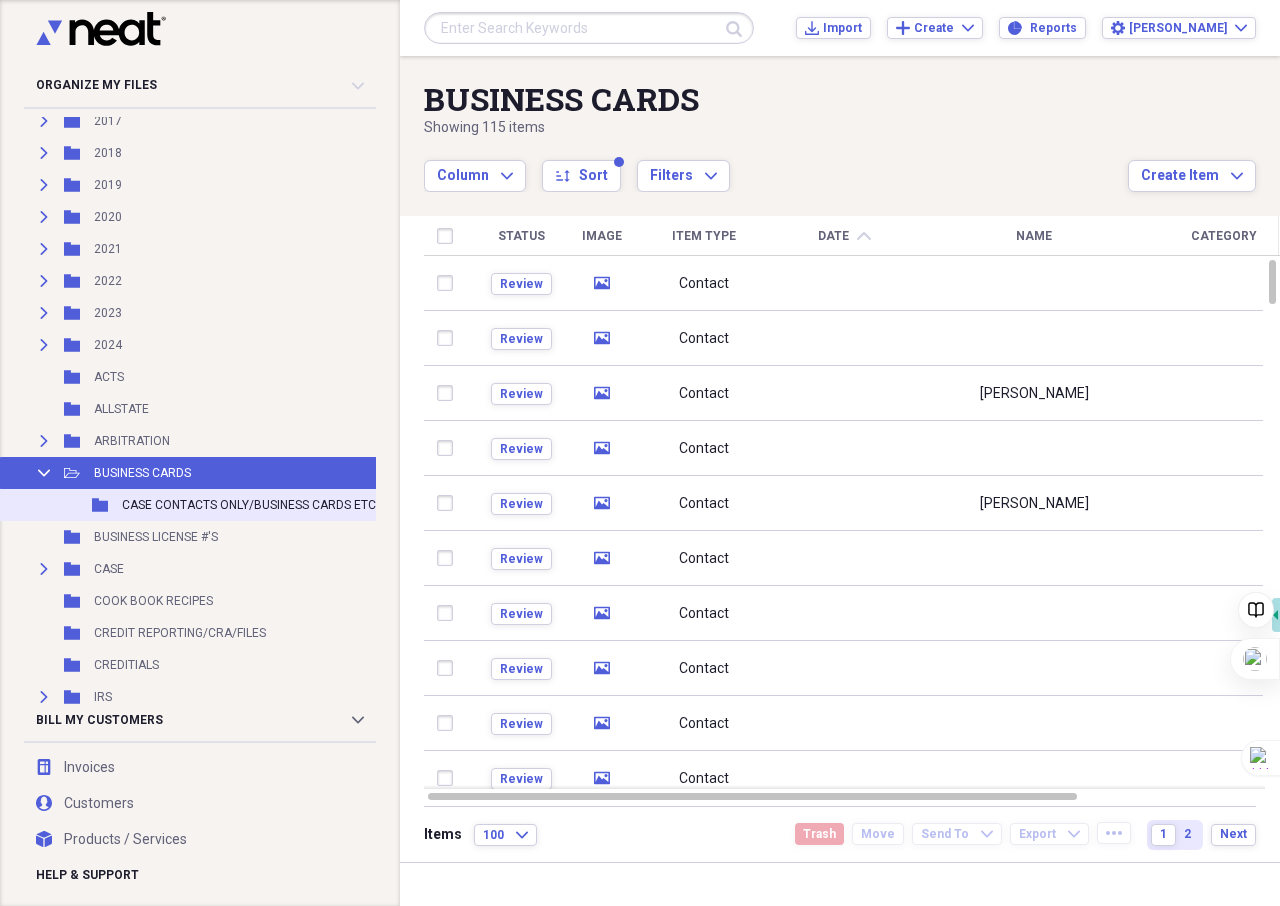 click on "CASE CONTACTS ONLY/BUSINESS CARDS ETC." at bounding box center (250, 505) 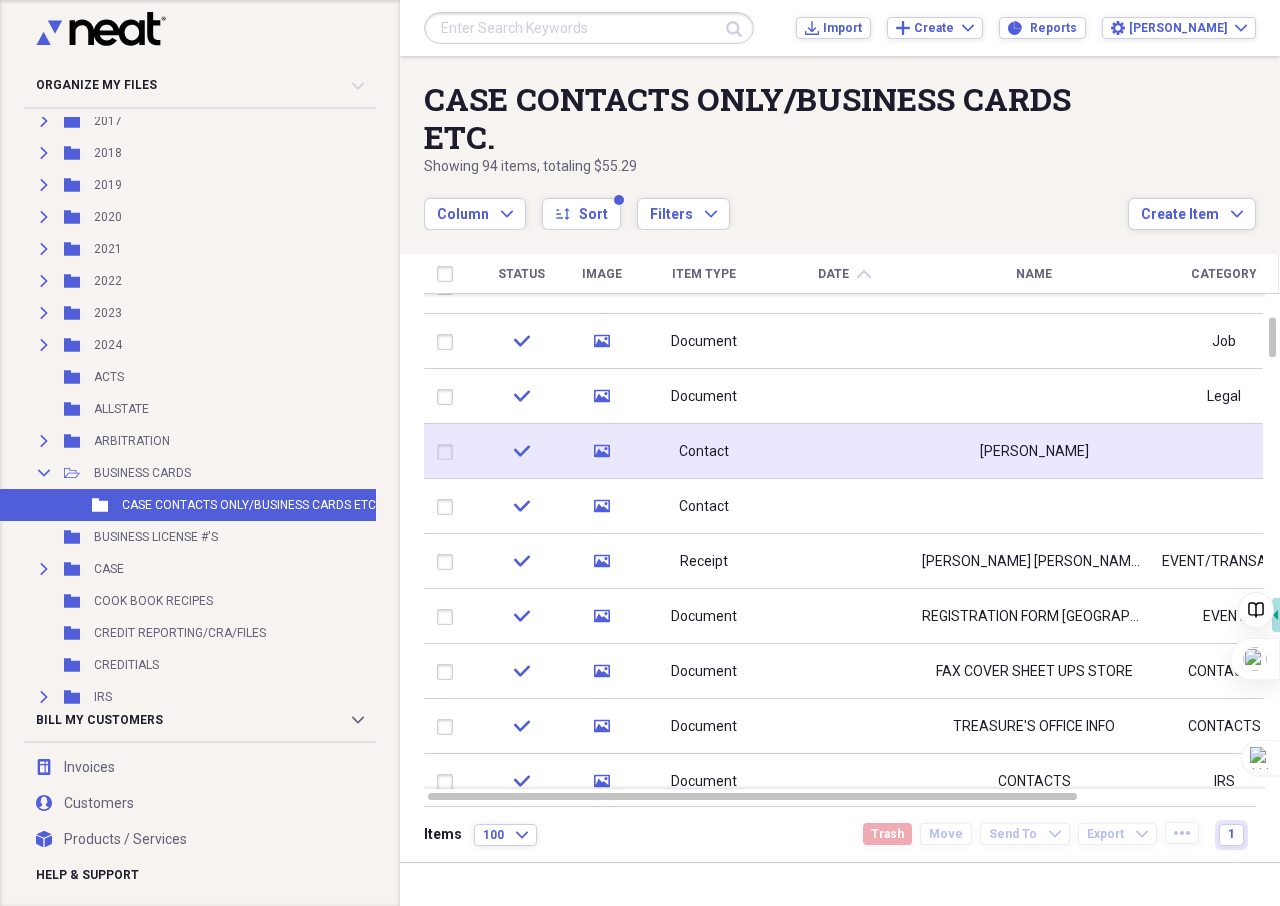 click on "Contact" at bounding box center [704, 452] 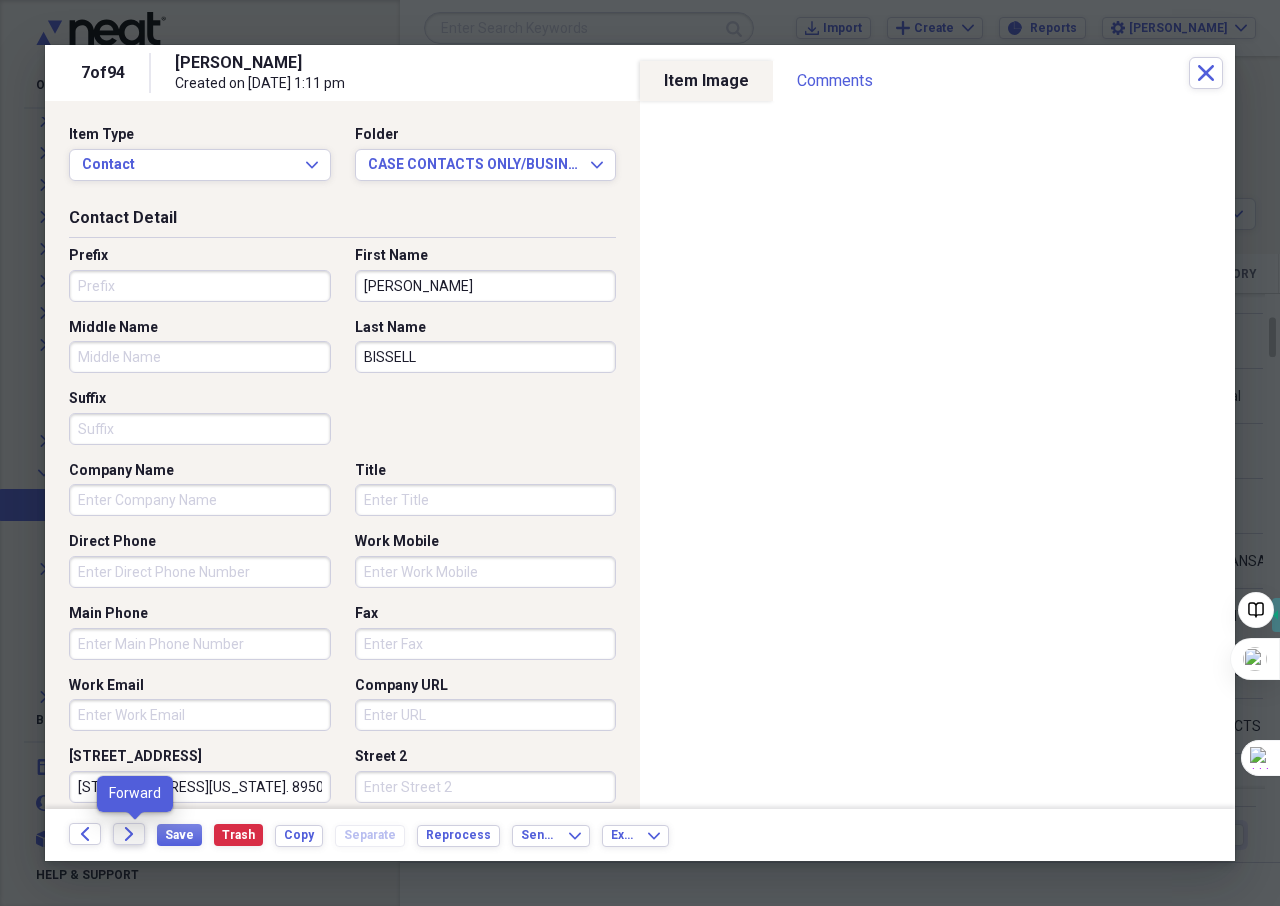 click on "Forward" at bounding box center (129, 834) 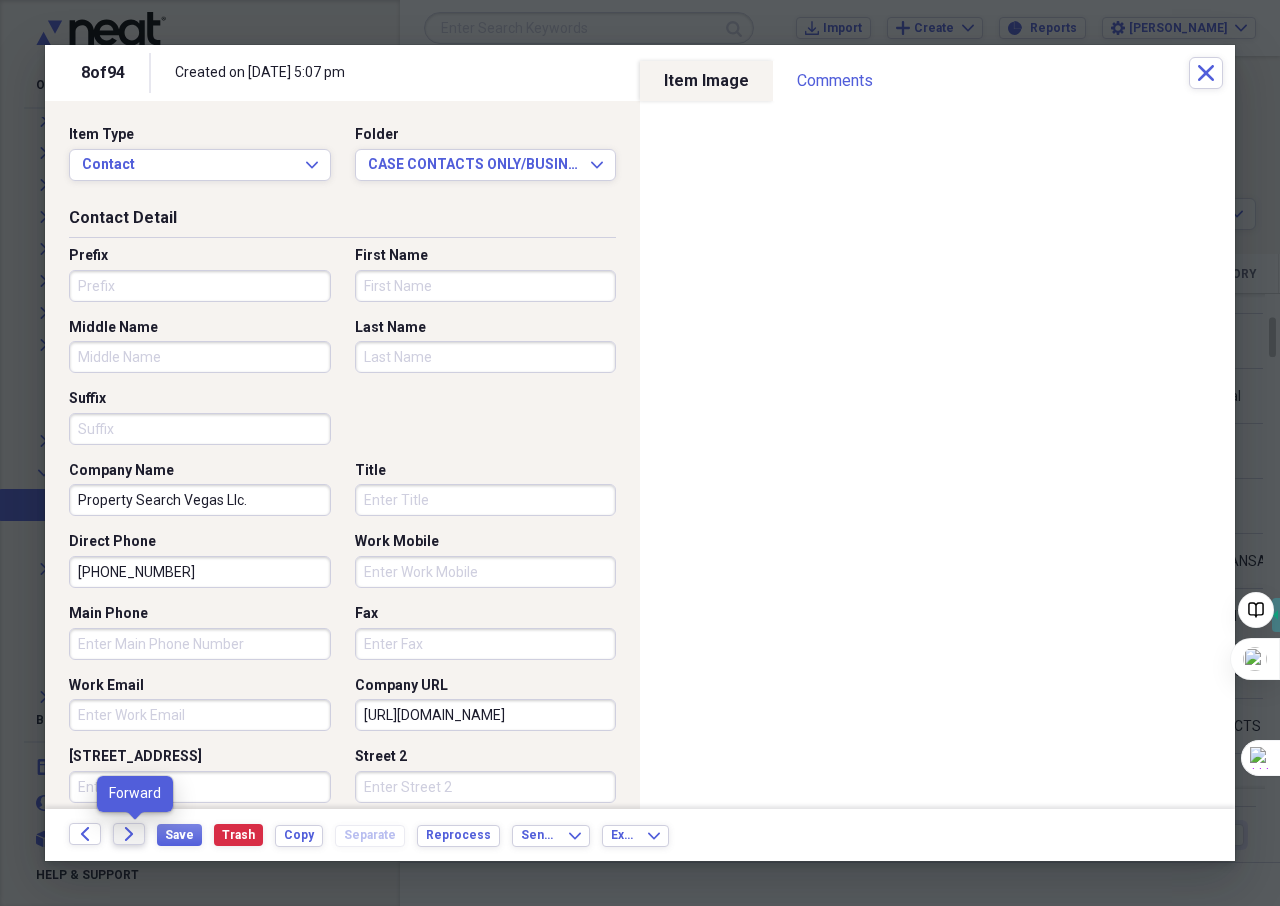 click on "Forward" 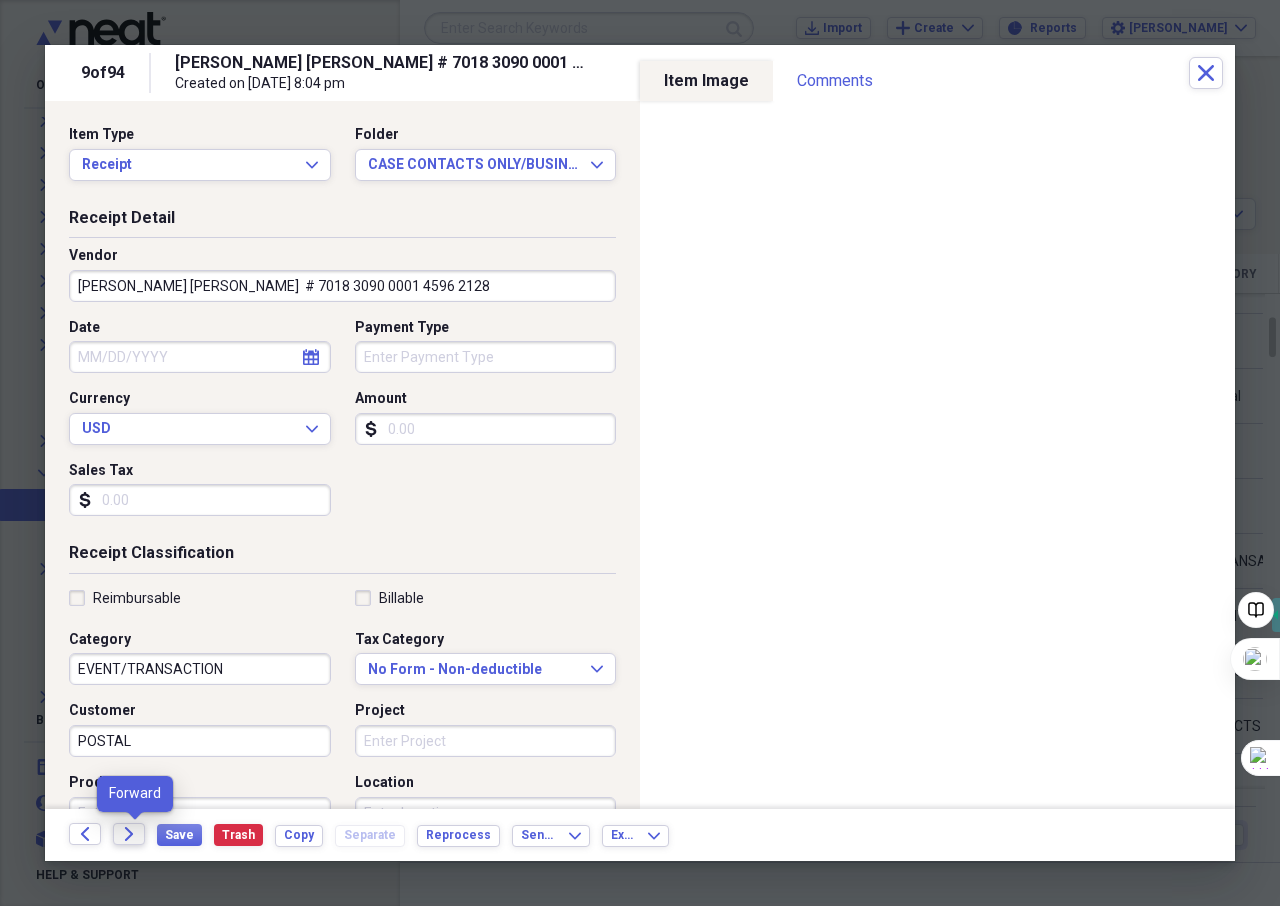click on "Forward" at bounding box center (129, 834) 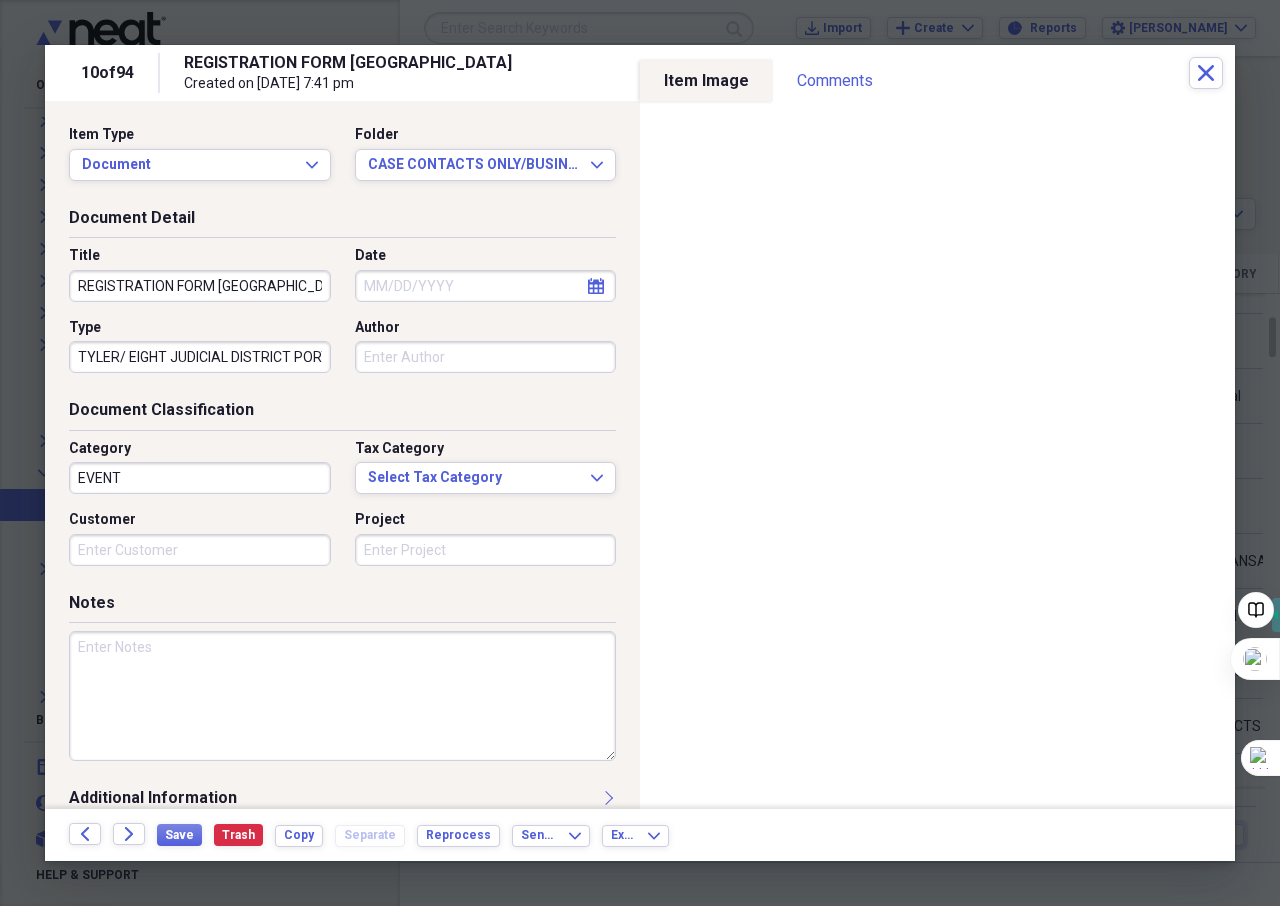 scroll, scrollTop: 28, scrollLeft: 0, axis: vertical 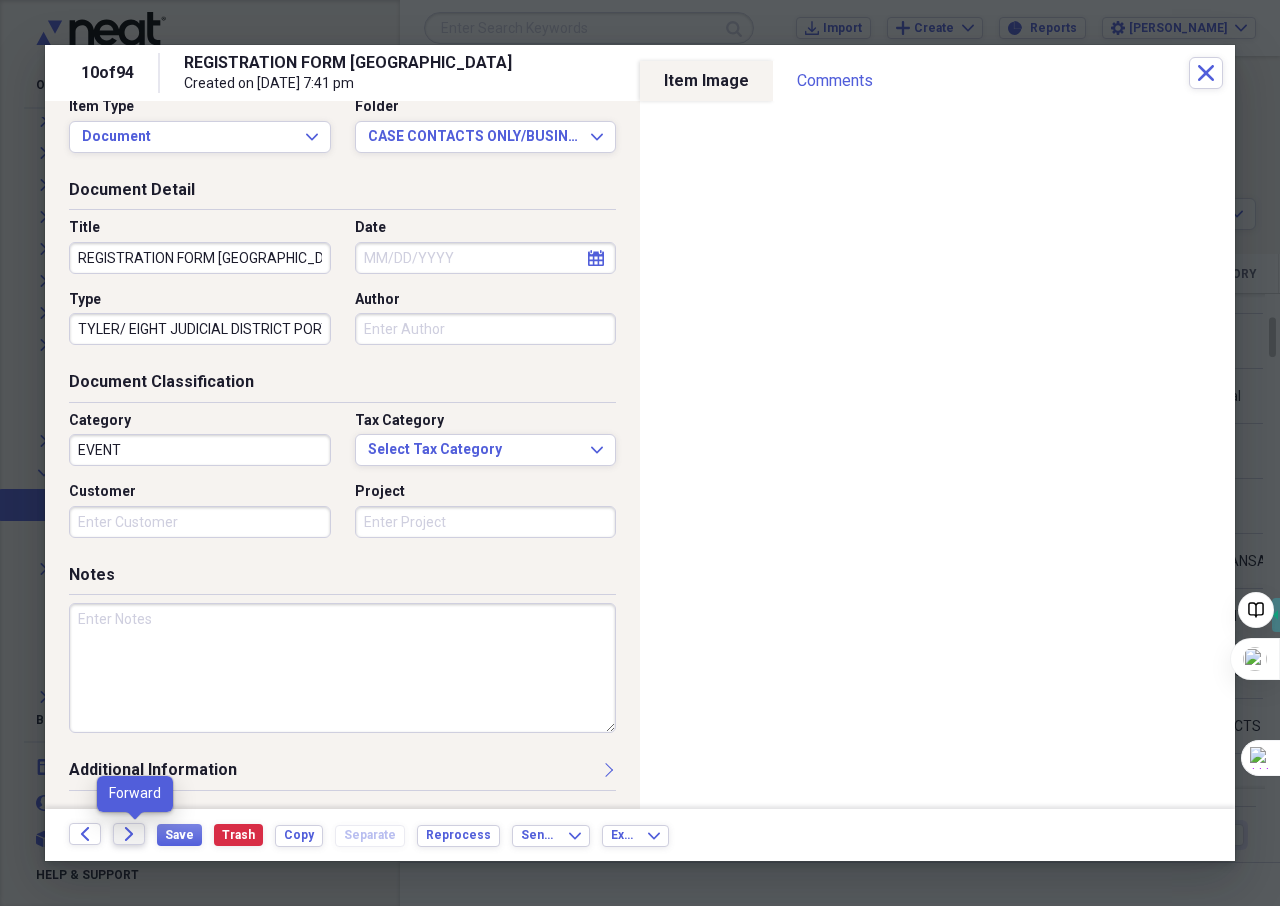 click on "Forward" 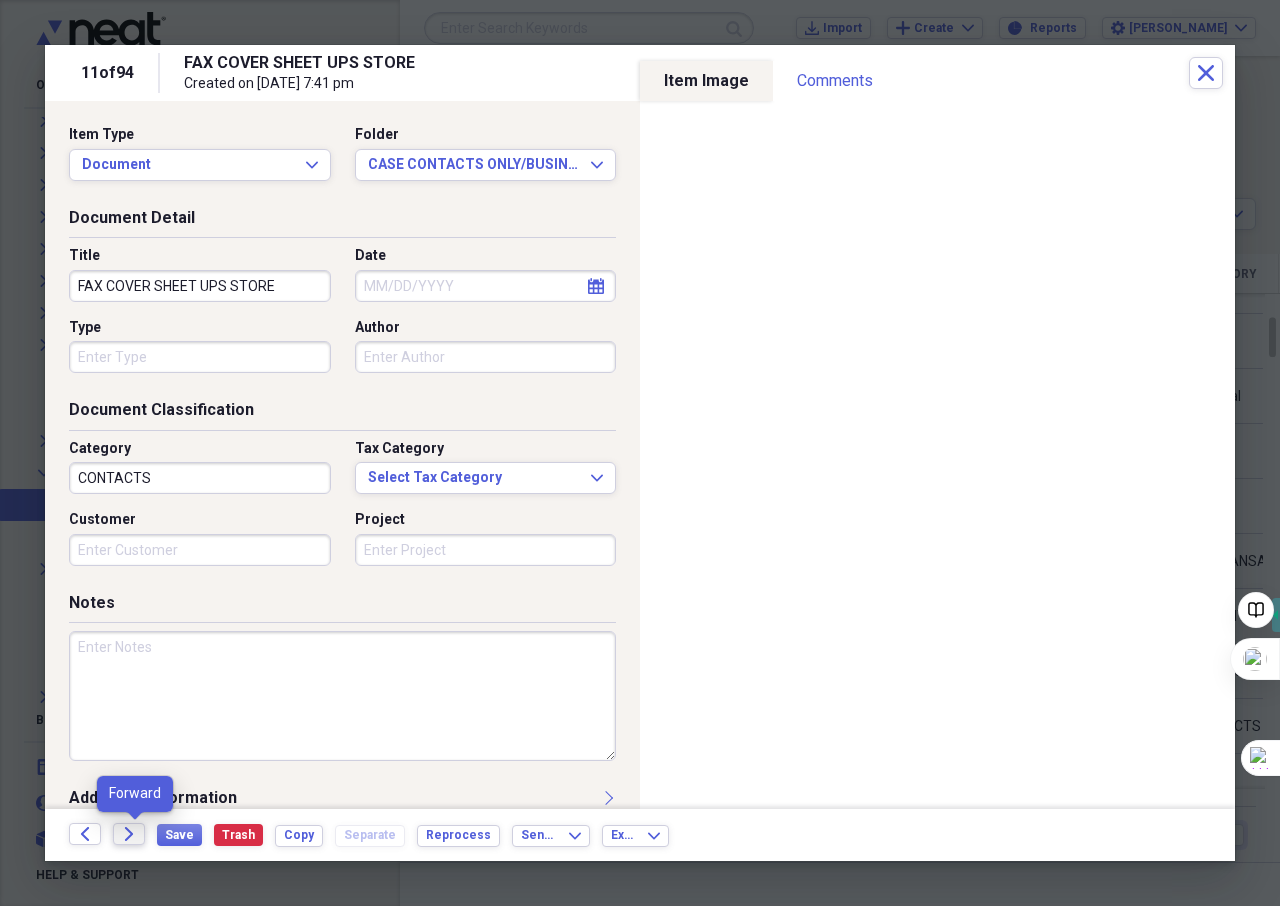 click on "Forward" 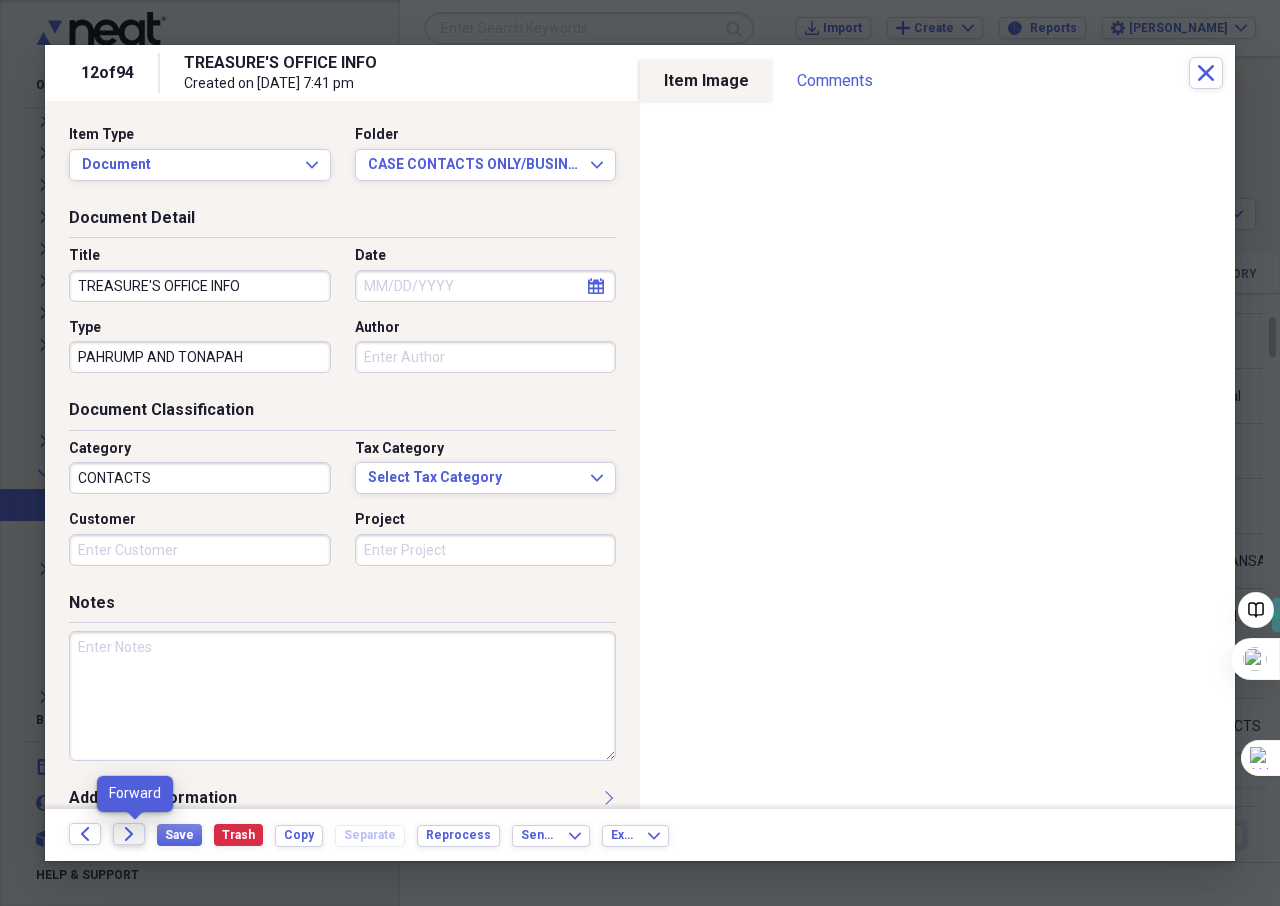 click on "Forward" 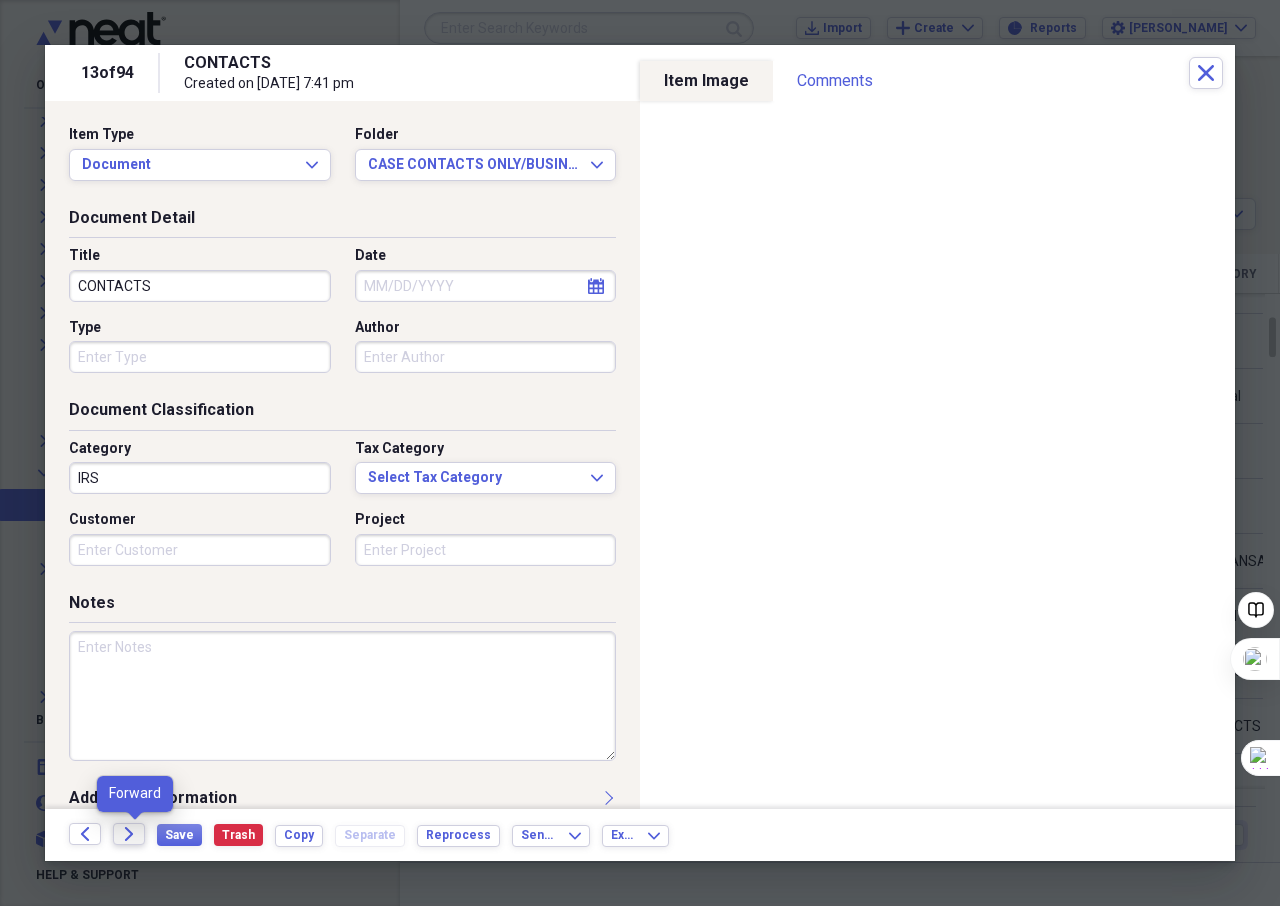 click on "Forward" 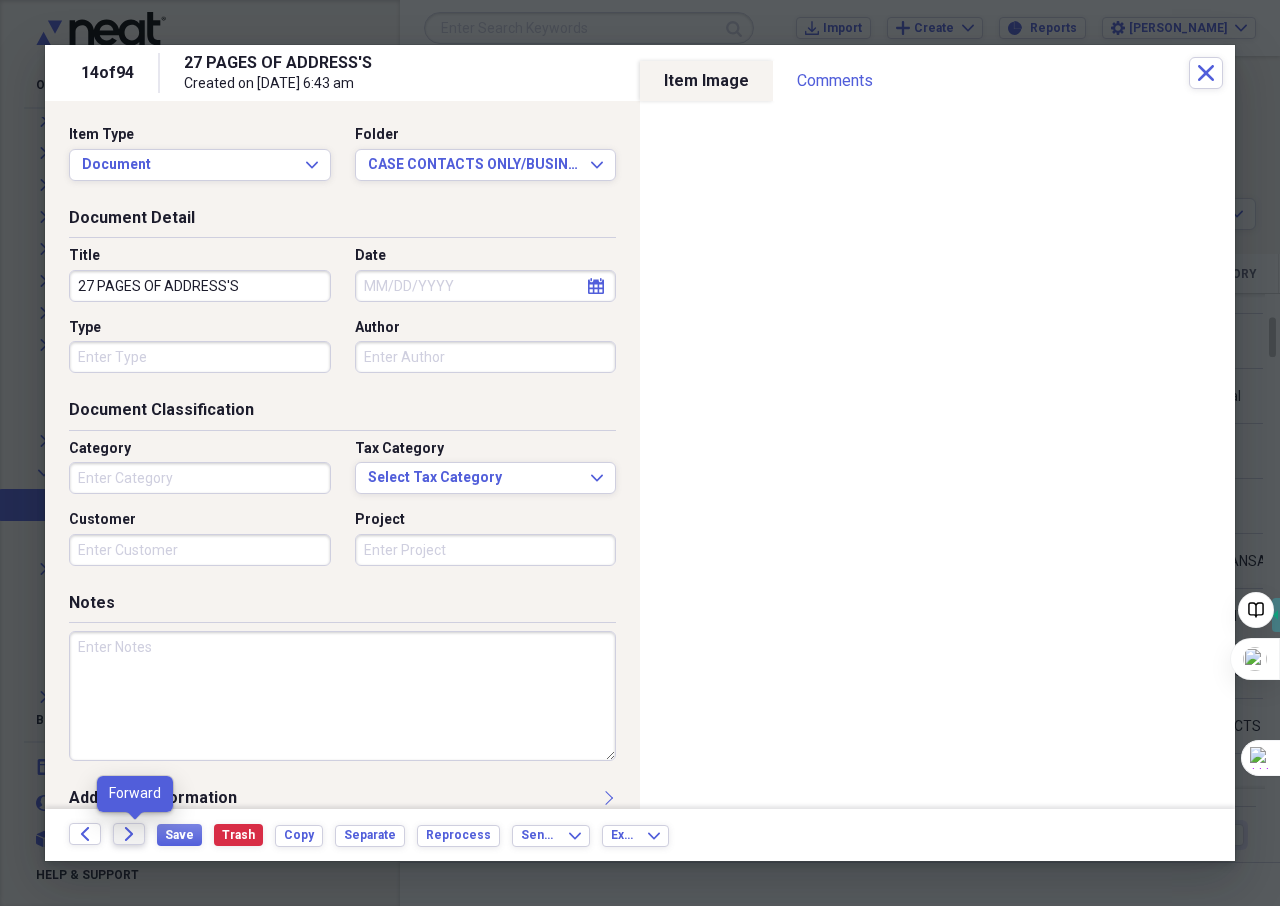click on "Forward" 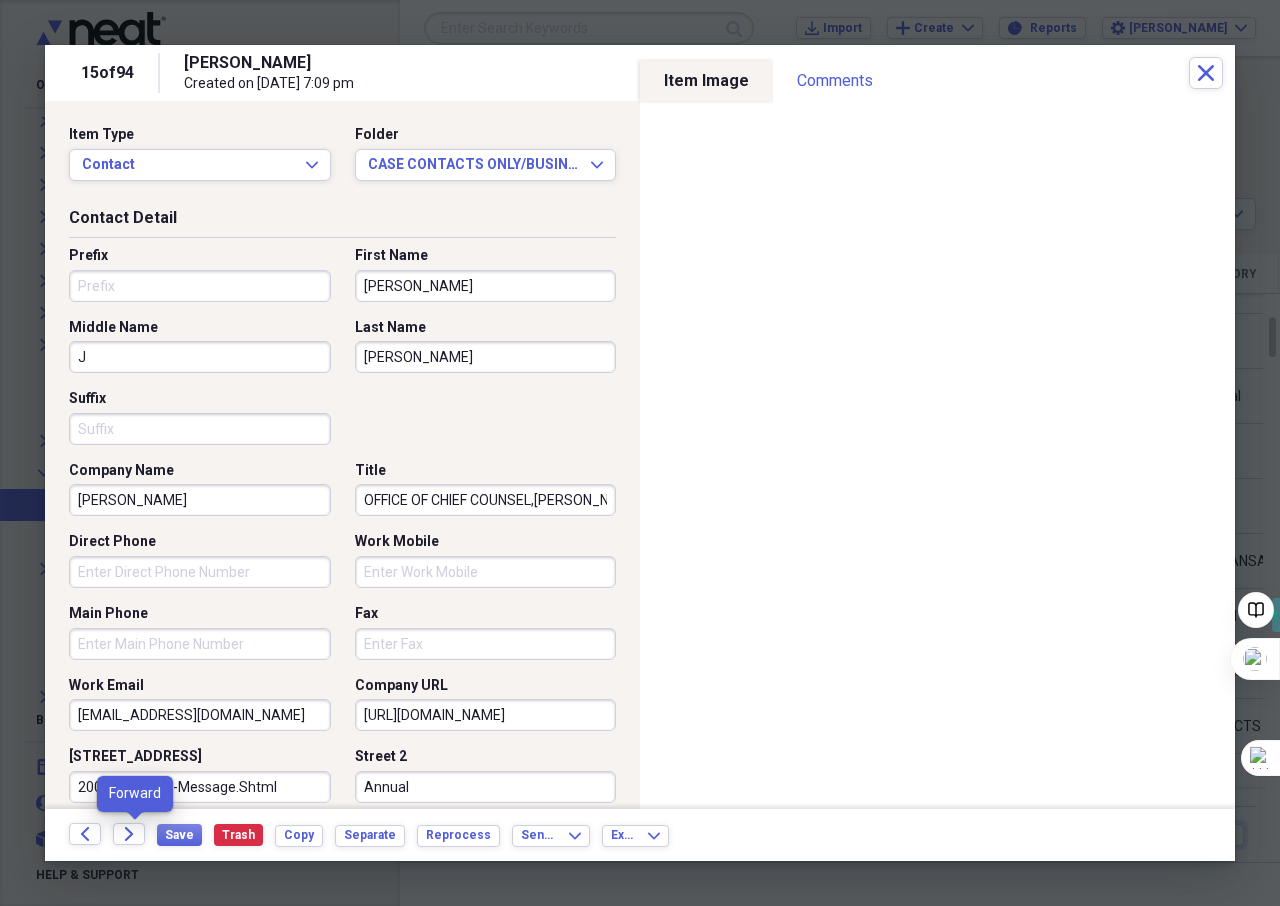 type on "OFFICE OF CHIEF COUNSEL,[PERSON_NAME], Chief Counsel" 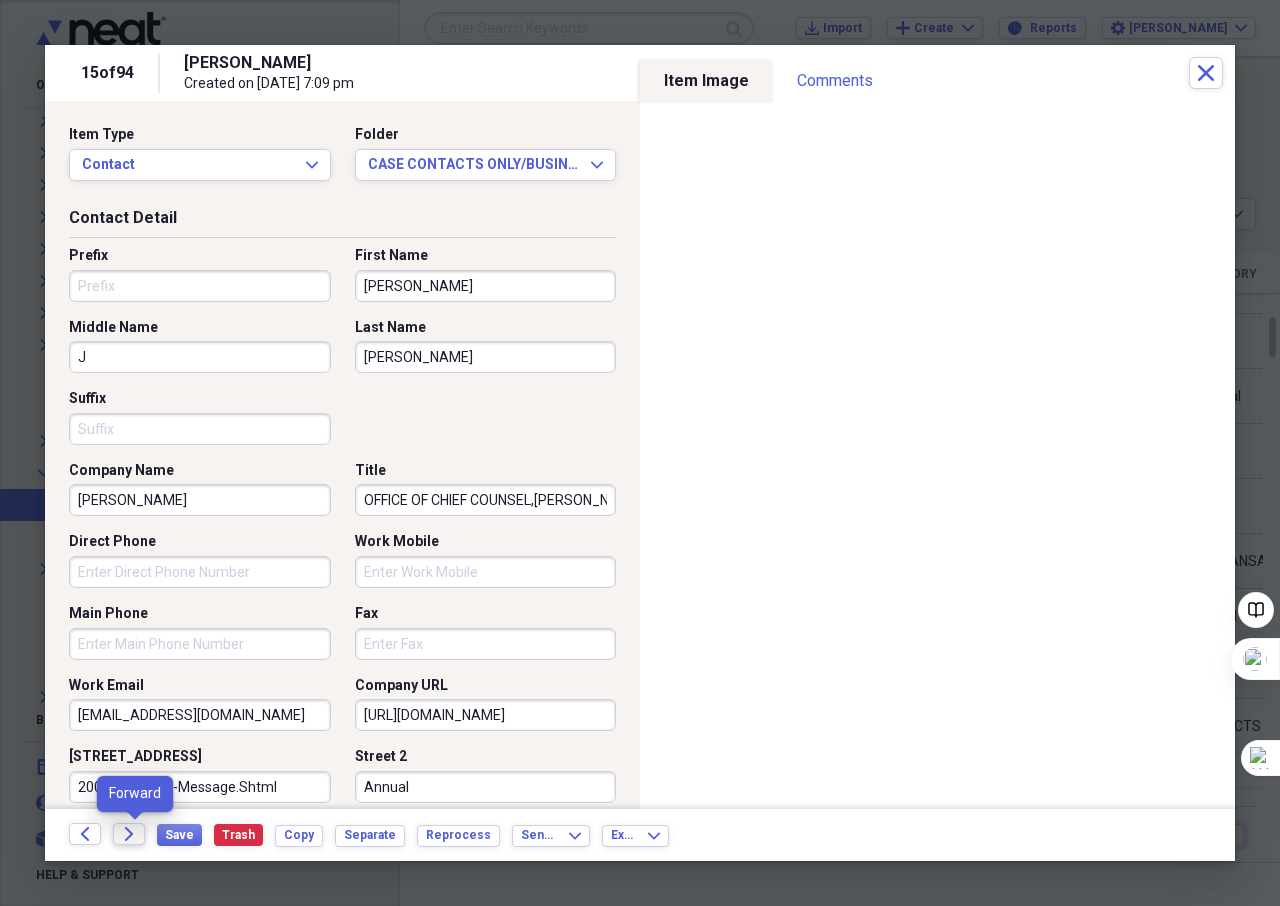 click on "Forward" 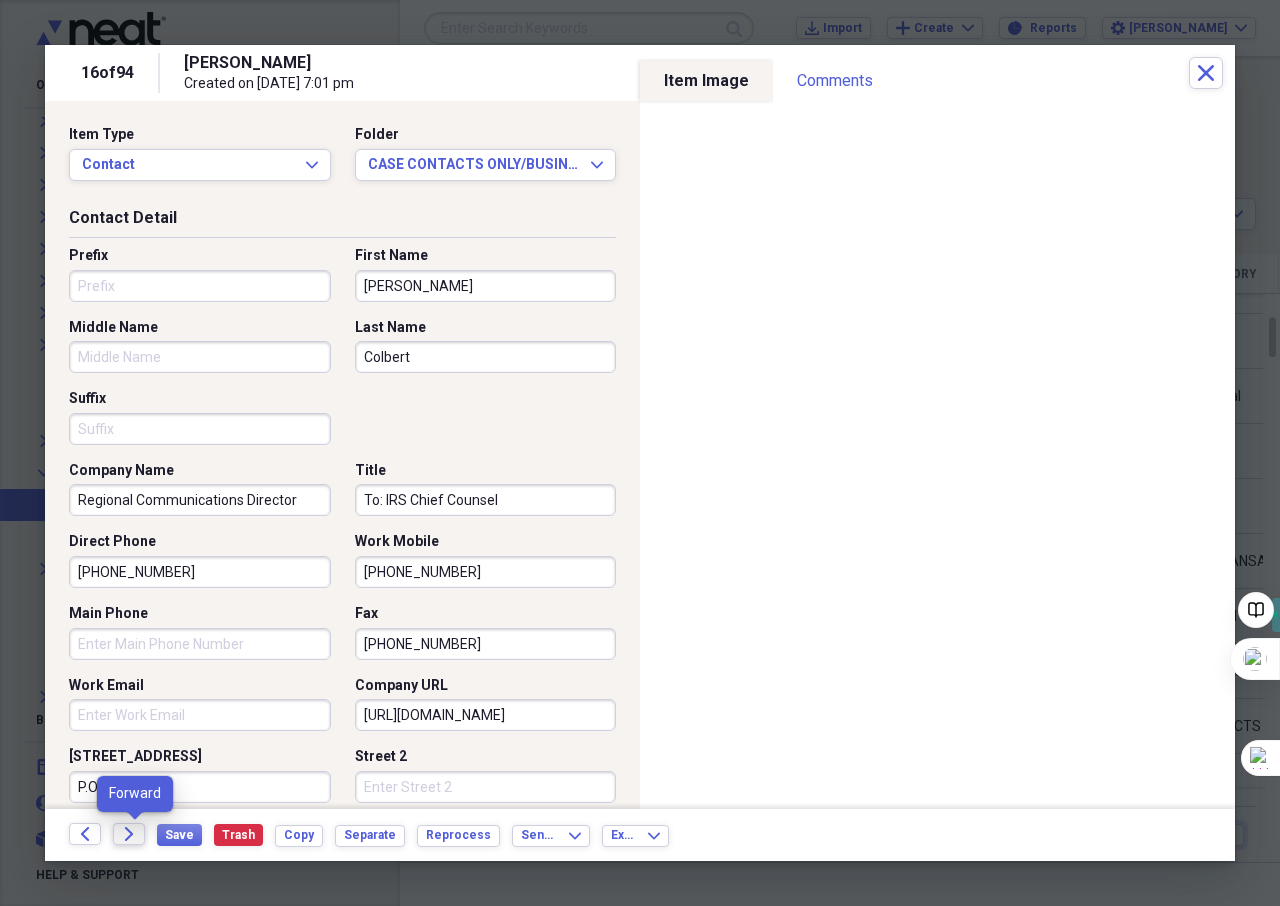 click on "Forward" 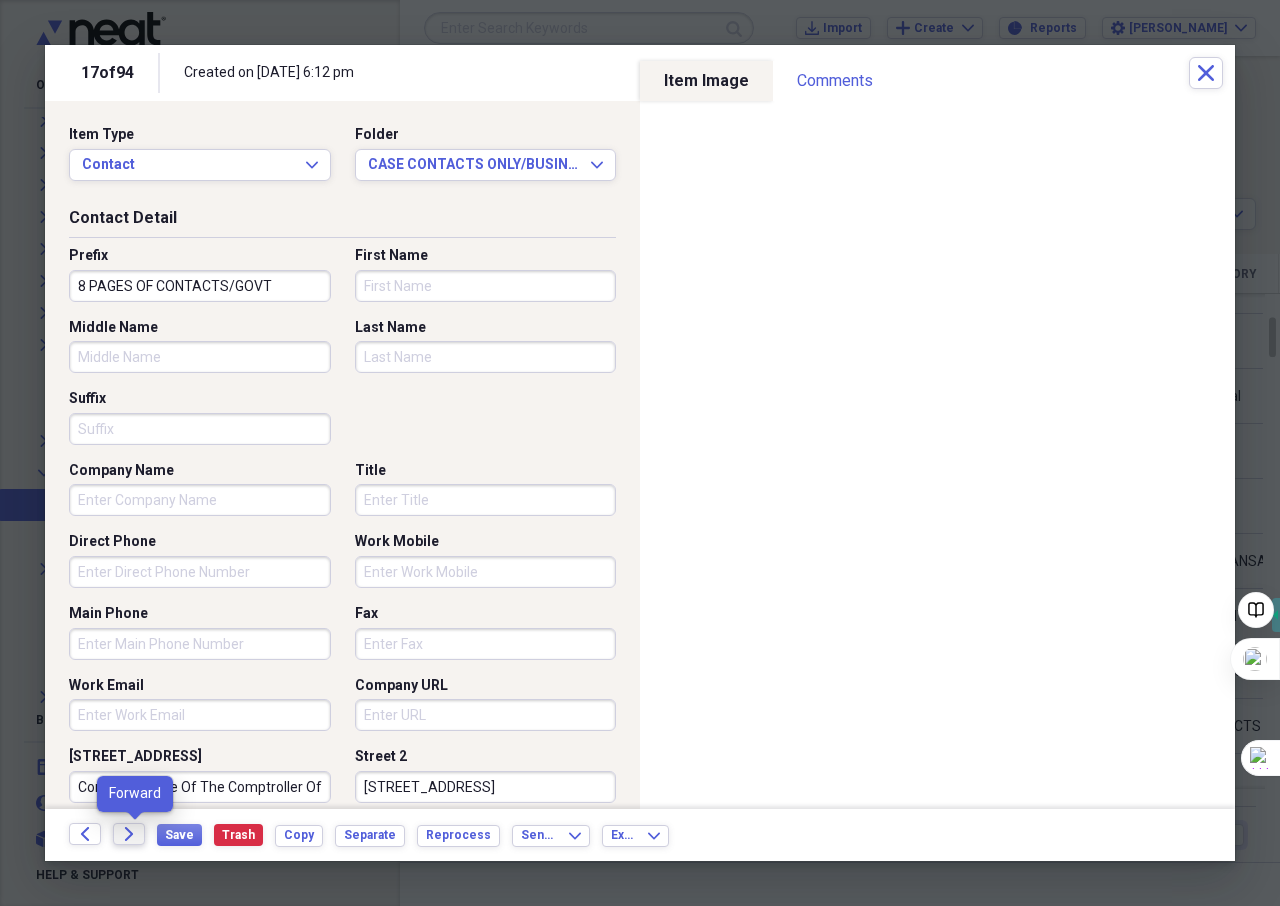 click on "Forward" 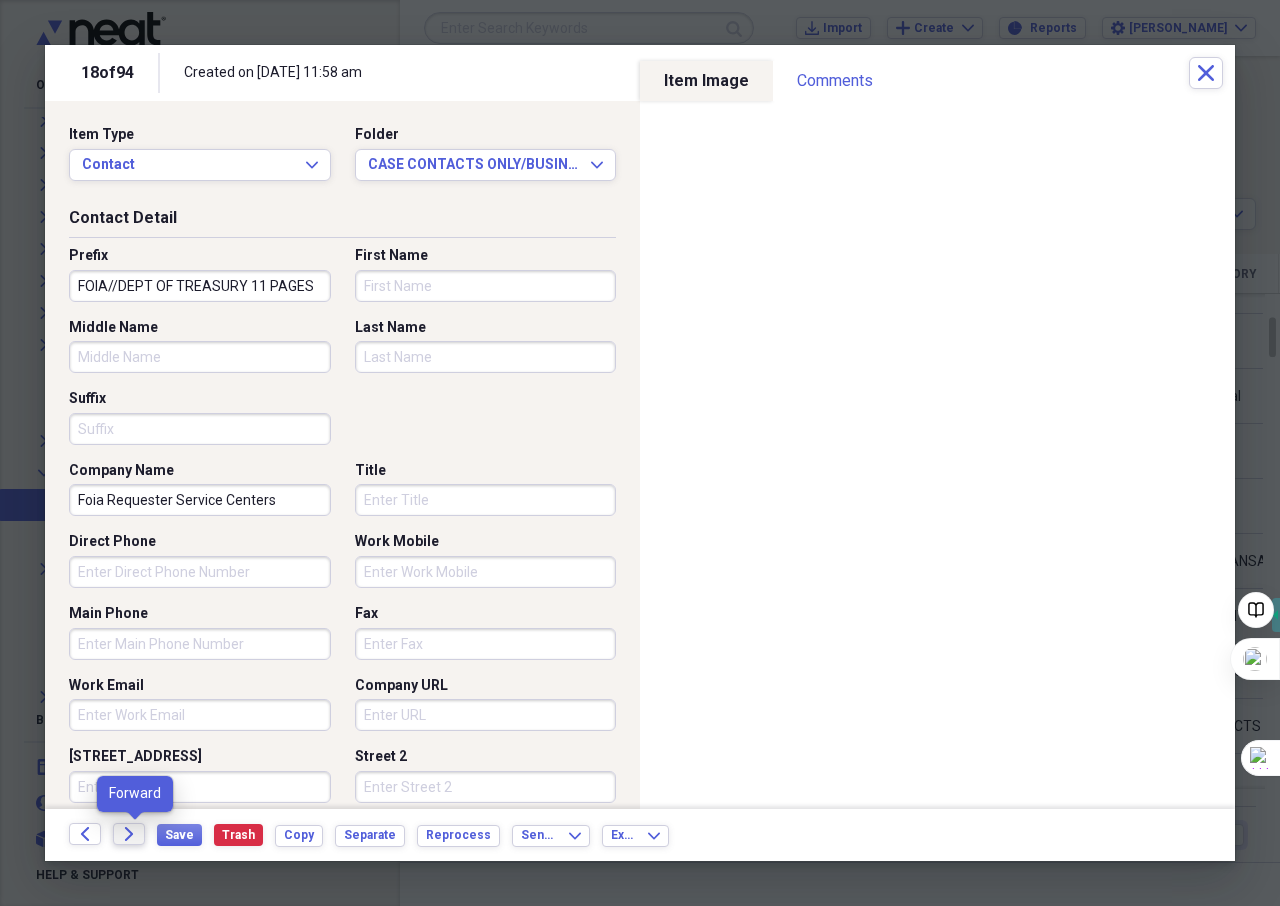 click on "Forward" 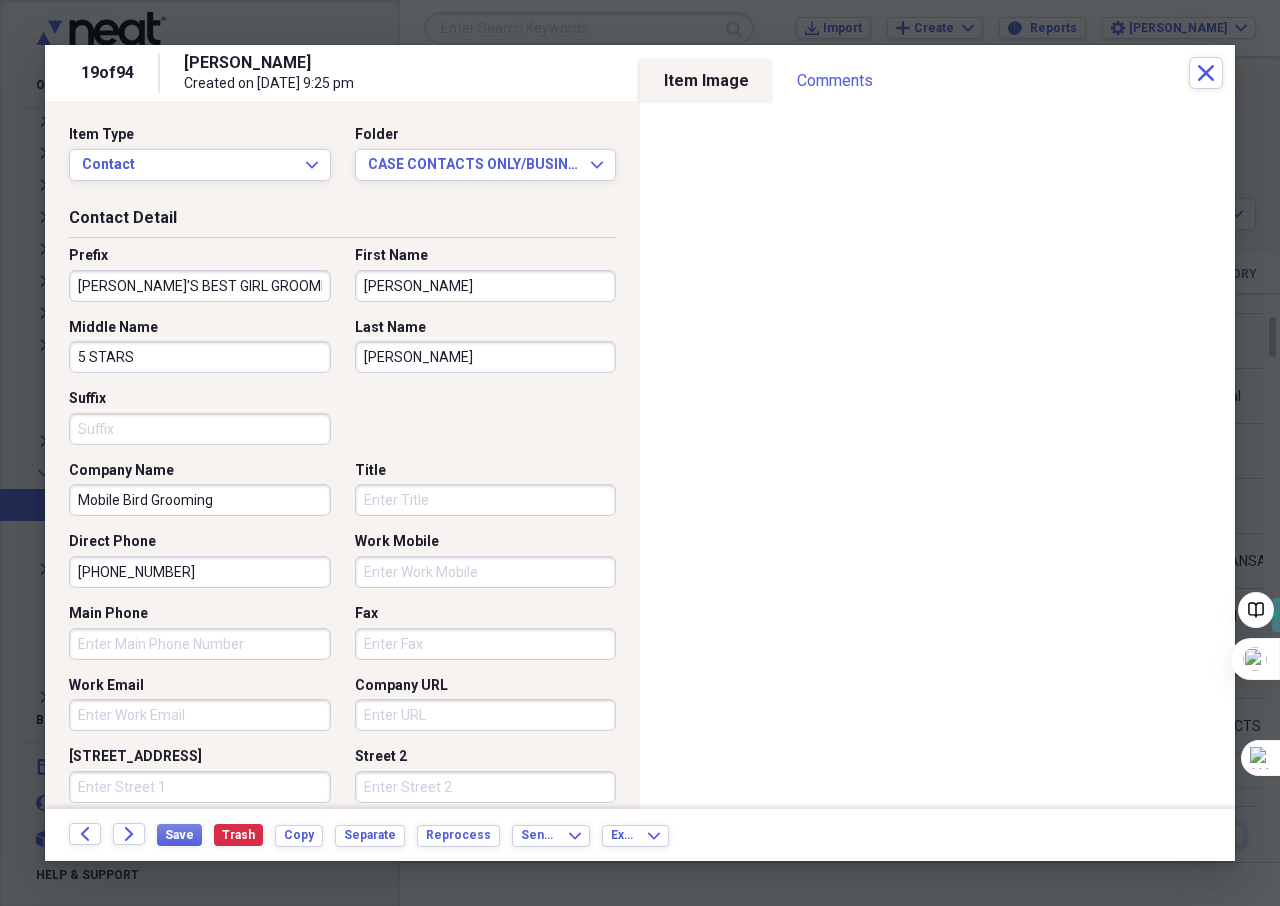 click on "Back Forward Save Trash Copy Separate Reprocess Send To Expand Export Expand" at bounding box center (640, 835) 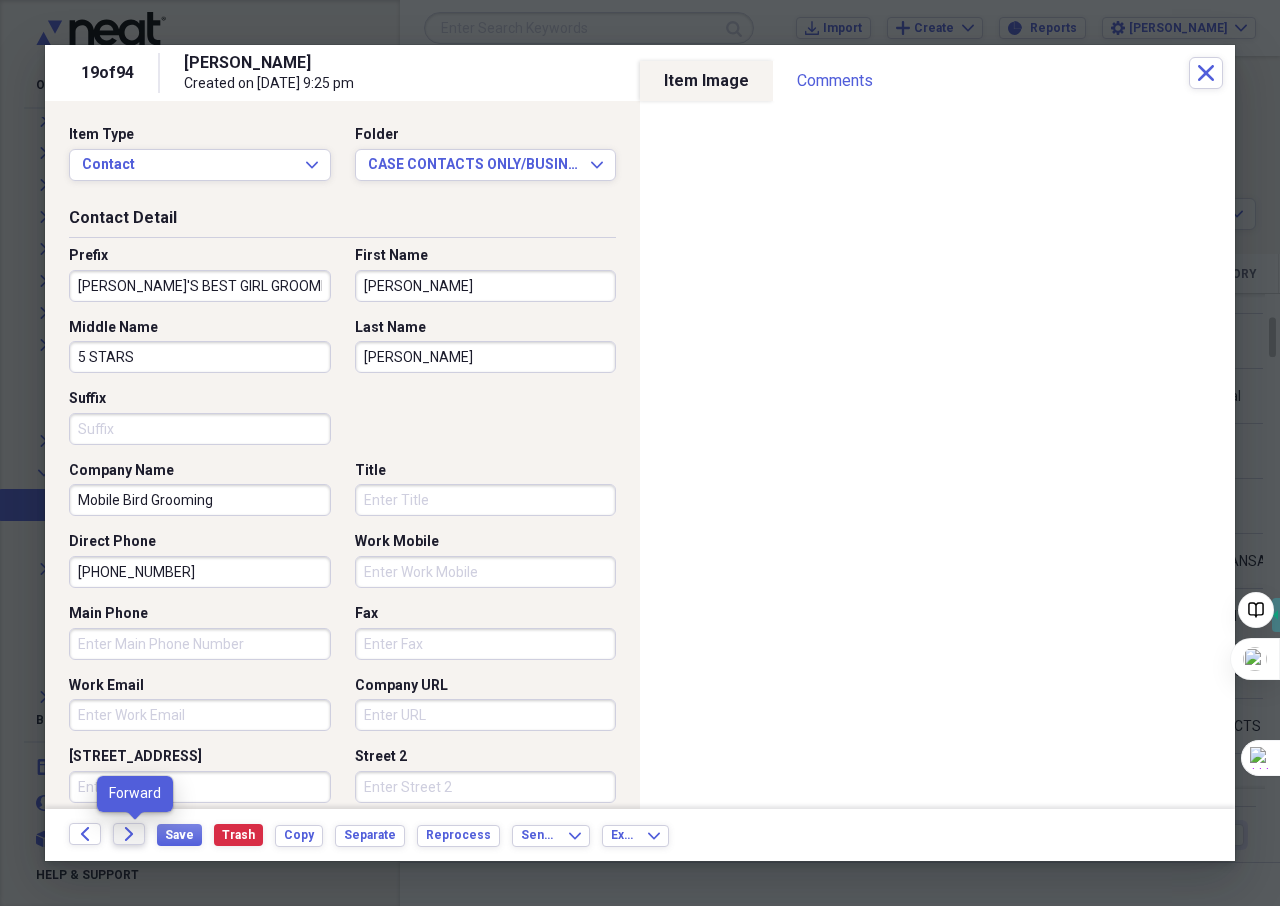 click 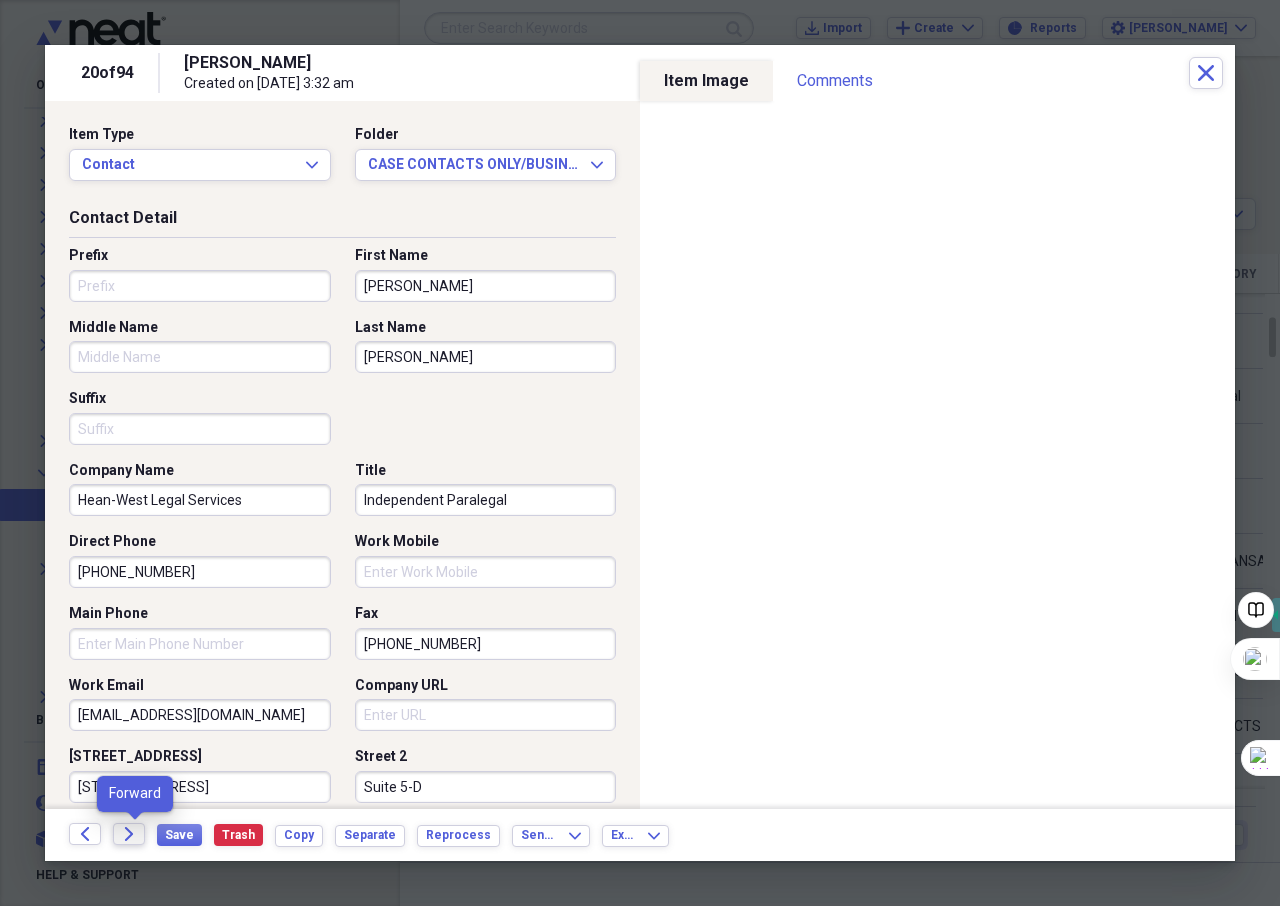 click on "Forward" at bounding box center [129, 834] 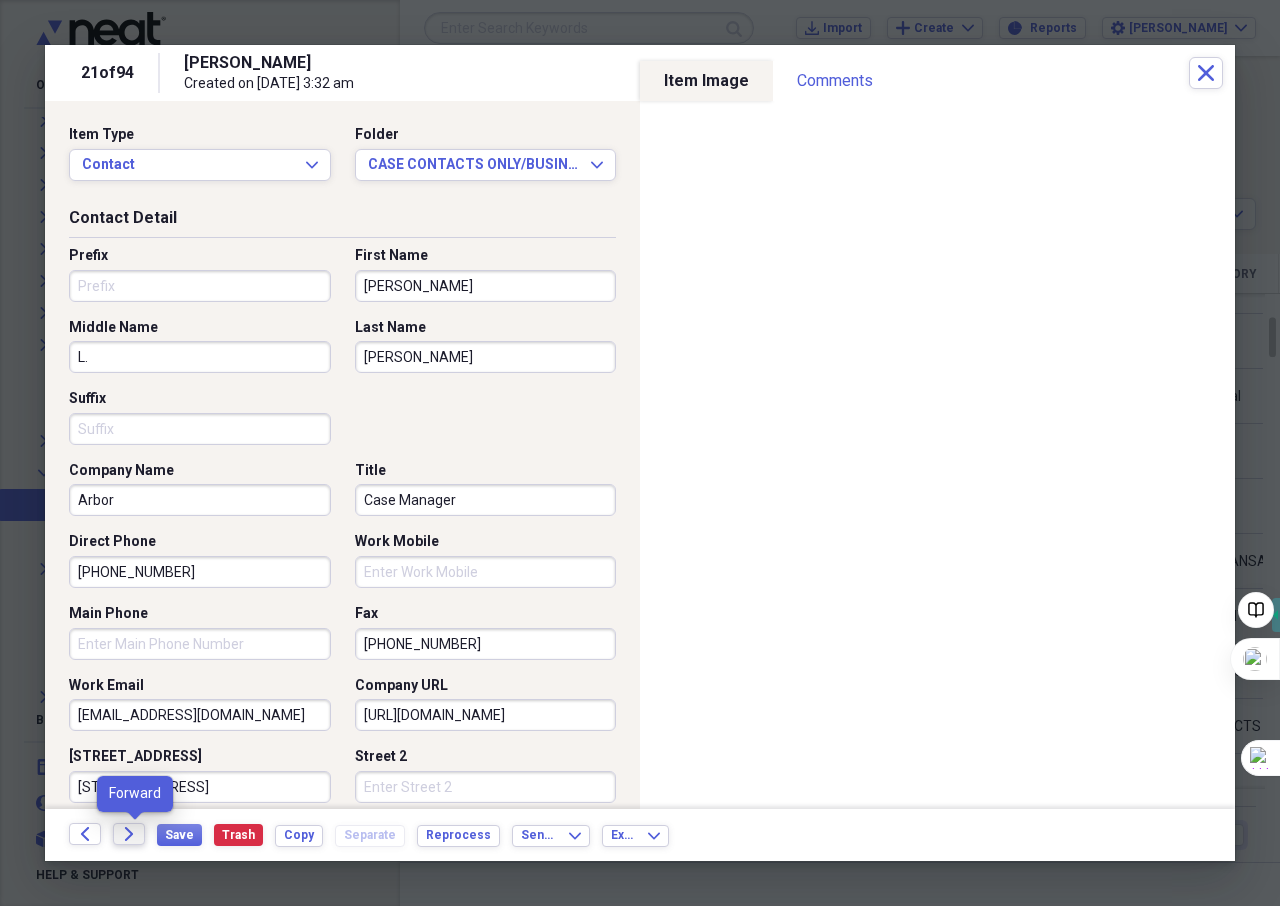 click on "Forward" 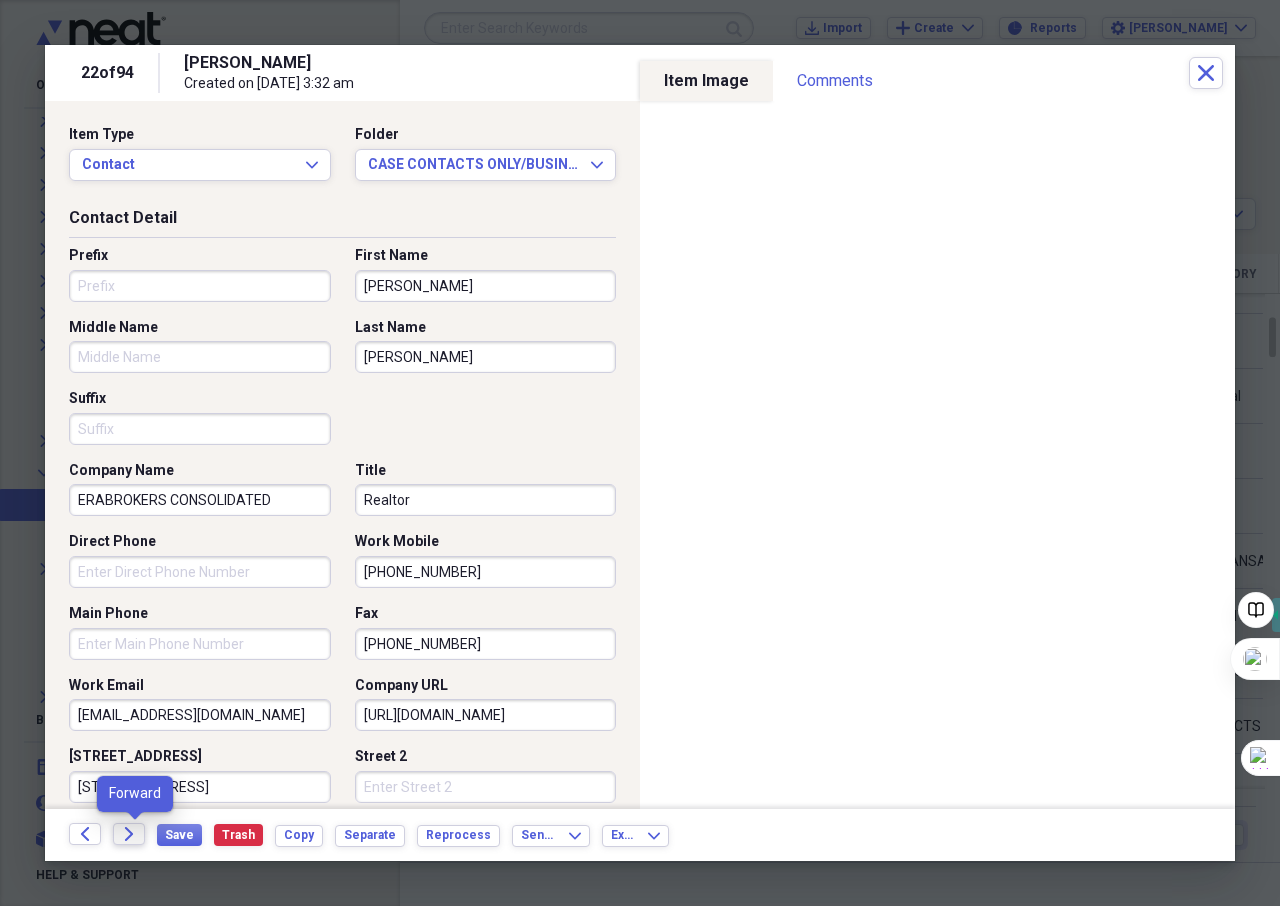 click on "Forward" 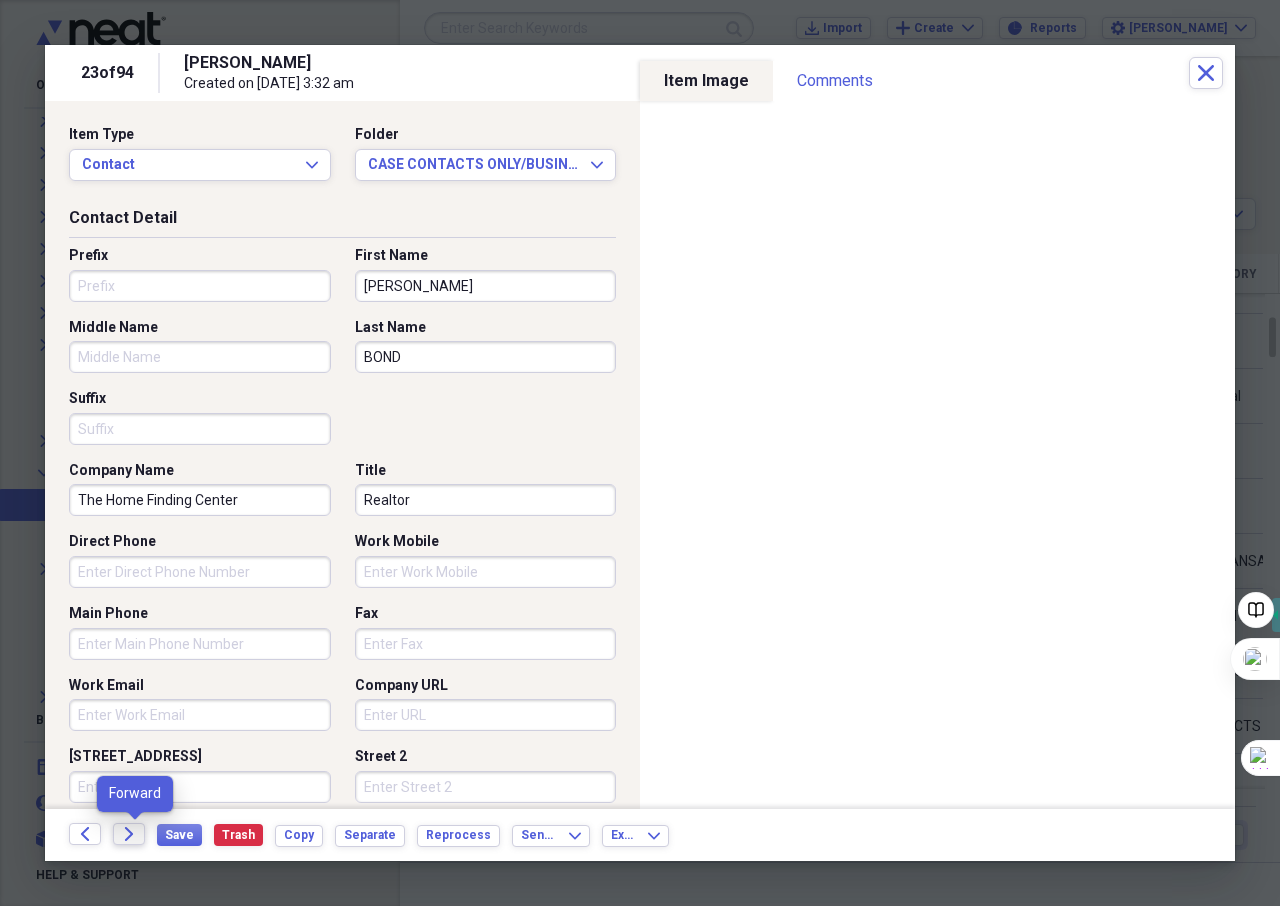 click on "Forward" 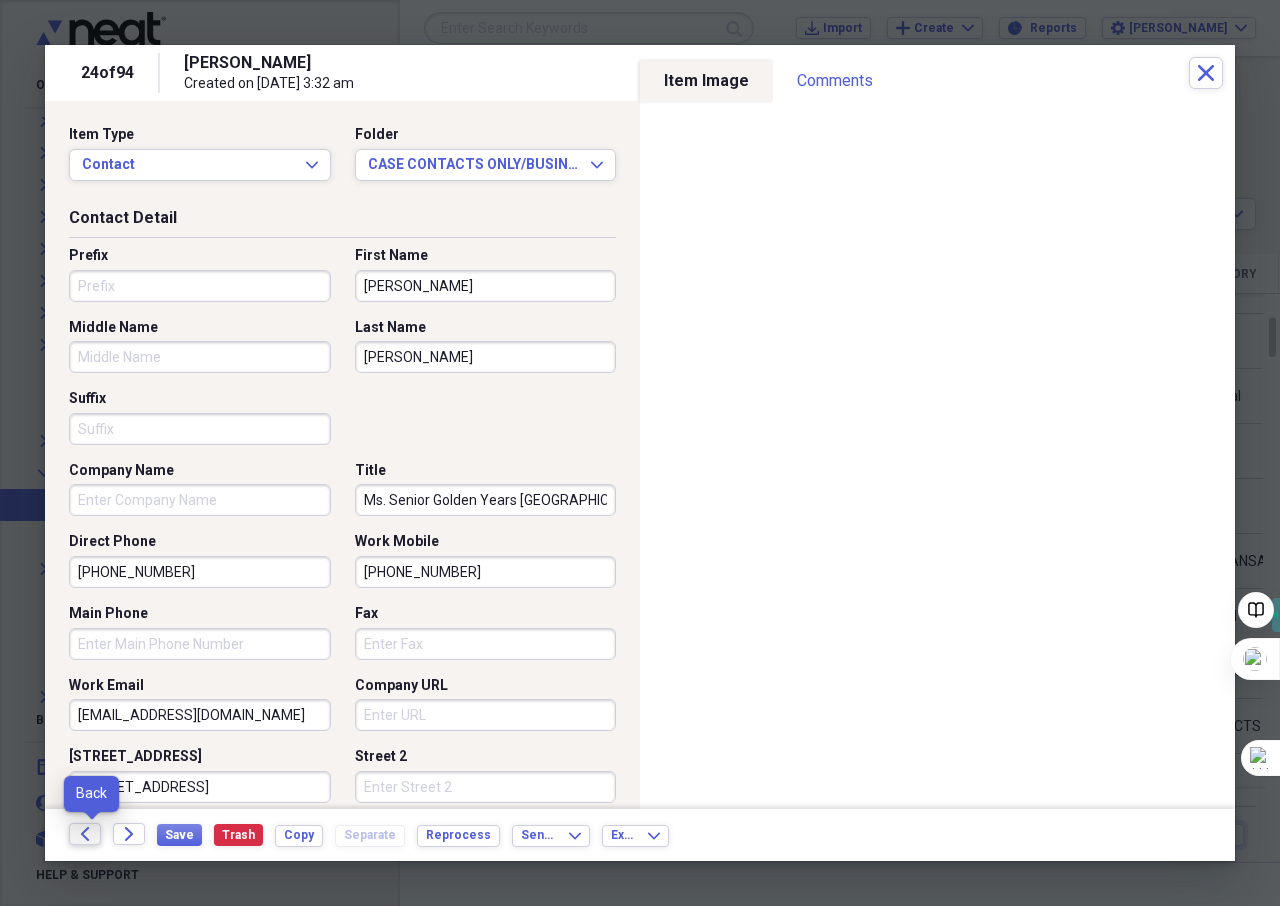 click on "Back" at bounding box center (85, 834) 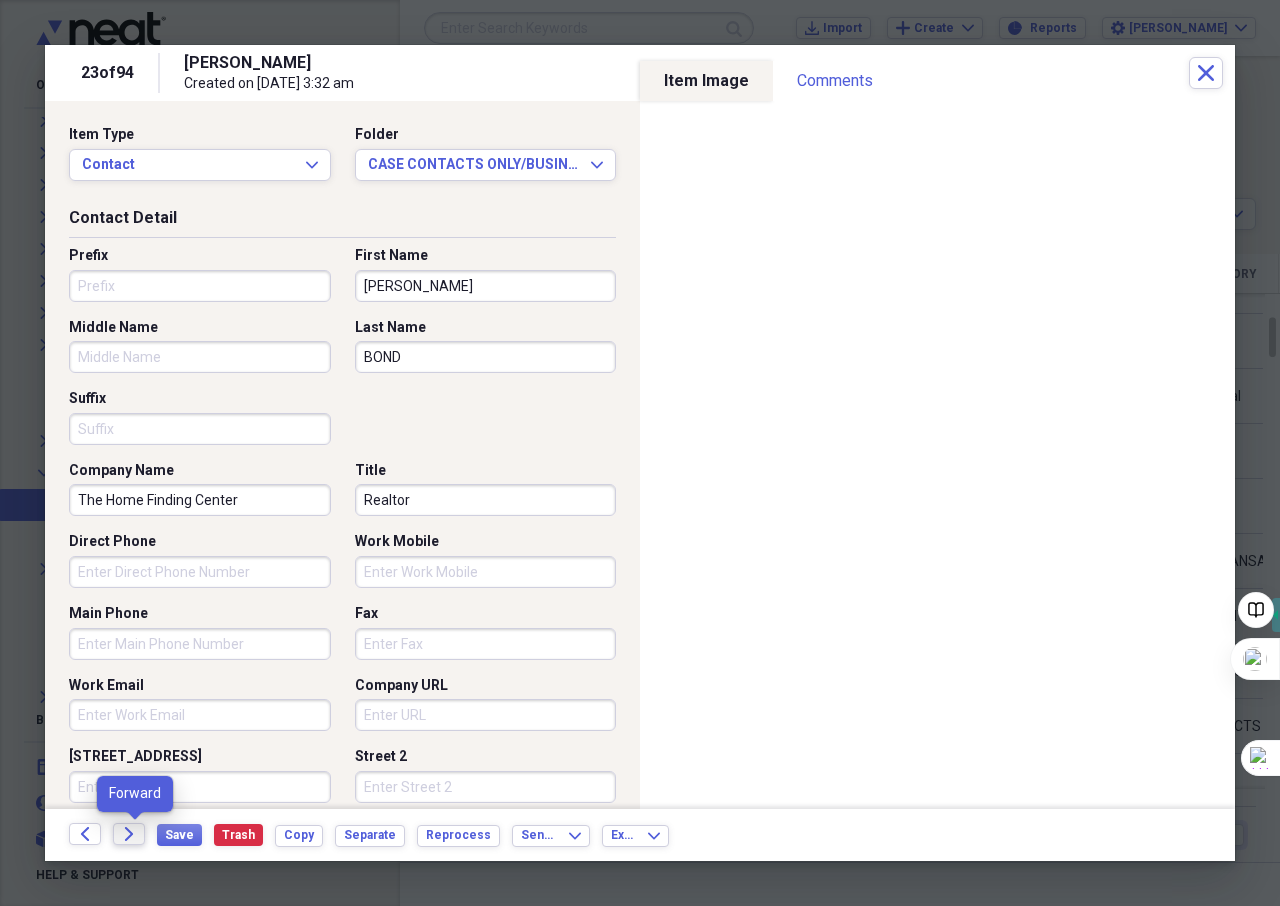 click on "Forward" at bounding box center (129, 834) 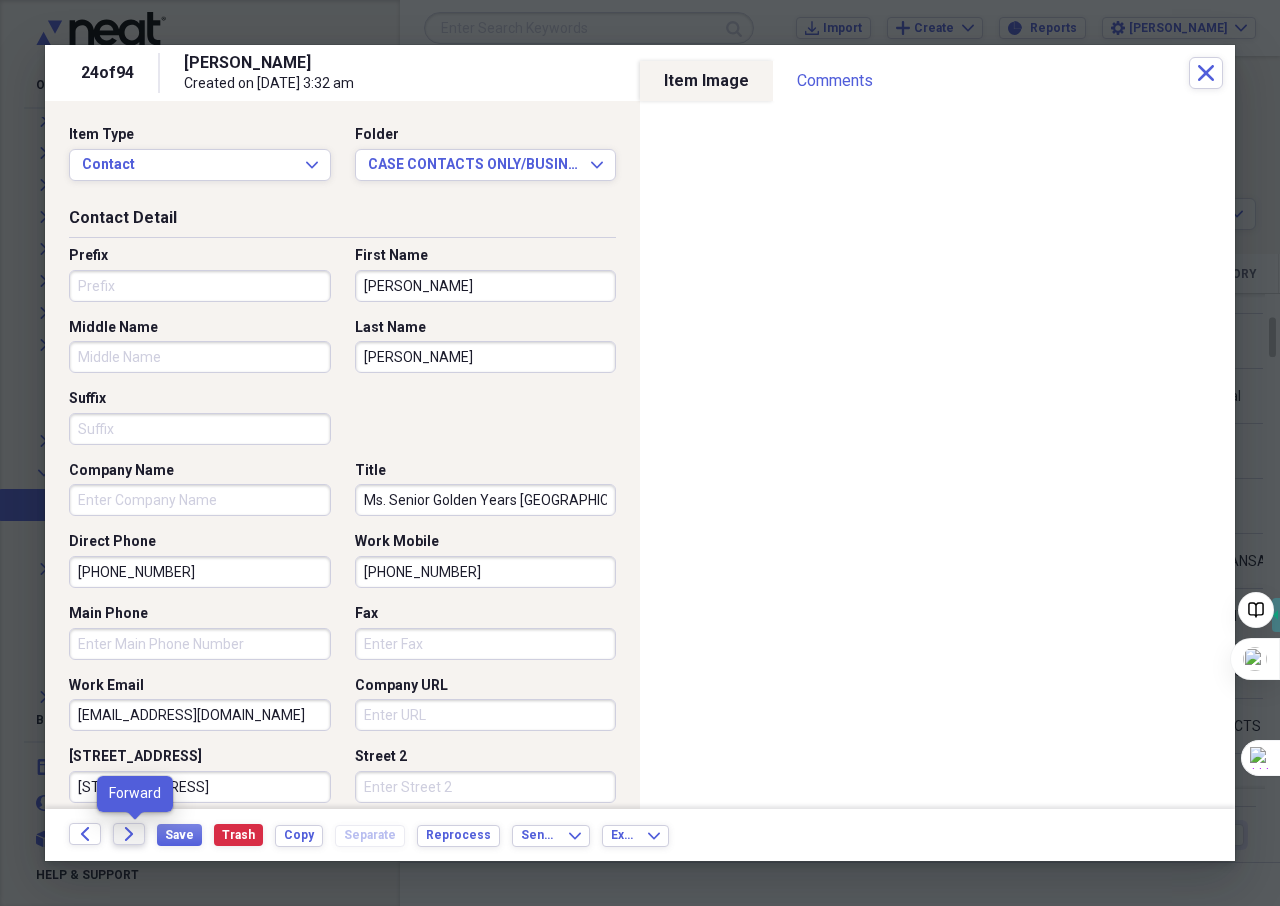 click on "Forward" 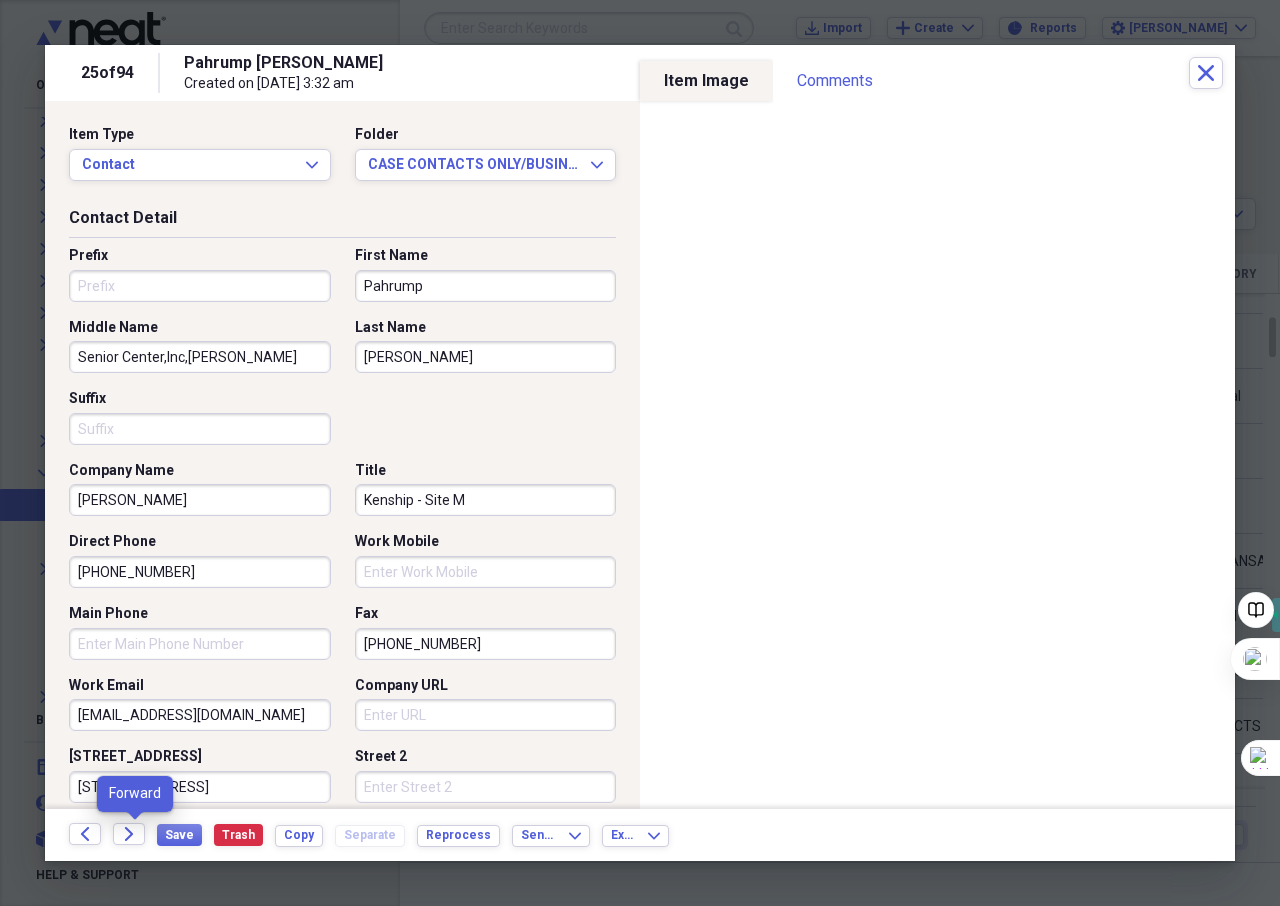 type on "Senior Center,Inc,[PERSON_NAME]" 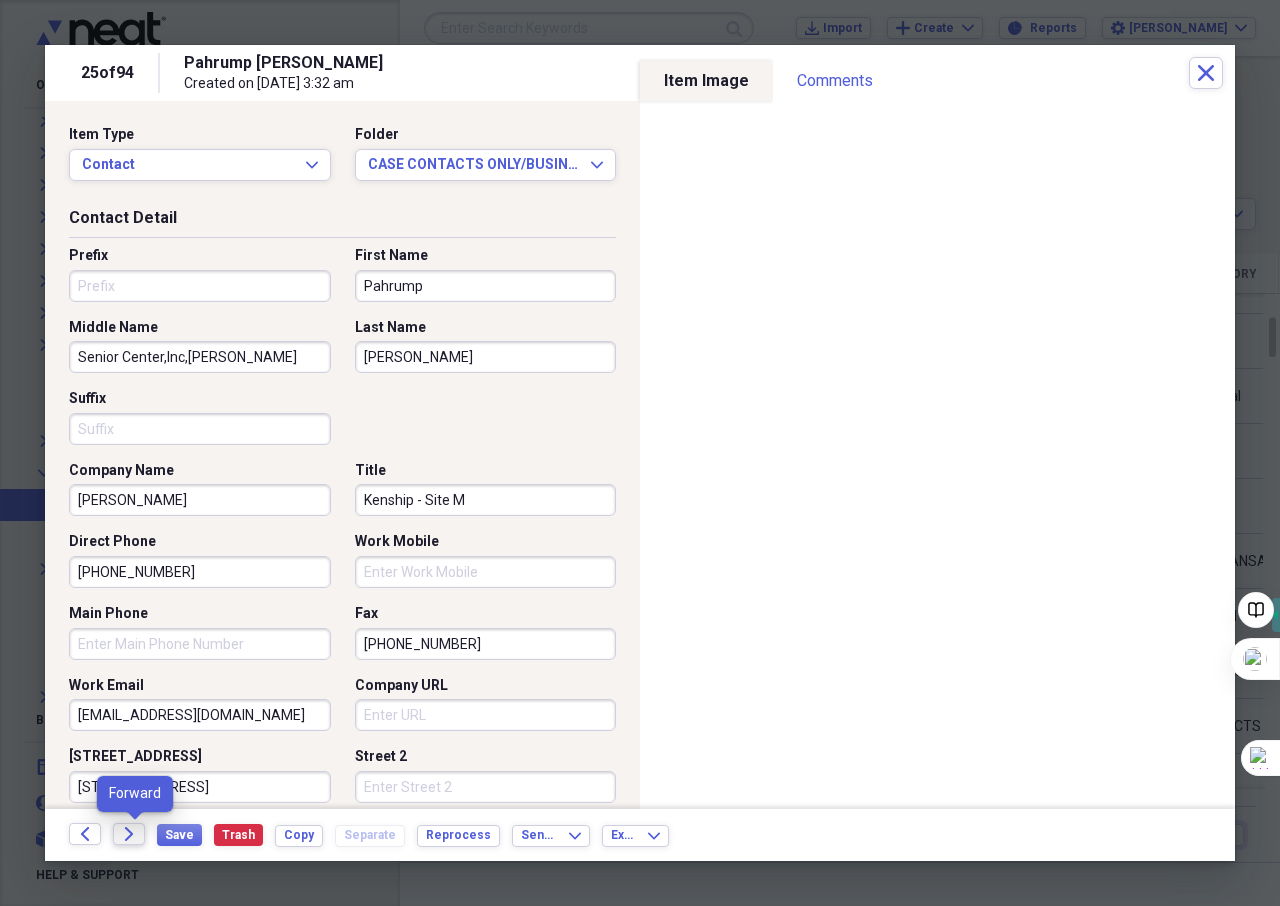 click on "Forward" 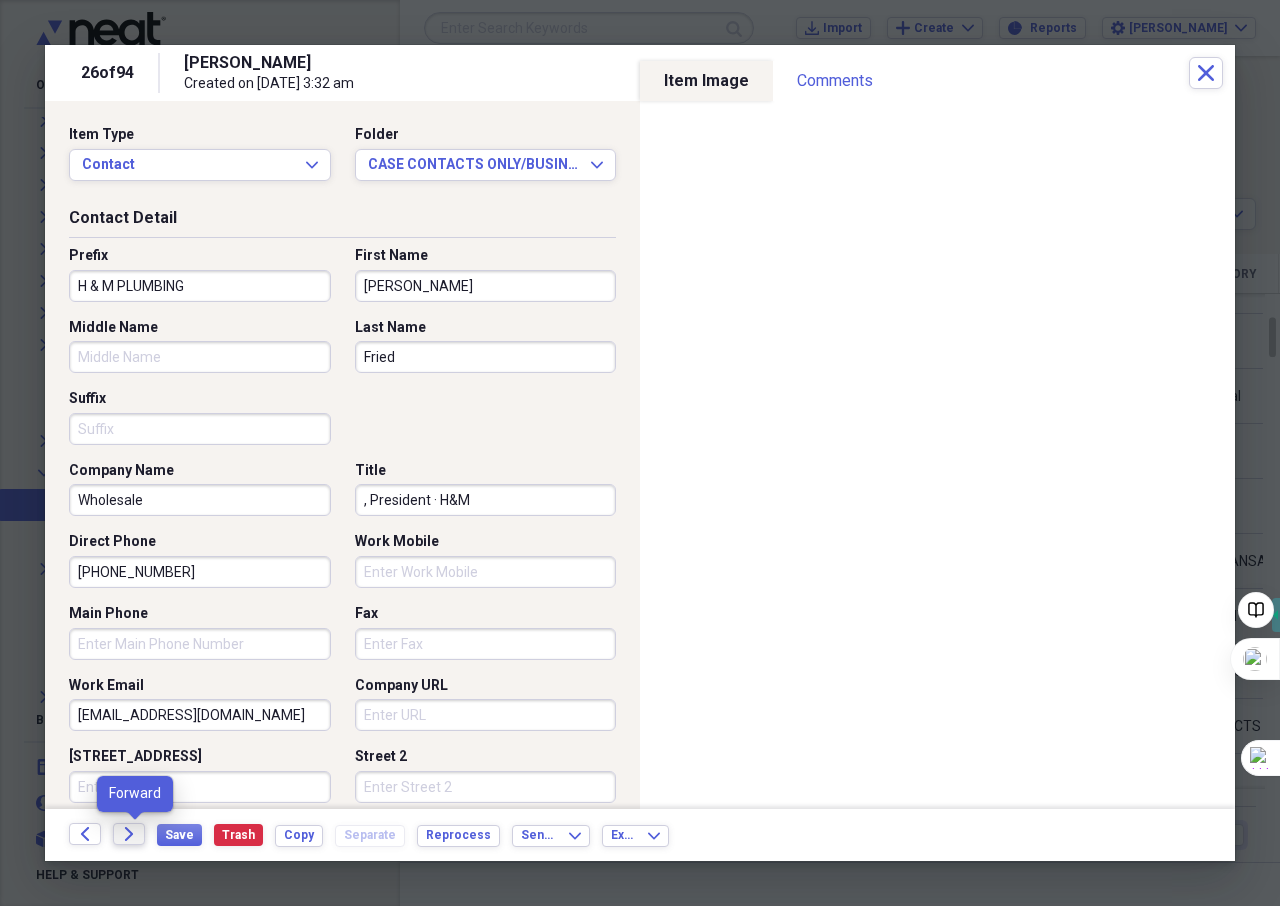 click on "Forward" 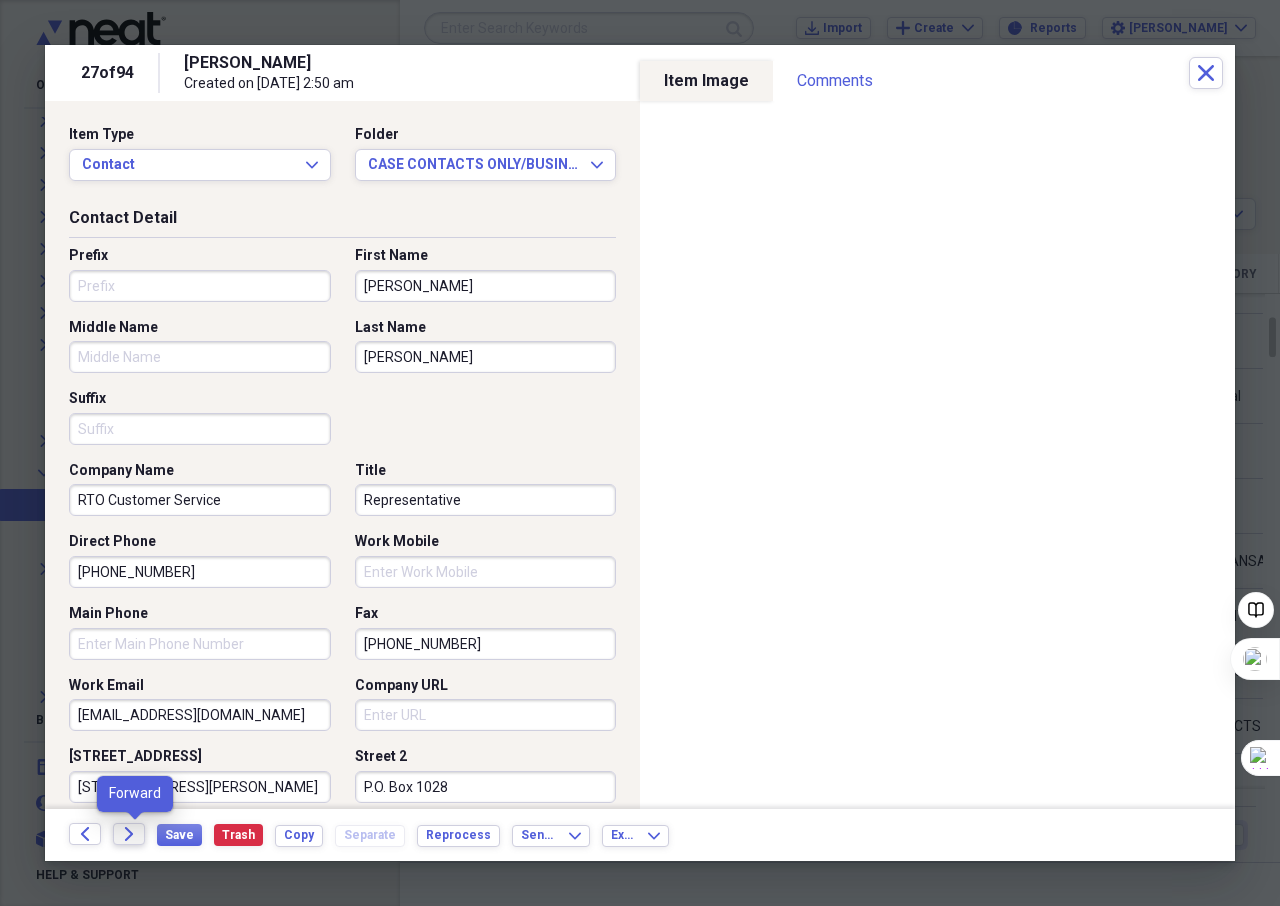 click on "Forward" 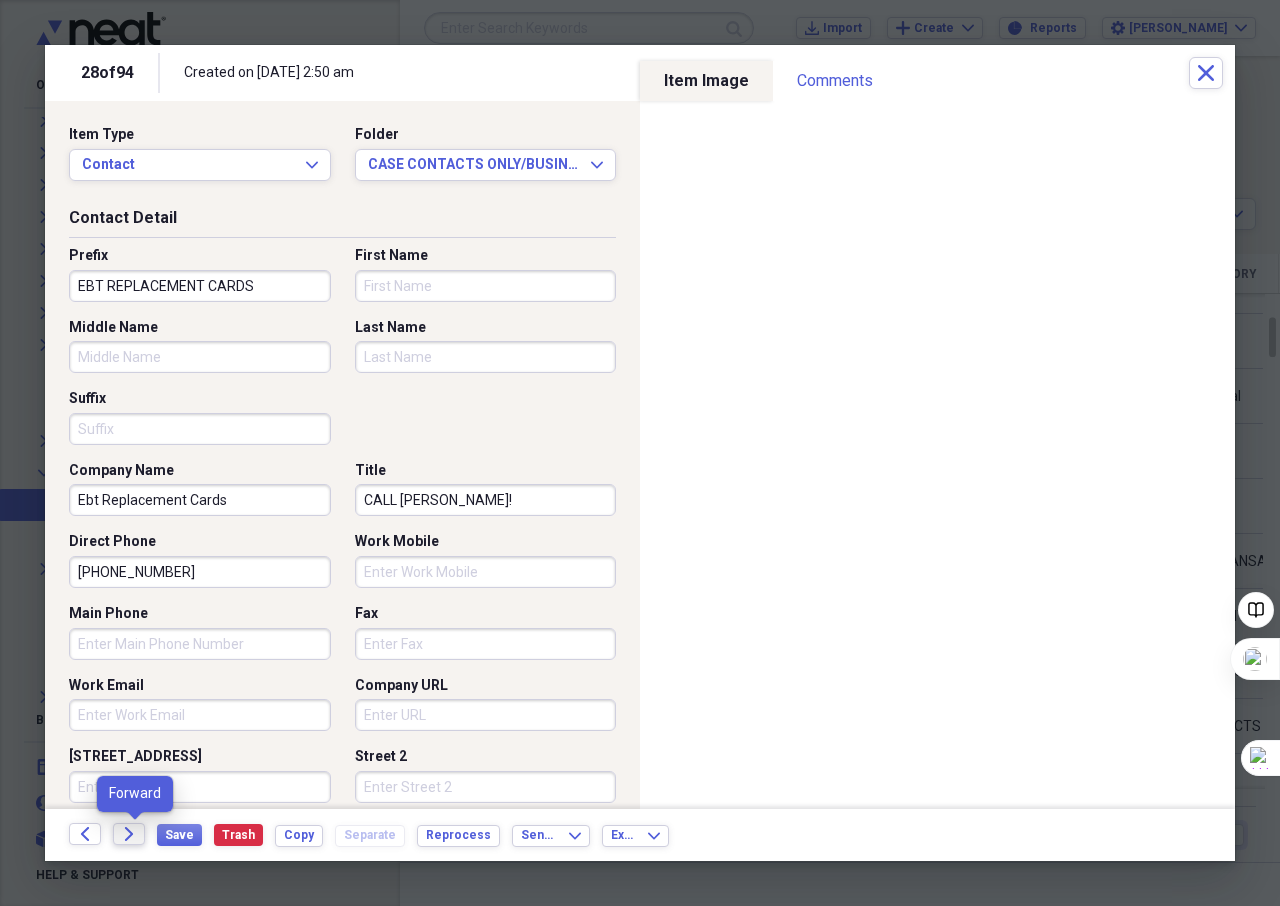 click on "Forward" 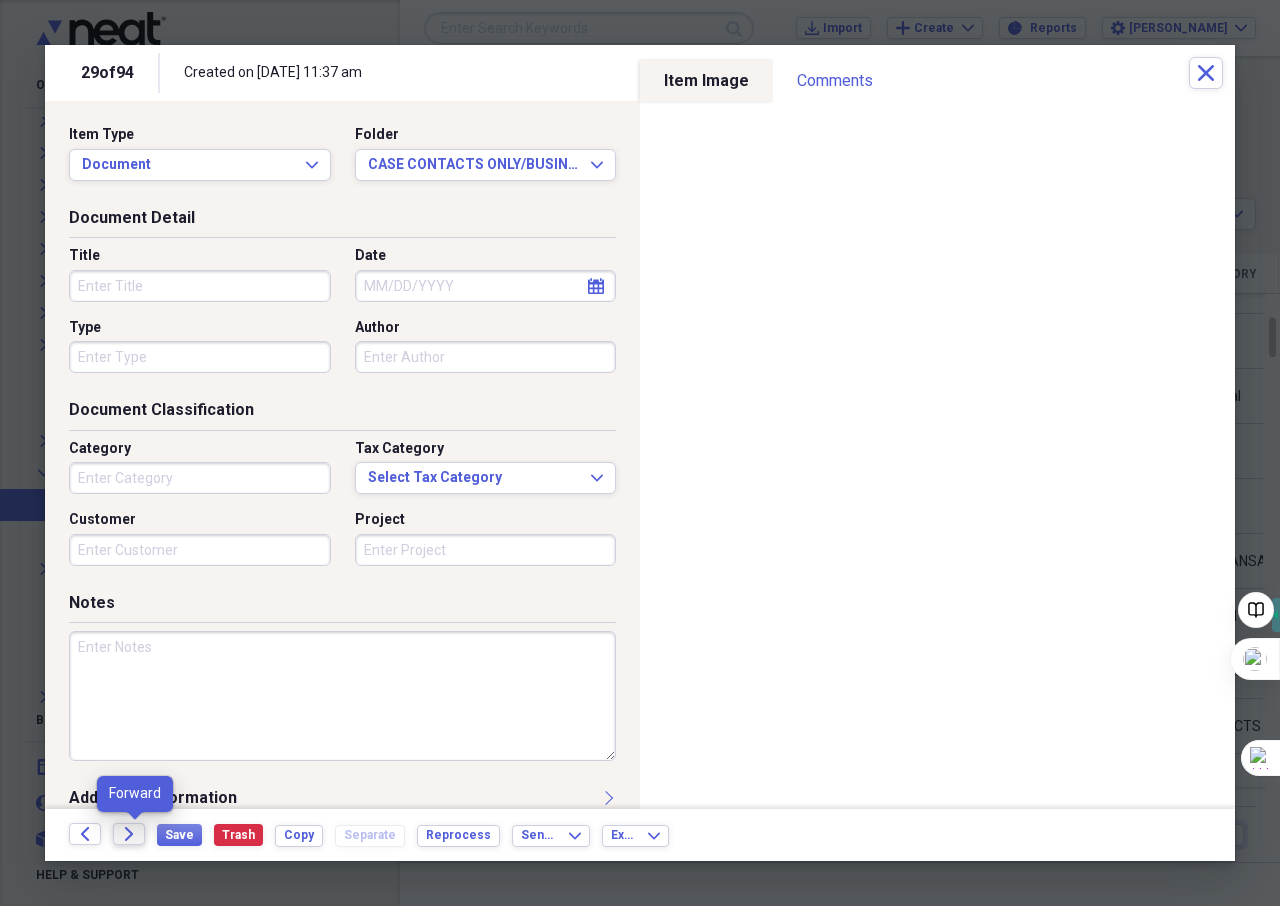 click on "Forward" 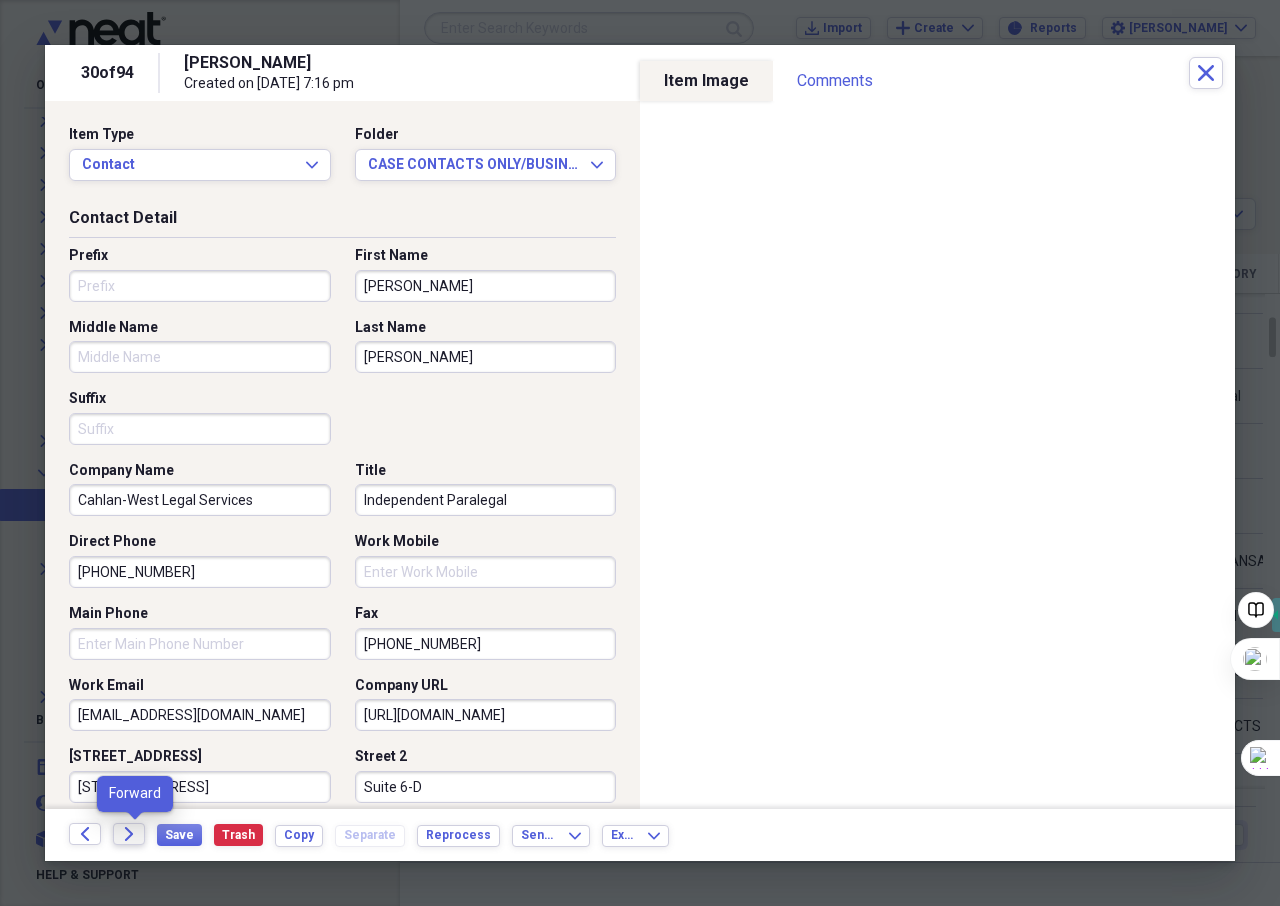 click 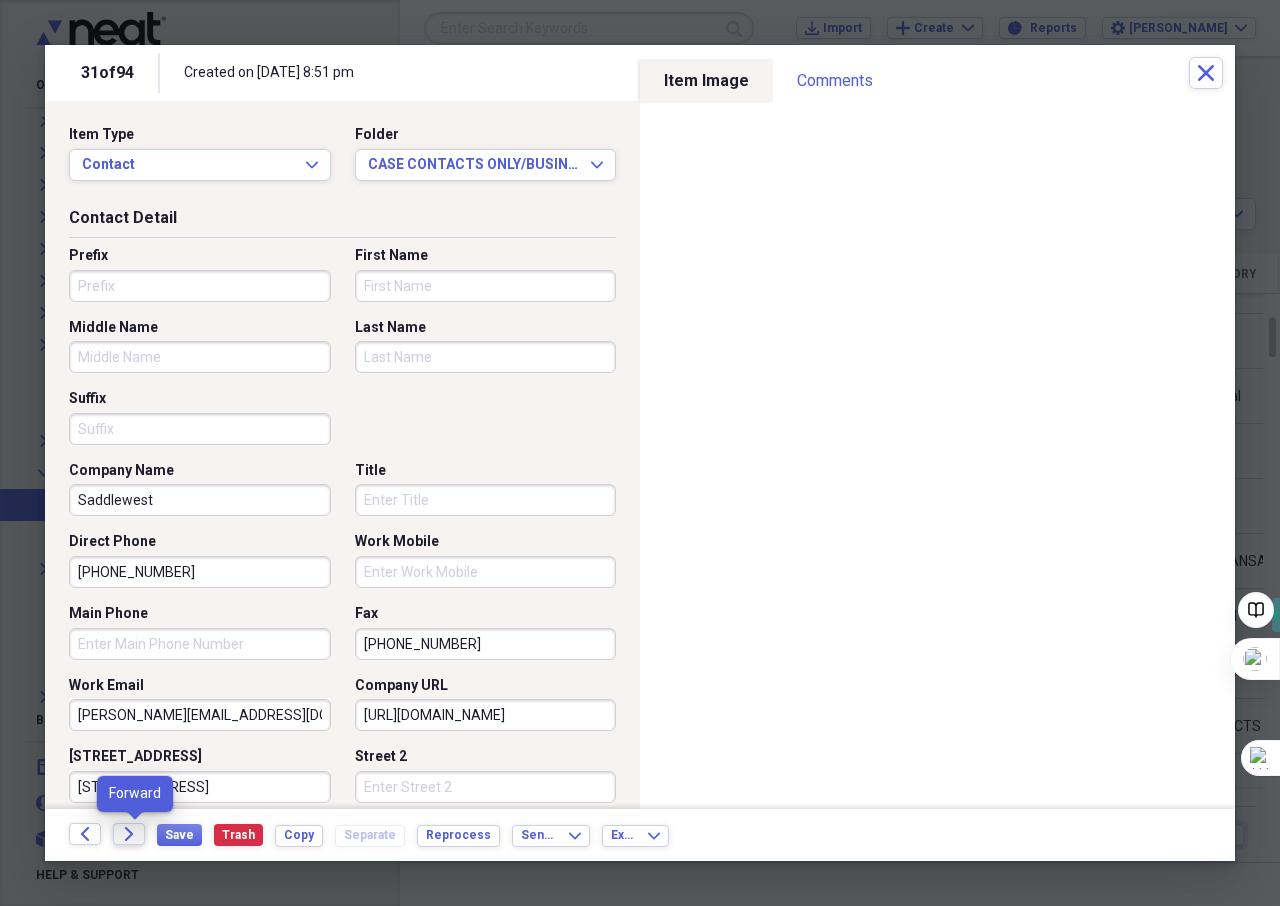 click on "Forward" 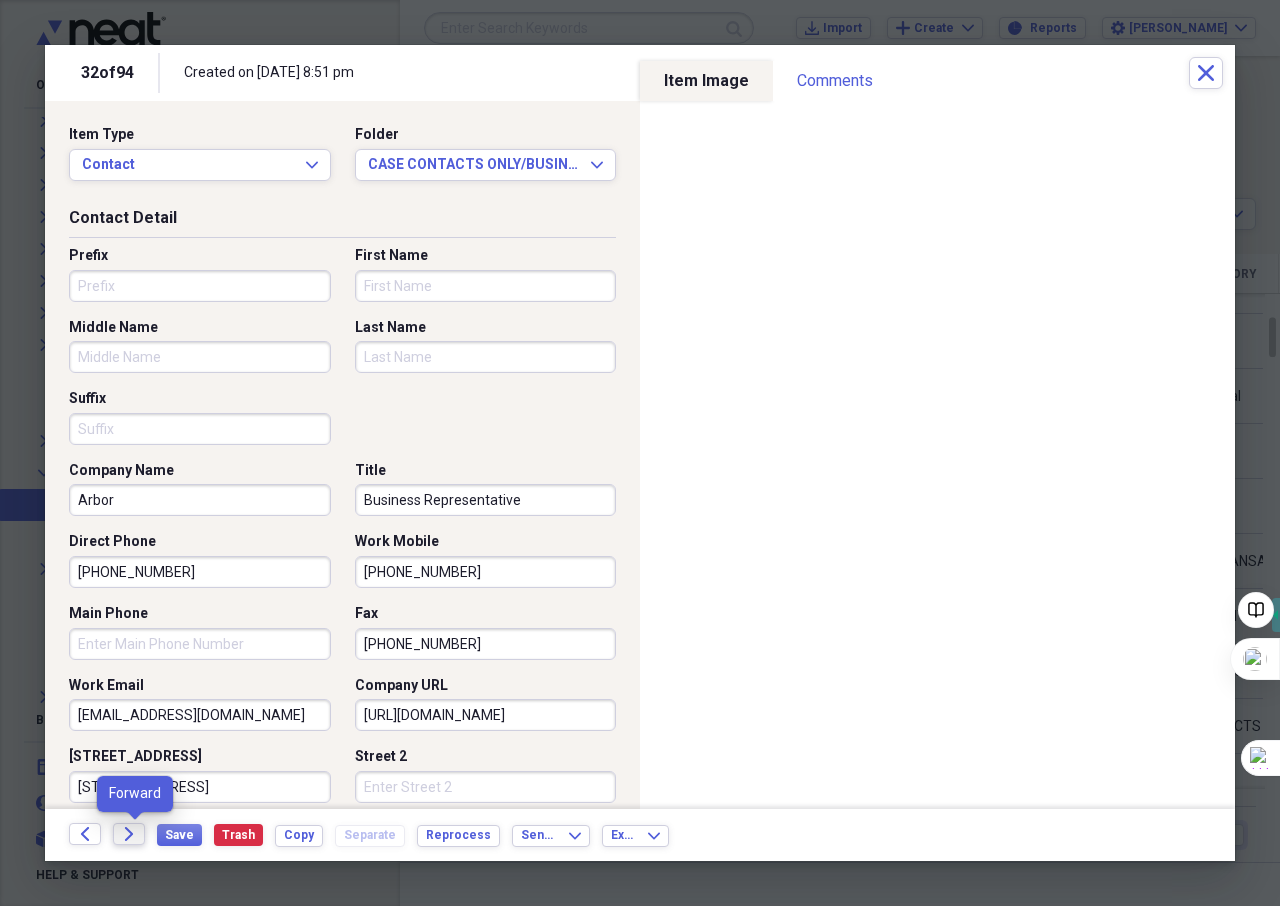 click on "Forward" 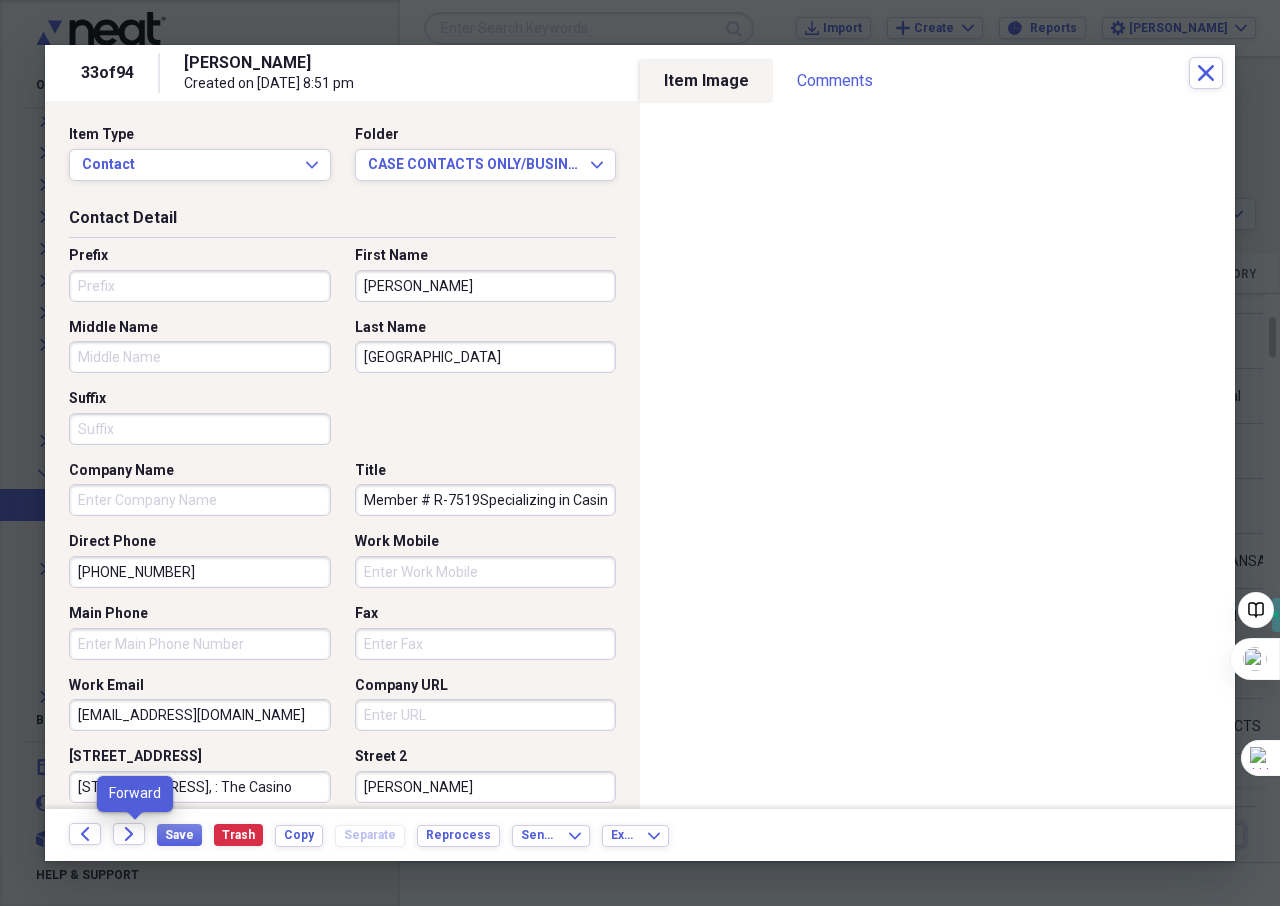 type on "Member # R-7519Specializing in Casino Dice" 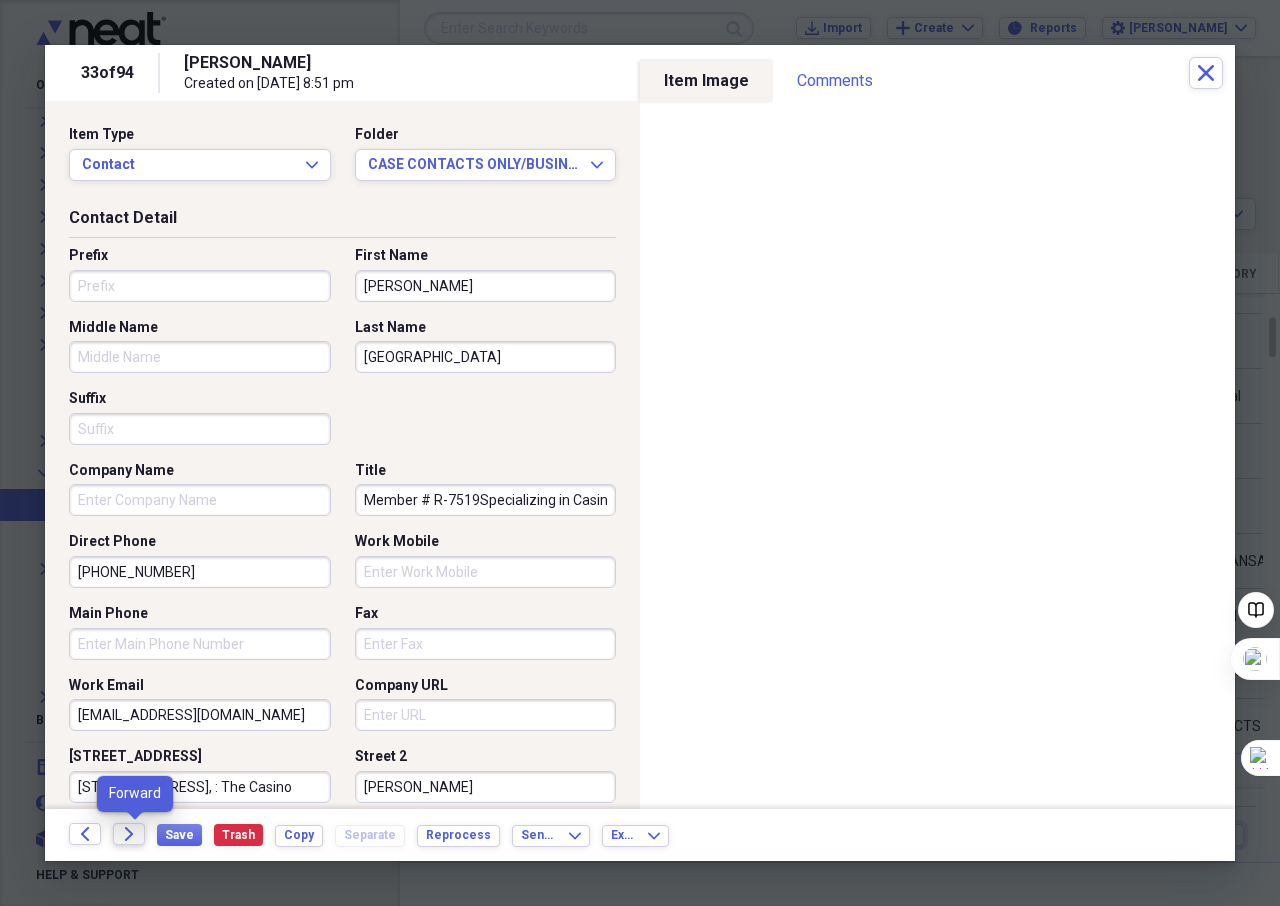 click on "Forward" 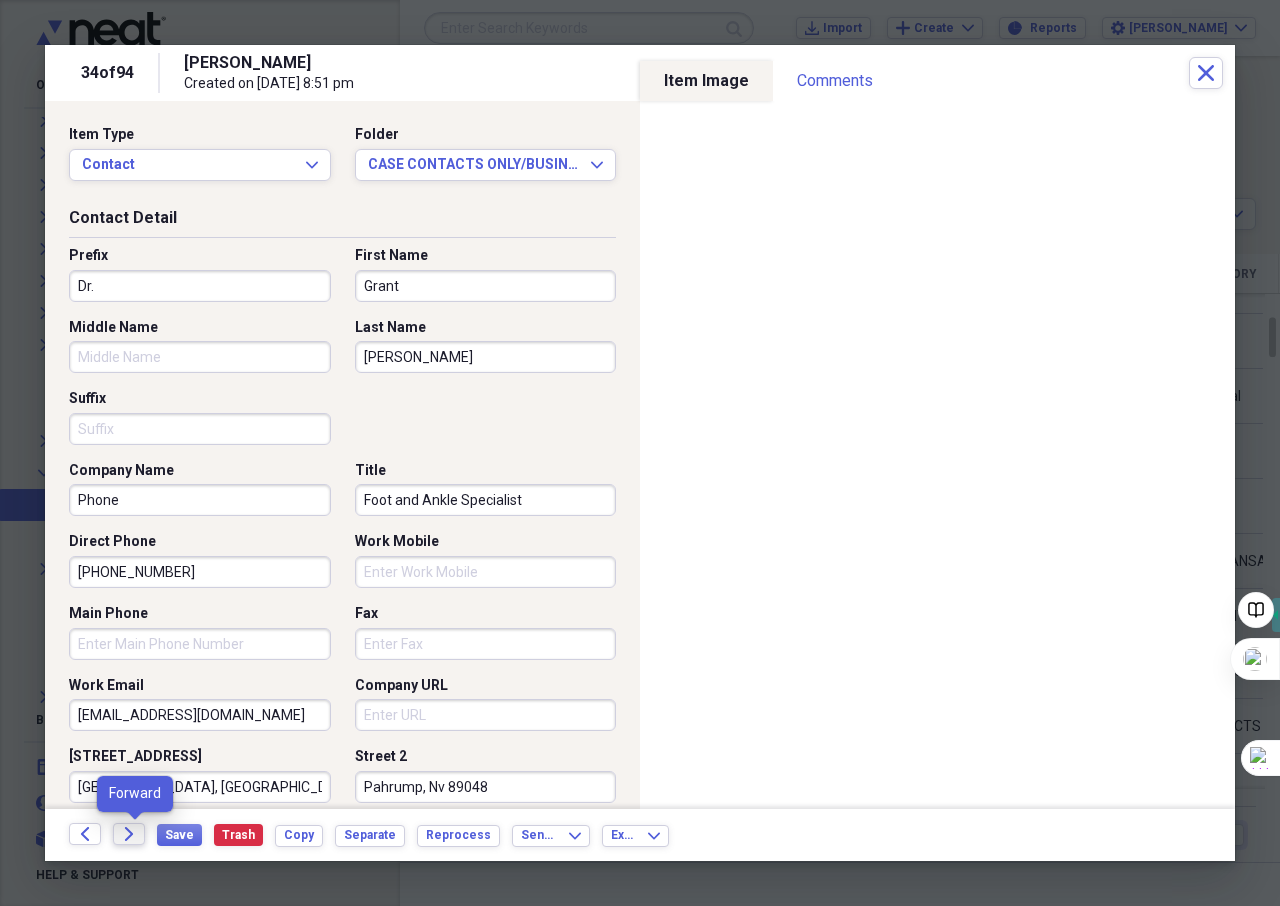 click on "Forward" 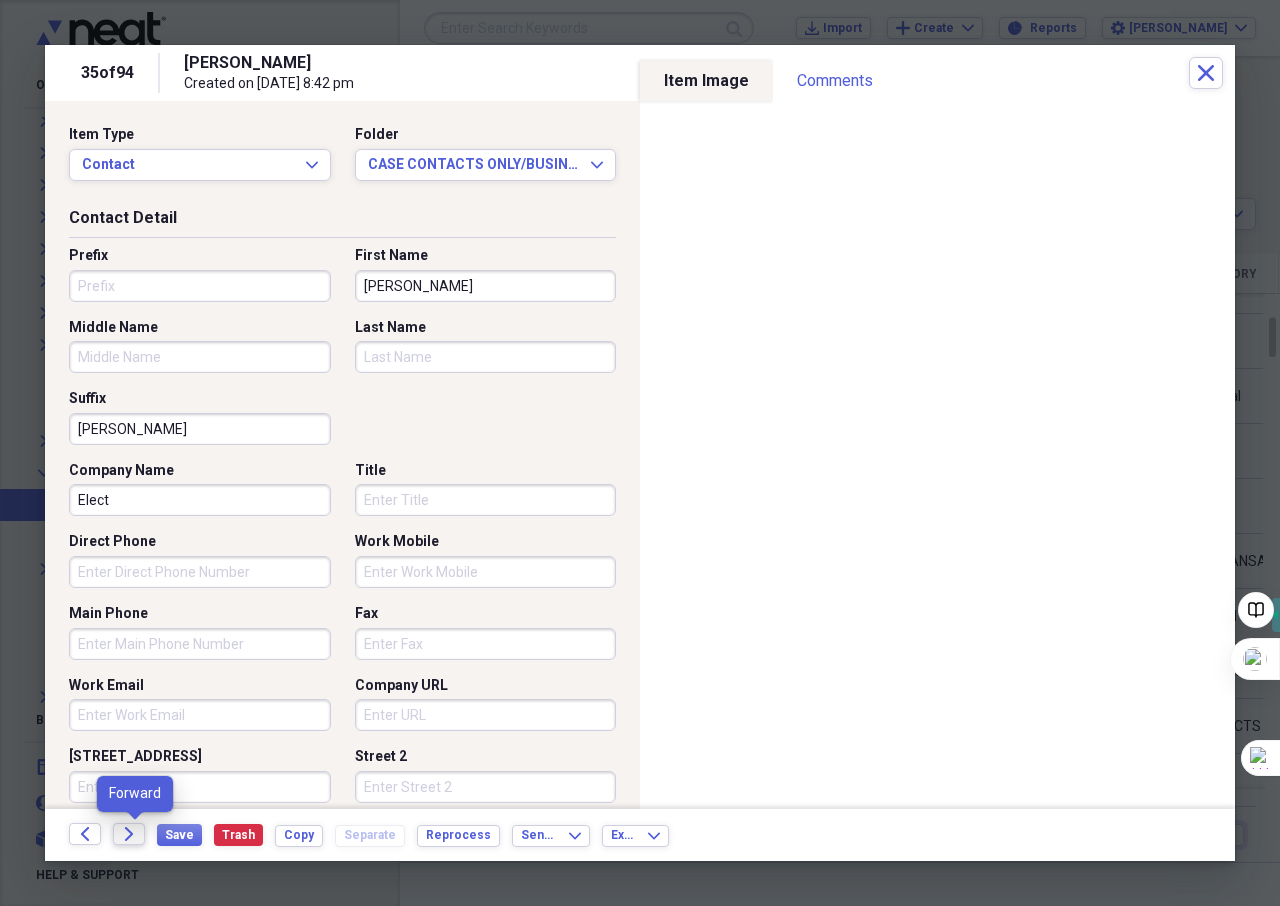 click on "Forward" 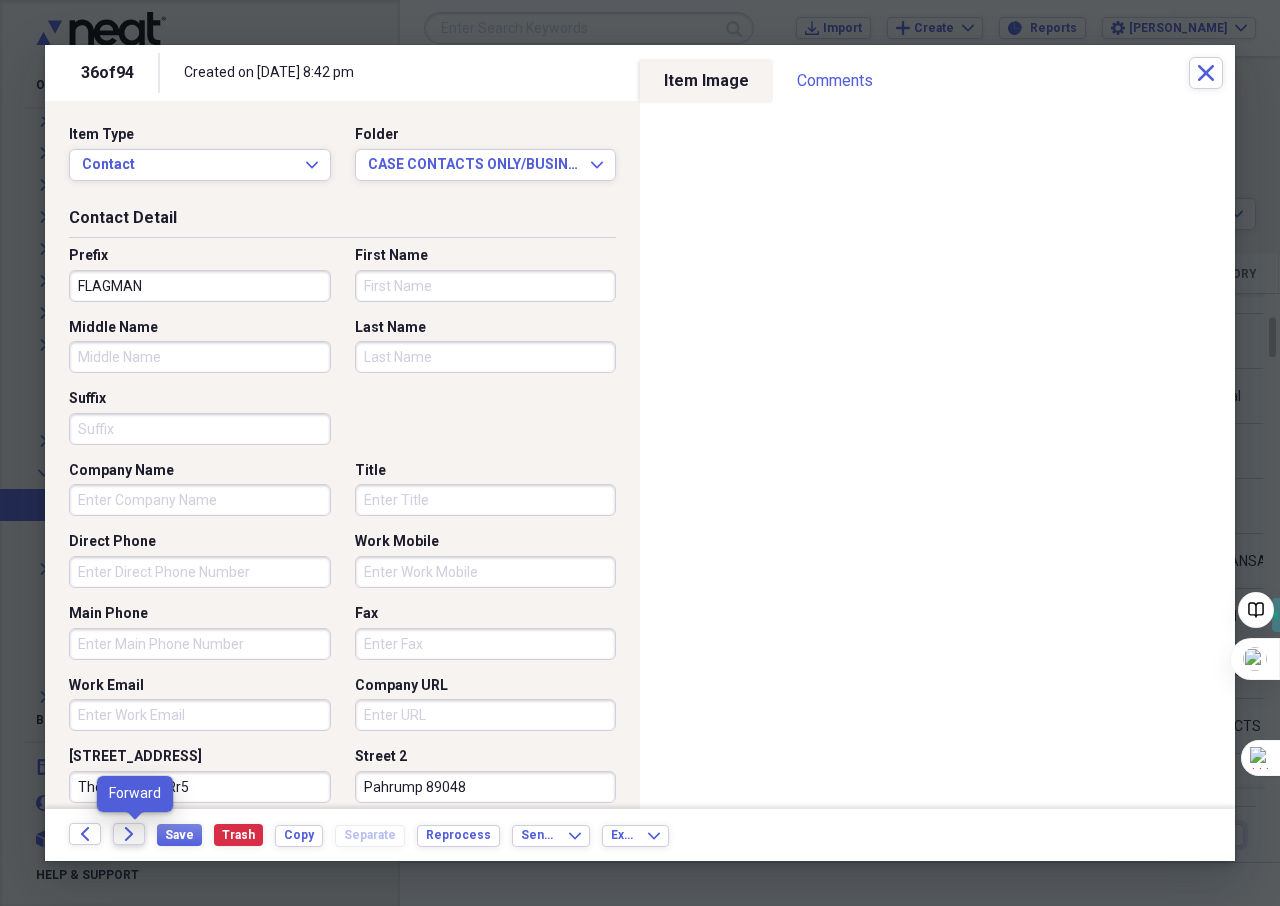 click on "Forward" 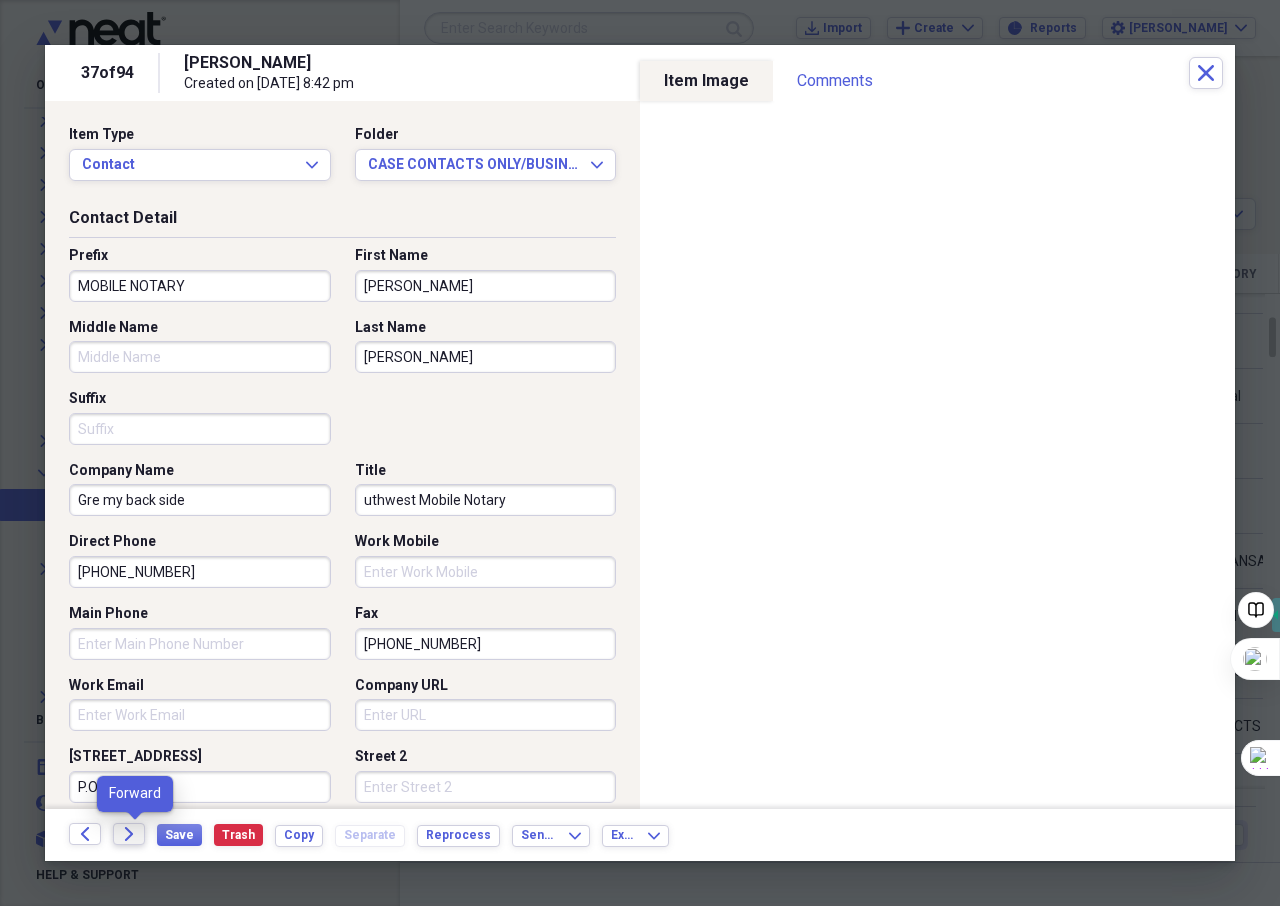 click on "Forward" 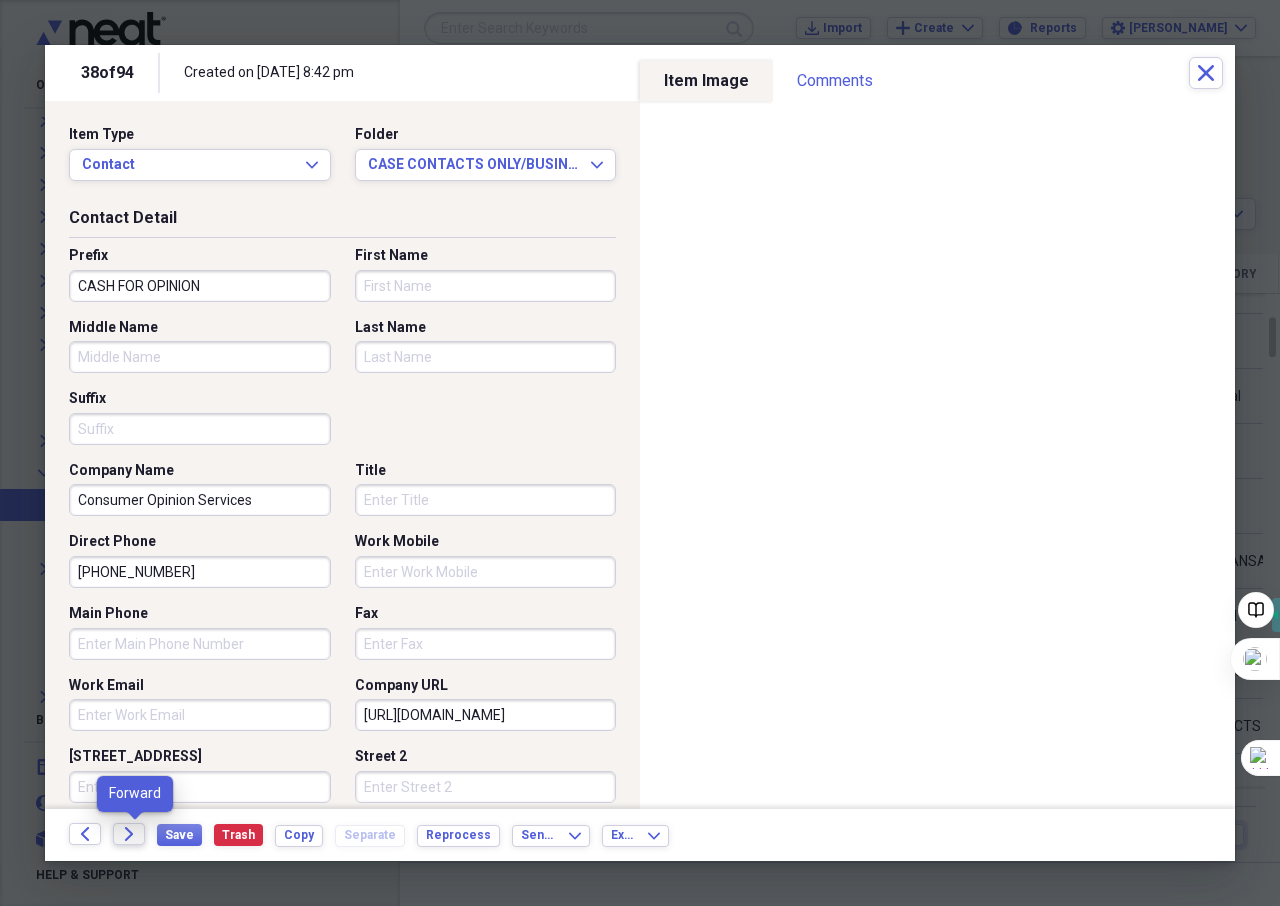 click on "Forward" 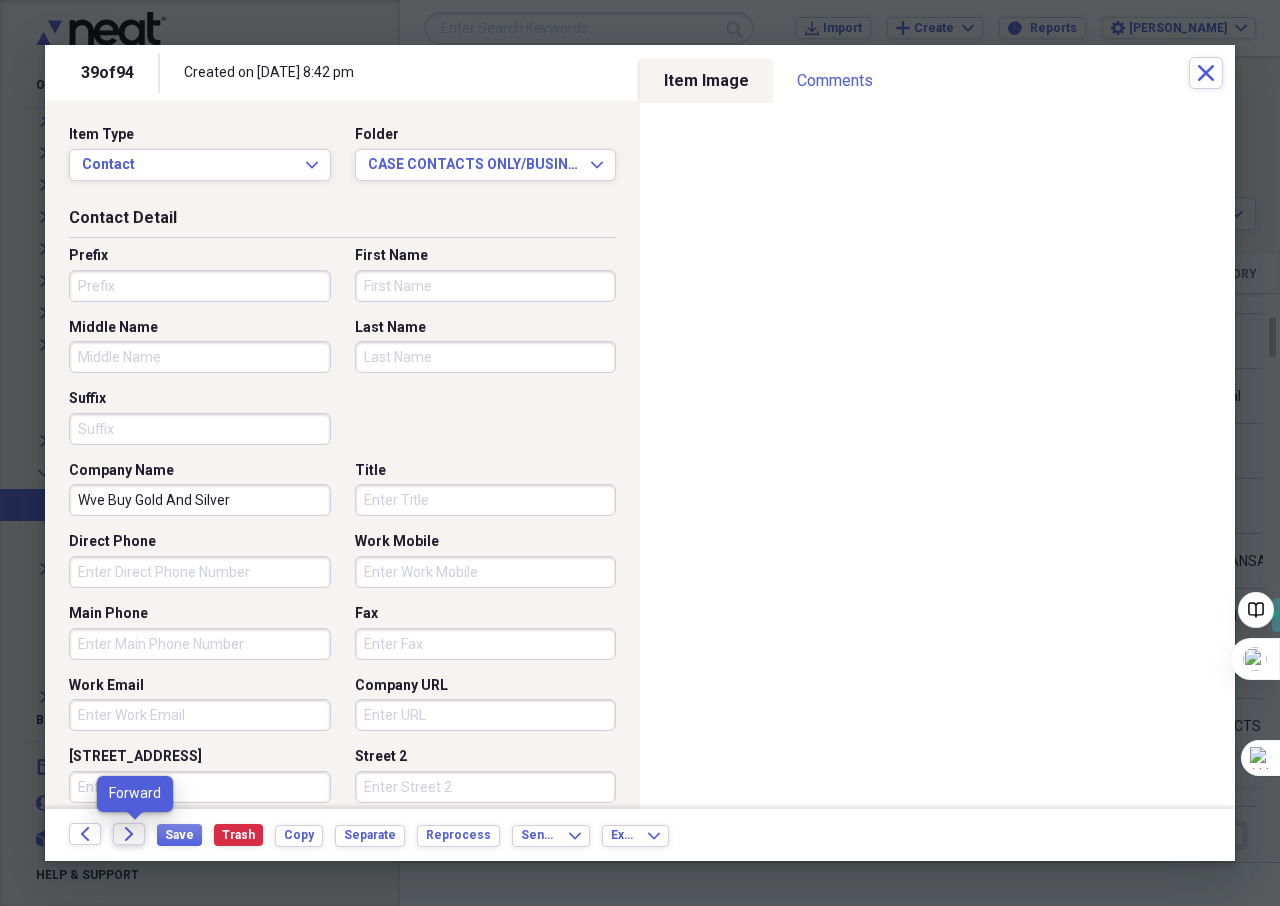 click on "Forward" 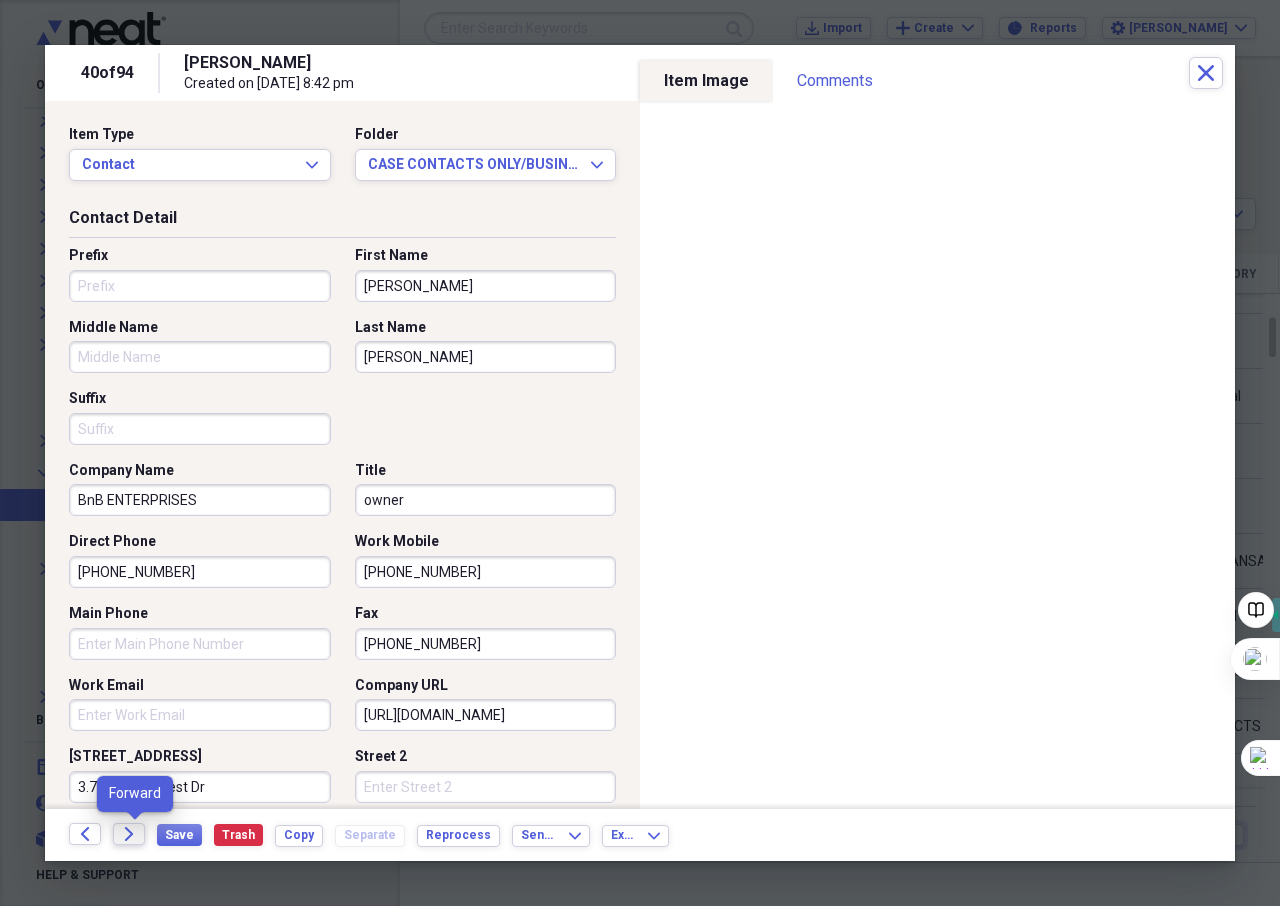 click on "Forward" 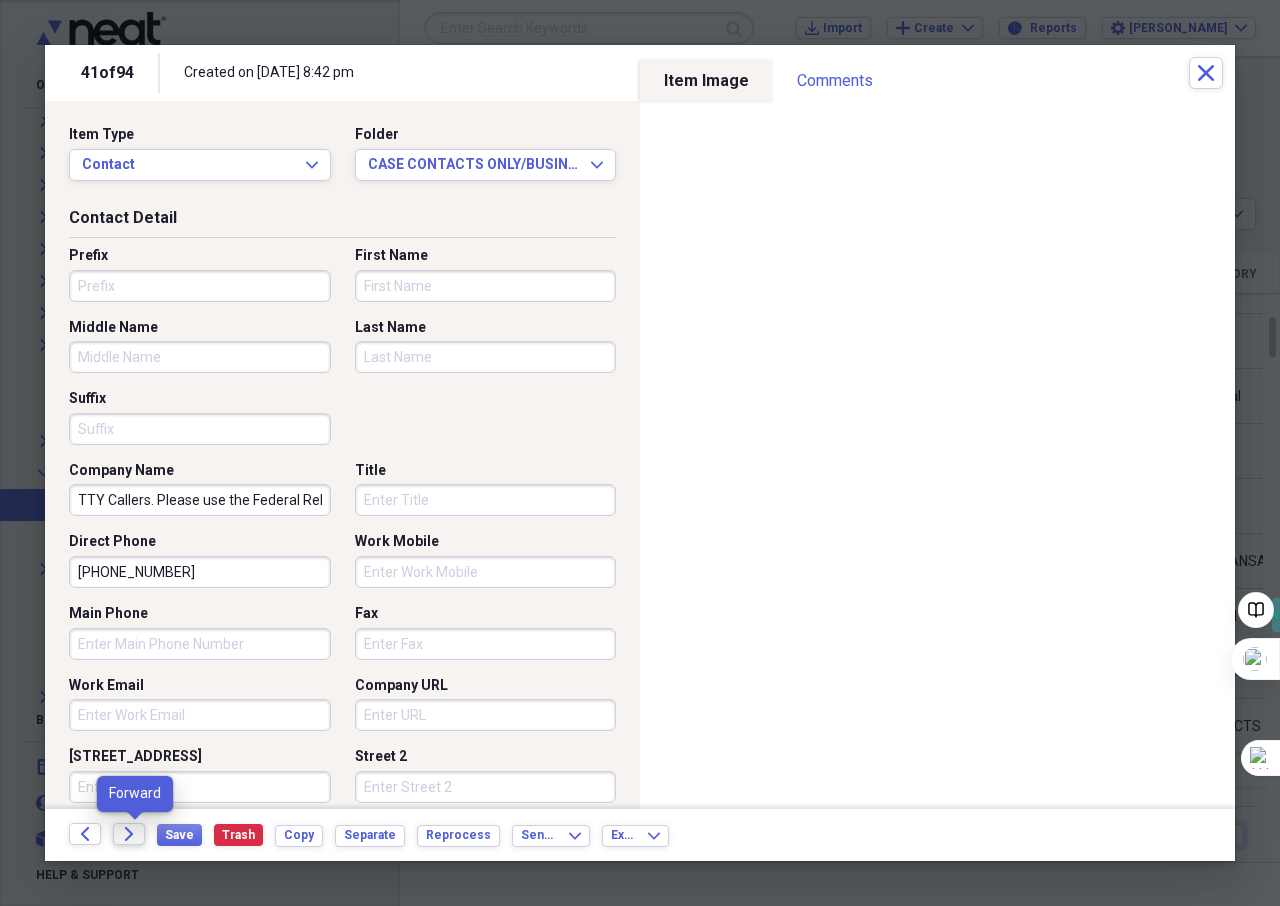 click on "Forward" 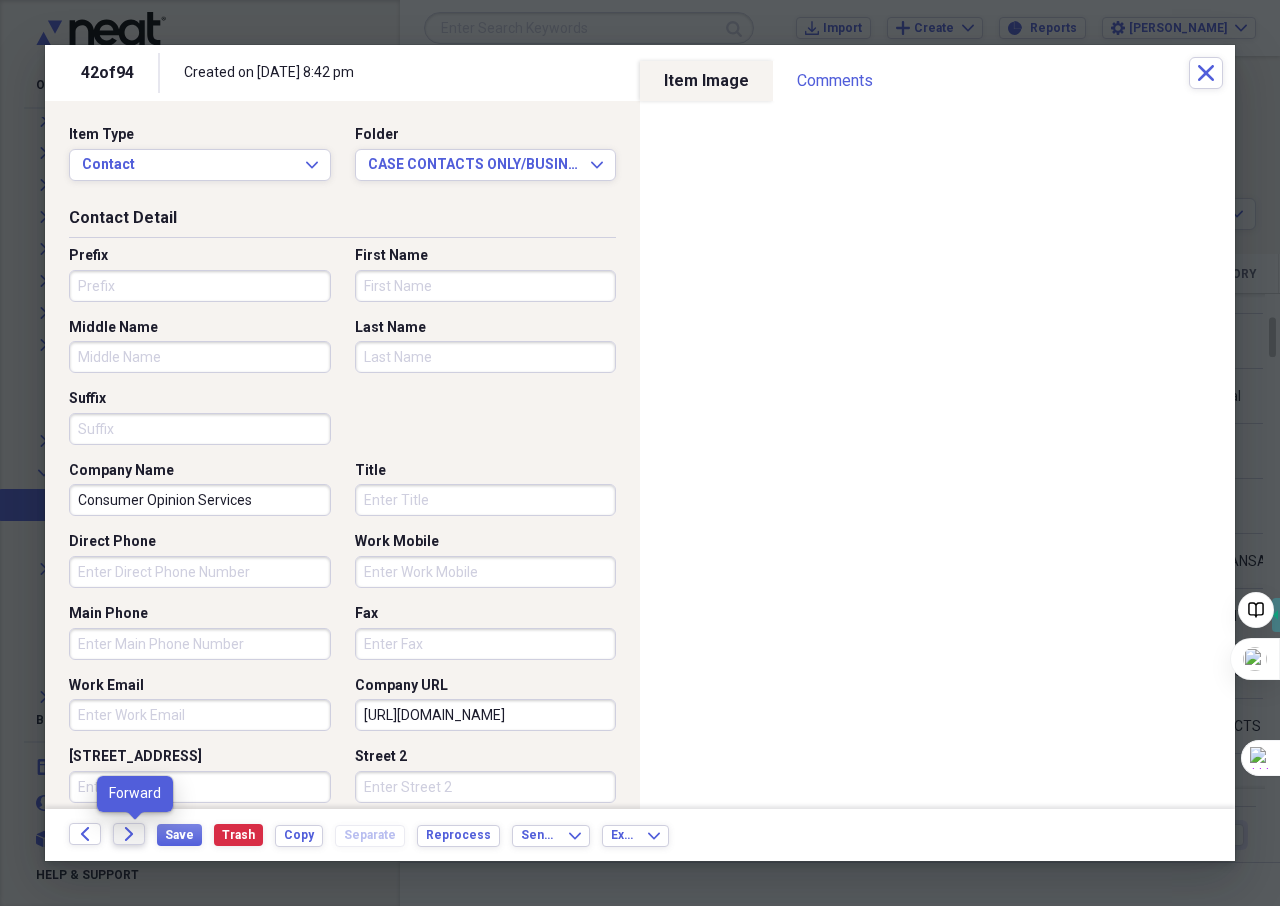 click on "Forward" 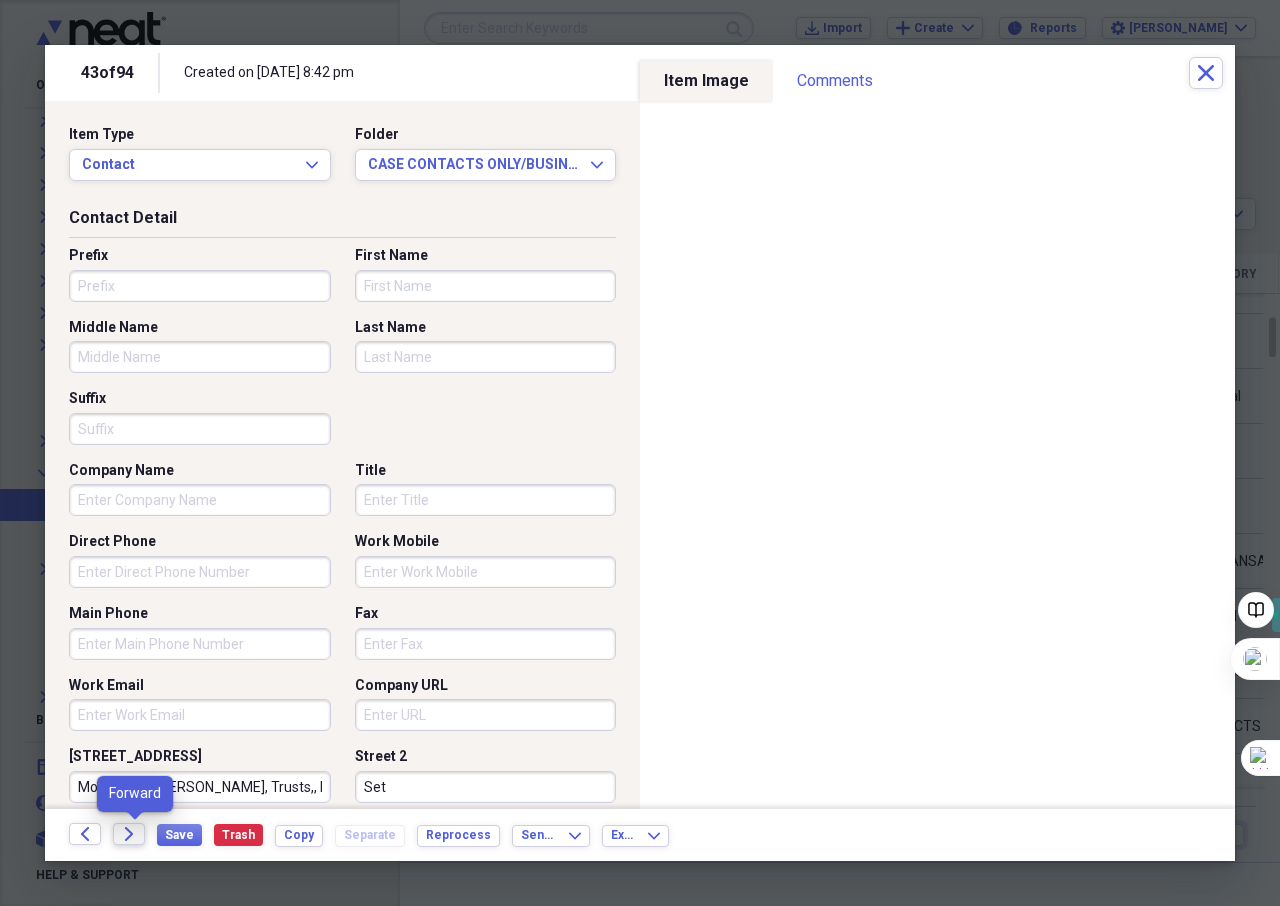 click on "Forward" 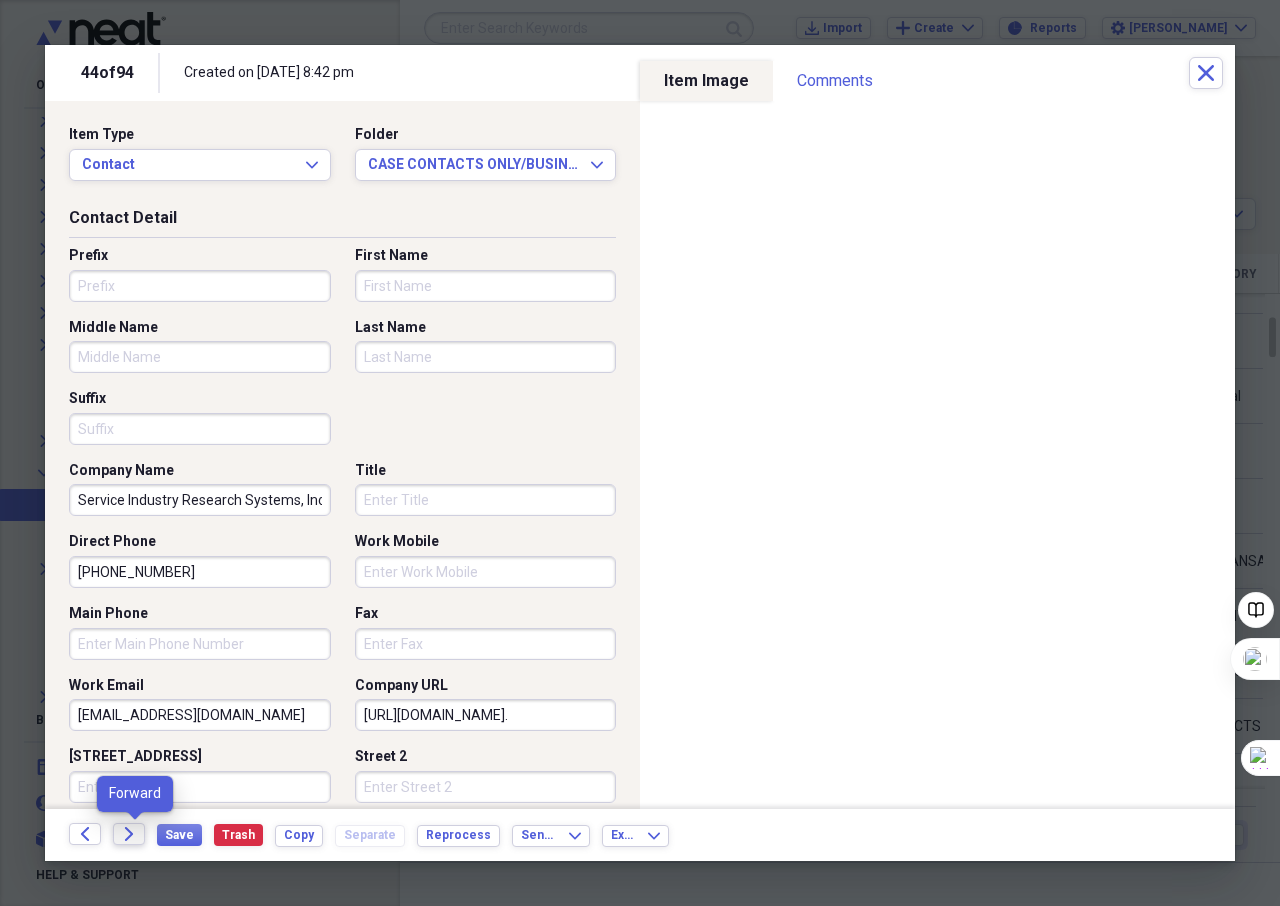 click on "Forward" 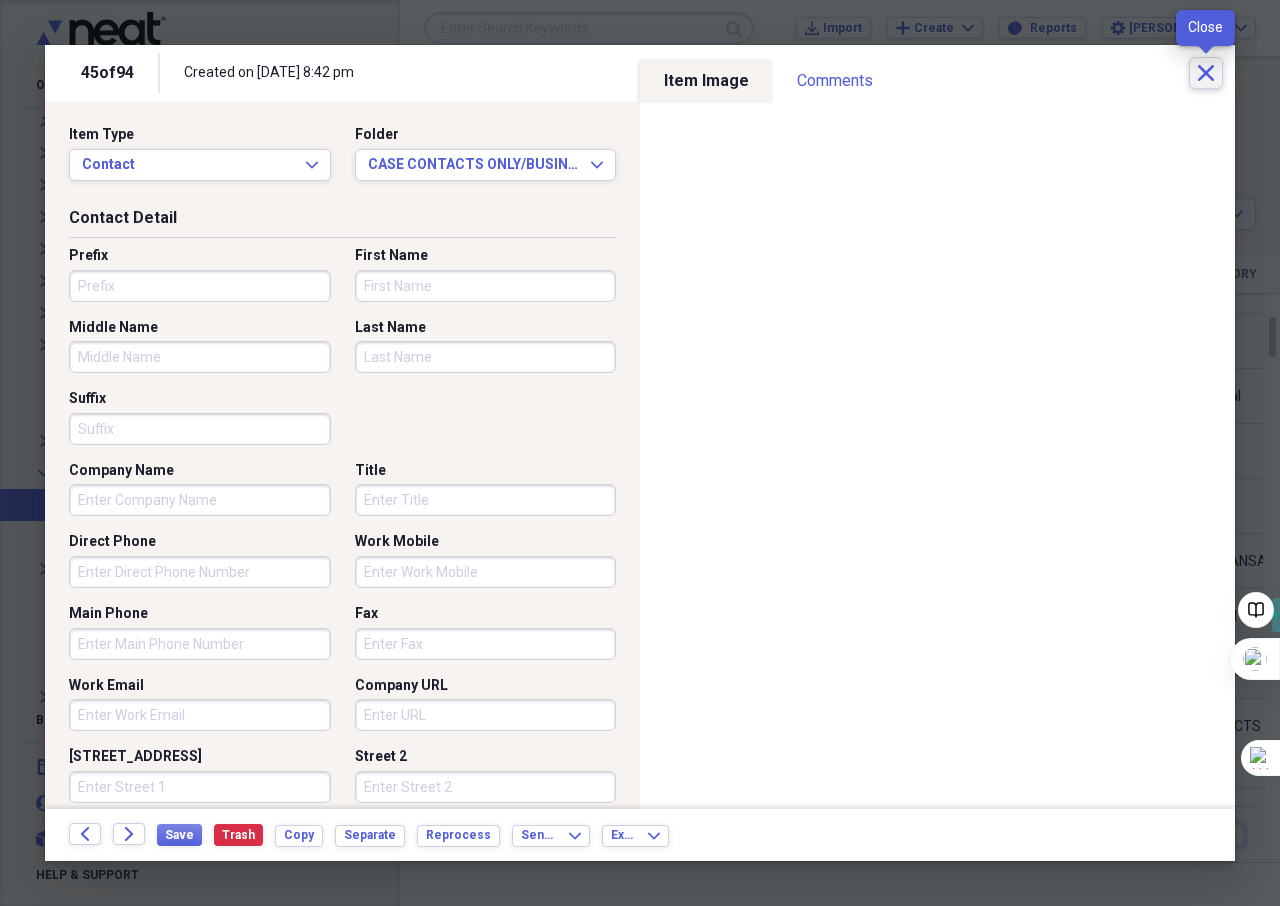 click 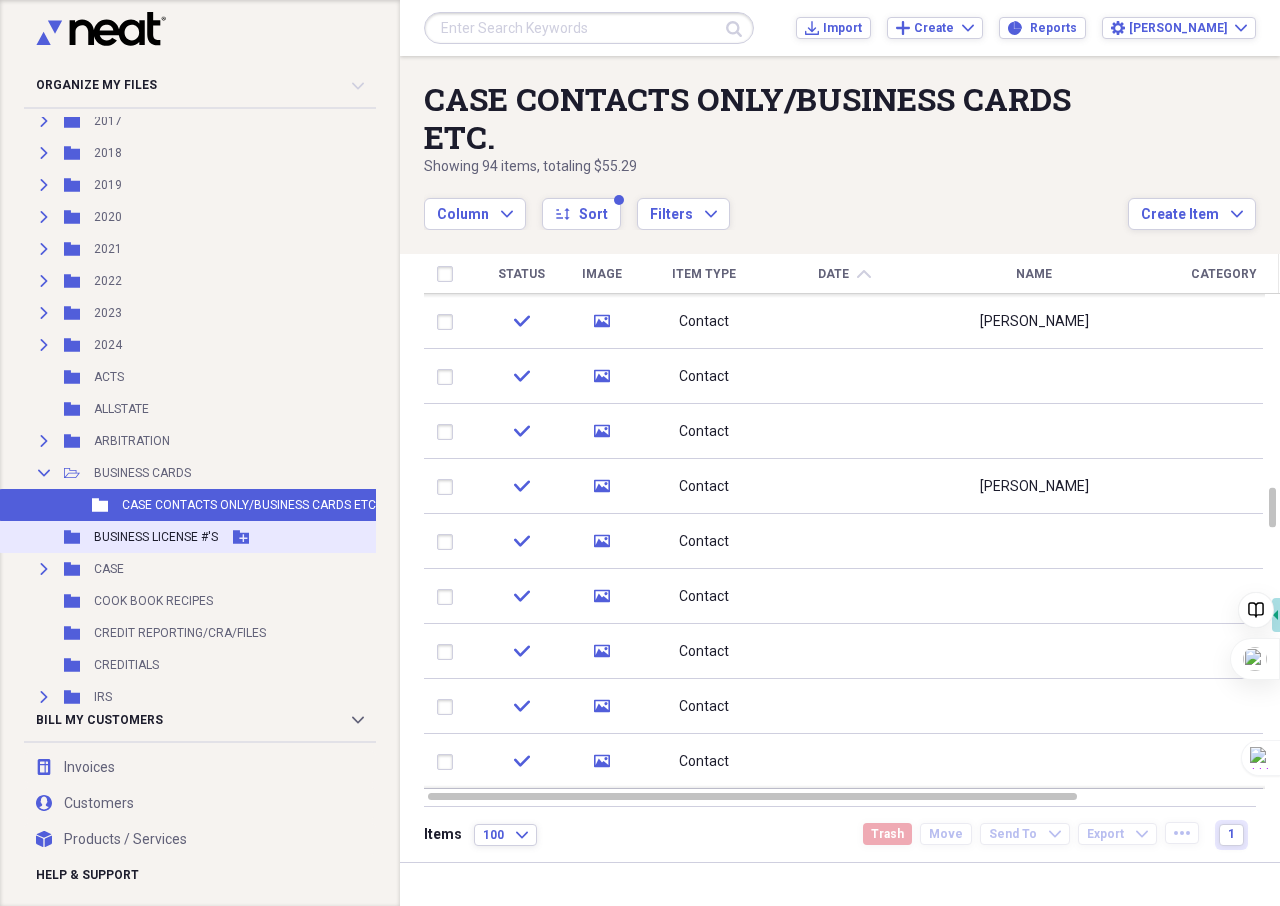 click on "BUSINESS LICENSE #'S" at bounding box center (156, 537) 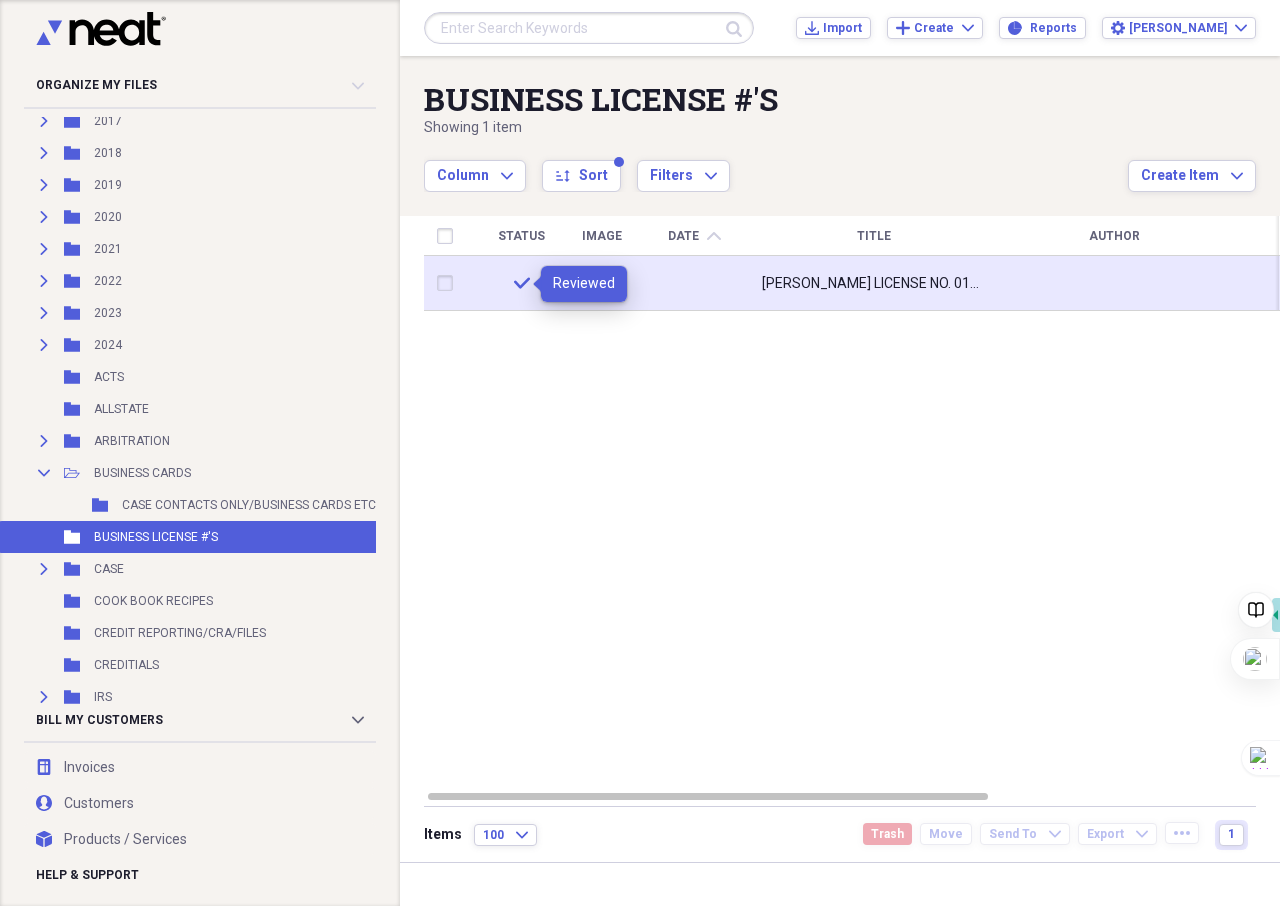 click on "check" 